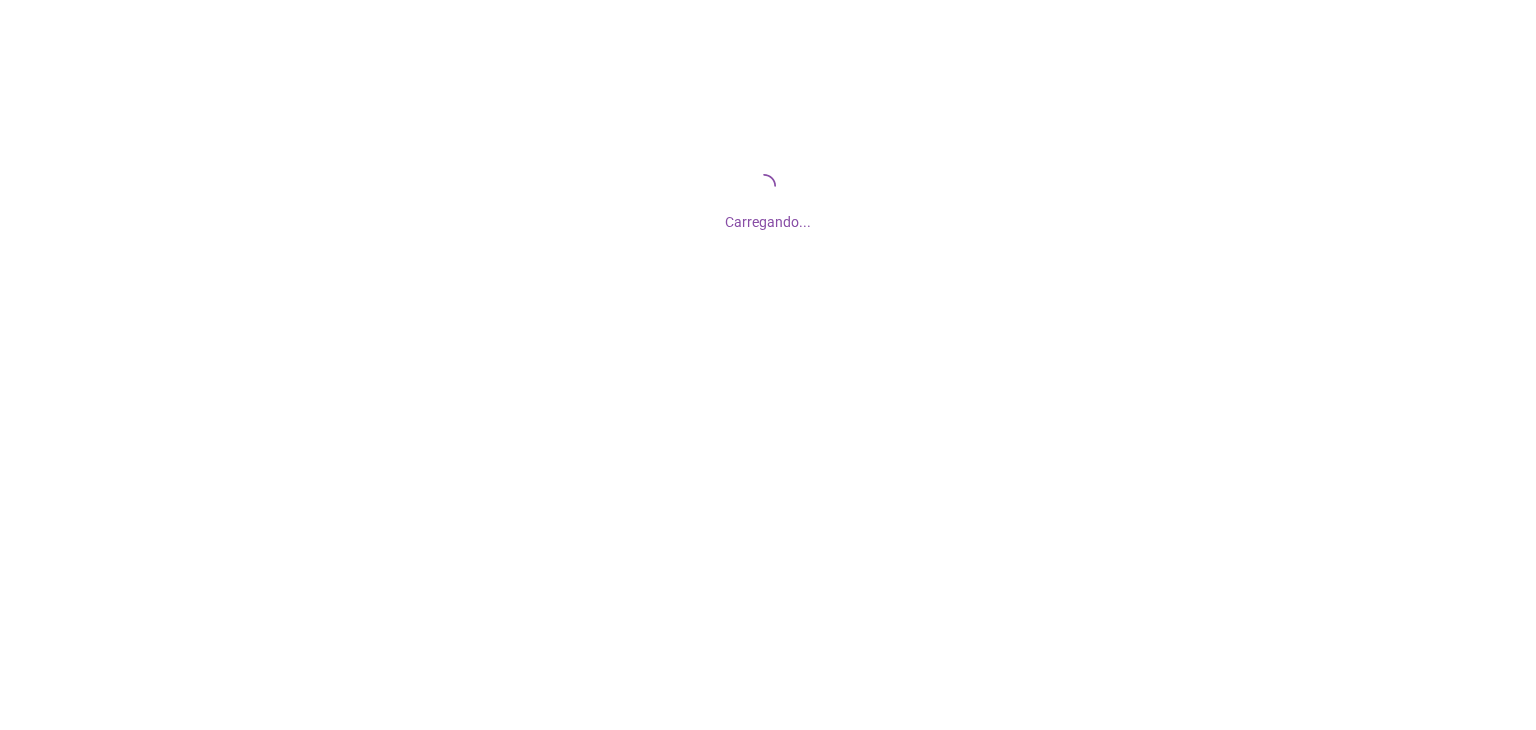 scroll, scrollTop: 0, scrollLeft: 0, axis: both 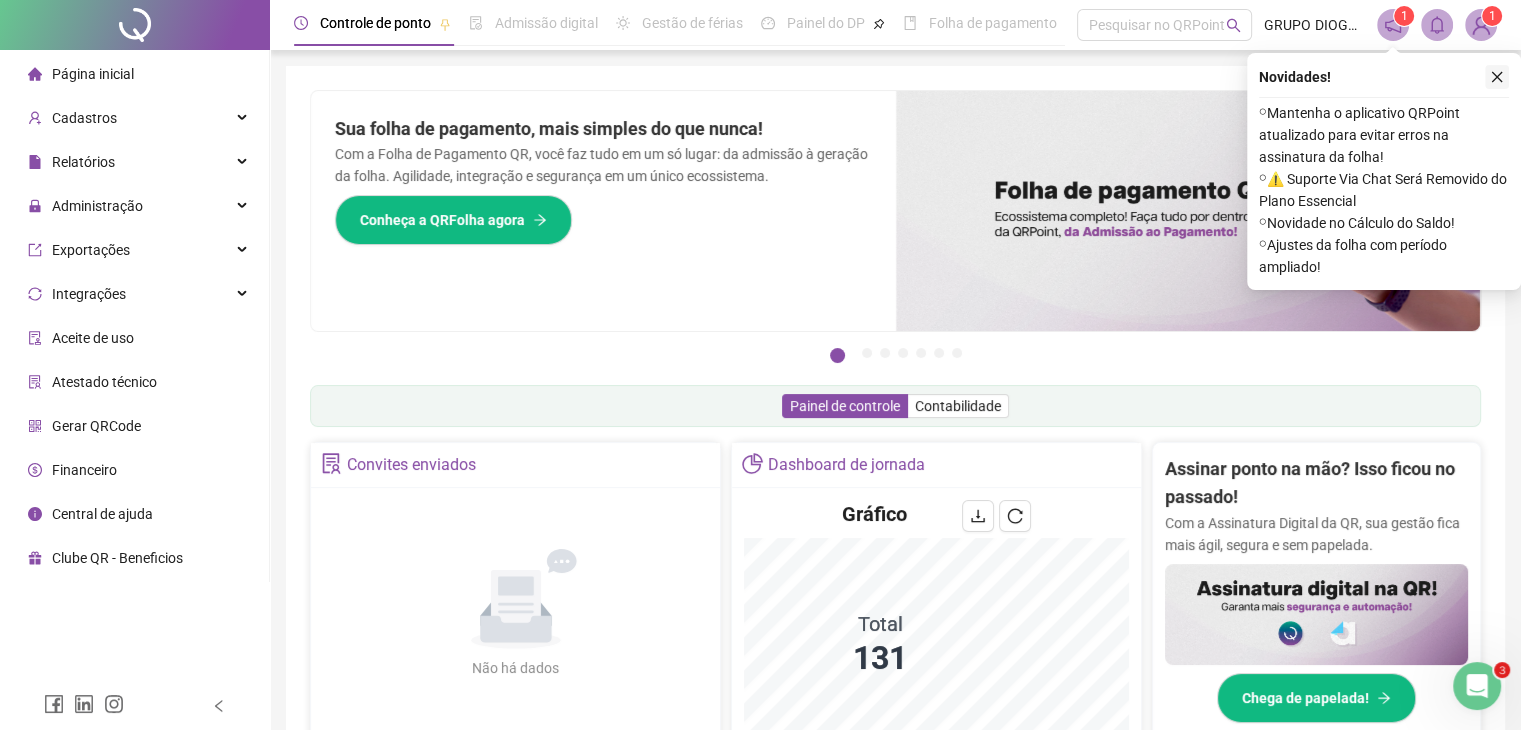 click 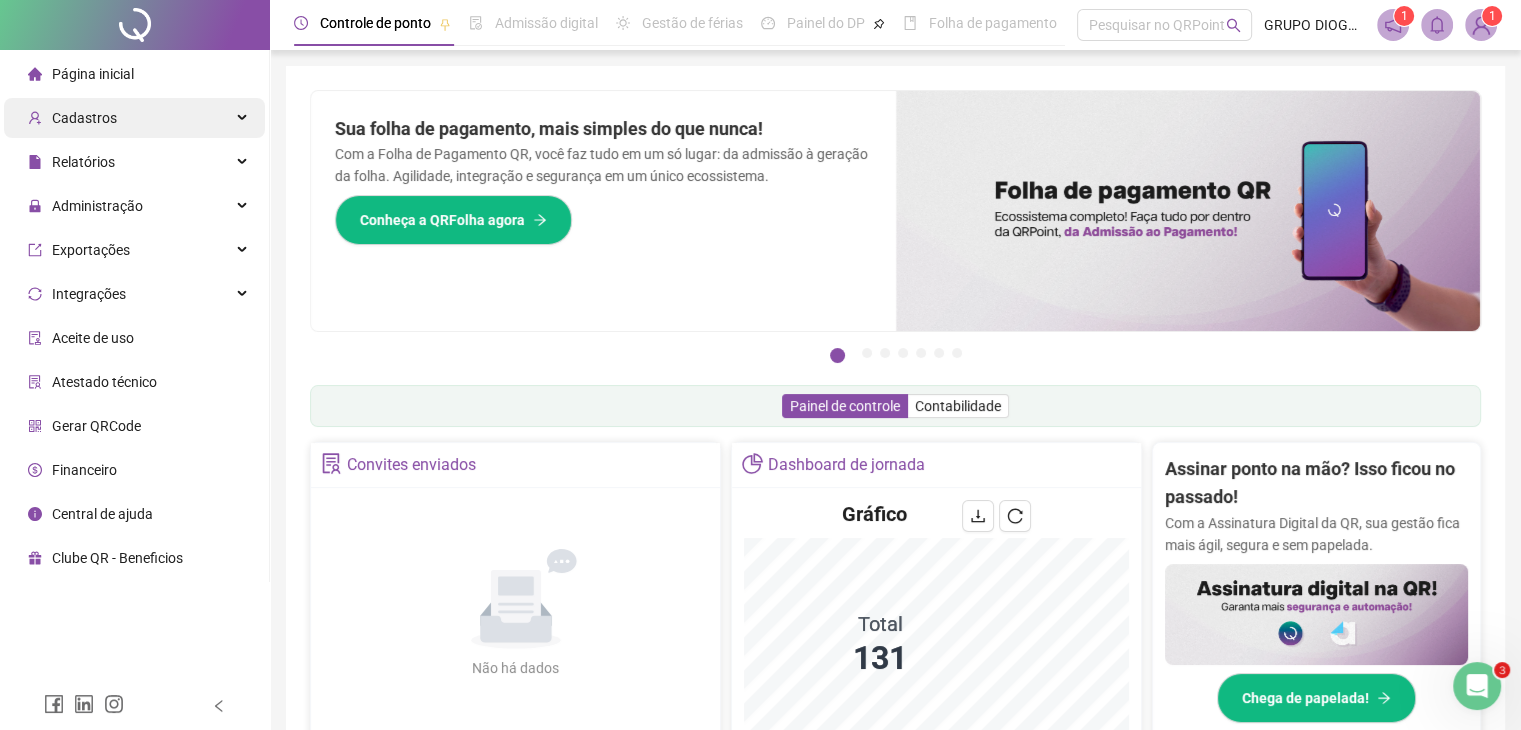 click on "Cadastros" at bounding box center (134, 118) 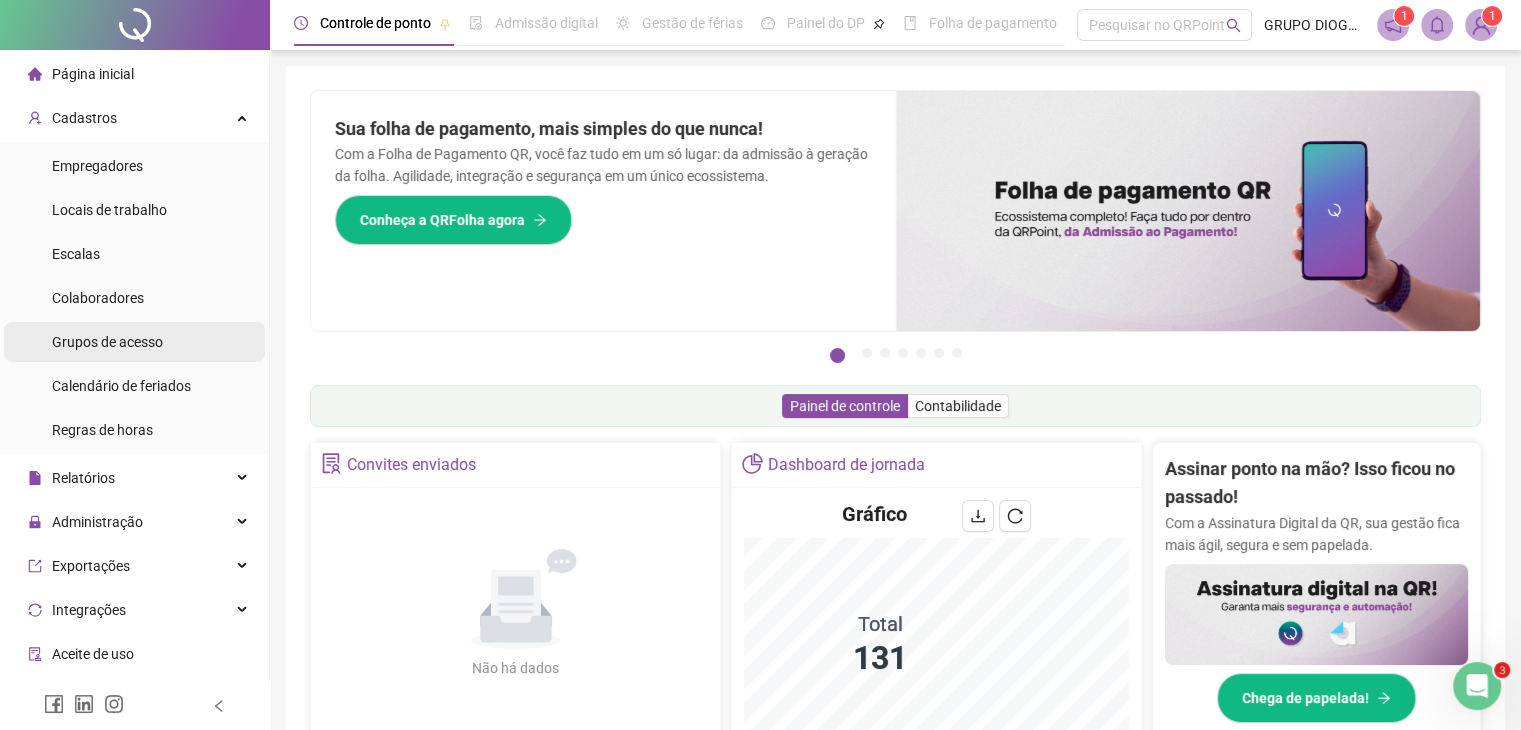 click on "Grupos de acesso" at bounding box center [107, 342] 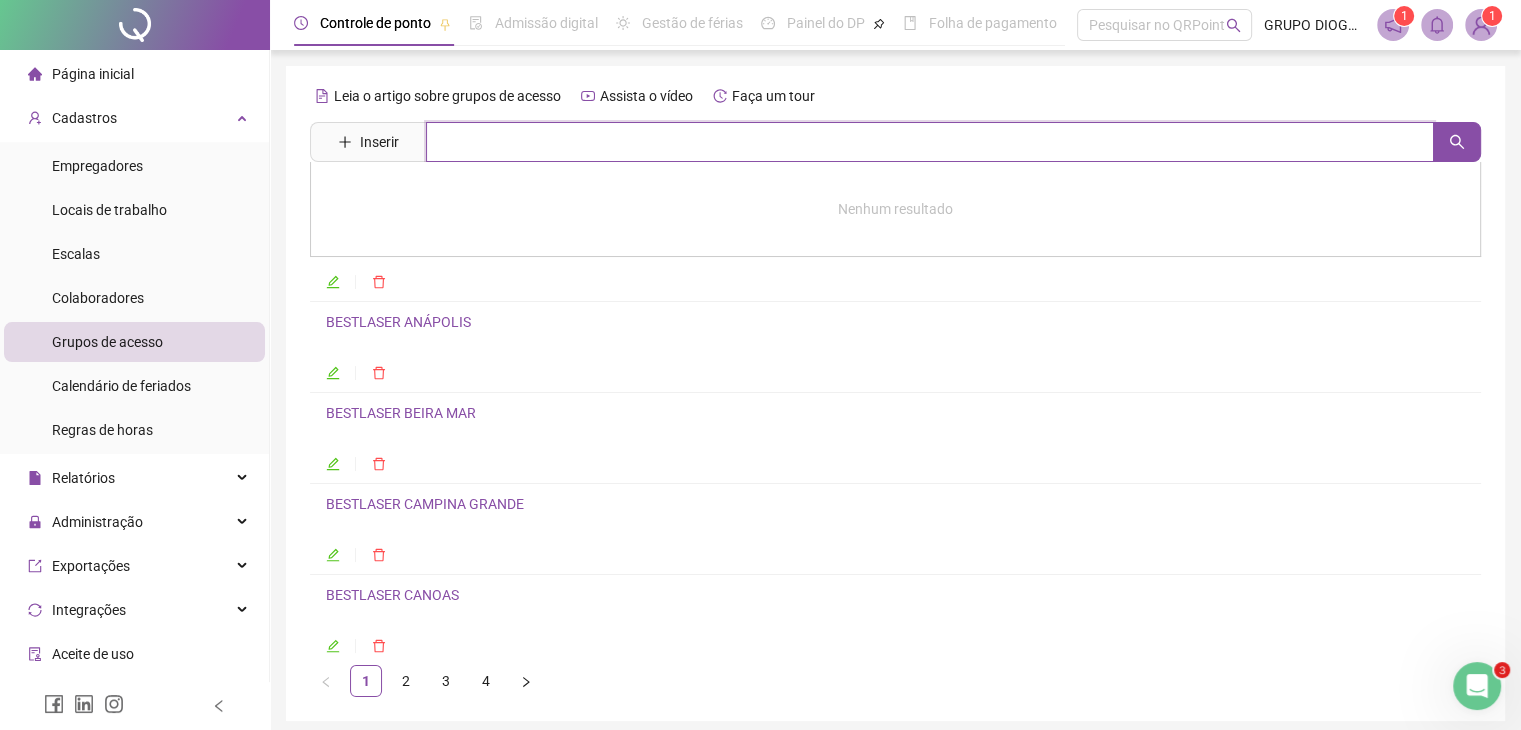 click at bounding box center (930, 142) 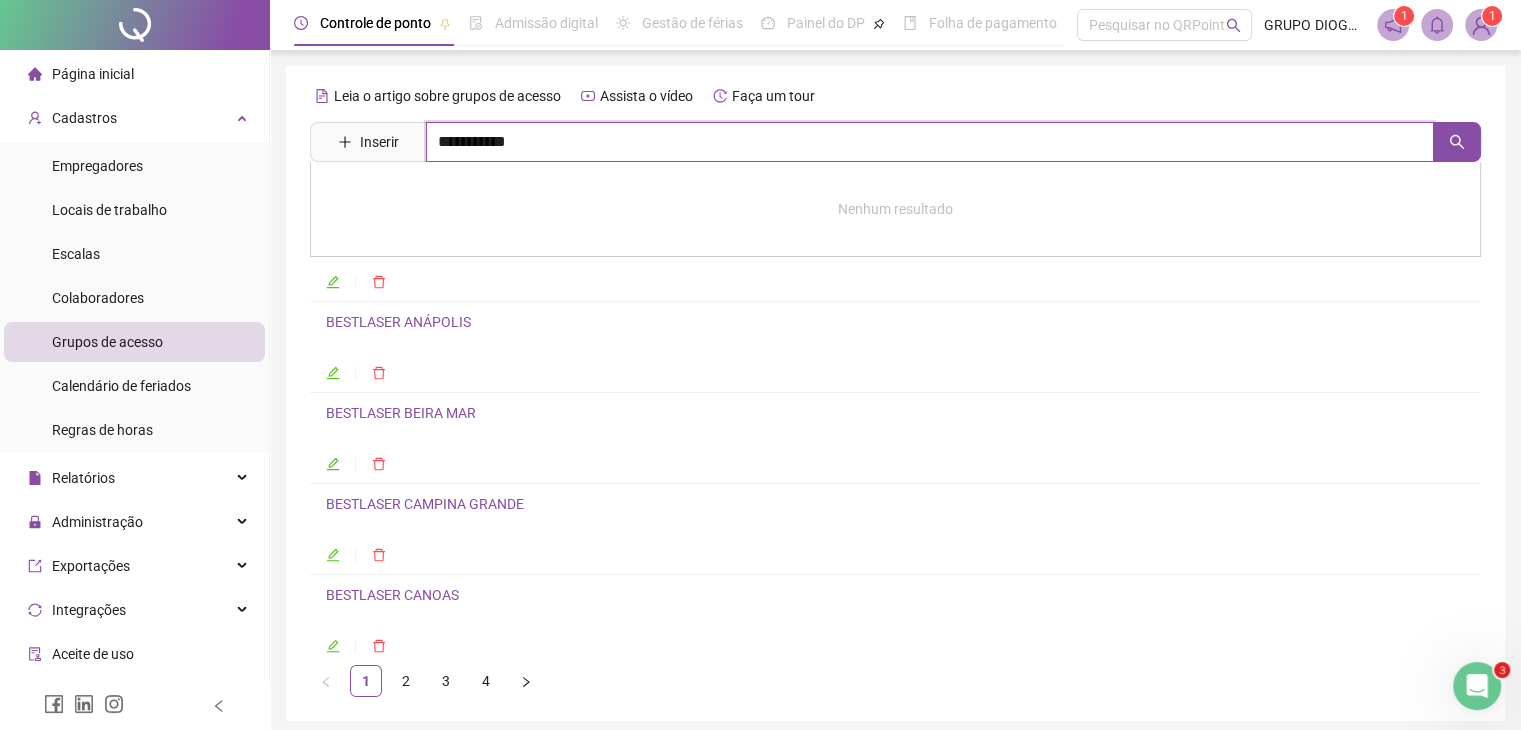 type on "**********" 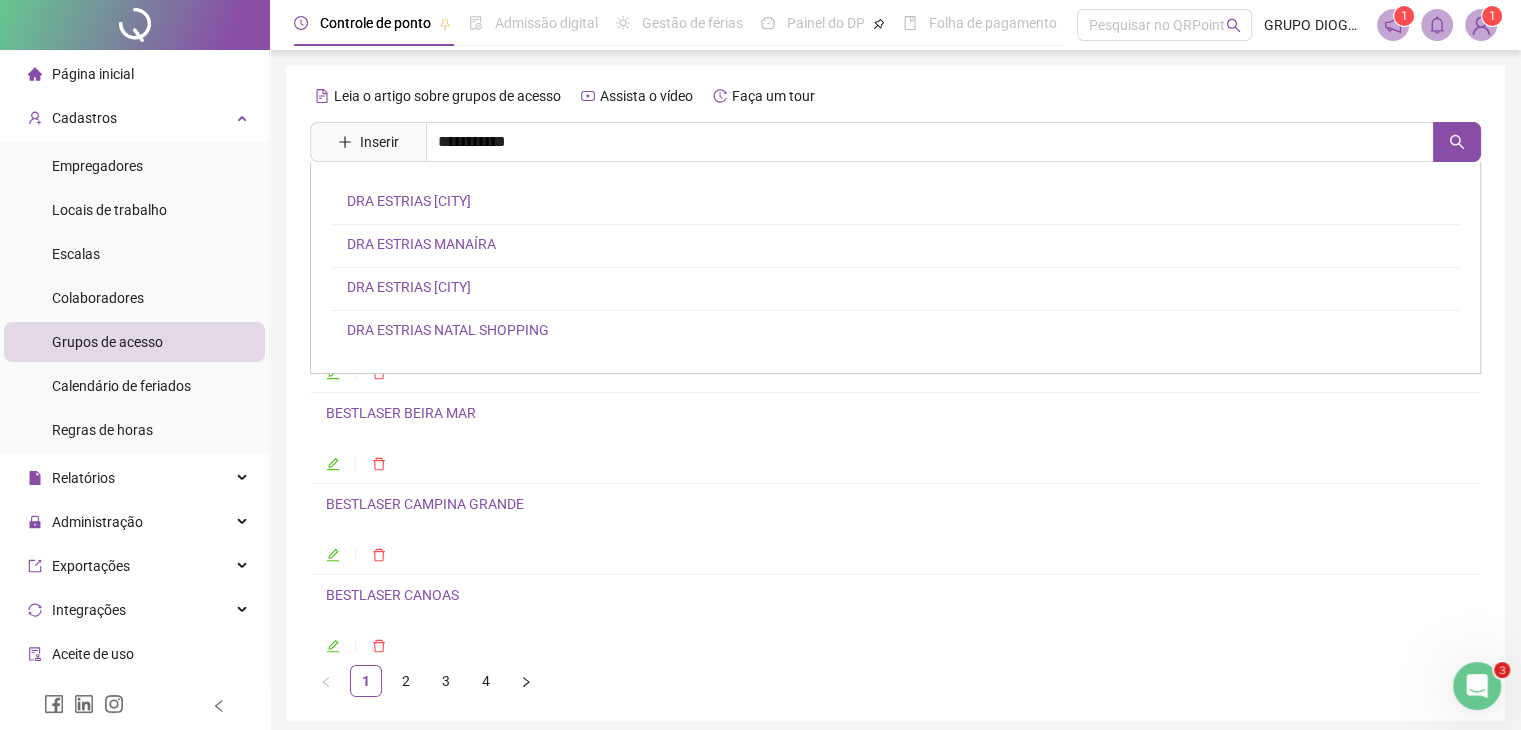 click on "DRA ESTRIAS MANAÍRA" at bounding box center (421, 244) 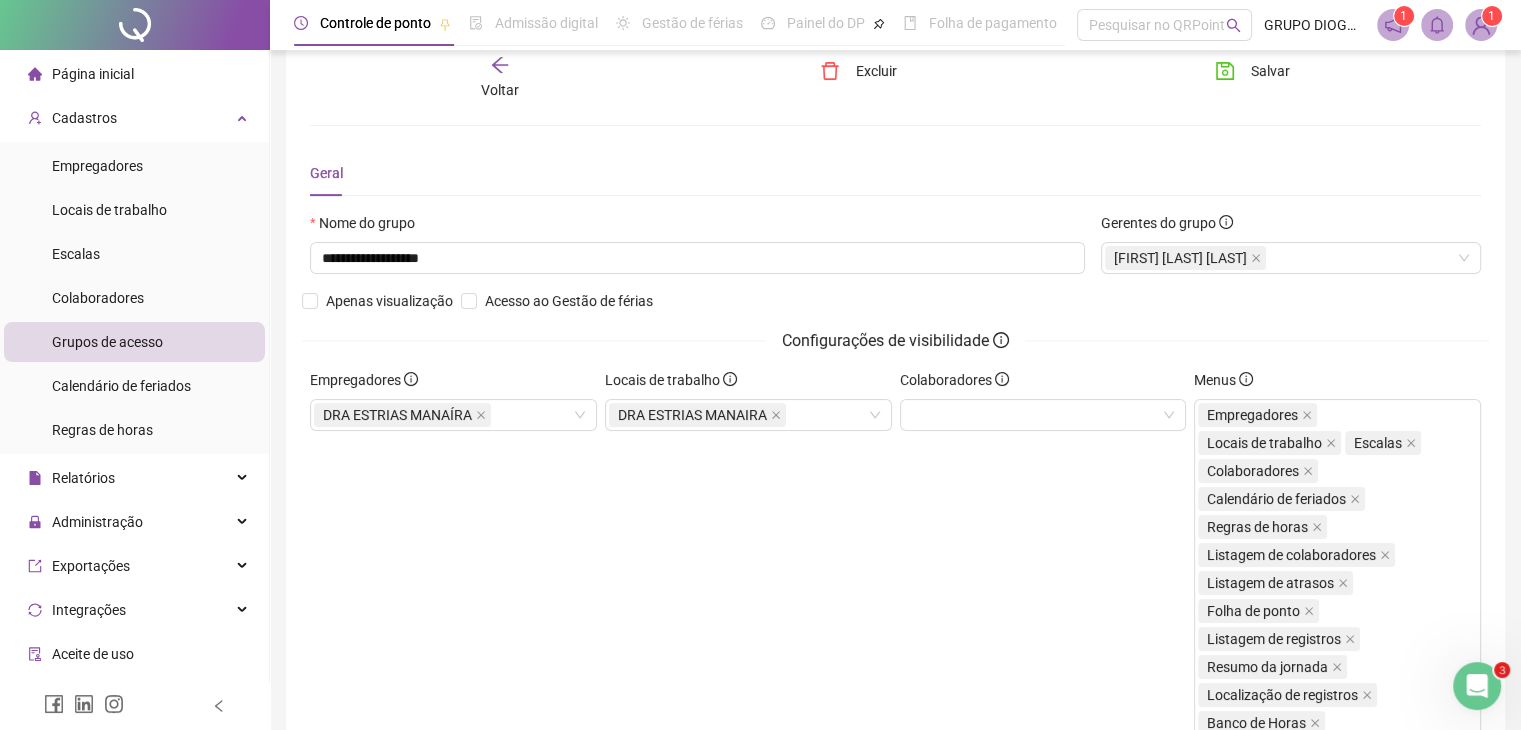 scroll, scrollTop: 0, scrollLeft: 0, axis: both 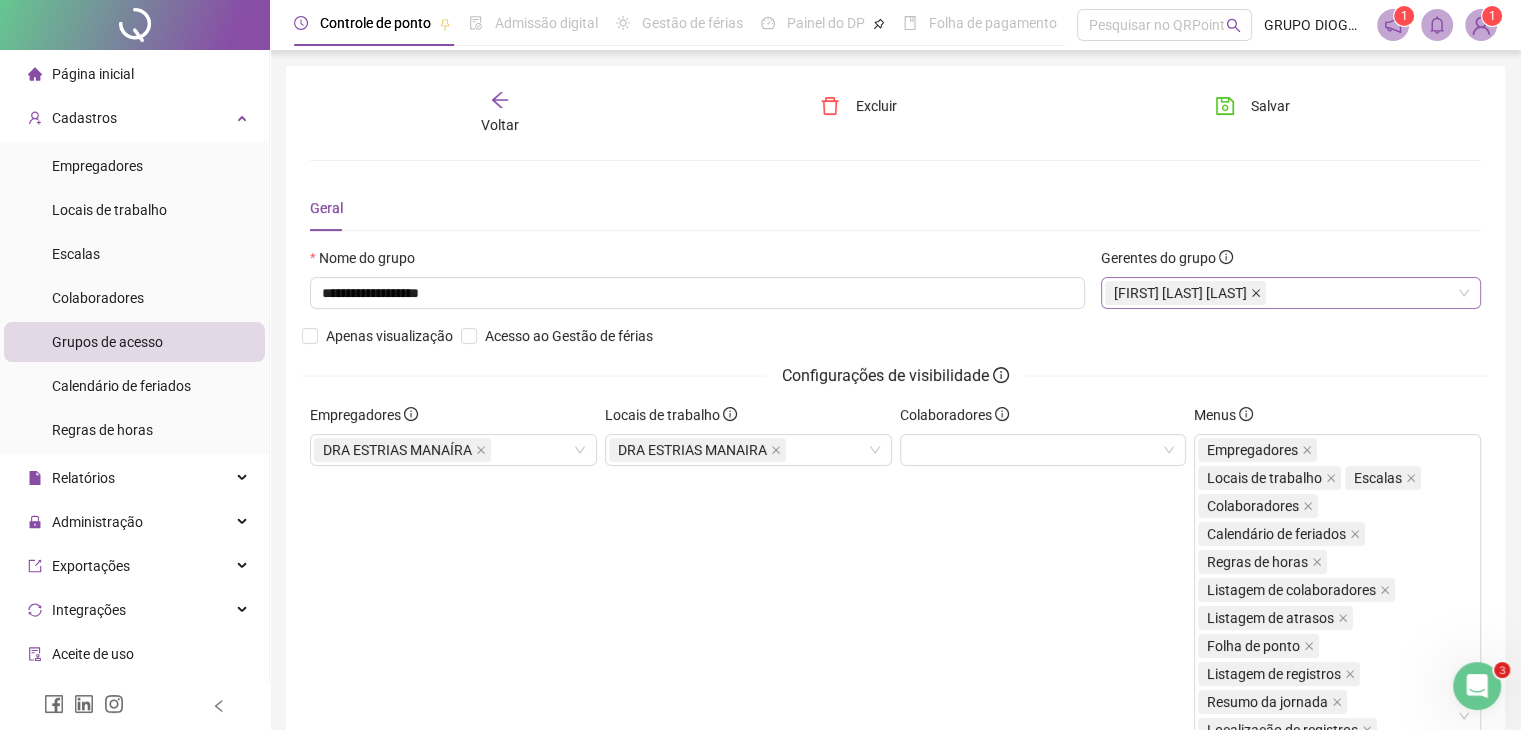 click 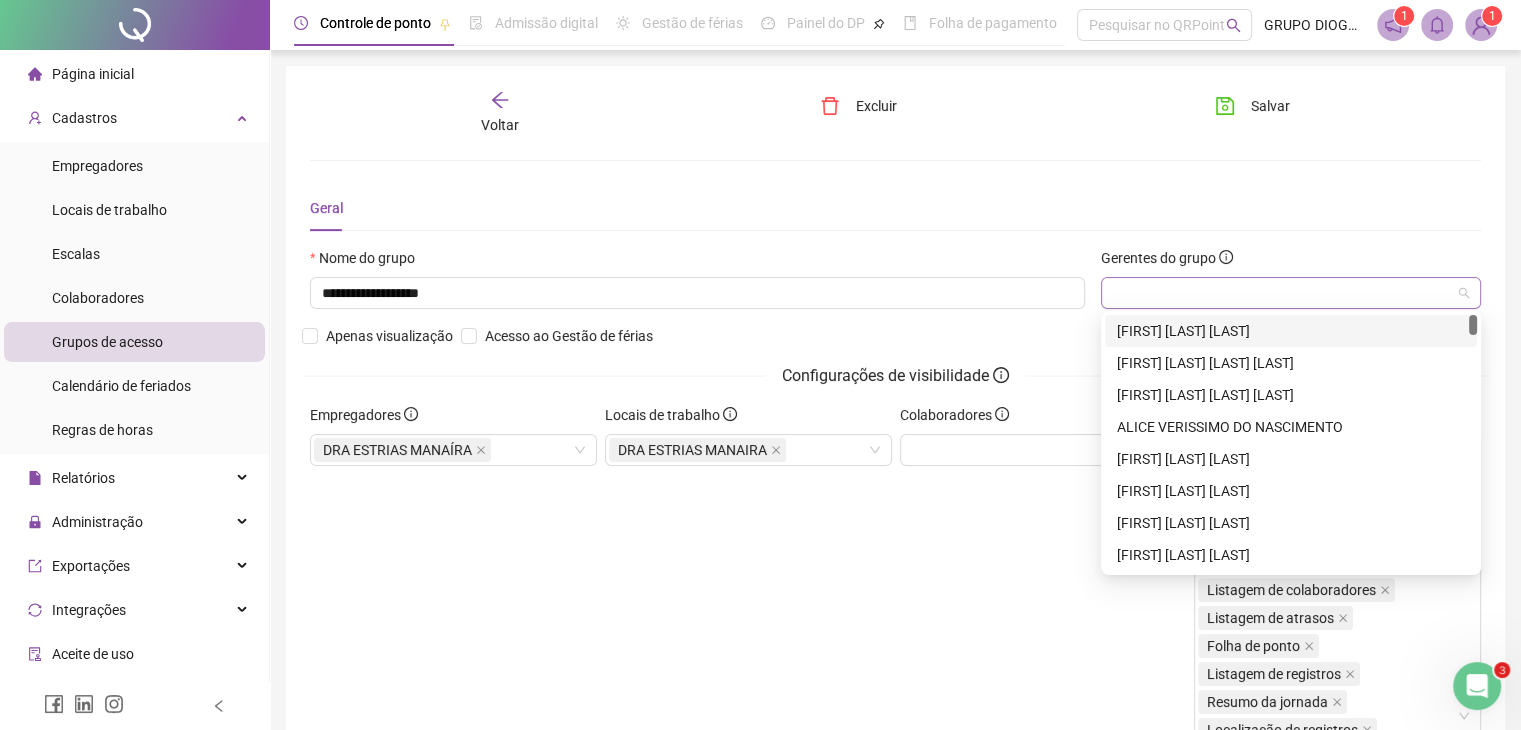 click at bounding box center [1291, 293] 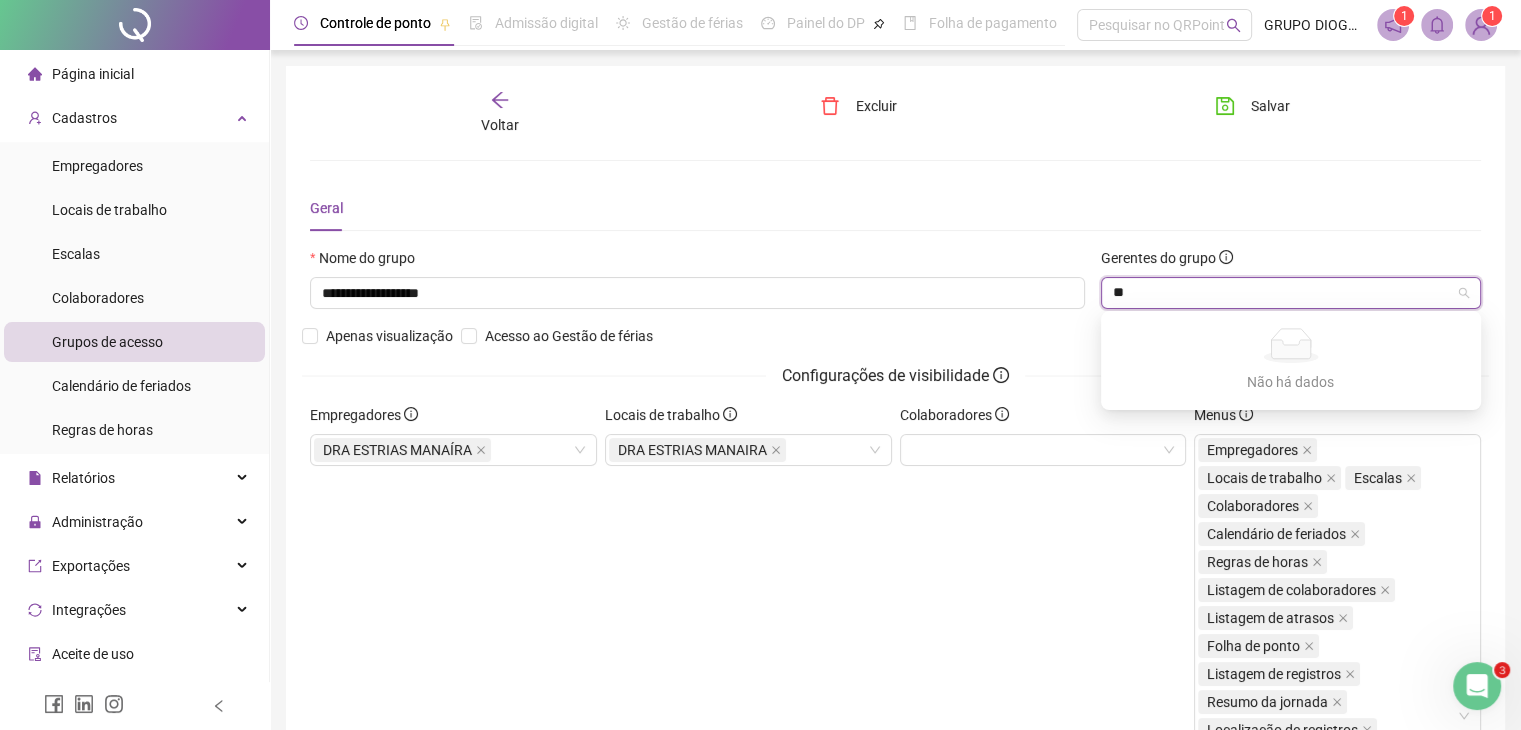 type on "*" 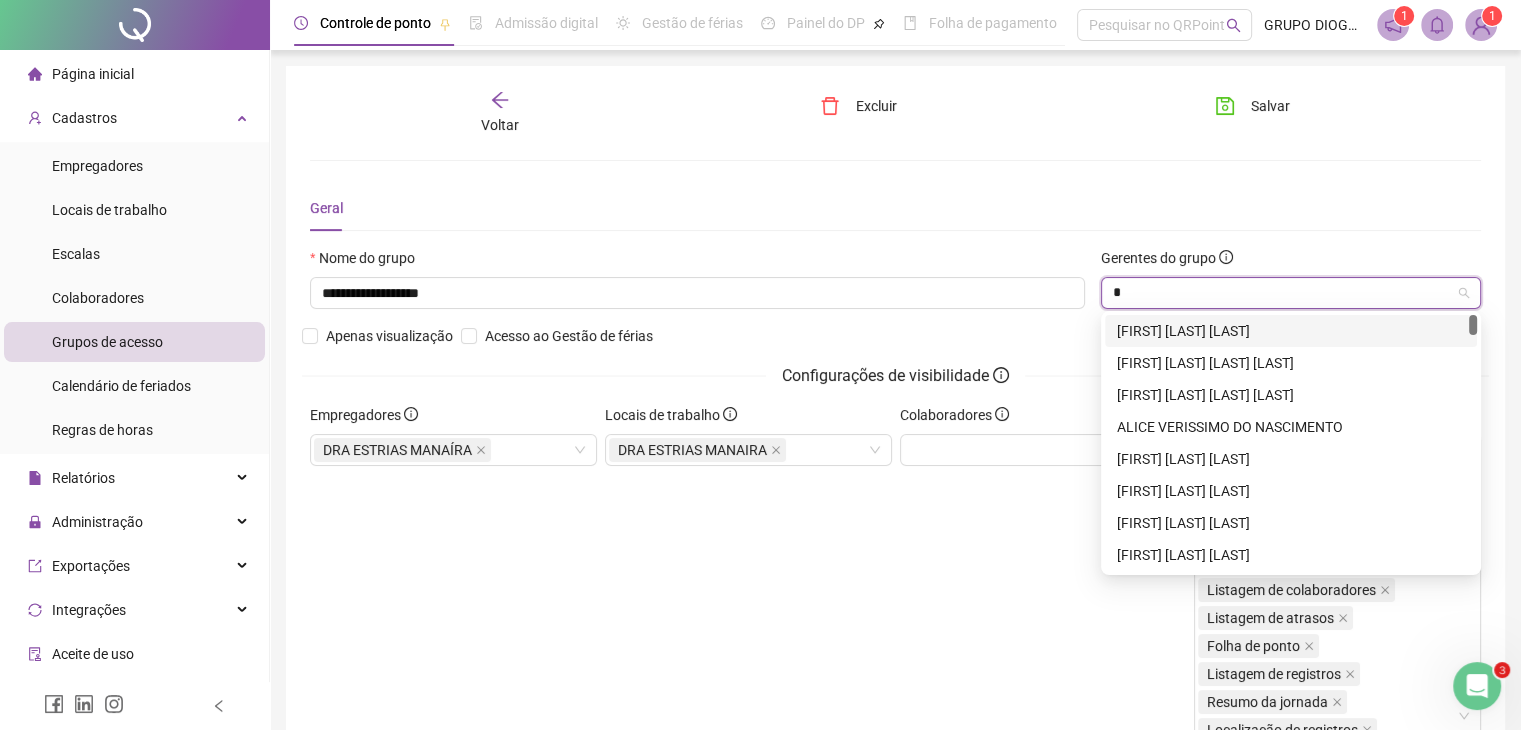 type 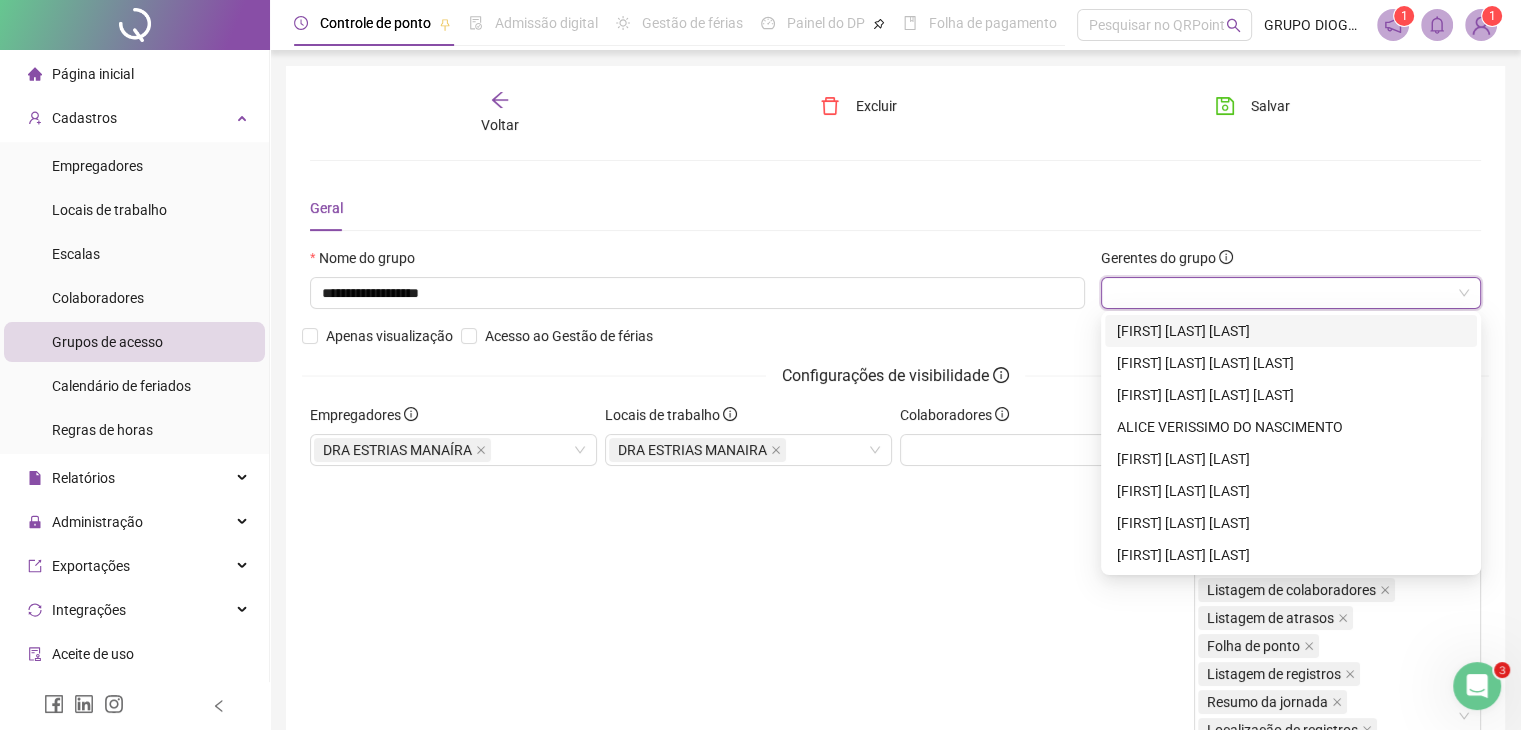 click on "Geral" at bounding box center [895, 208] 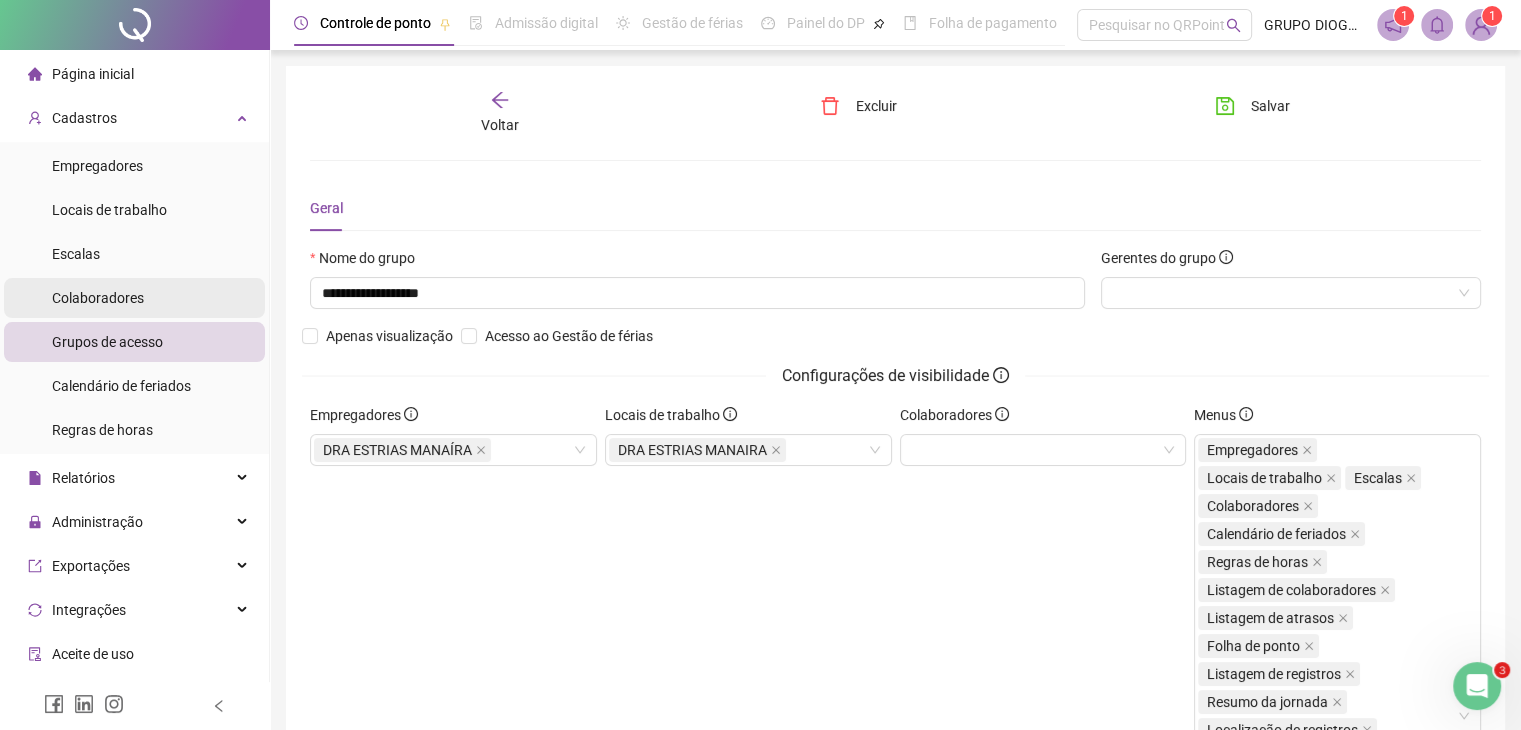 click on "Colaboradores" at bounding box center [98, 298] 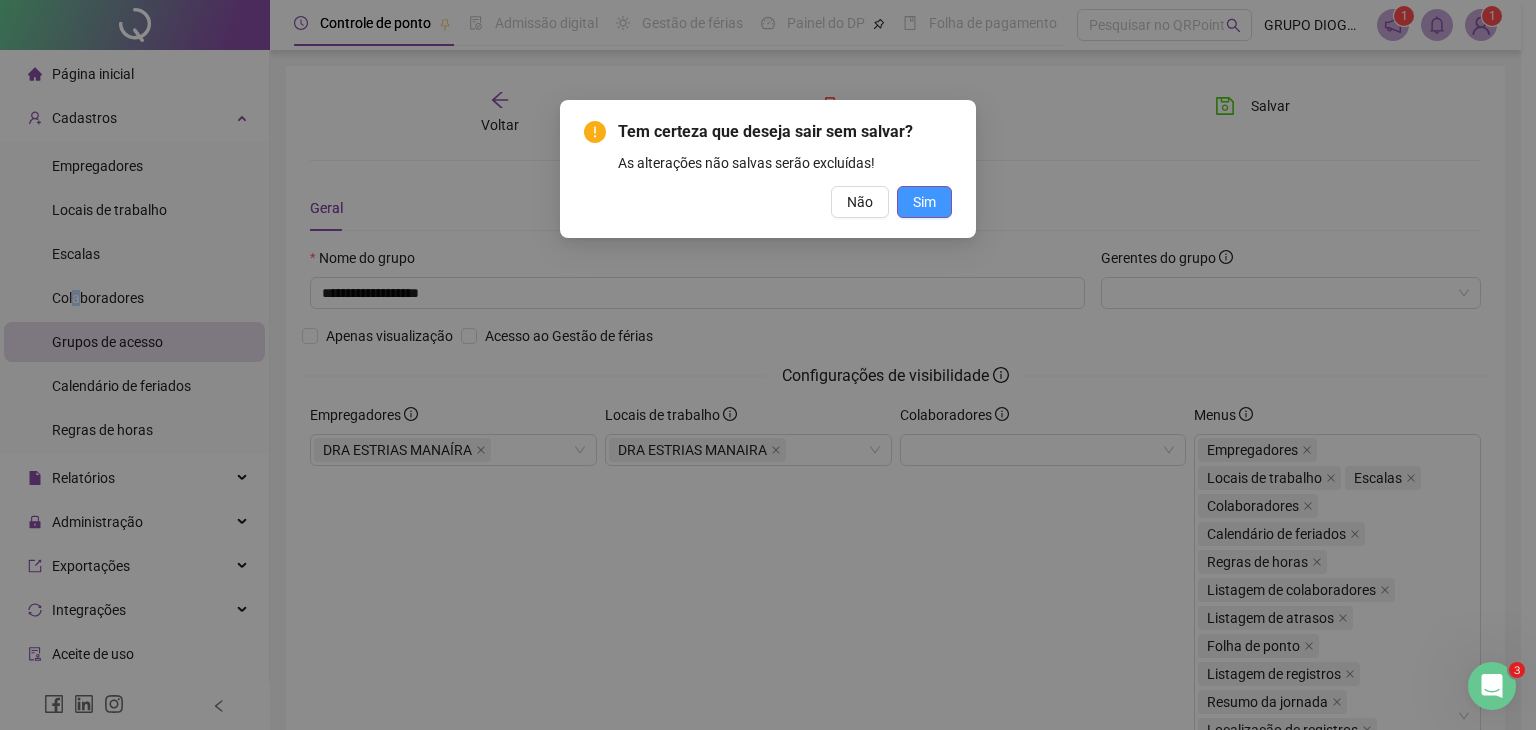 drag, startPoint x: 934, startPoint y: 201, endPoint x: 943, endPoint y: 207, distance: 10.816654 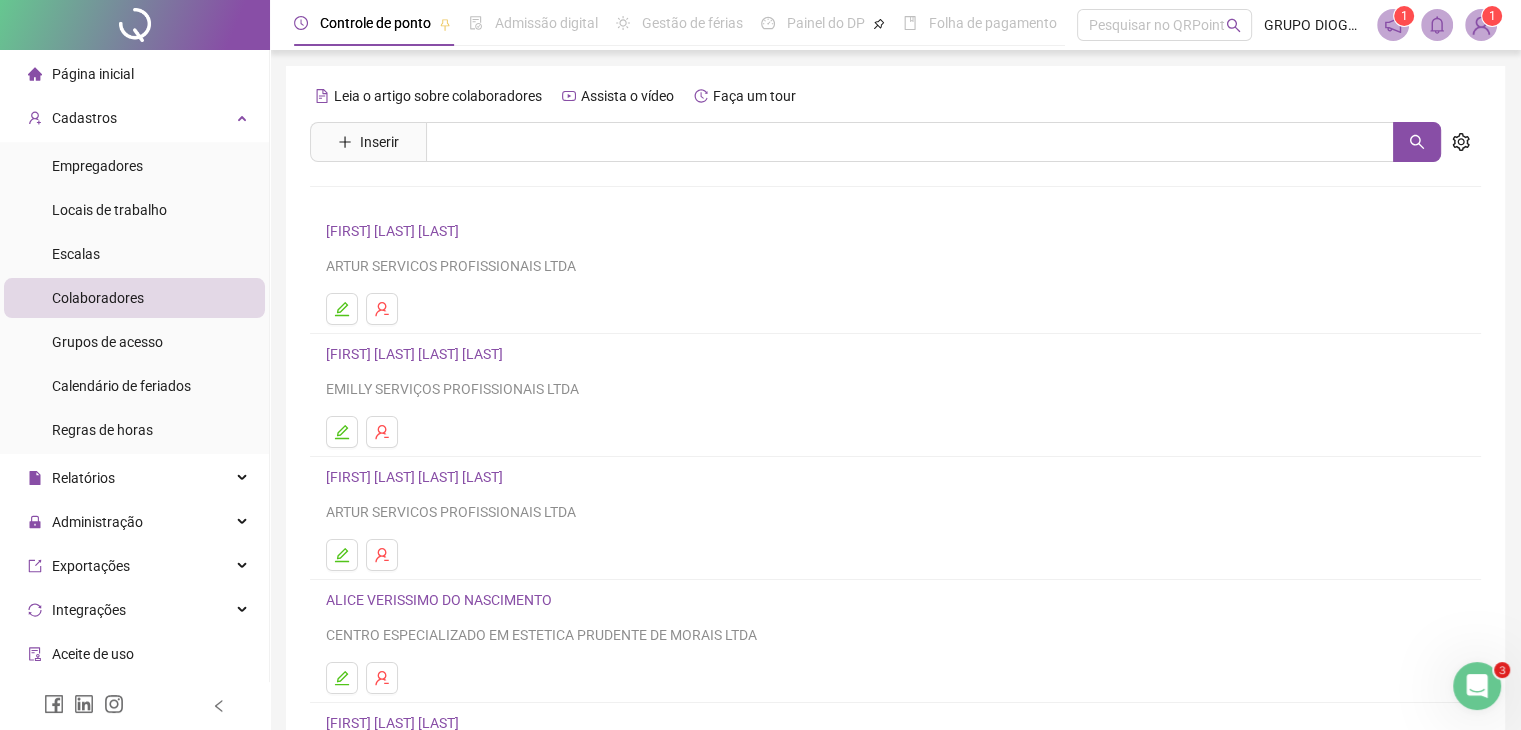 click on "Leia o artigo sobre colaboradores Assista o vídeo Faça um tour Inserir Nenhum resultado ALDIANE COSTA DA SILVA    ARTUR SERVICOS PROFISSIONAIS LTDA ALEX DOS SANTOS PONTES JUNIOR    EMILLY SERVIÇOS PROFISSIONAIS LTDA ALEXIA ALEXANDROVNA FERNANDES BENIGNO    ARTUR SERVICOS PROFISSIONAIS LTDA ALICE VERISSIMO DO NASCIMENTO    CENTRO ESPECIALIZADO EM ESTETICA PRUDENTE DE MORAIS LTDA ALINE EUGENIA DOS SANTOS MELO    BESTLASER CASA FORTE  1 2 3 4 5 ••• 27" at bounding box center [895, 468] 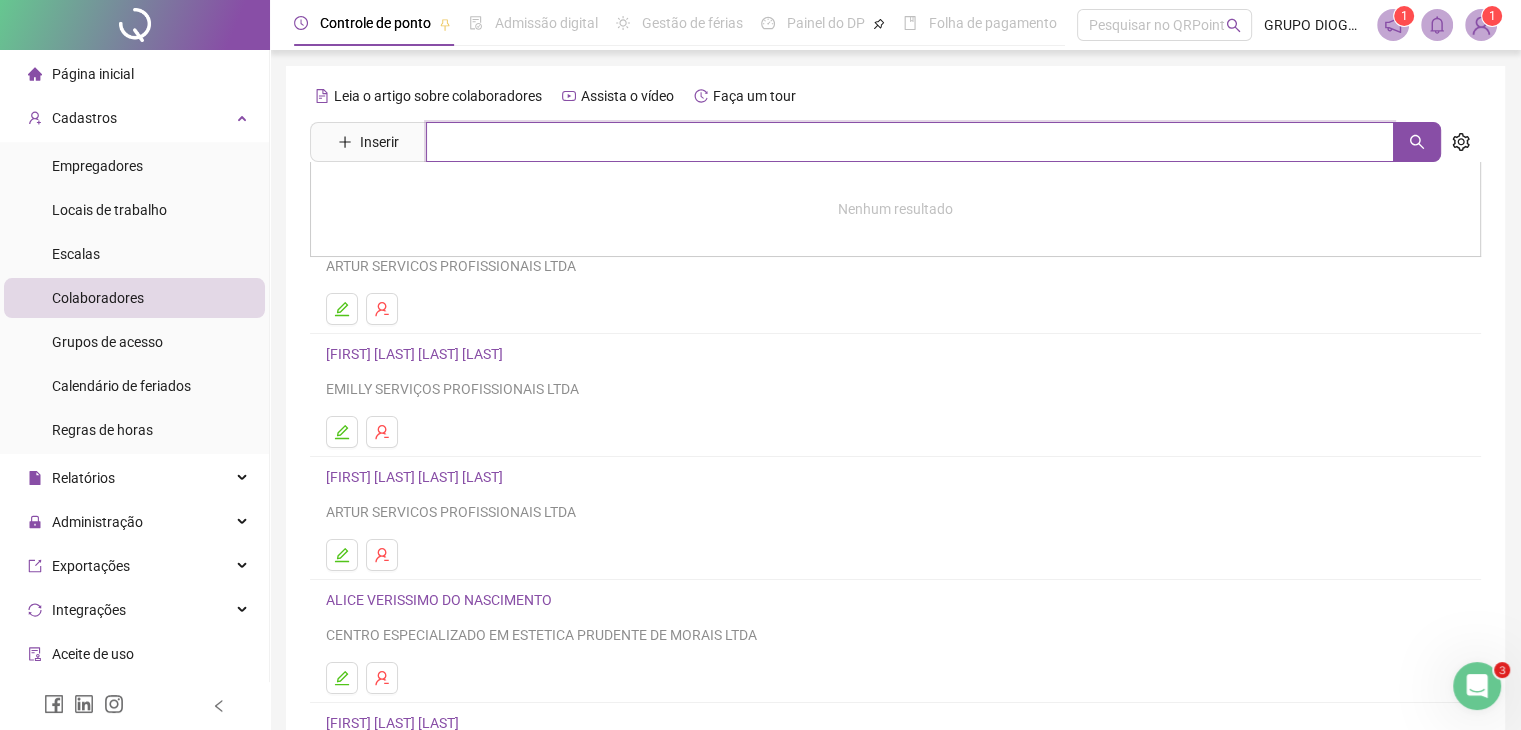 click at bounding box center (910, 142) 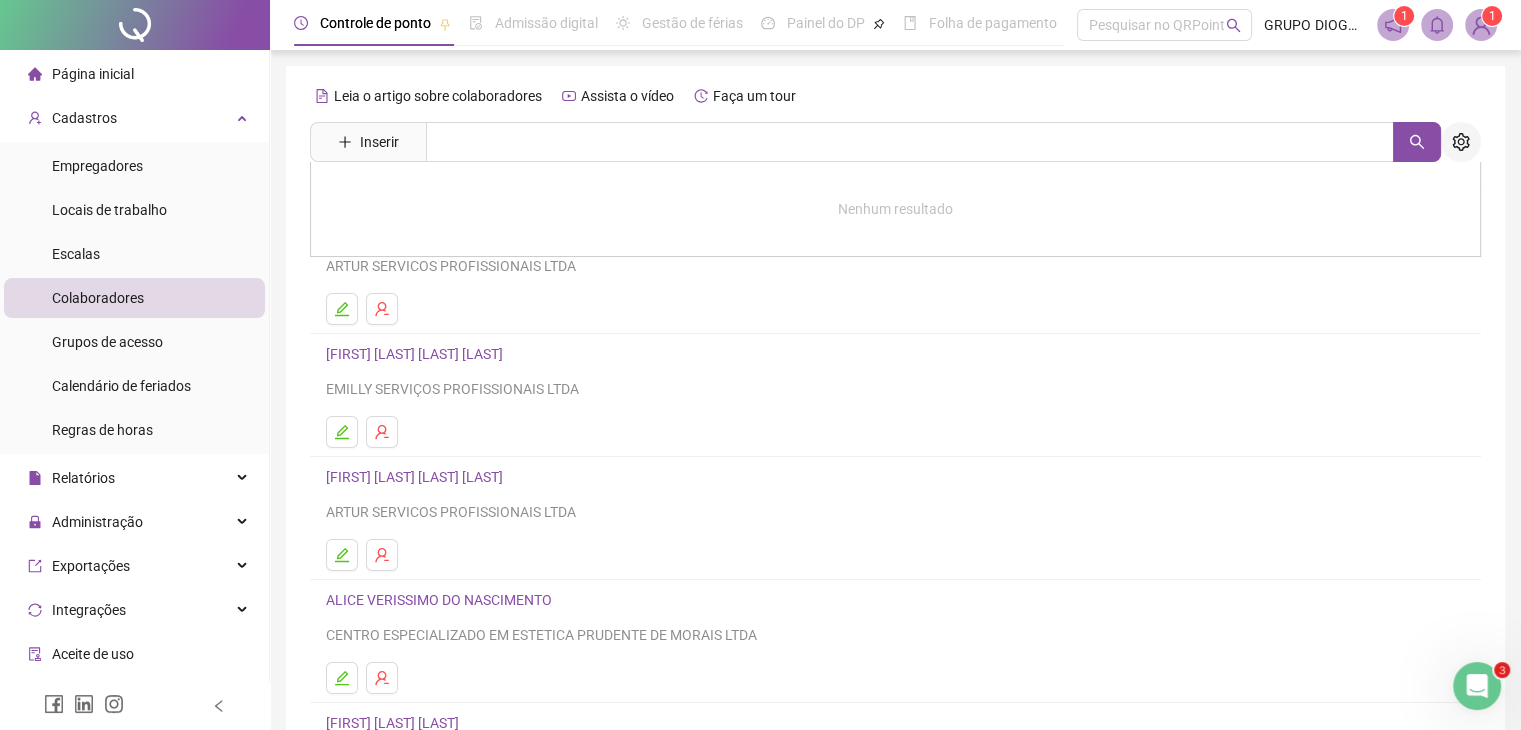 click 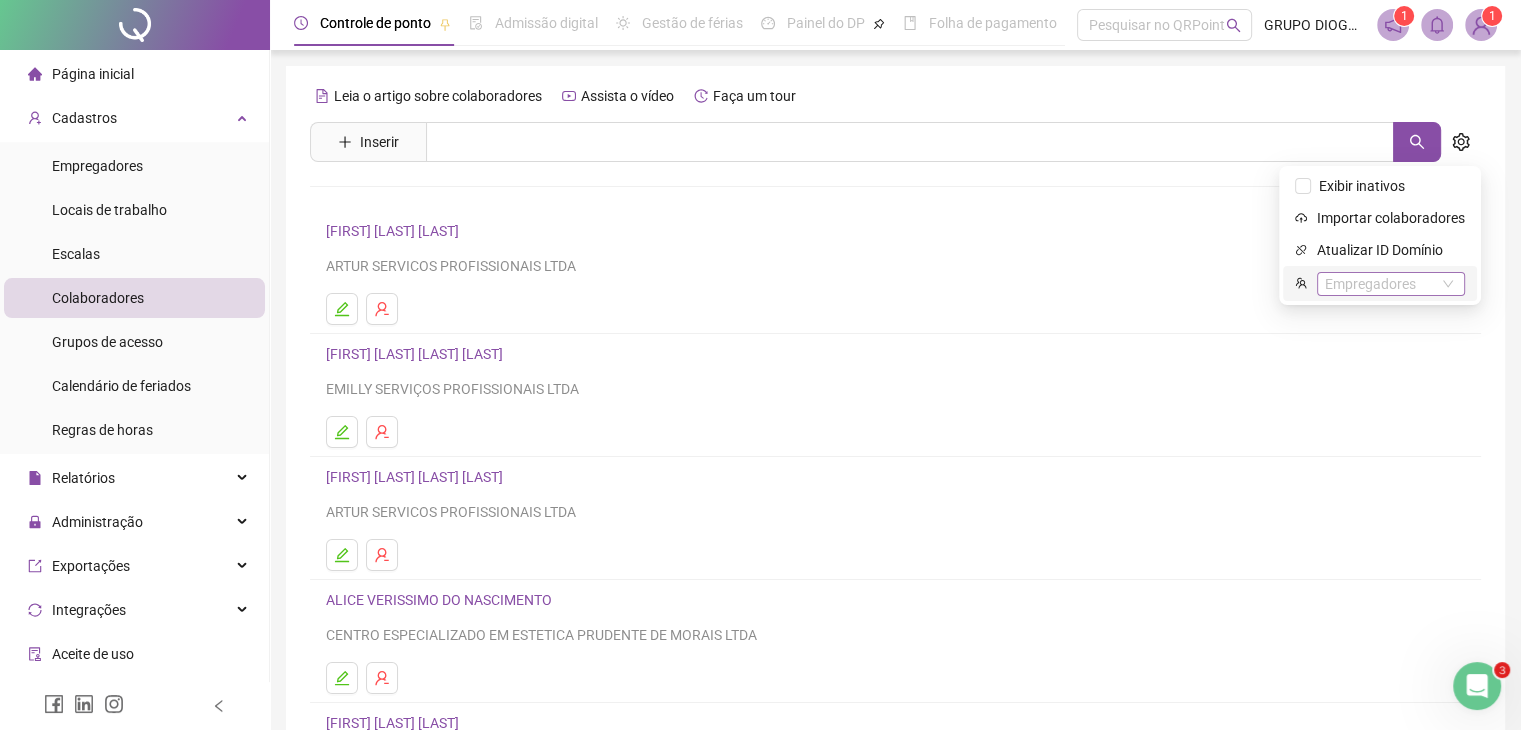 click on "Empregadores" at bounding box center [1391, 284] 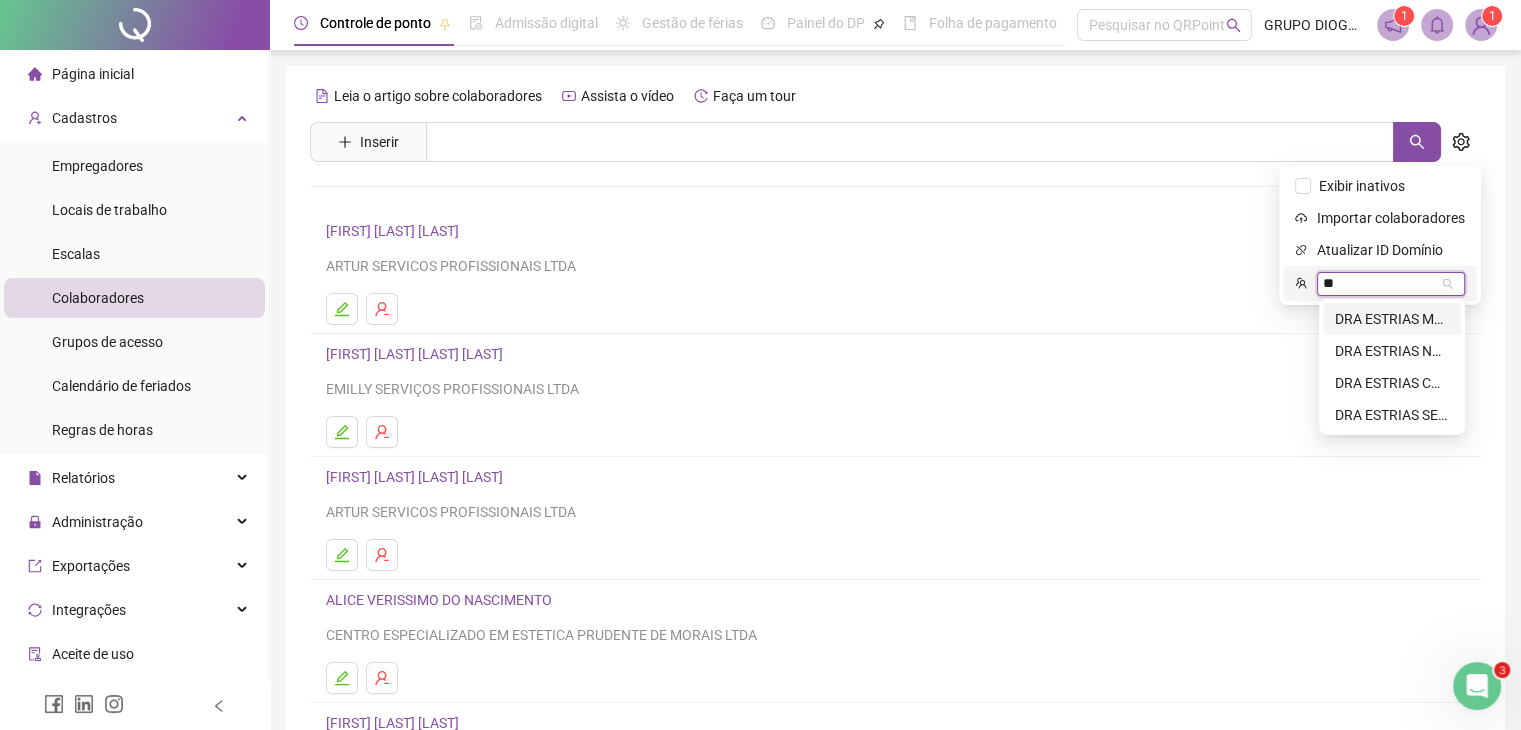 type on "***" 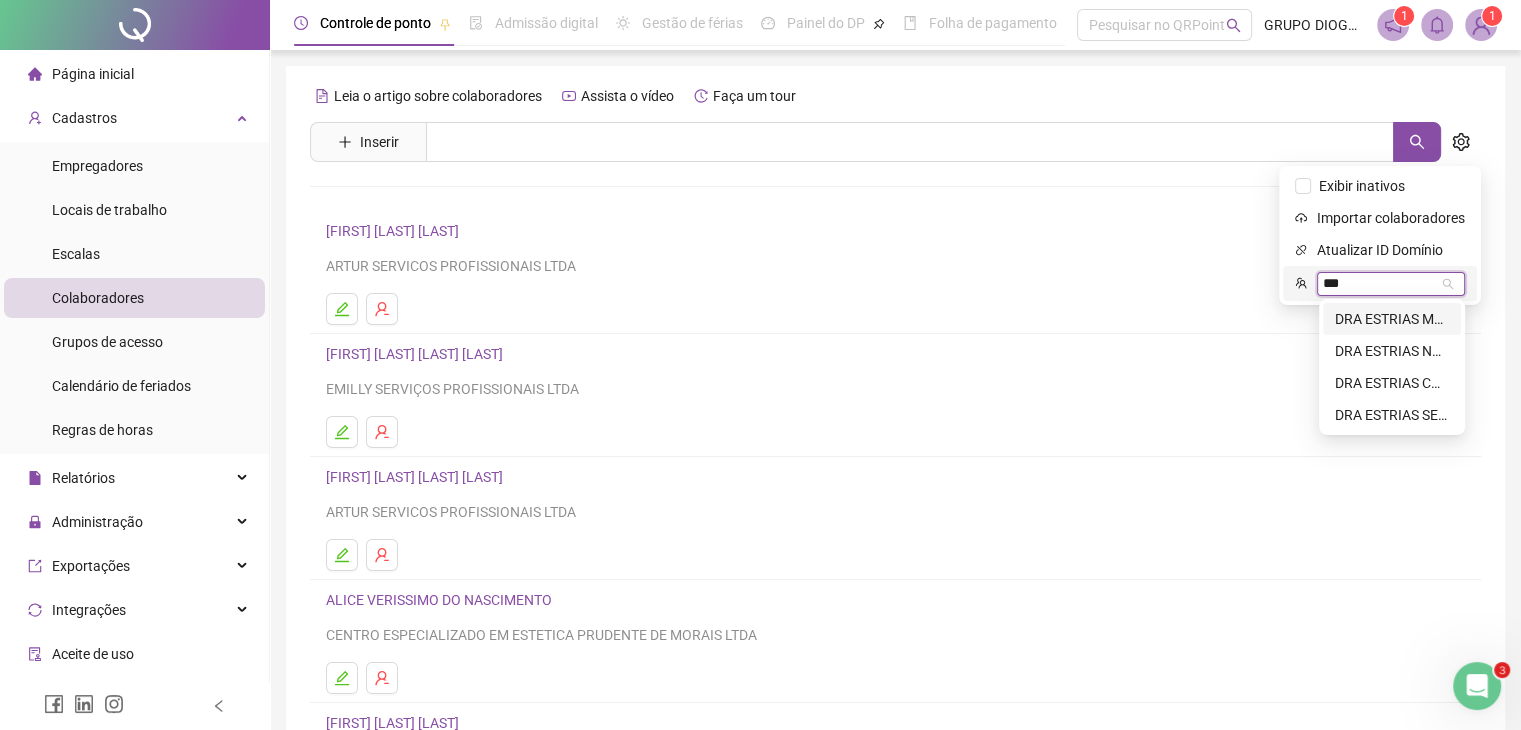click on "DRA ESTRIAS MOSSORO LTDA" at bounding box center [1392, 319] 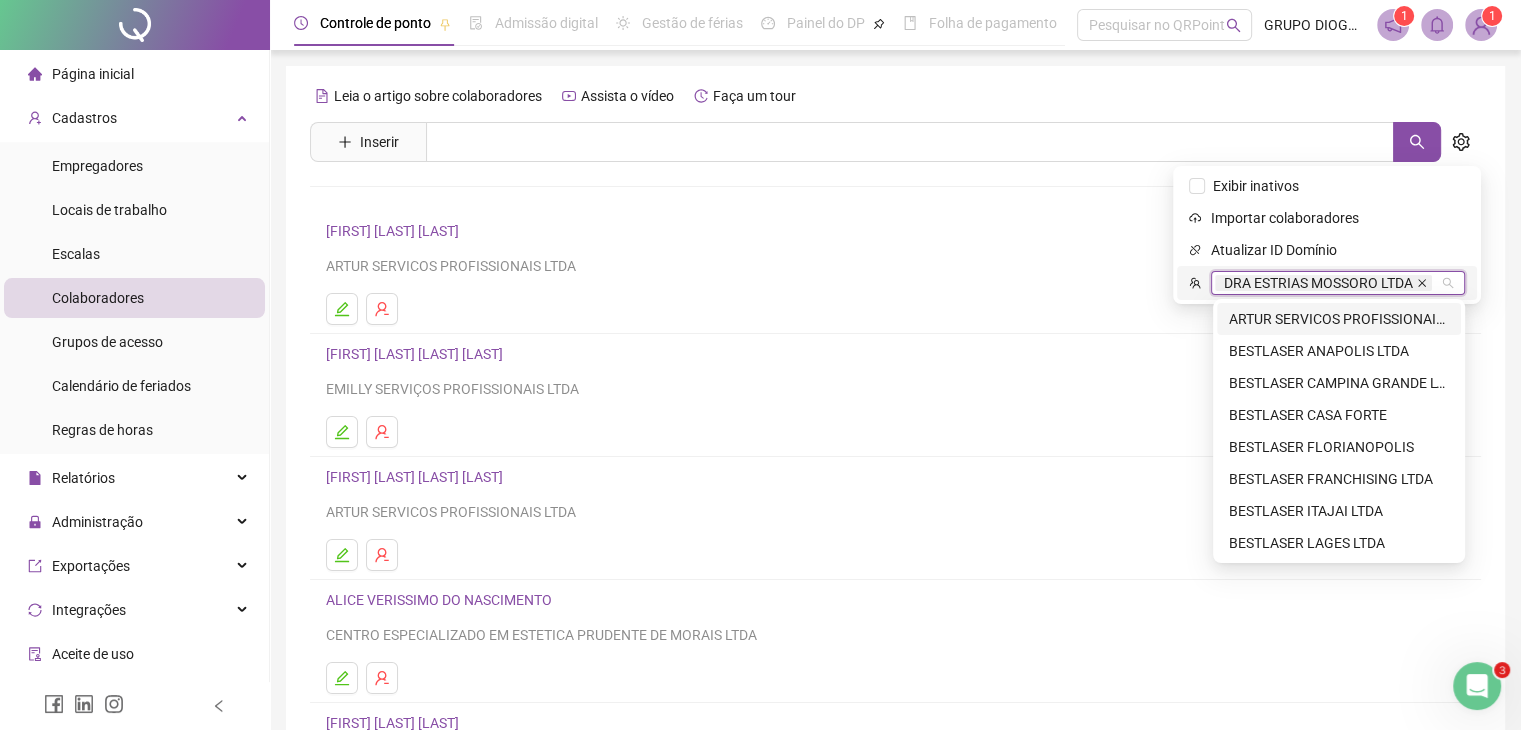 click 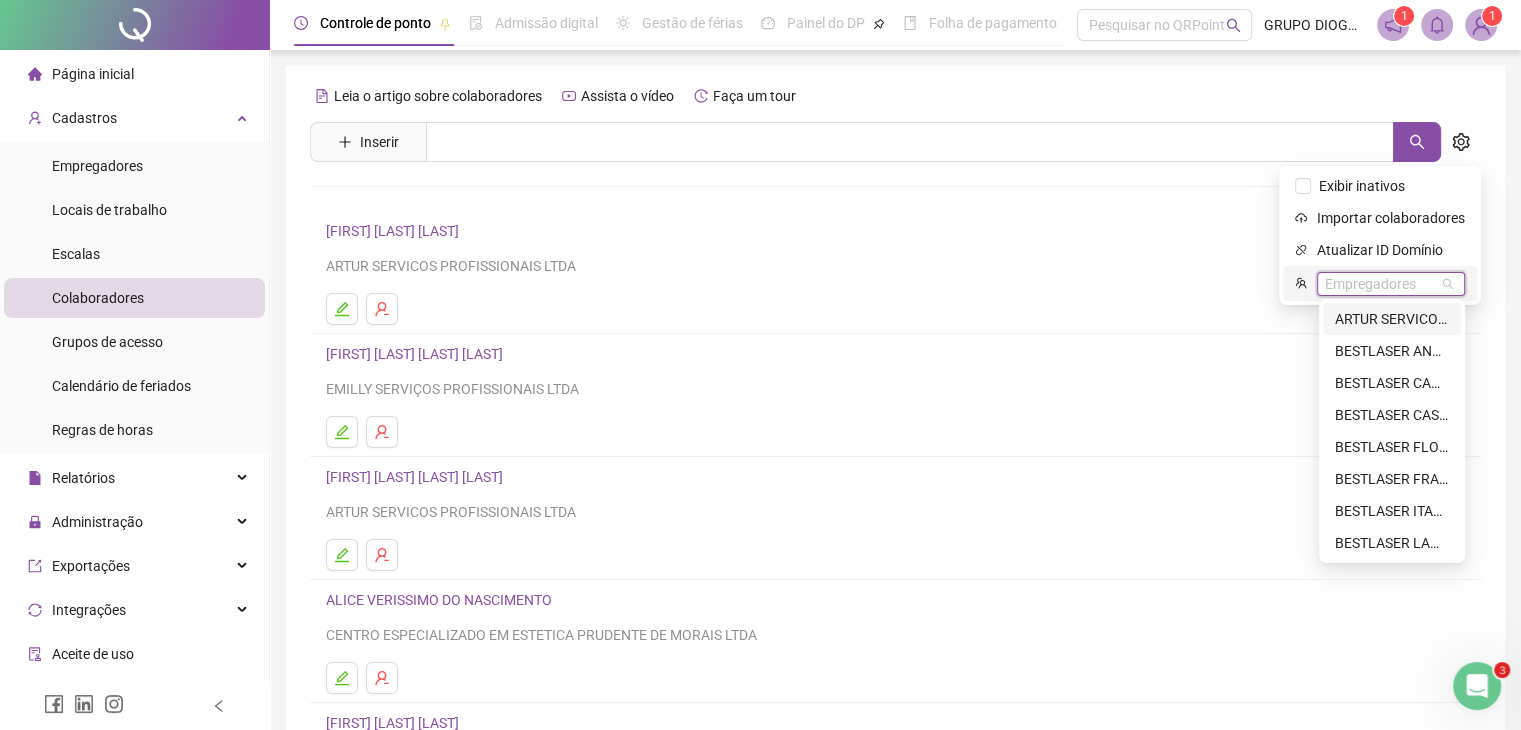 click on "Empregadores" at bounding box center (1391, 284) 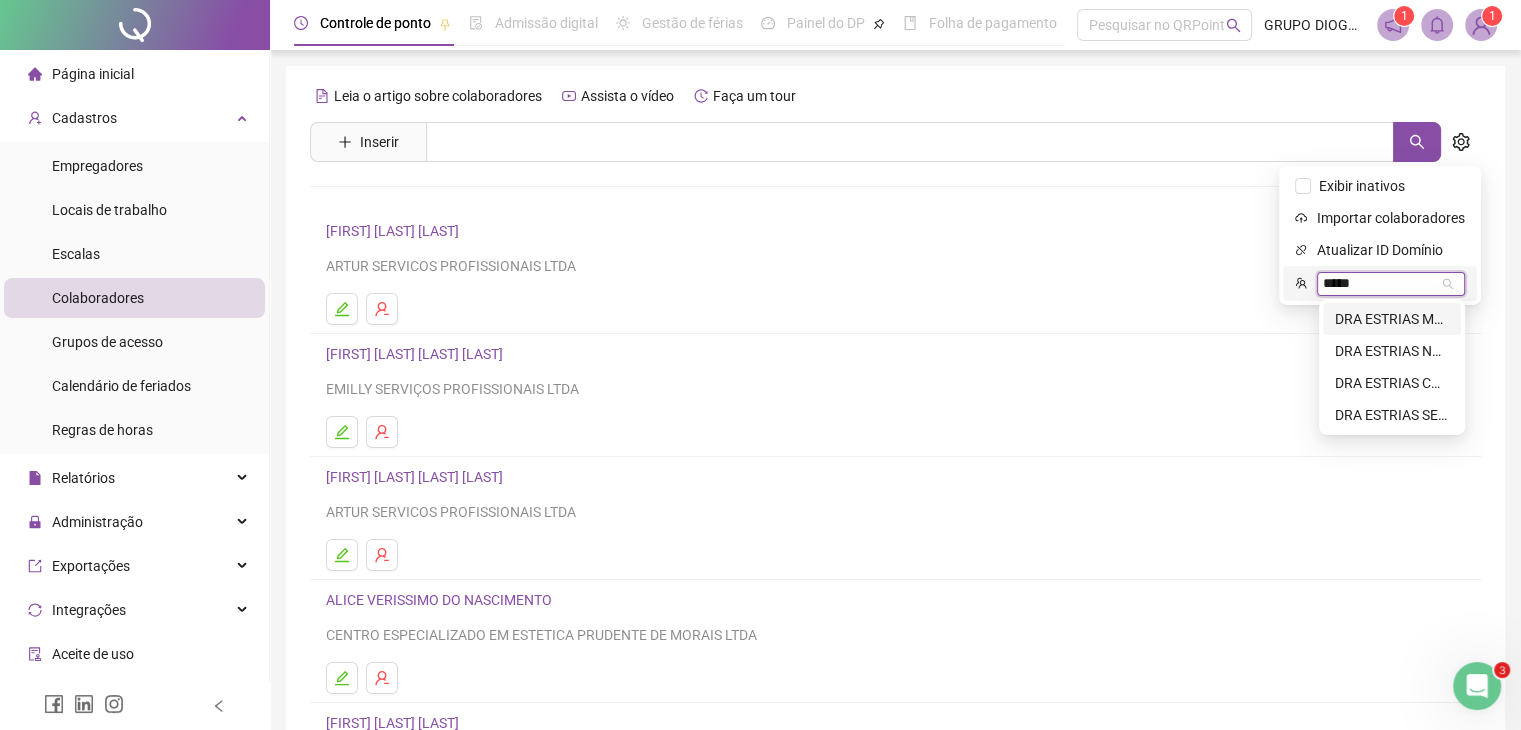 type on "******" 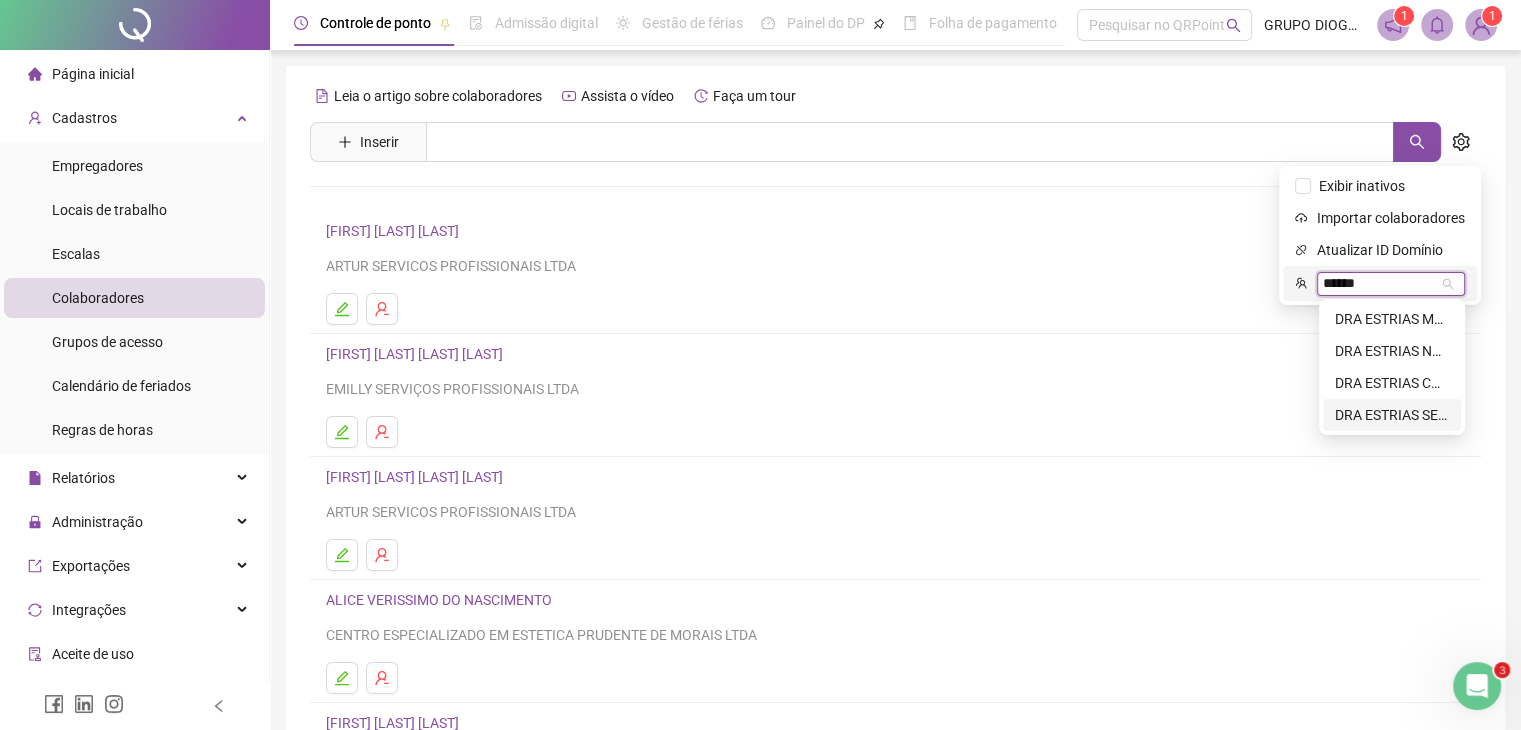 click on "DRA ESTRIAS SERVICOS LTDA" at bounding box center [1392, 415] 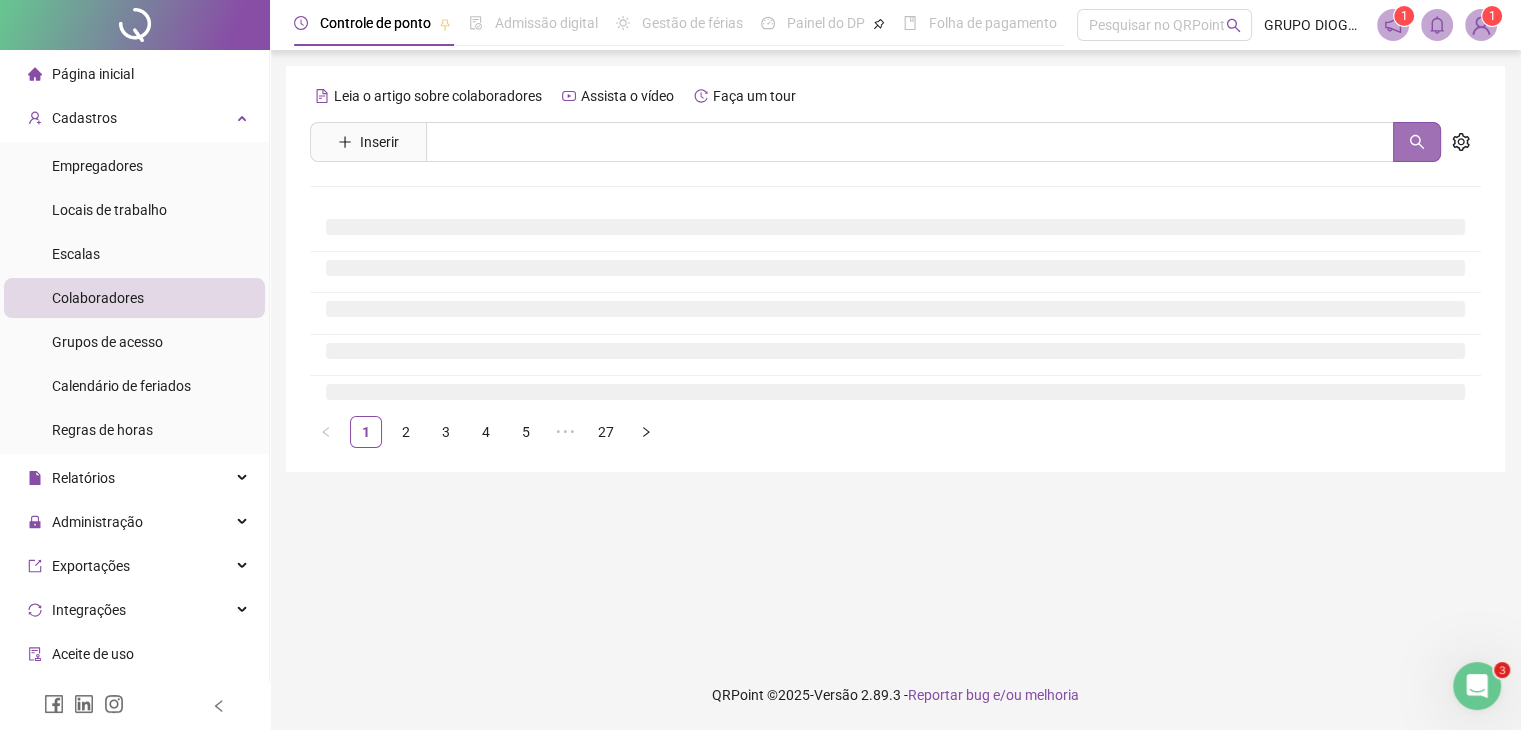 click at bounding box center (1417, 142) 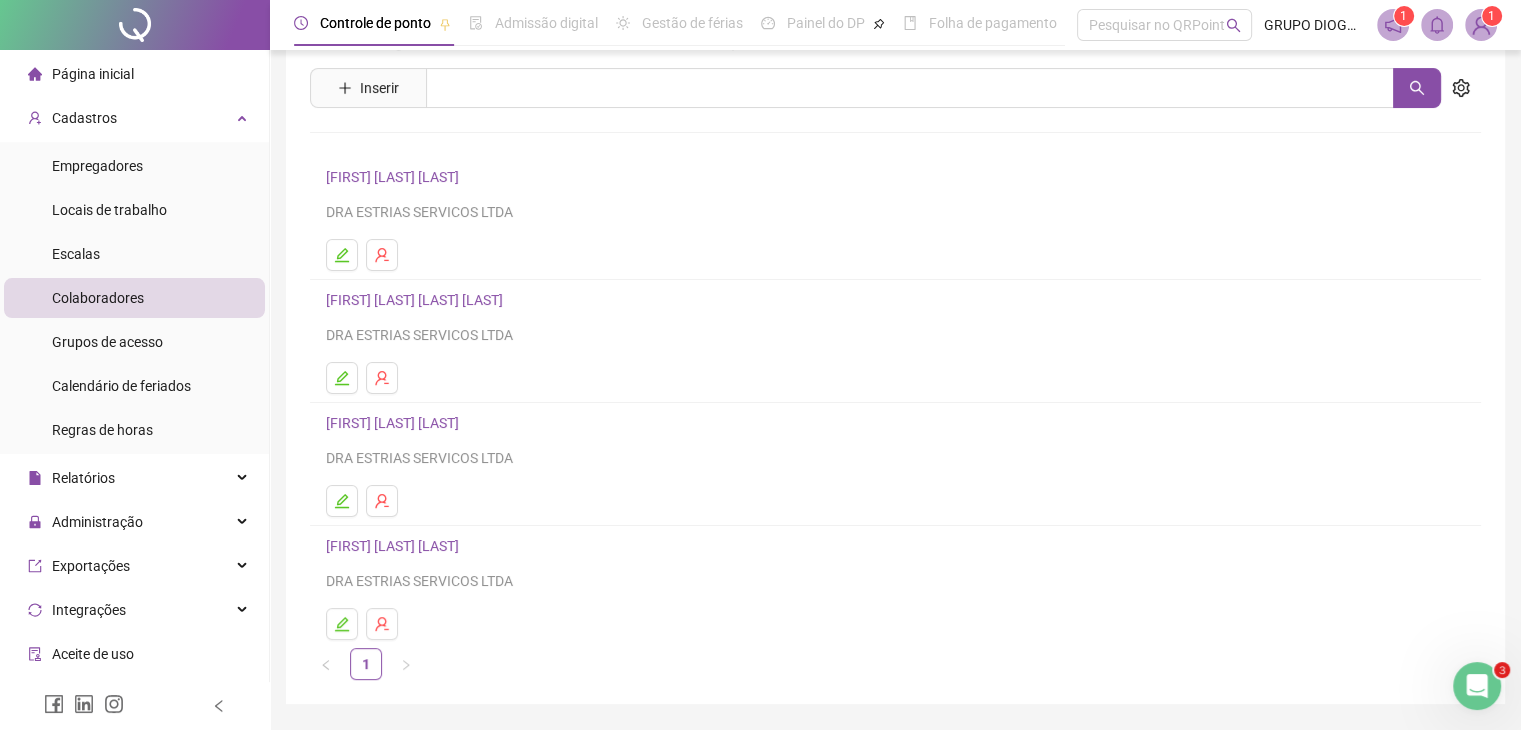 scroll, scrollTop: 0, scrollLeft: 0, axis: both 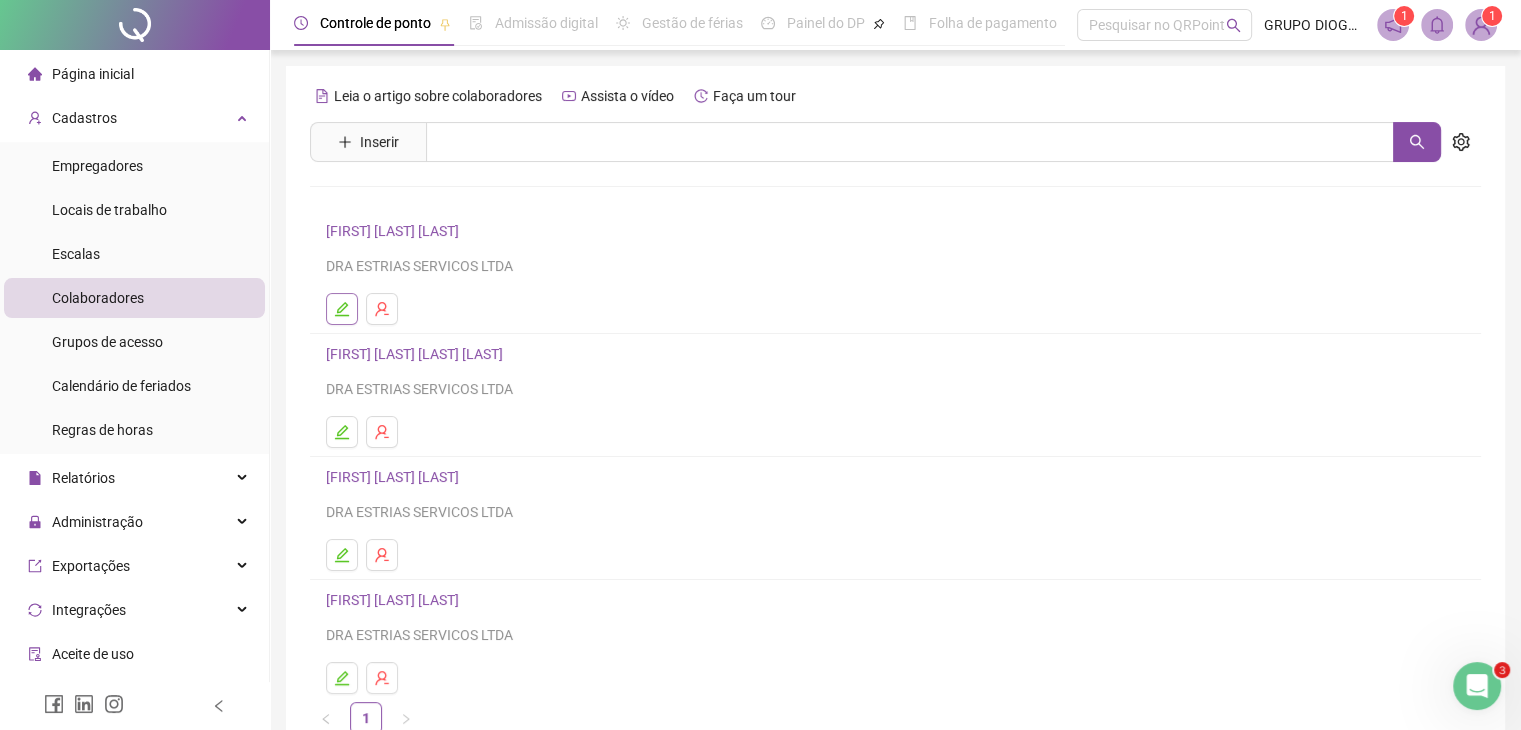 click 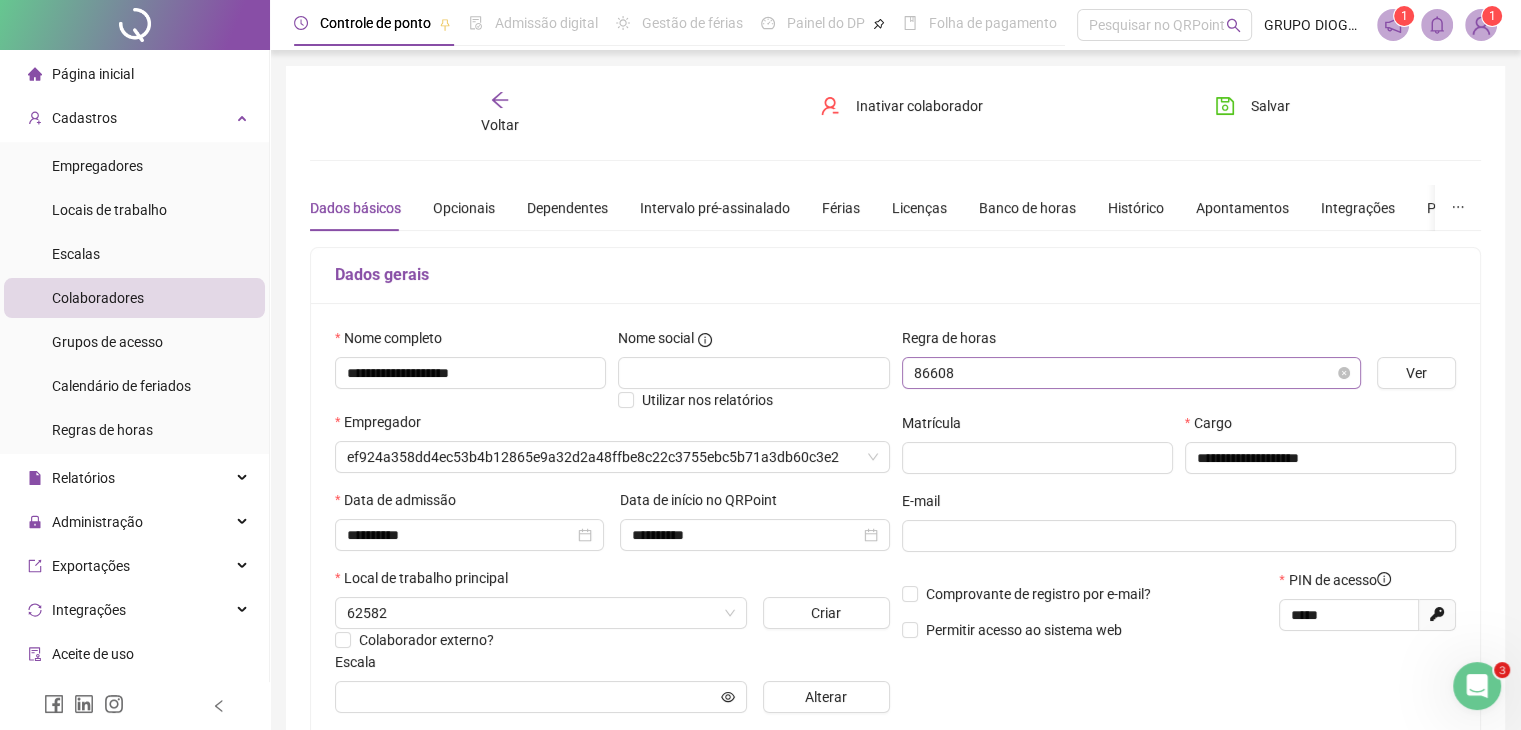 type on "**********" 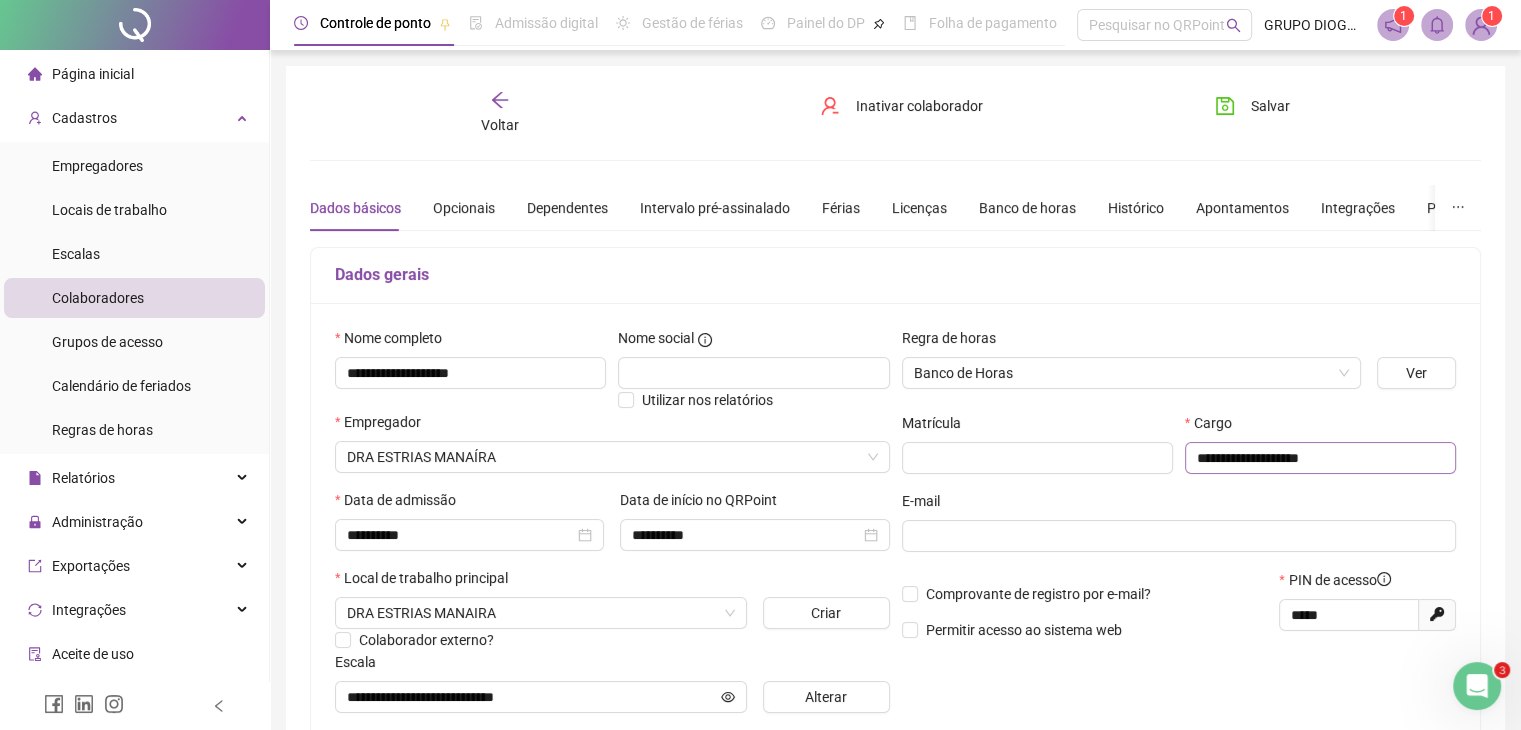 scroll, scrollTop: 200, scrollLeft: 0, axis: vertical 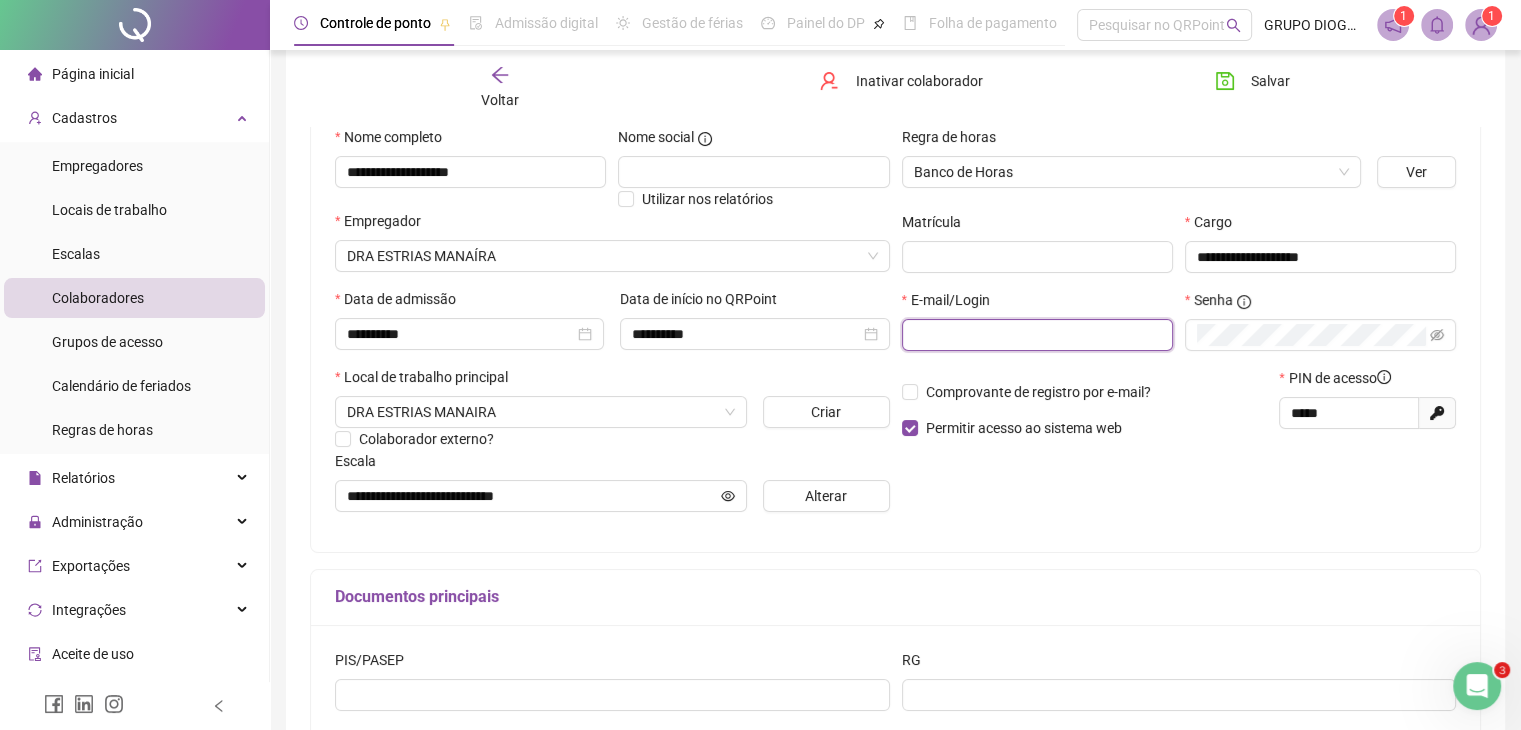 click at bounding box center [1035, 335] 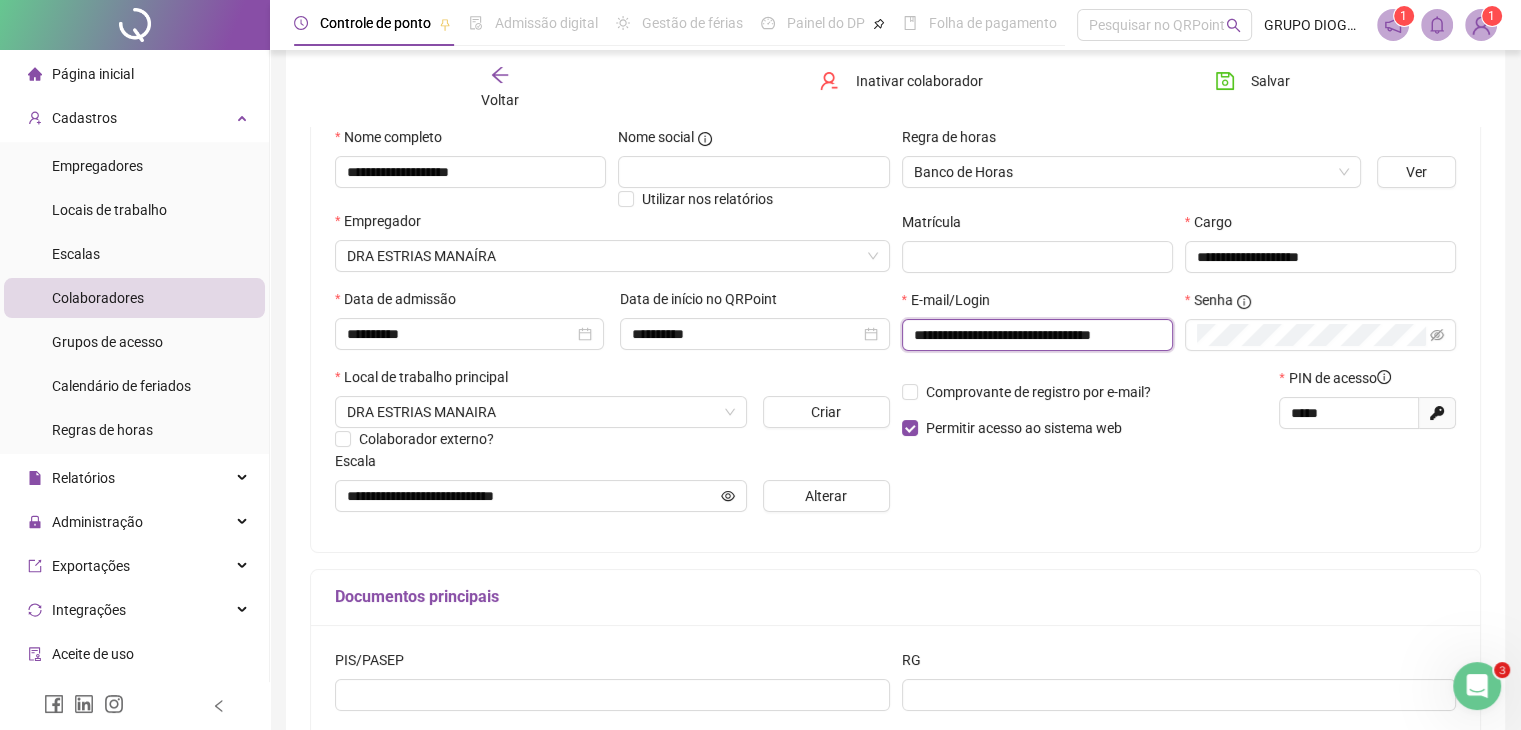 scroll, scrollTop: 0, scrollLeft: 2, axis: horizontal 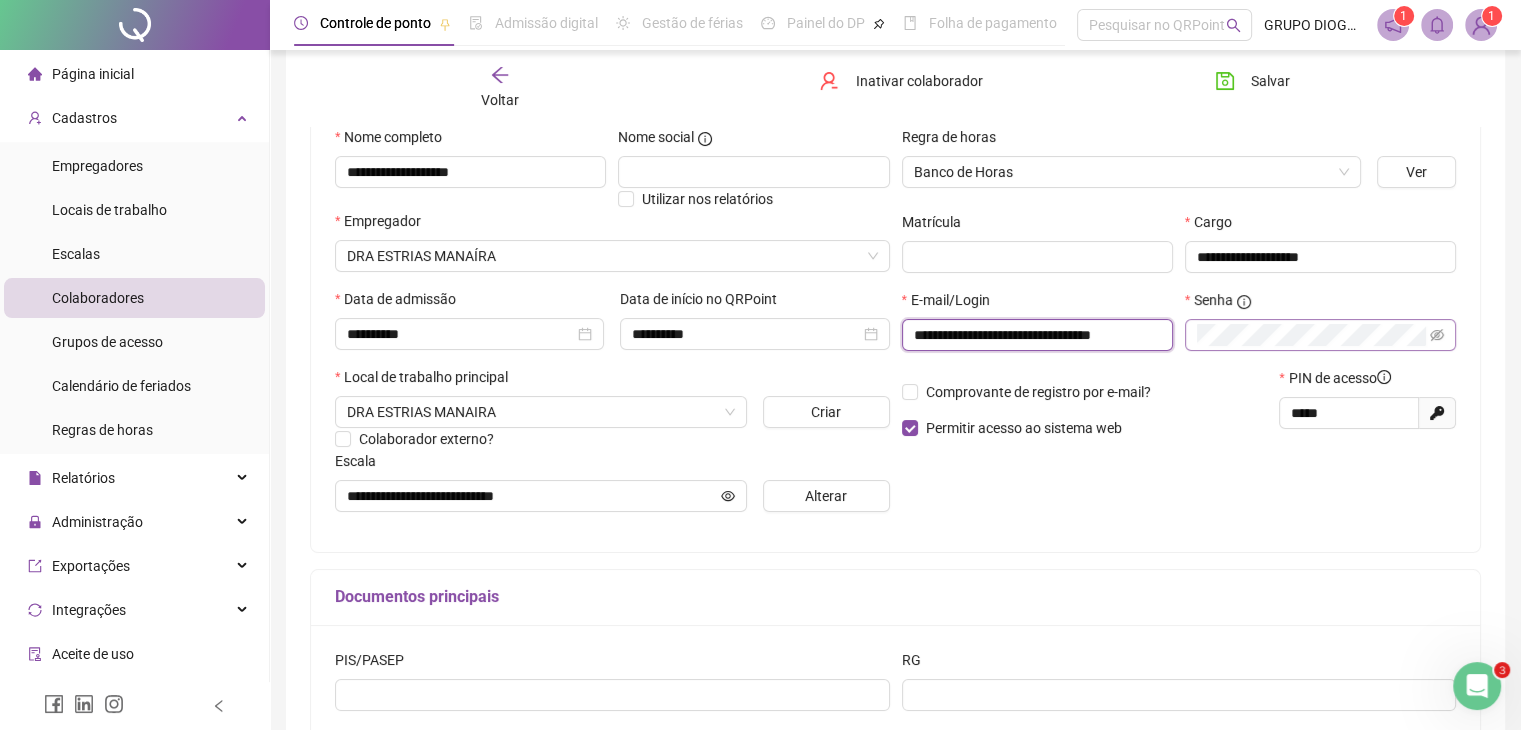 type on "**********" 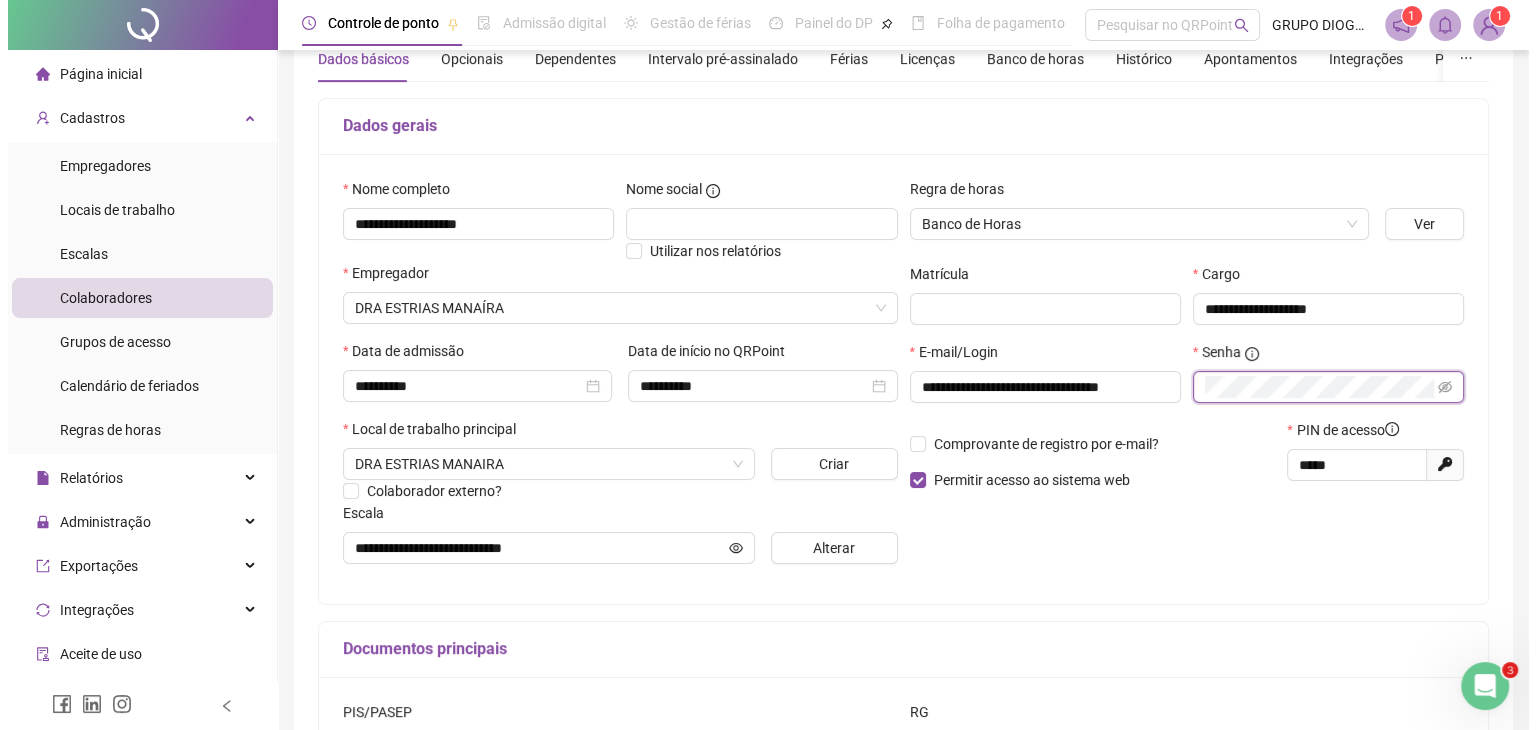 scroll, scrollTop: 0, scrollLeft: 0, axis: both 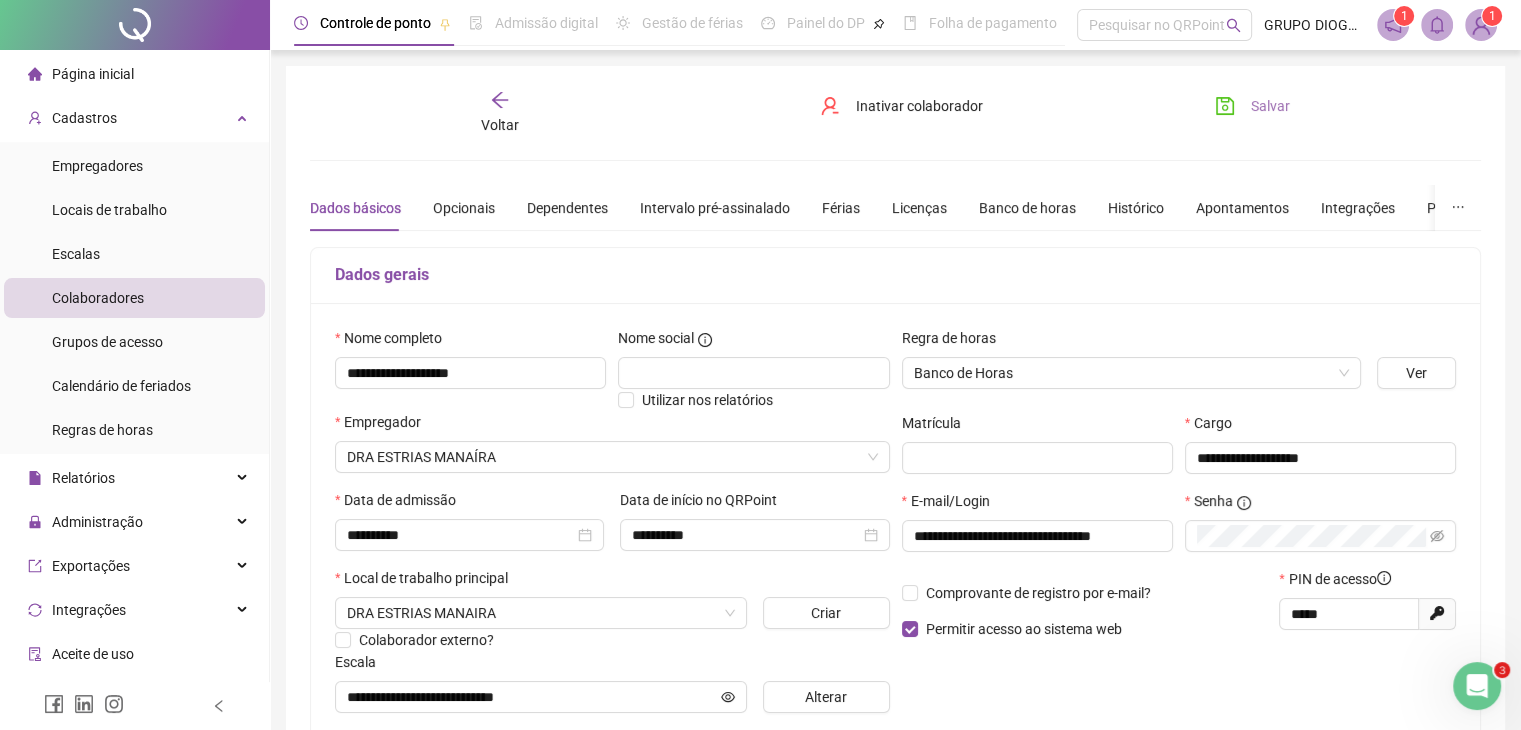 click on "Salvar" at bounding box center [1270, 106] 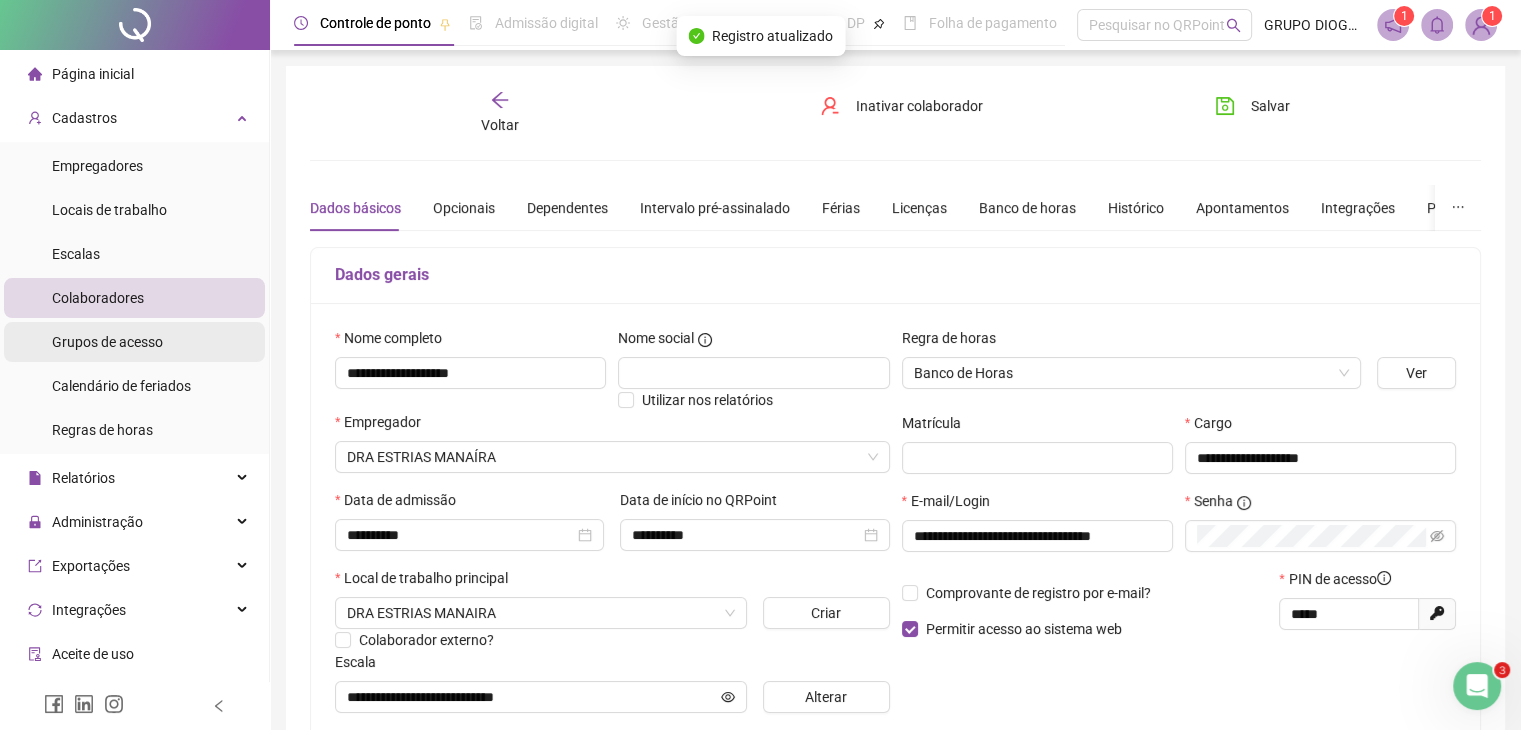 drag, startPoint x: 164, startPoint y: 342, endPoint x: 178, endPoint y: 342, distance: 14 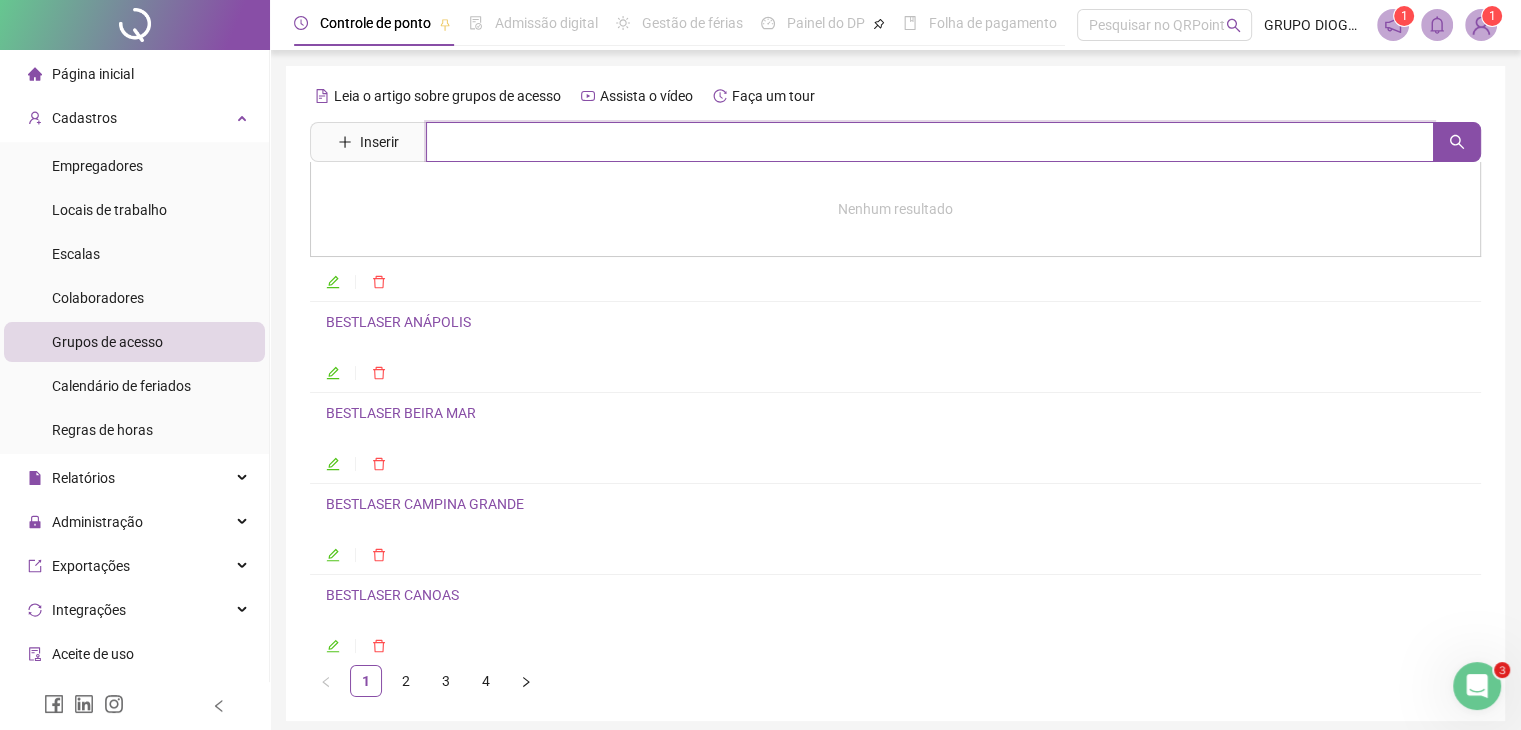 click at bounding box center [930, 142] 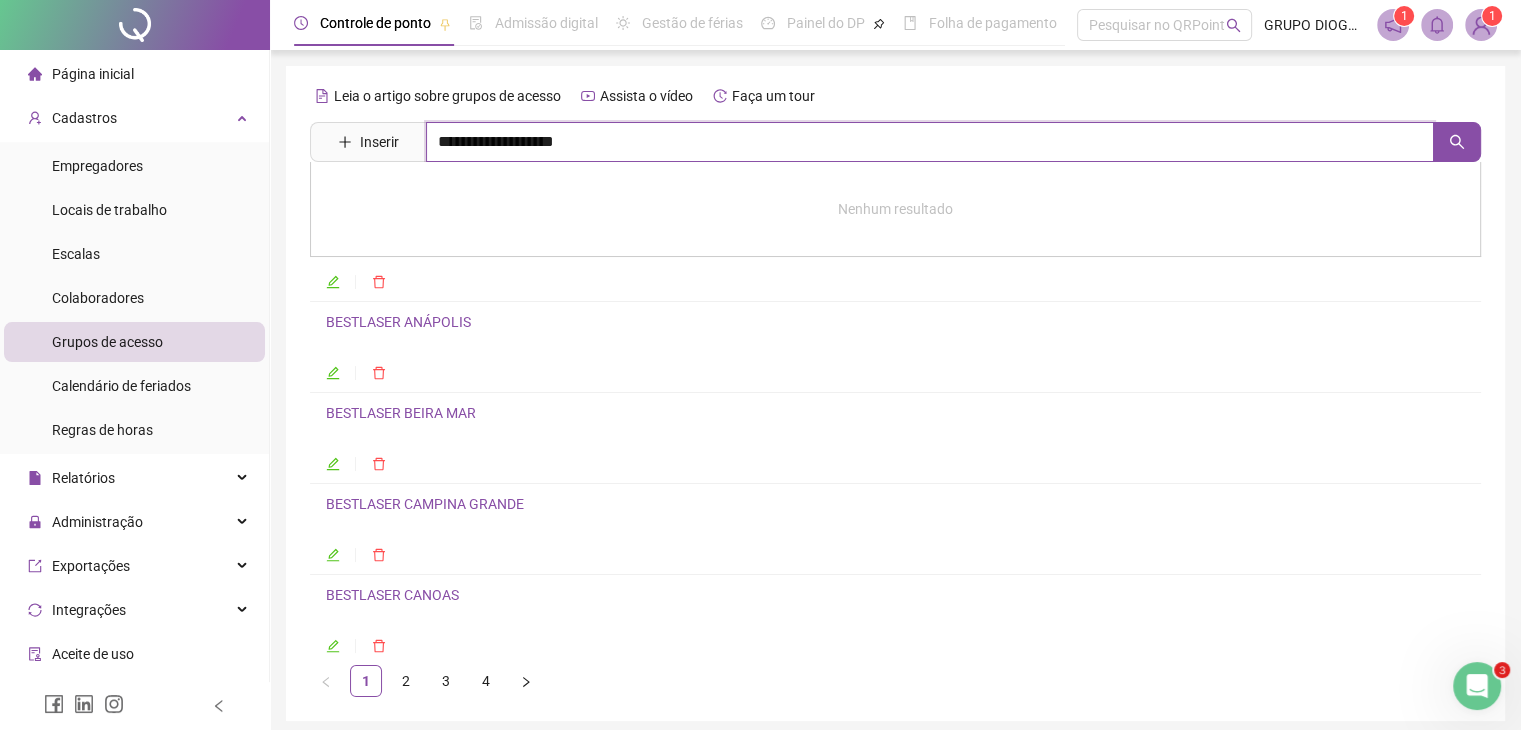 type on "**********" 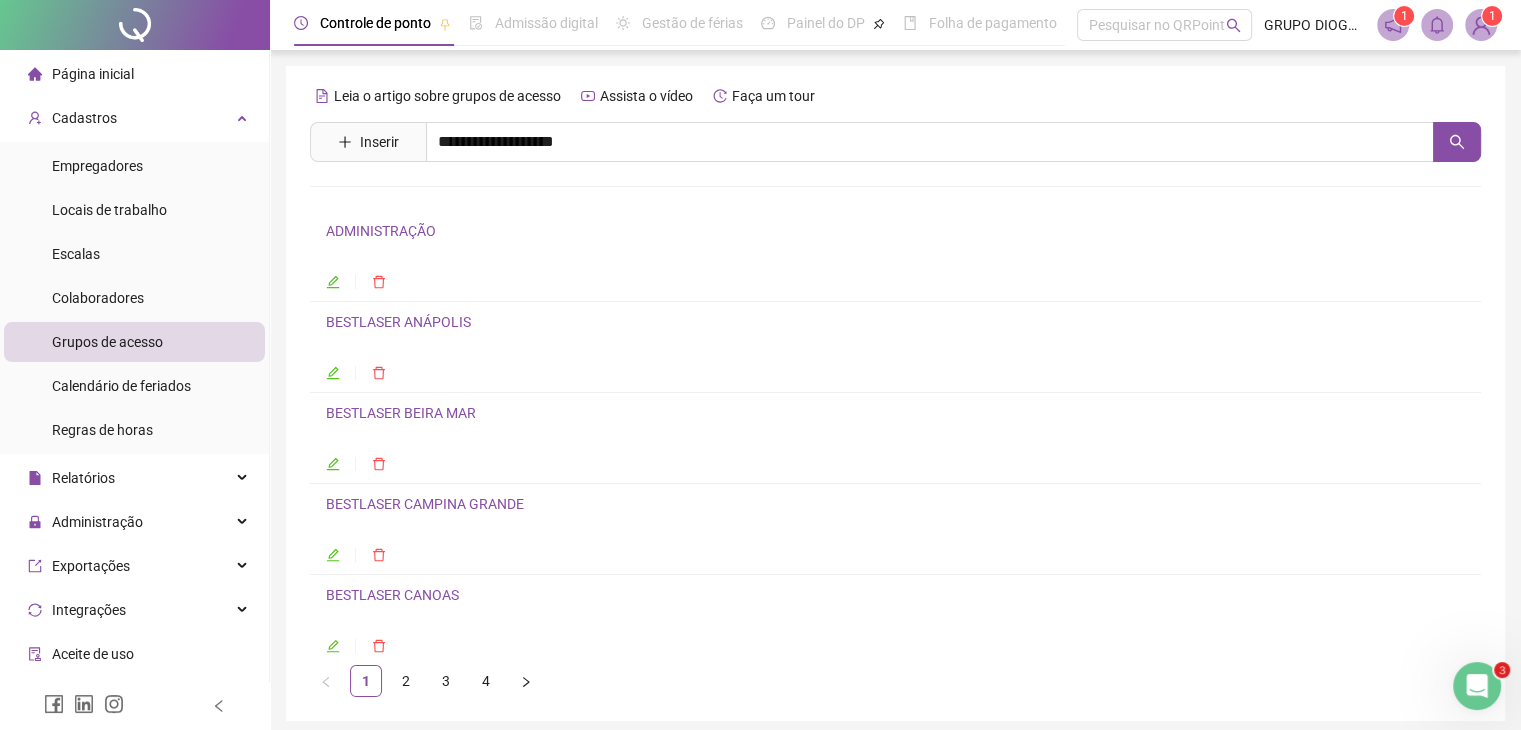 click on "DRA ESTRIAS MANAÍRA" at bounding box center [421, 201] 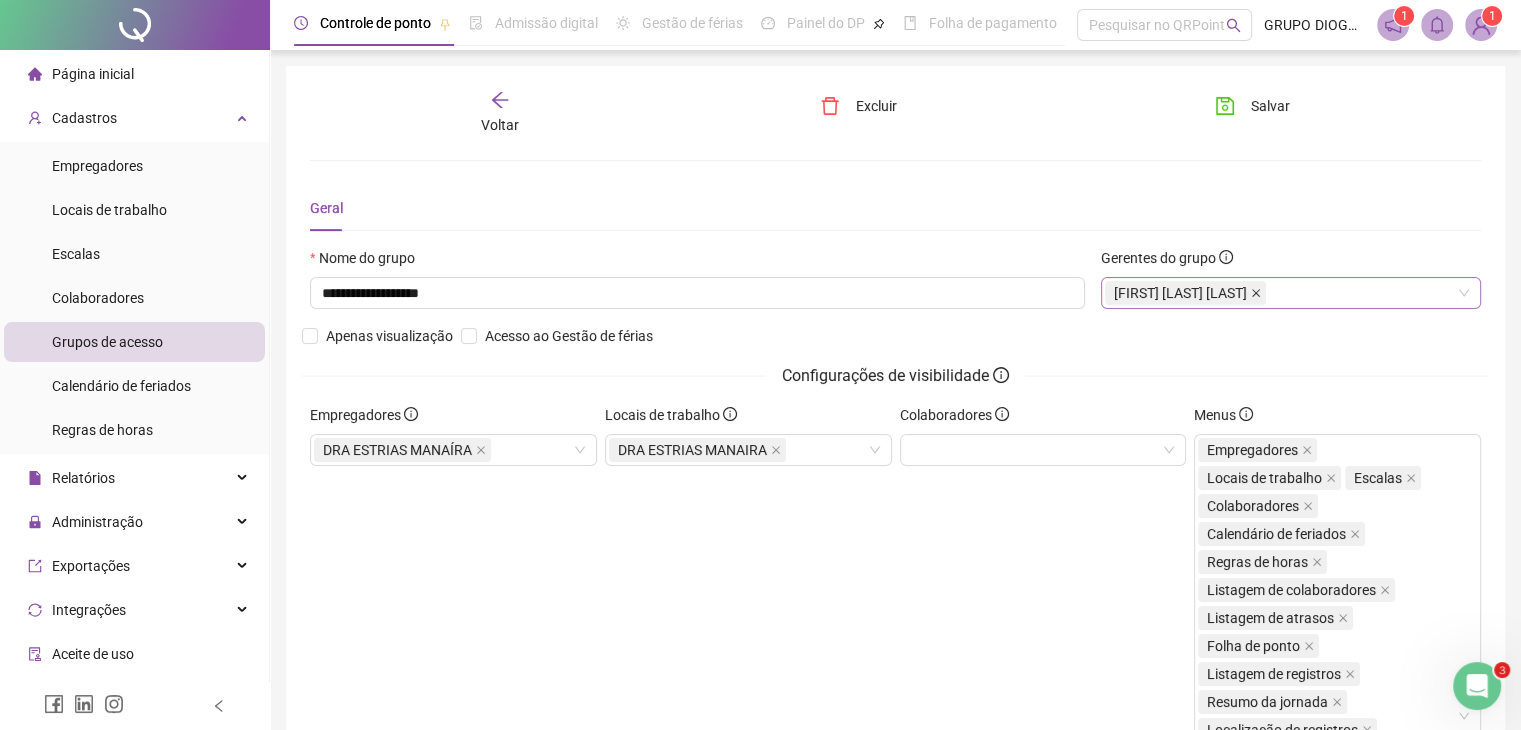 click 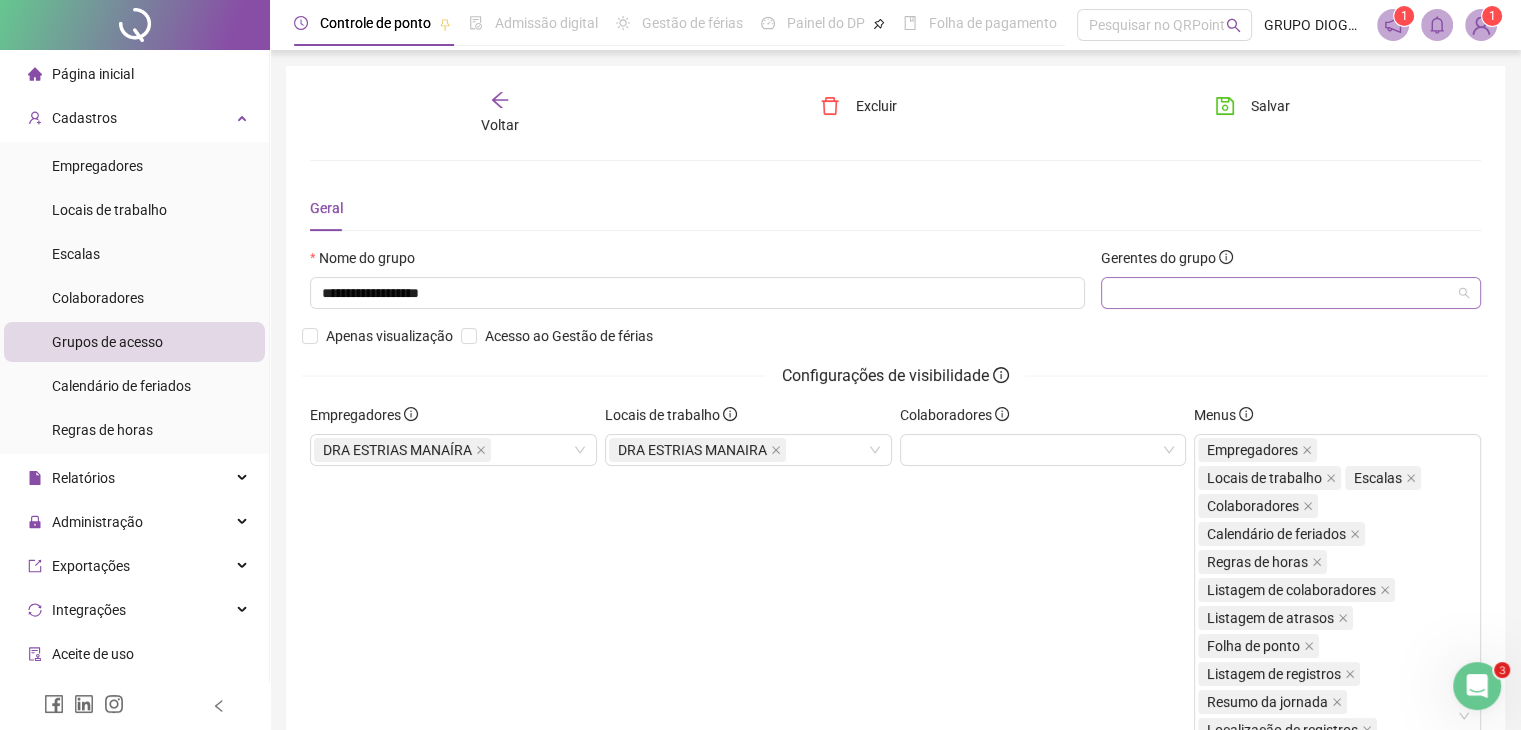 click at bounding box center [1291, 293] 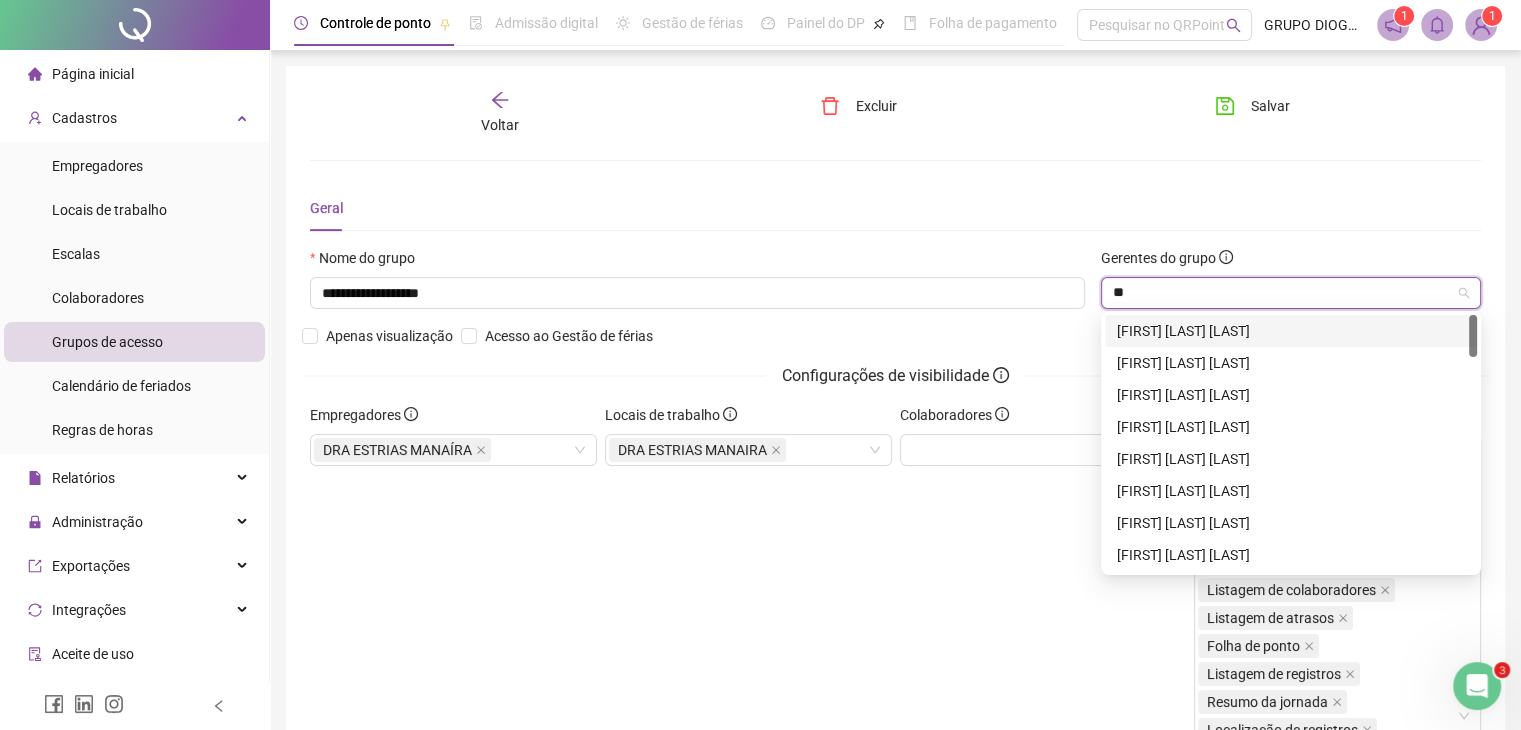 type on "***" 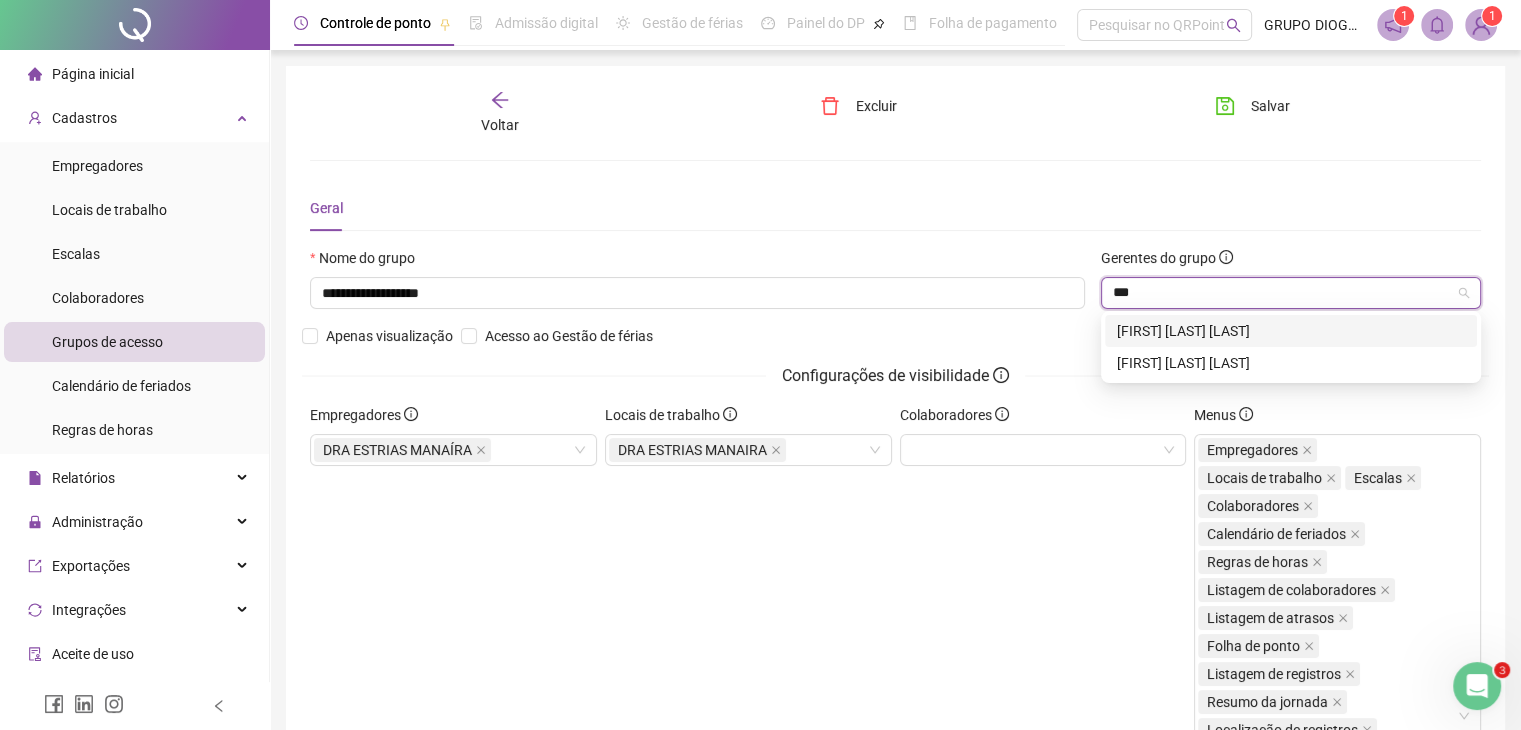 click on "DAYANE DUARTE SEVERO" at bounding box center (1291, 331) 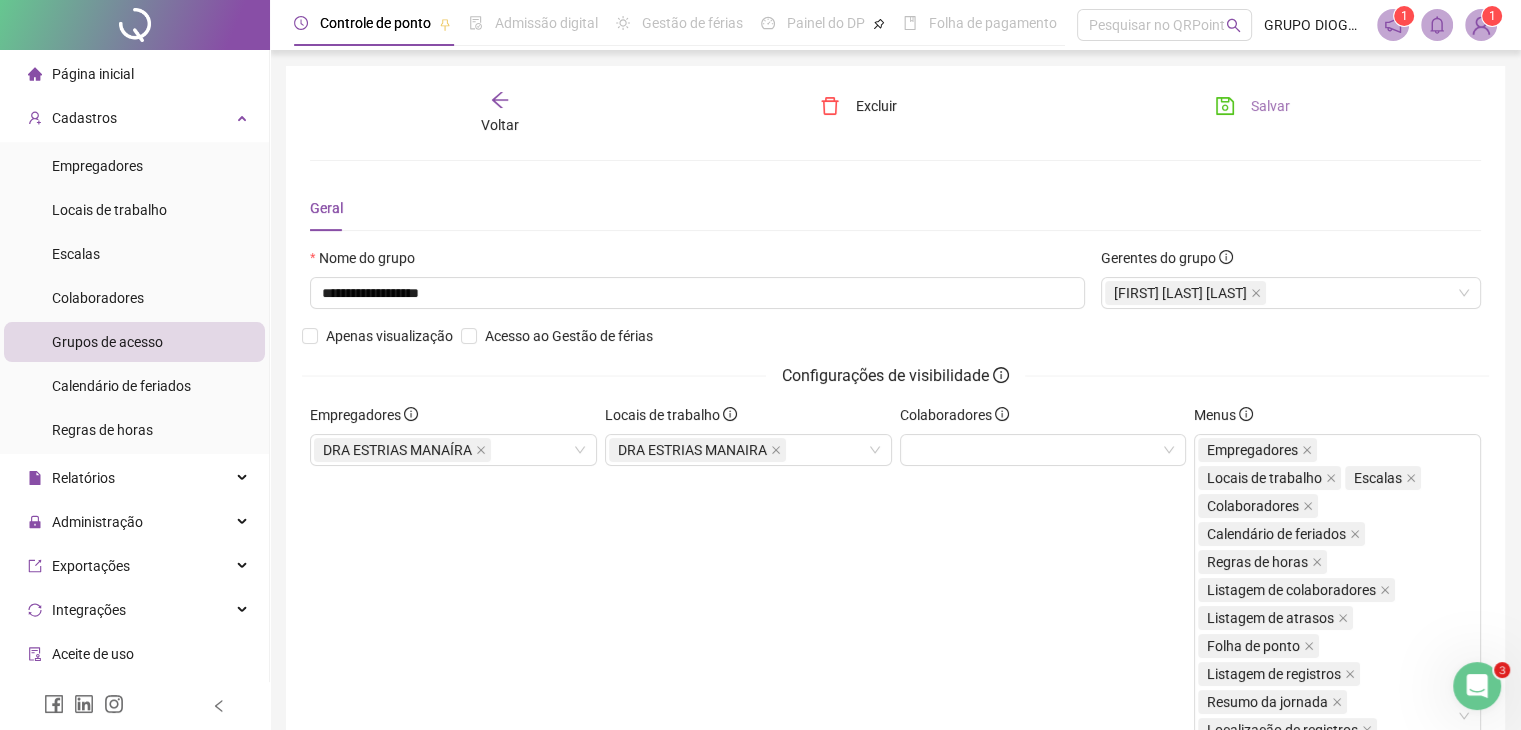 click on "Salvar" at bounding box center (1270, 106) 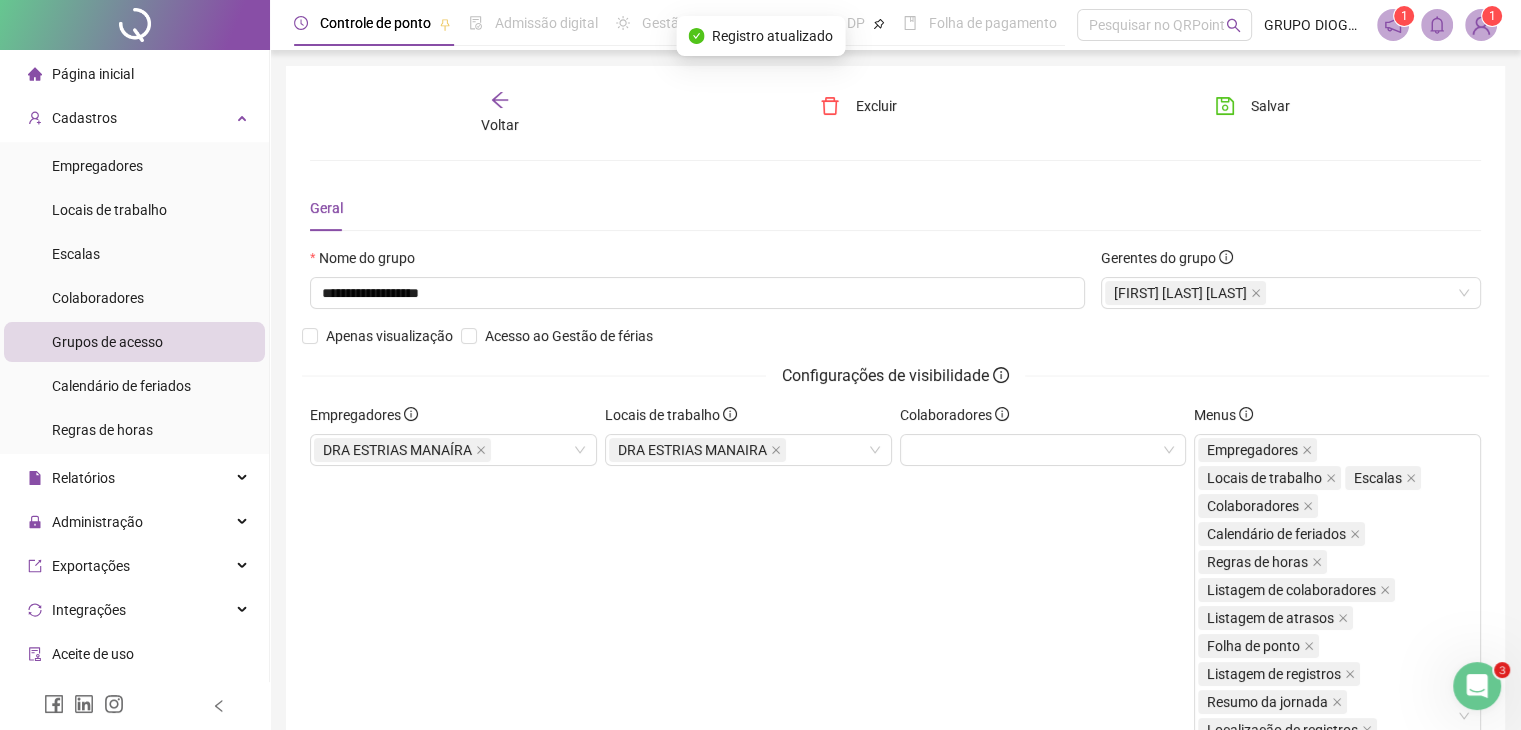 click 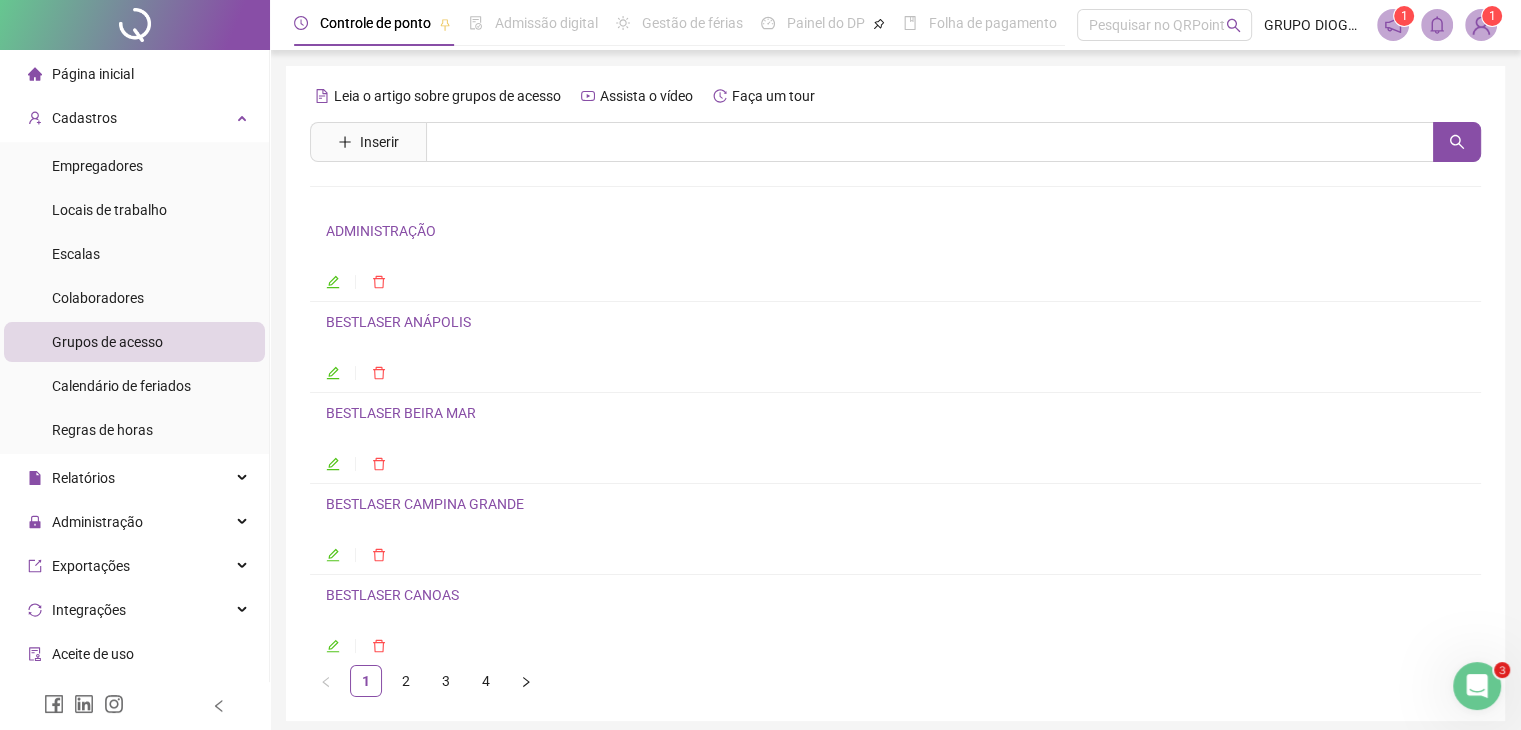 click on "Controle de ponto Admissão digital Gestão de férias Painel do DP Folha de pagamento   Pesquisar no QRPoint GRUPO DIOGO AMERICO 1 1" at bounding box center [895, 25] 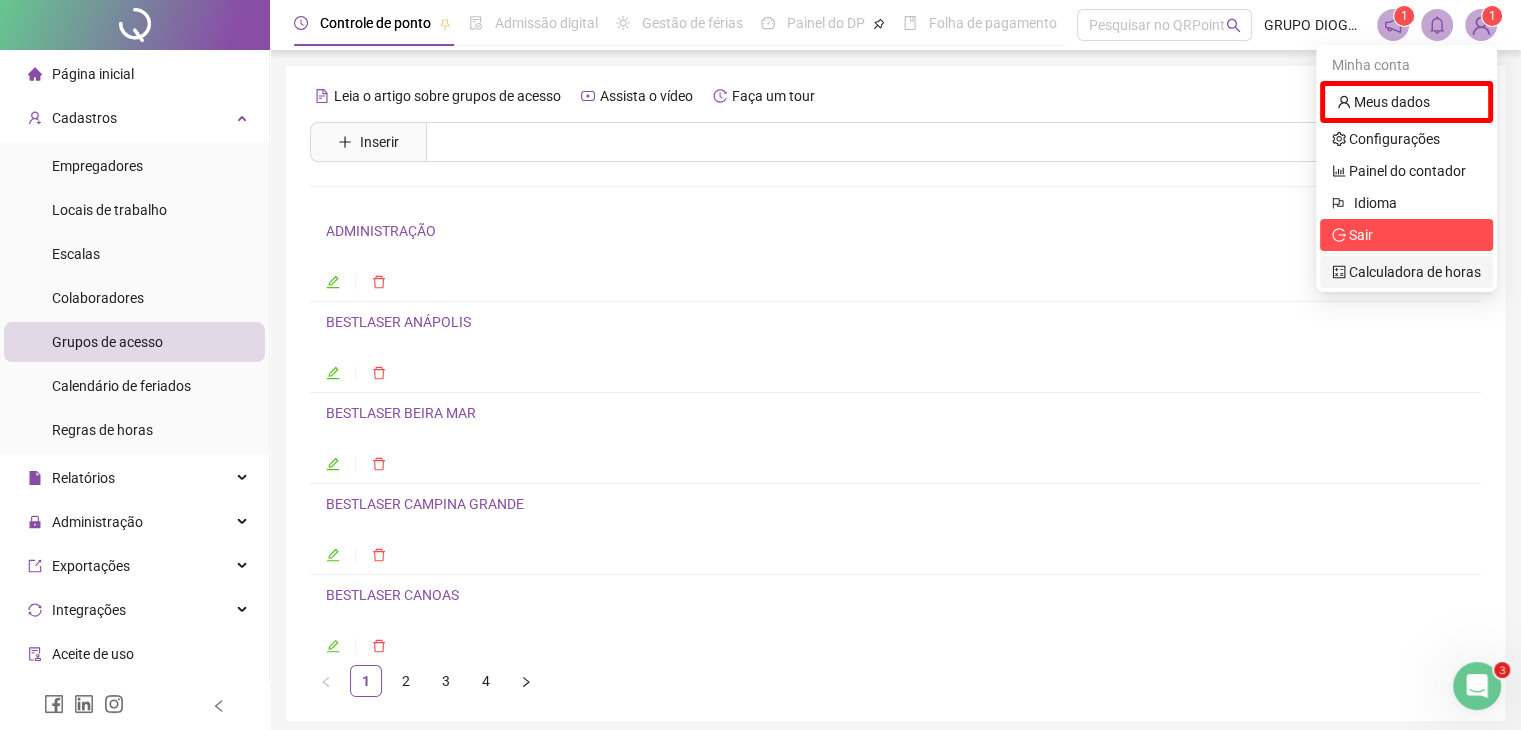 click on "Sair" at bounding box center [1361, 235] 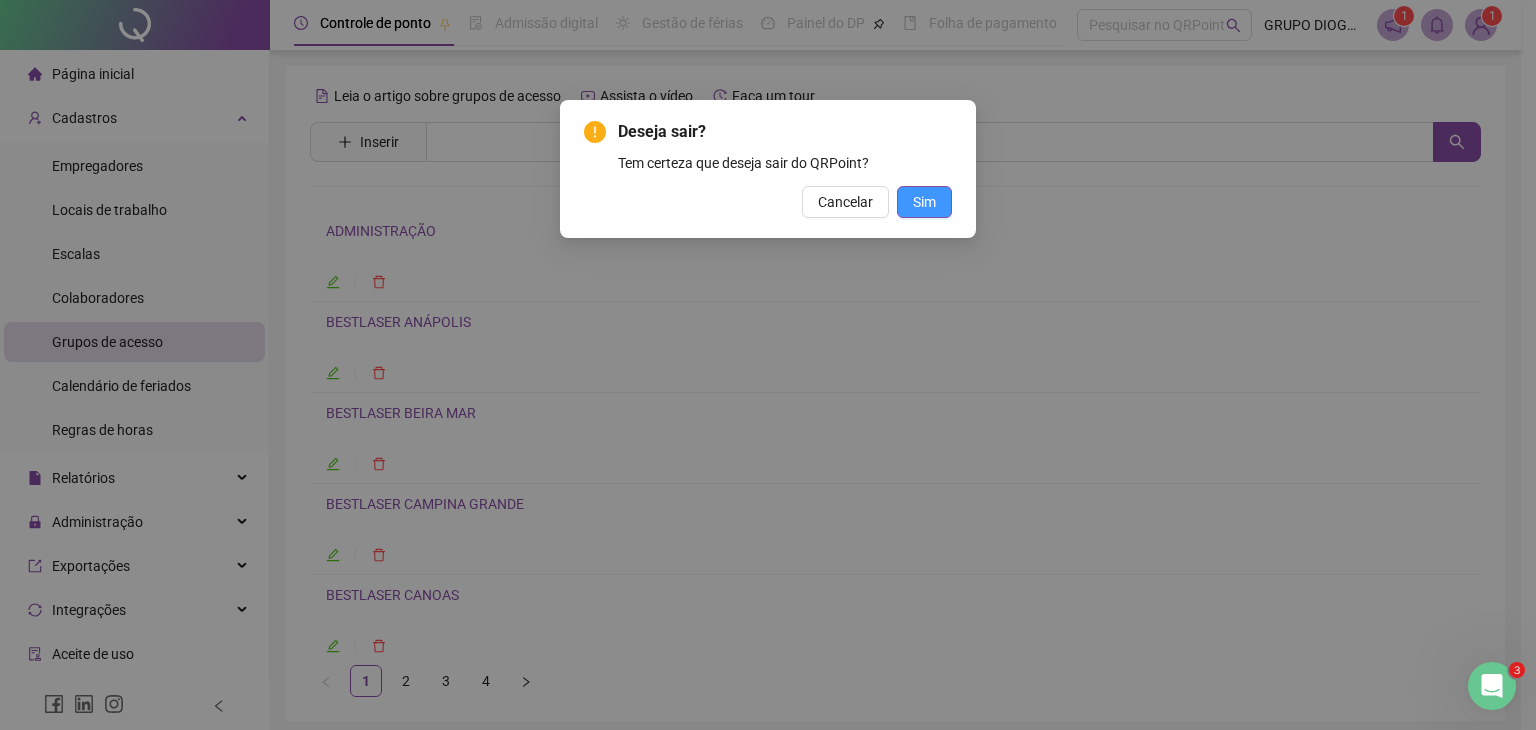 click on "Sim" at bounding box center (924, 202) 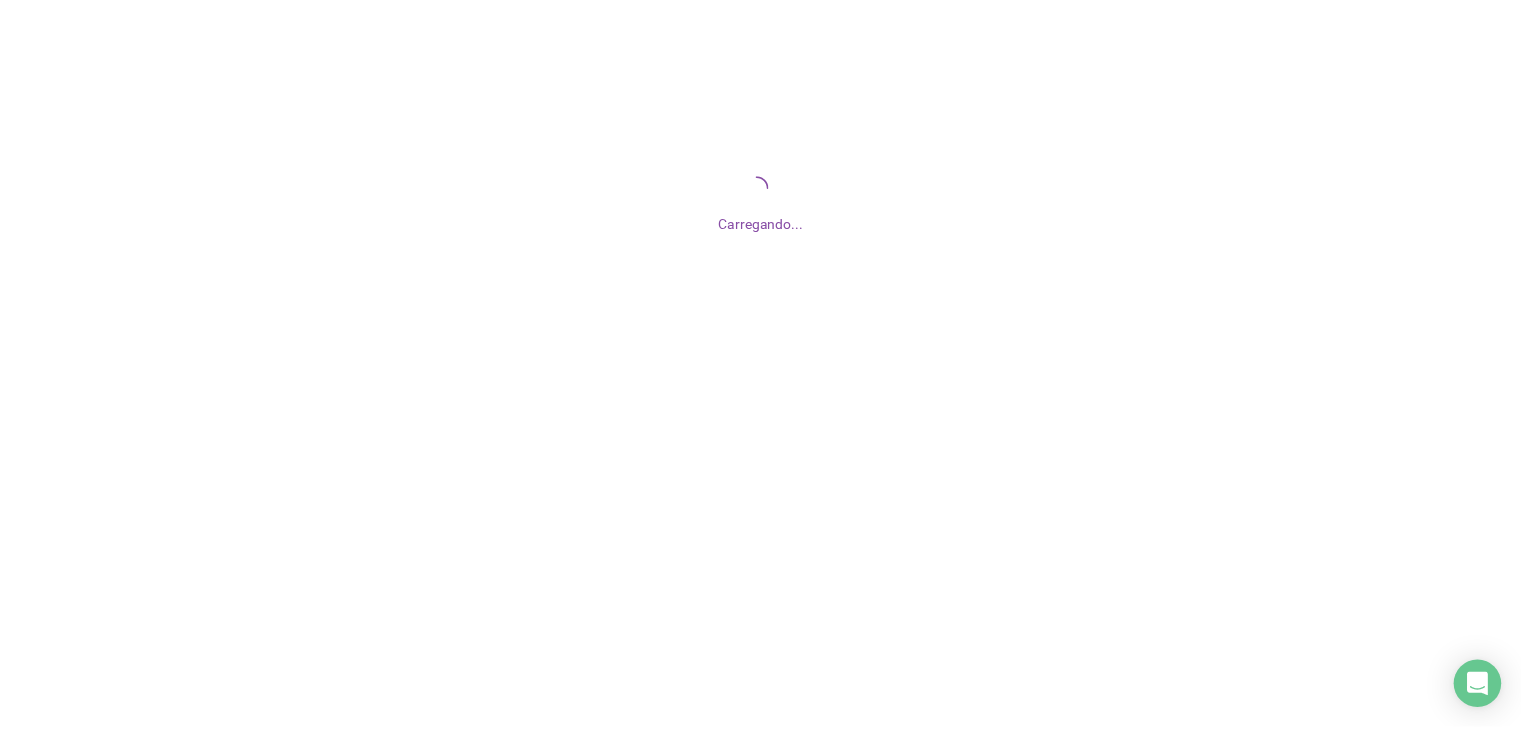 scroll, scrollTop: 0, scrollLeft: 0, axis: both 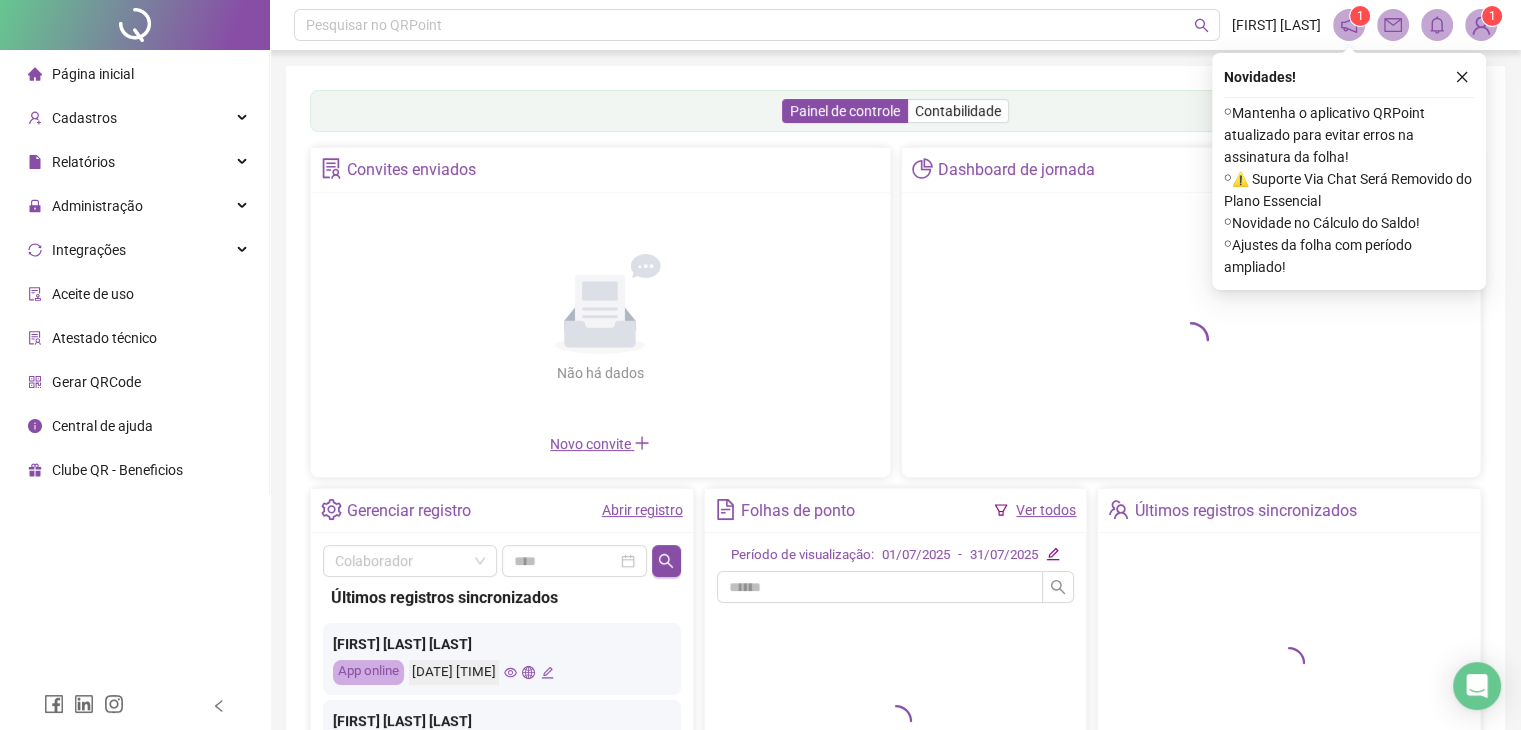 drag, startPoint x: 1461, startPoint y: 70, endPoint x: 1435, endPoint y: 73, distance: 26.172504 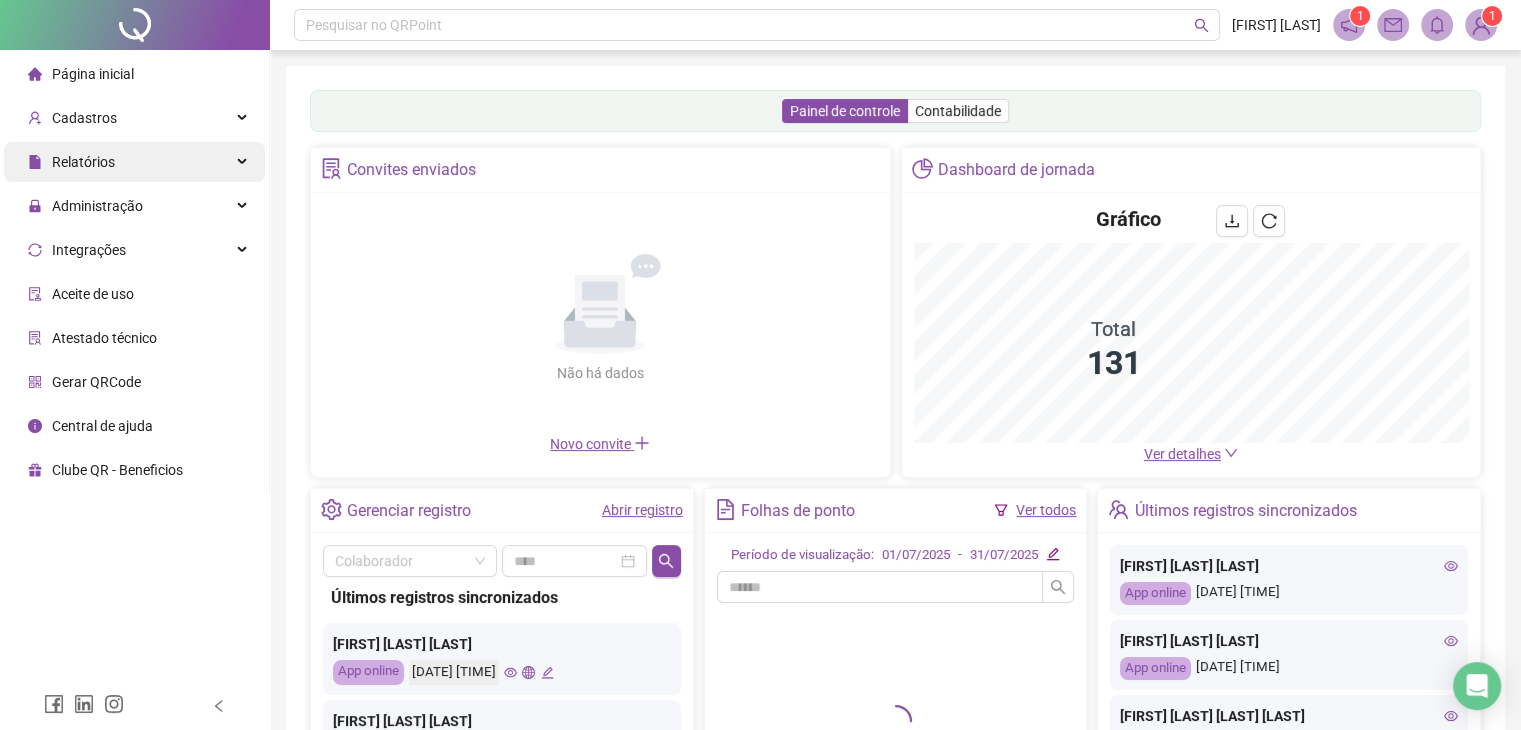 click on "Relatórios" at bounding box center [134, 162] 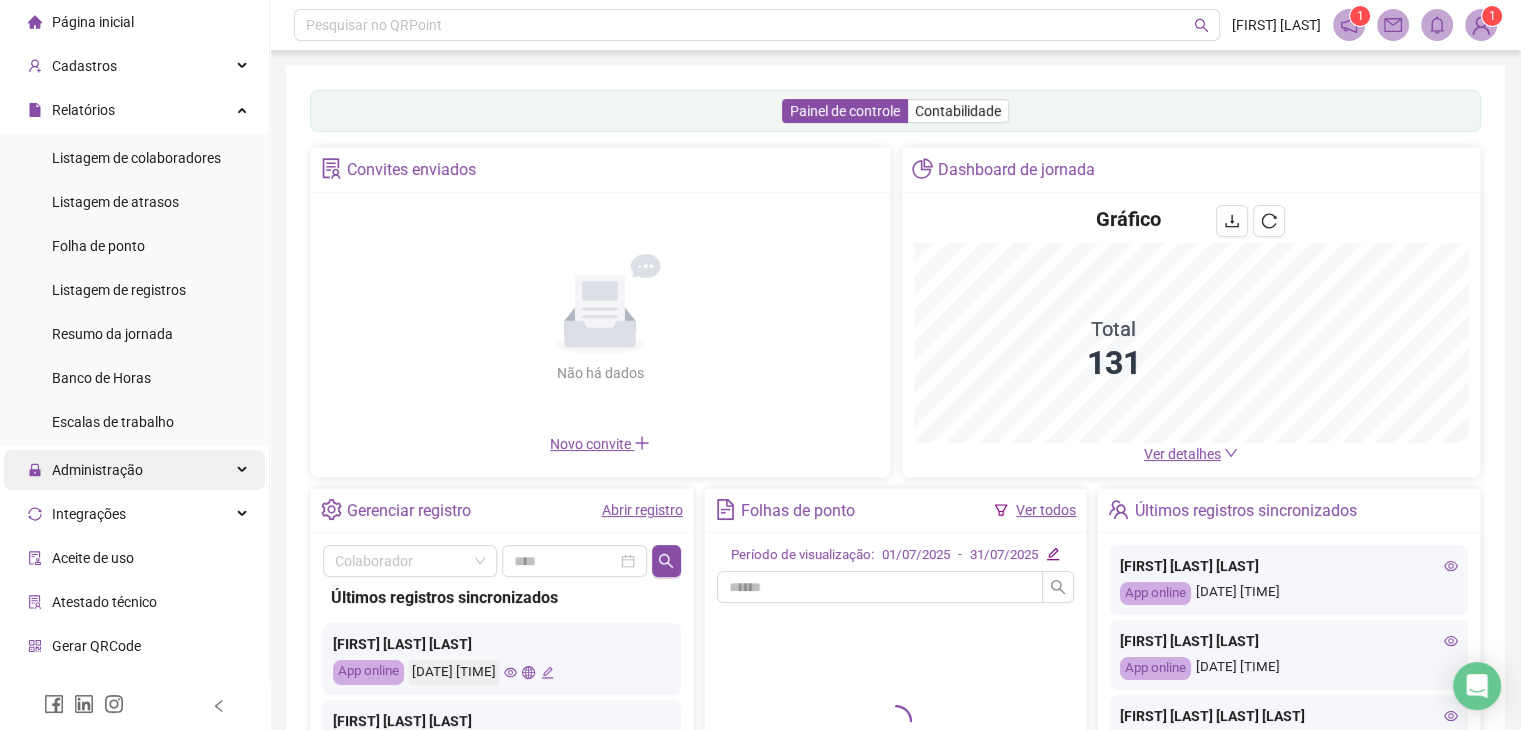 scroll, scrollTop: 80, scrollLeft: 0, axis: vertical 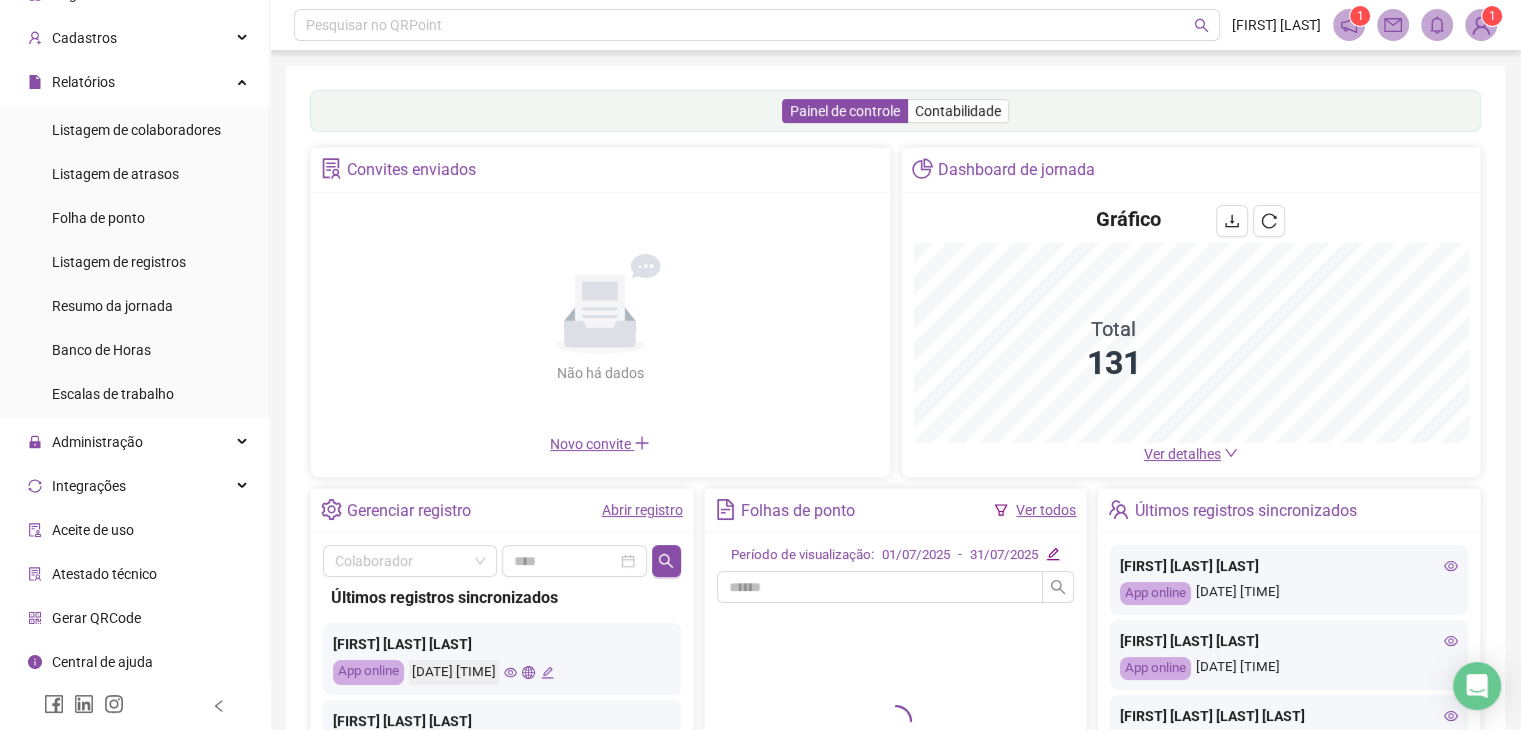 drag, startPoint x: 146, startPoint y: 437, endPoint x: 118, endPoint y: 522, distance: 89.49302 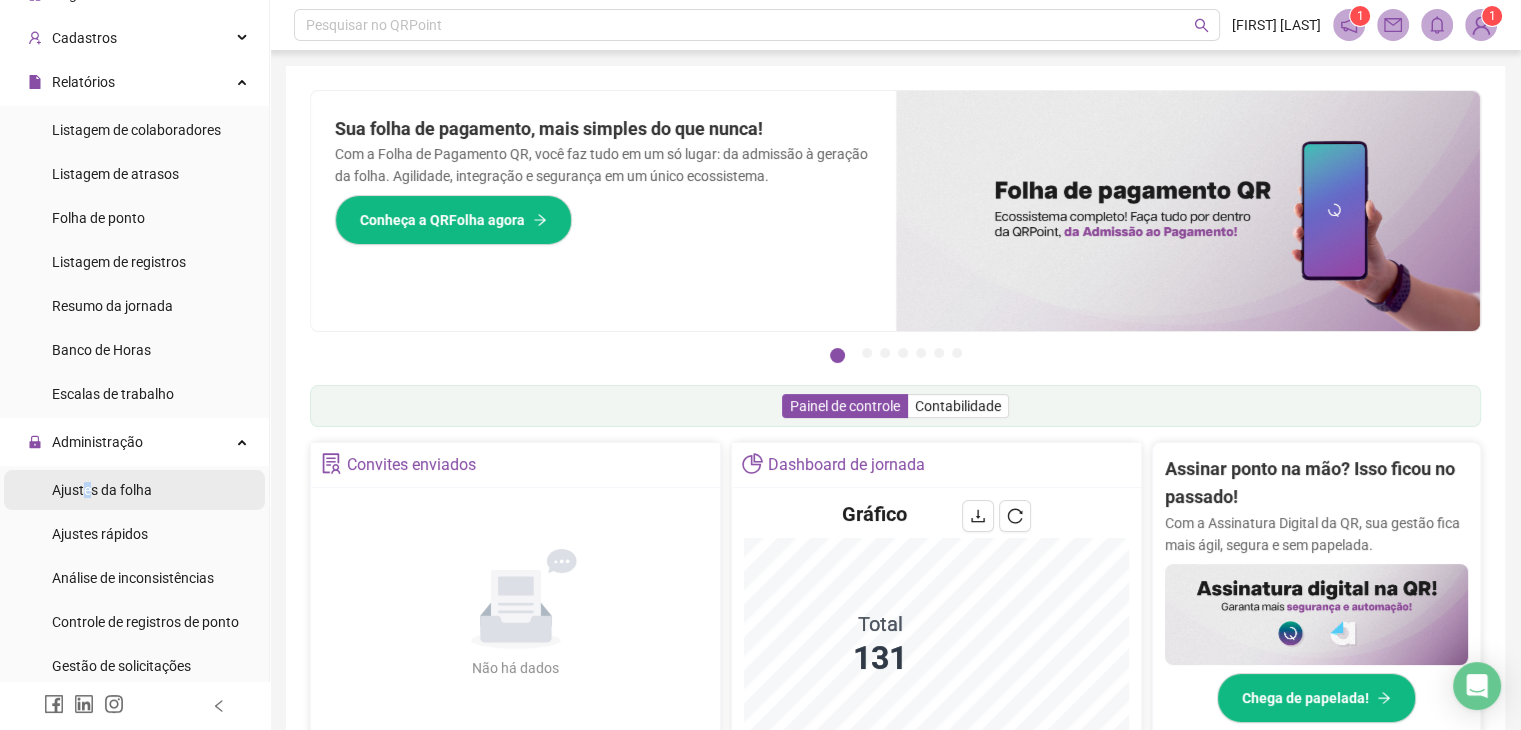 click on "Ajustes da folha" at bounding box center [102, 490] 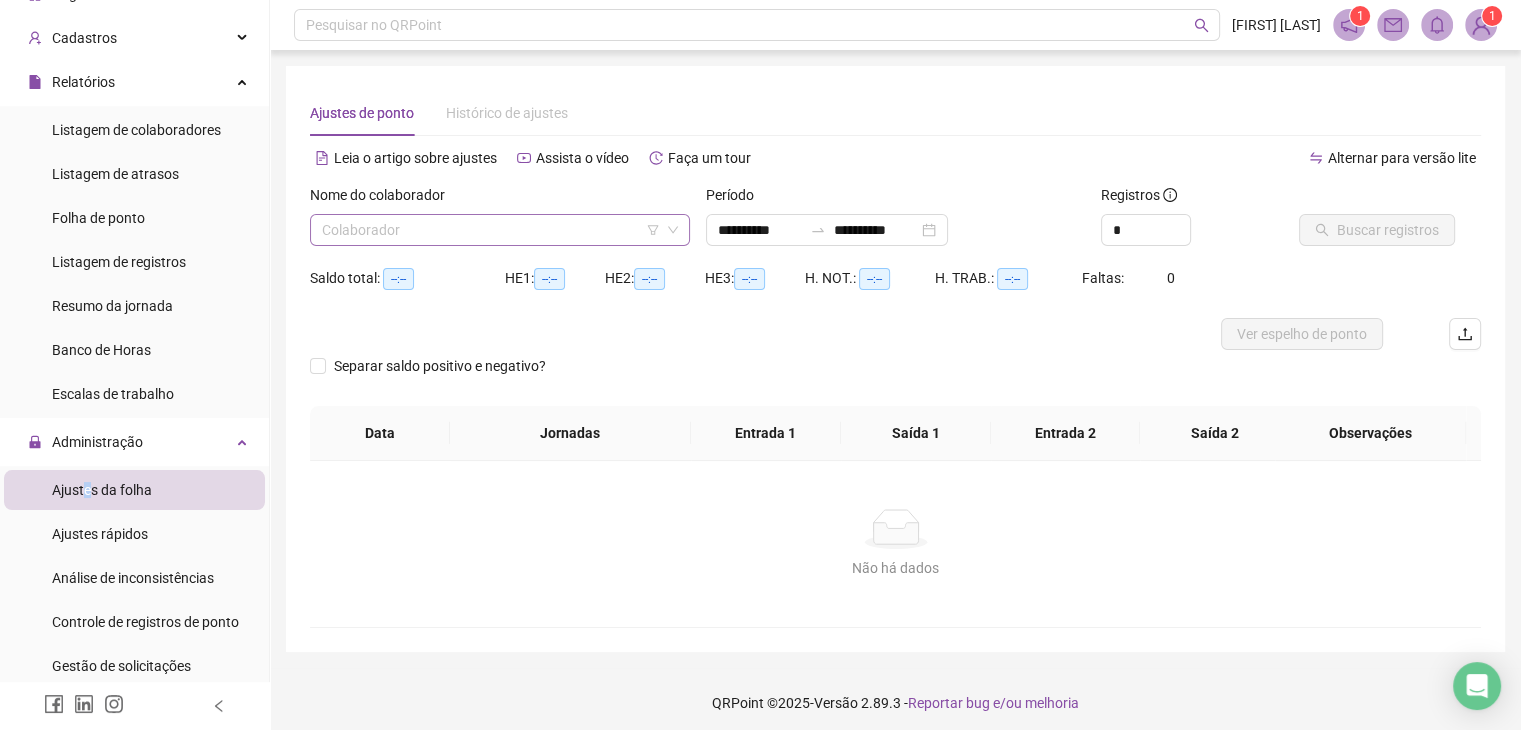 click at bounding box center (500, 230) 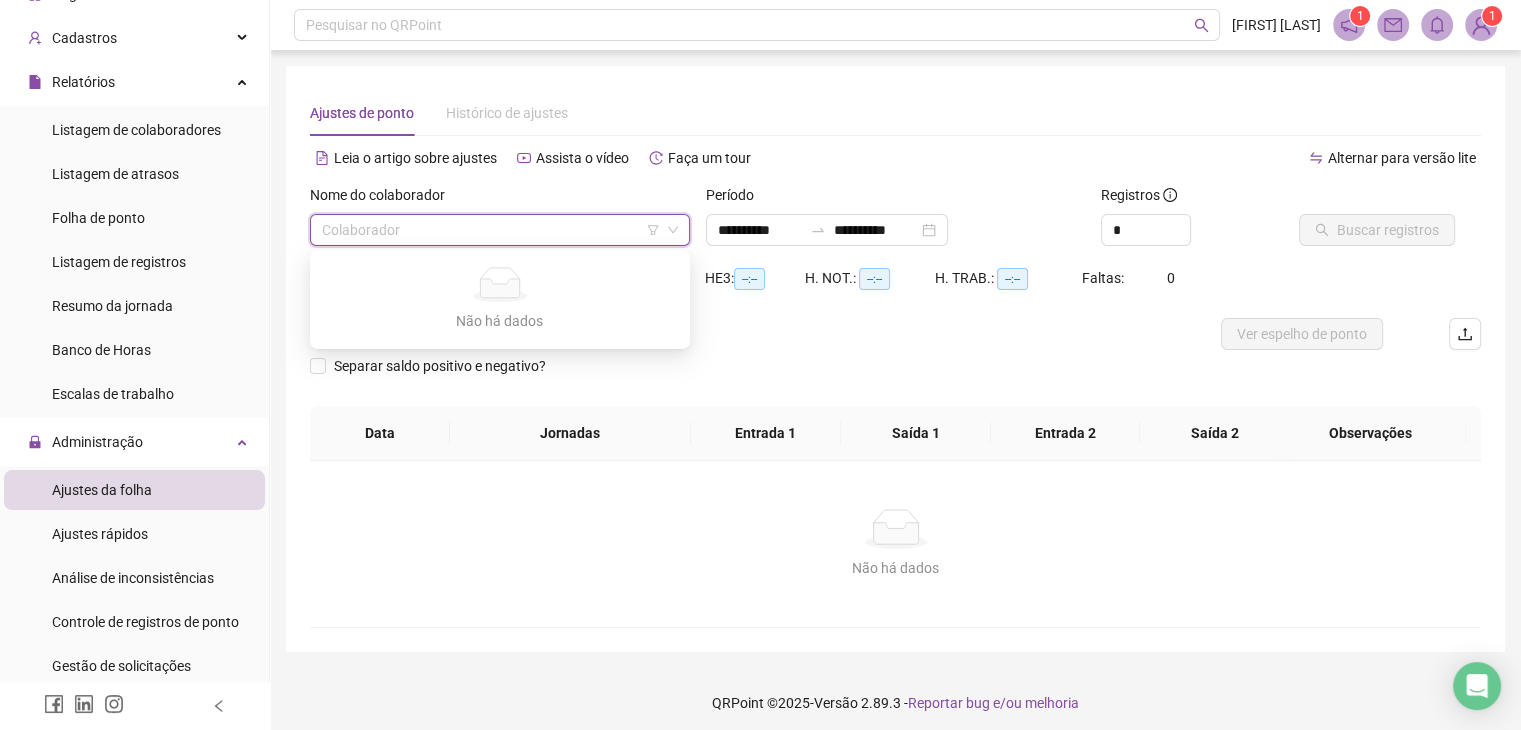 click 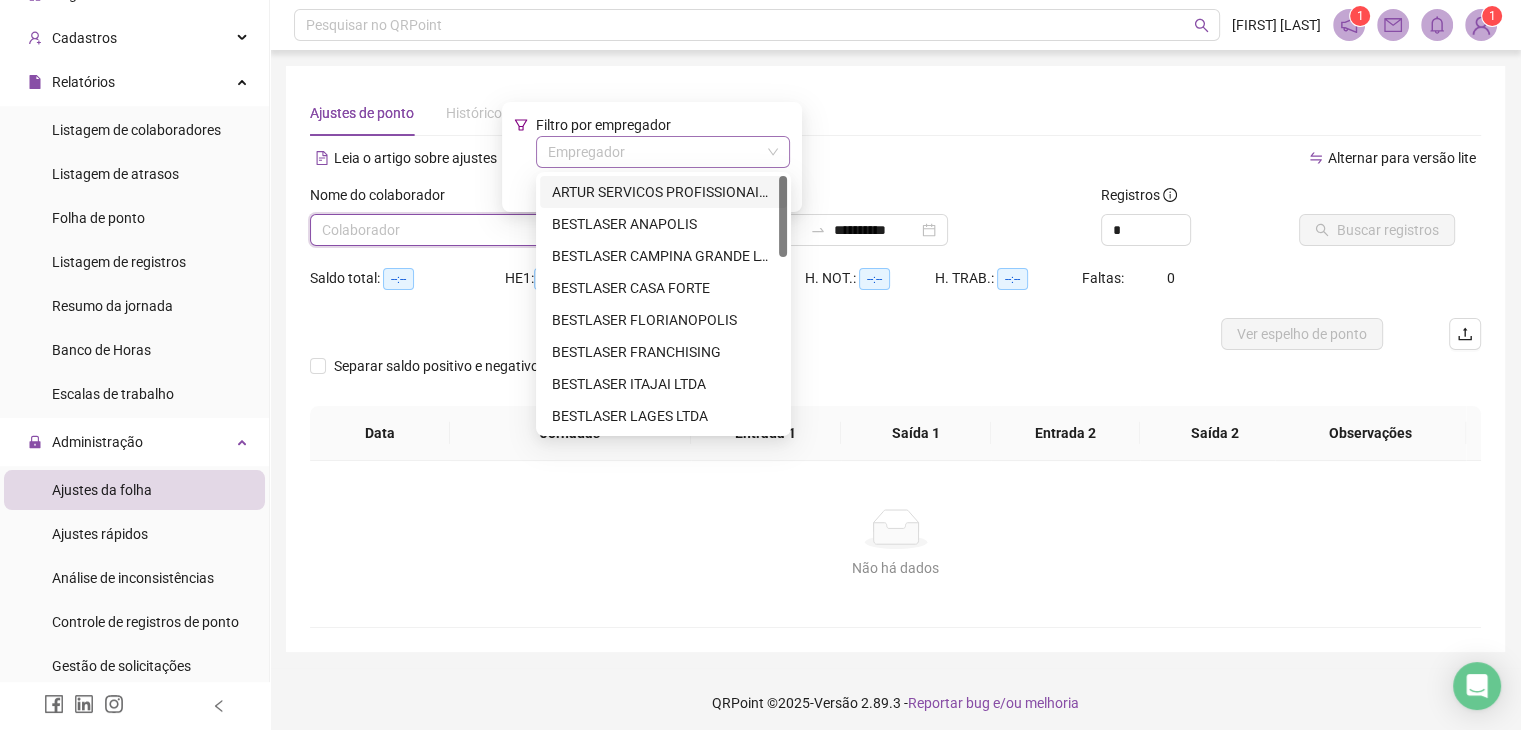 click at bounding box center [654, 152] 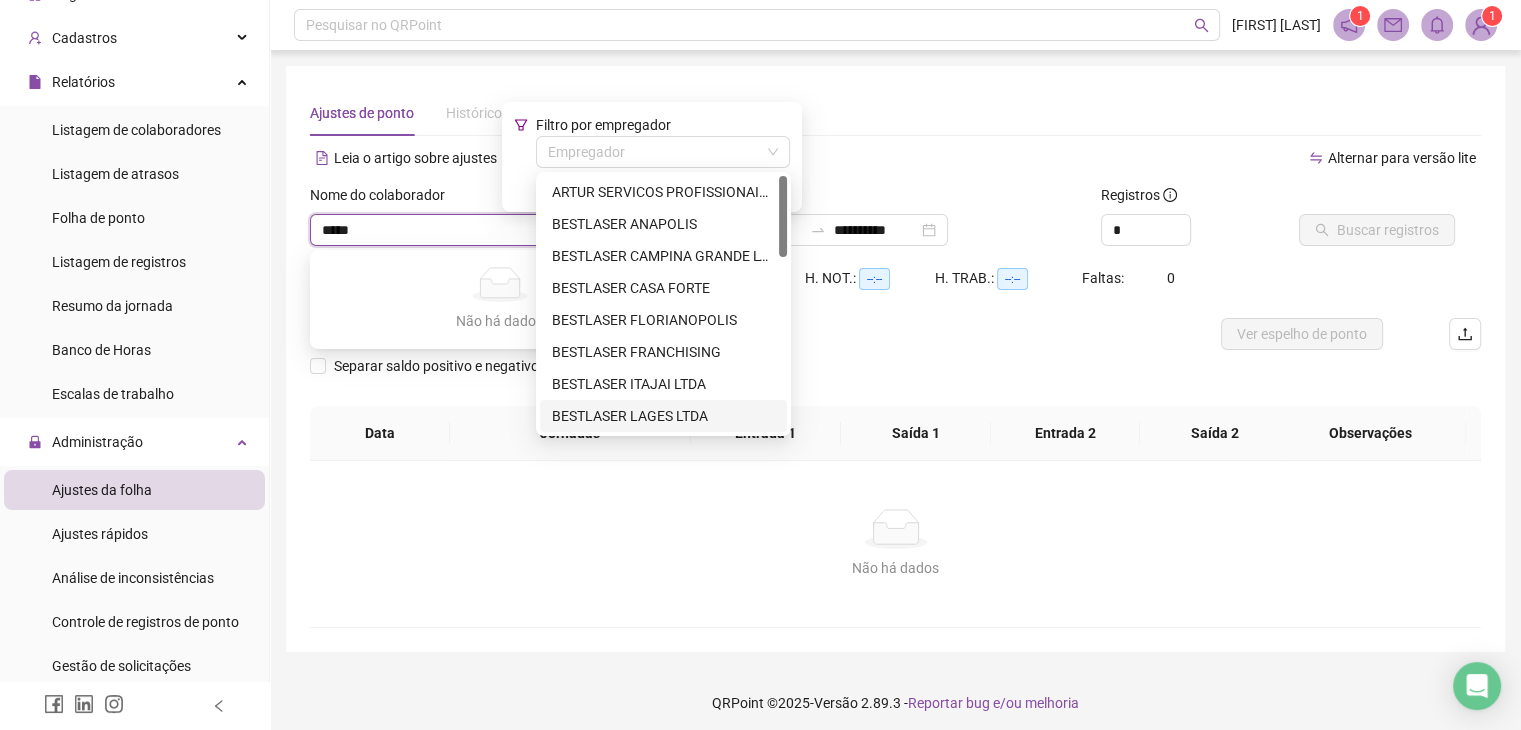 type on "*****" 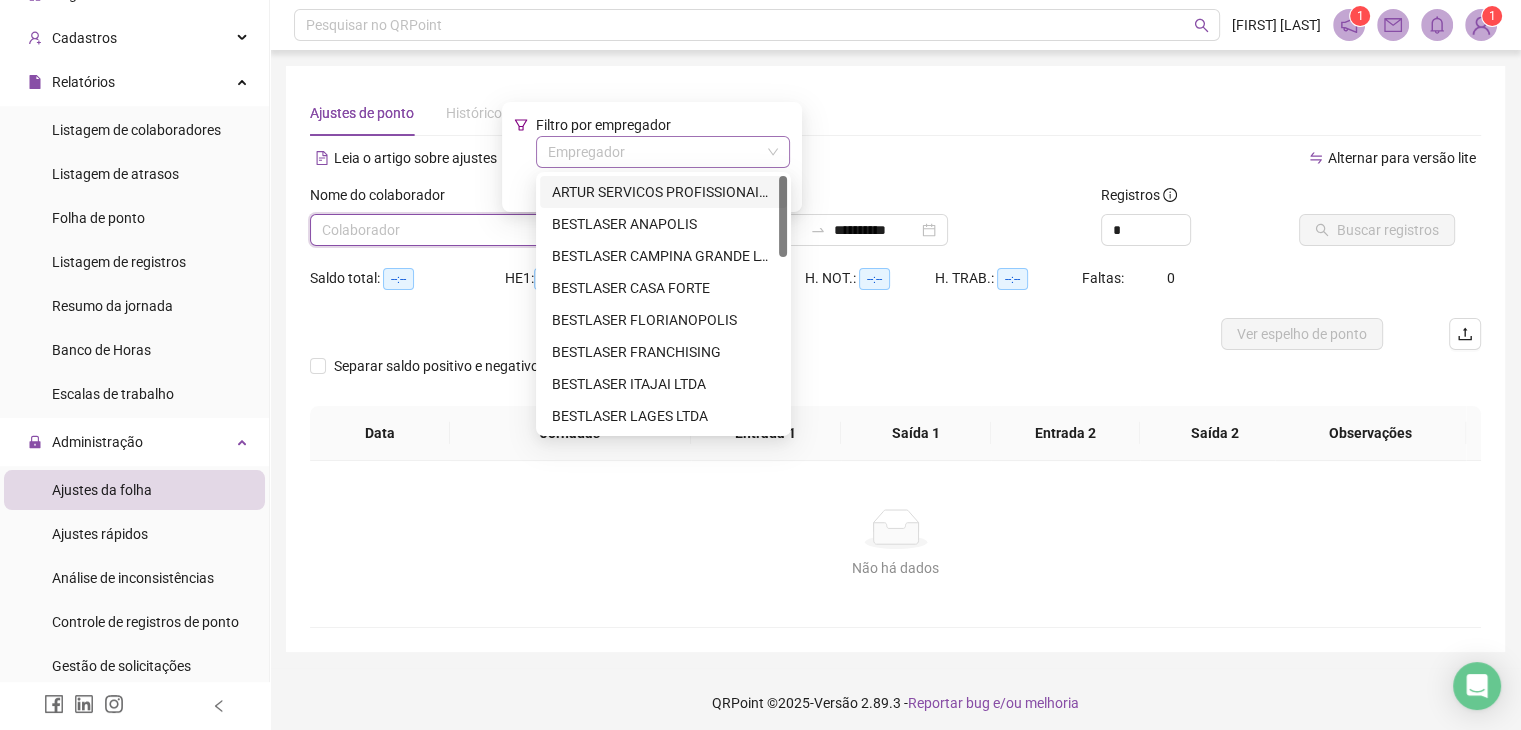 click at bounding box center [654, 152] 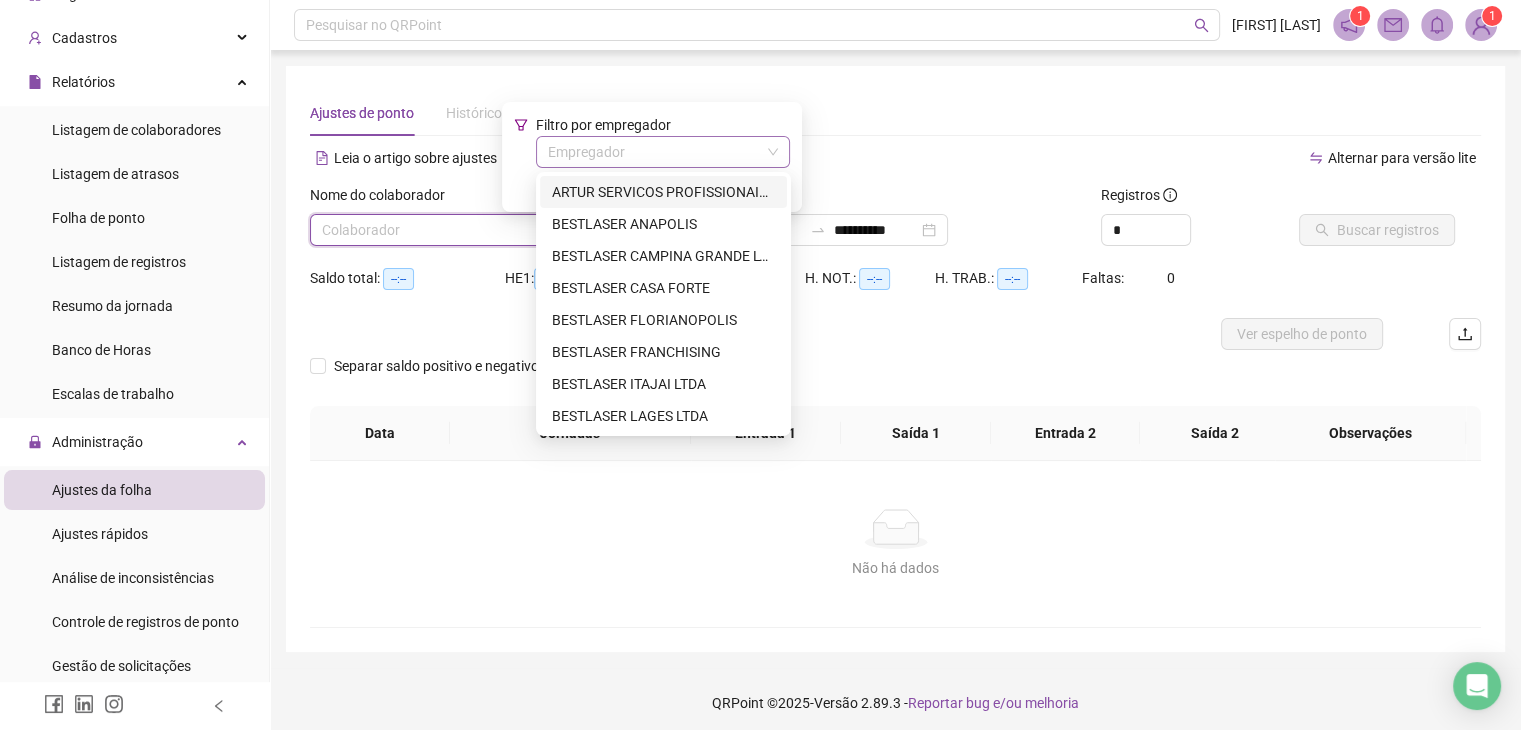 click at bounding box center (654, 152) 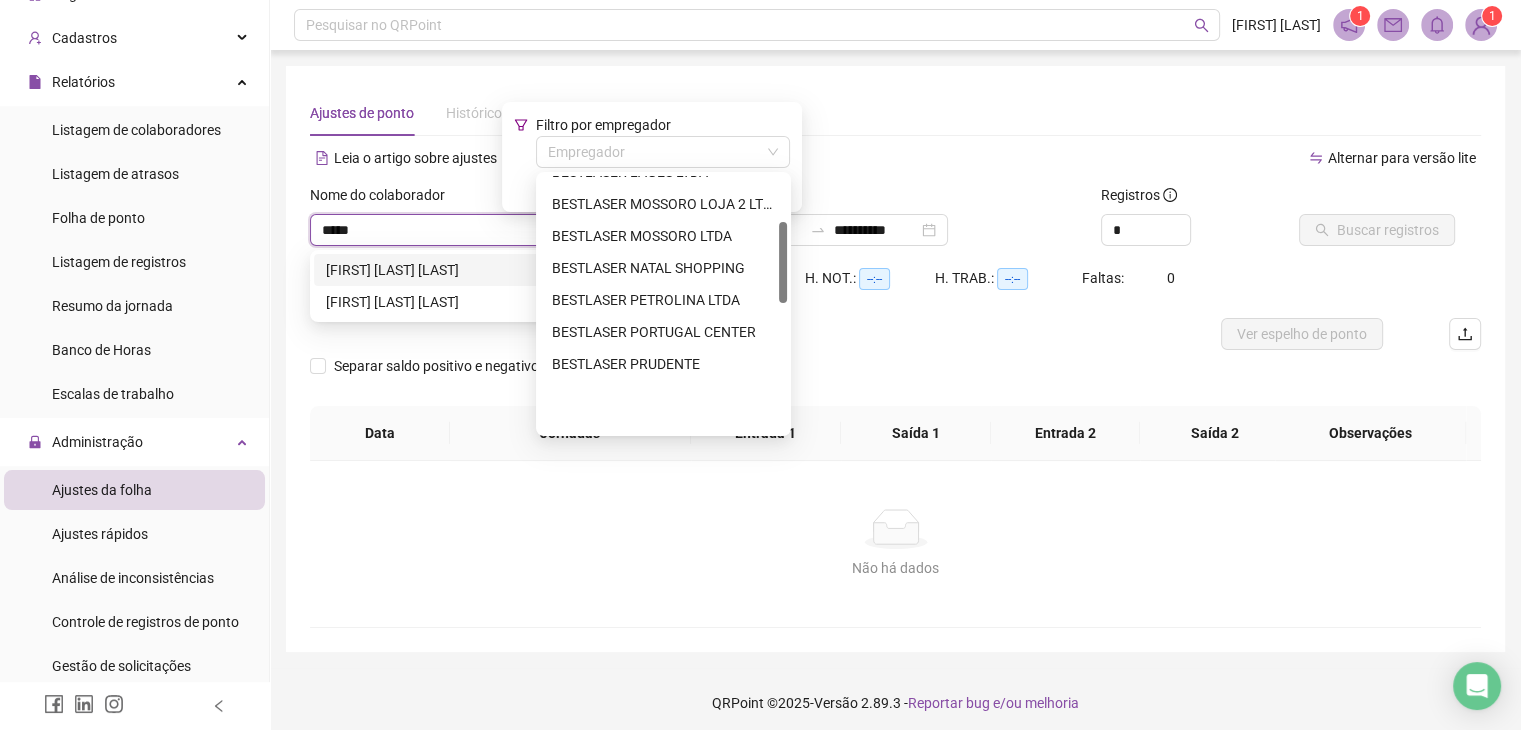 scroll, scrollTop: 144, scrollLeft: 0, axis: vertical 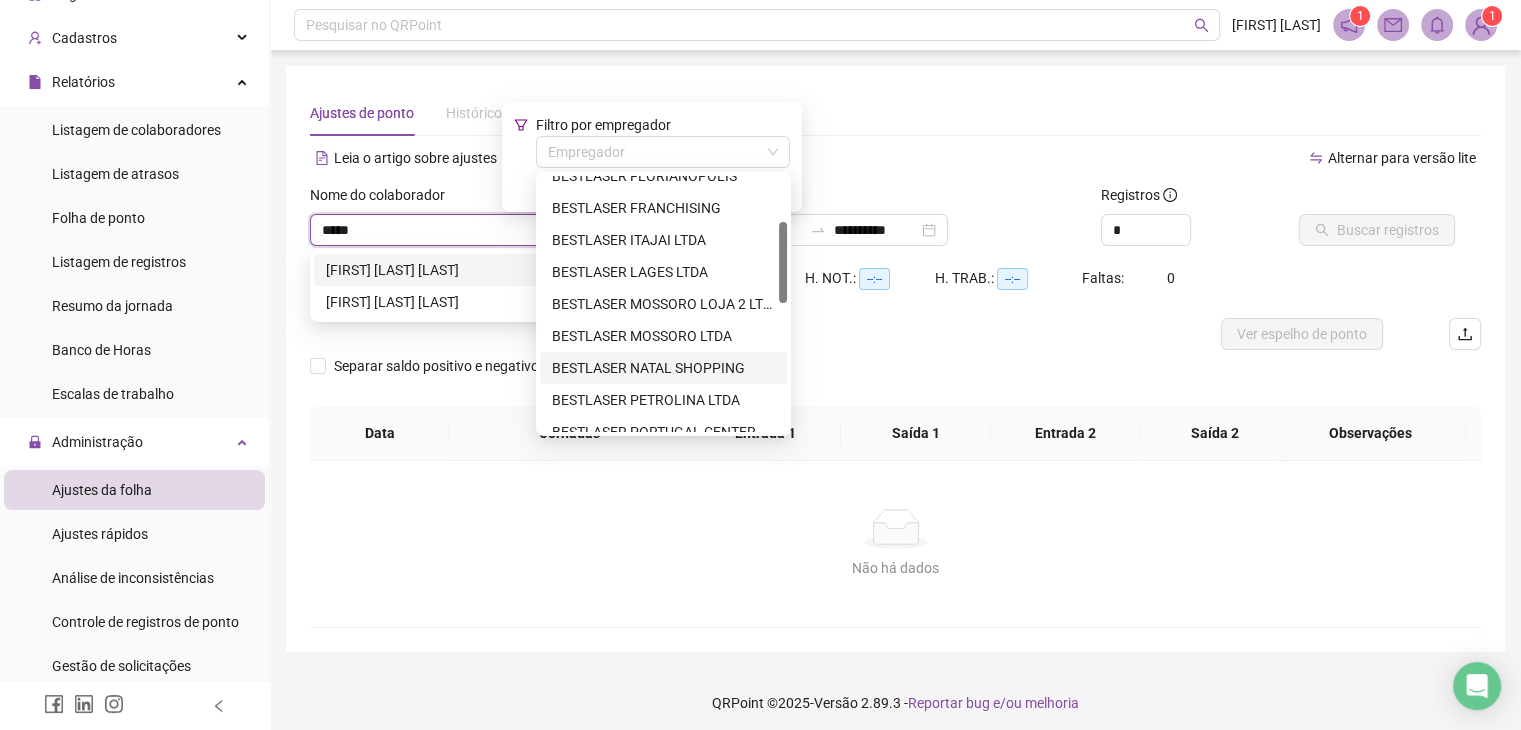 type on "*****" 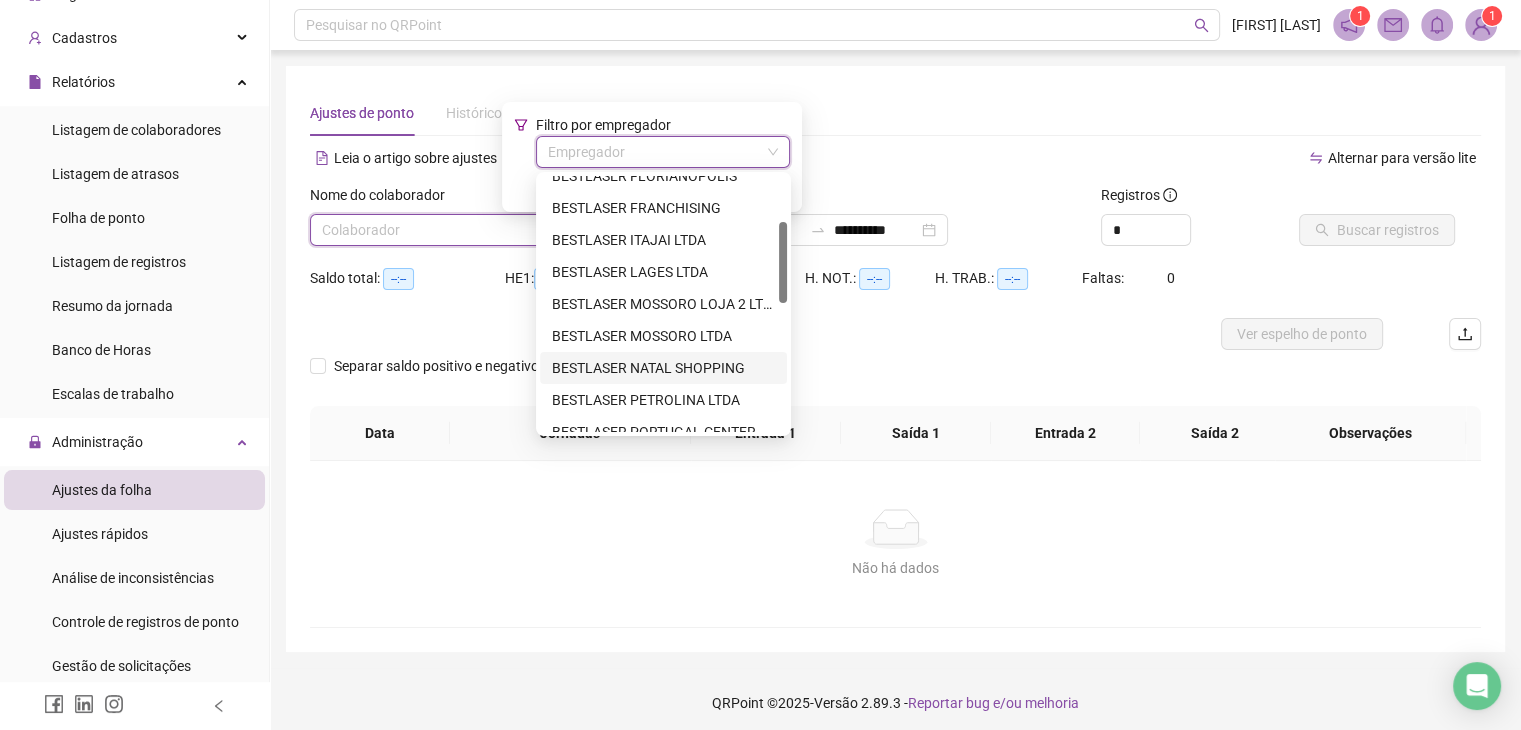 click on "BESTLASER NATAL SHOPPING" at bounding box center (663, 368) 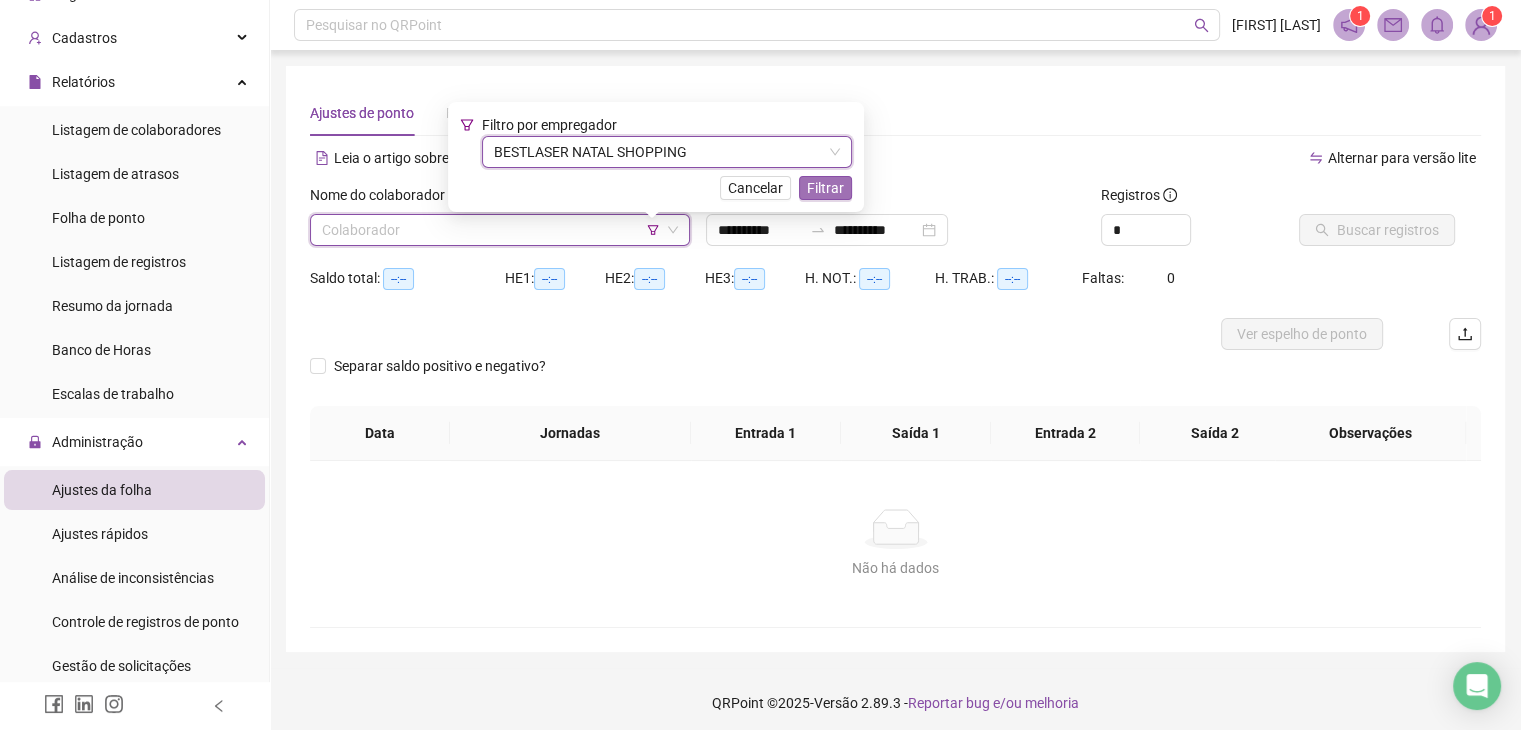click on "Filtrar" at bounding box center (825, 188) 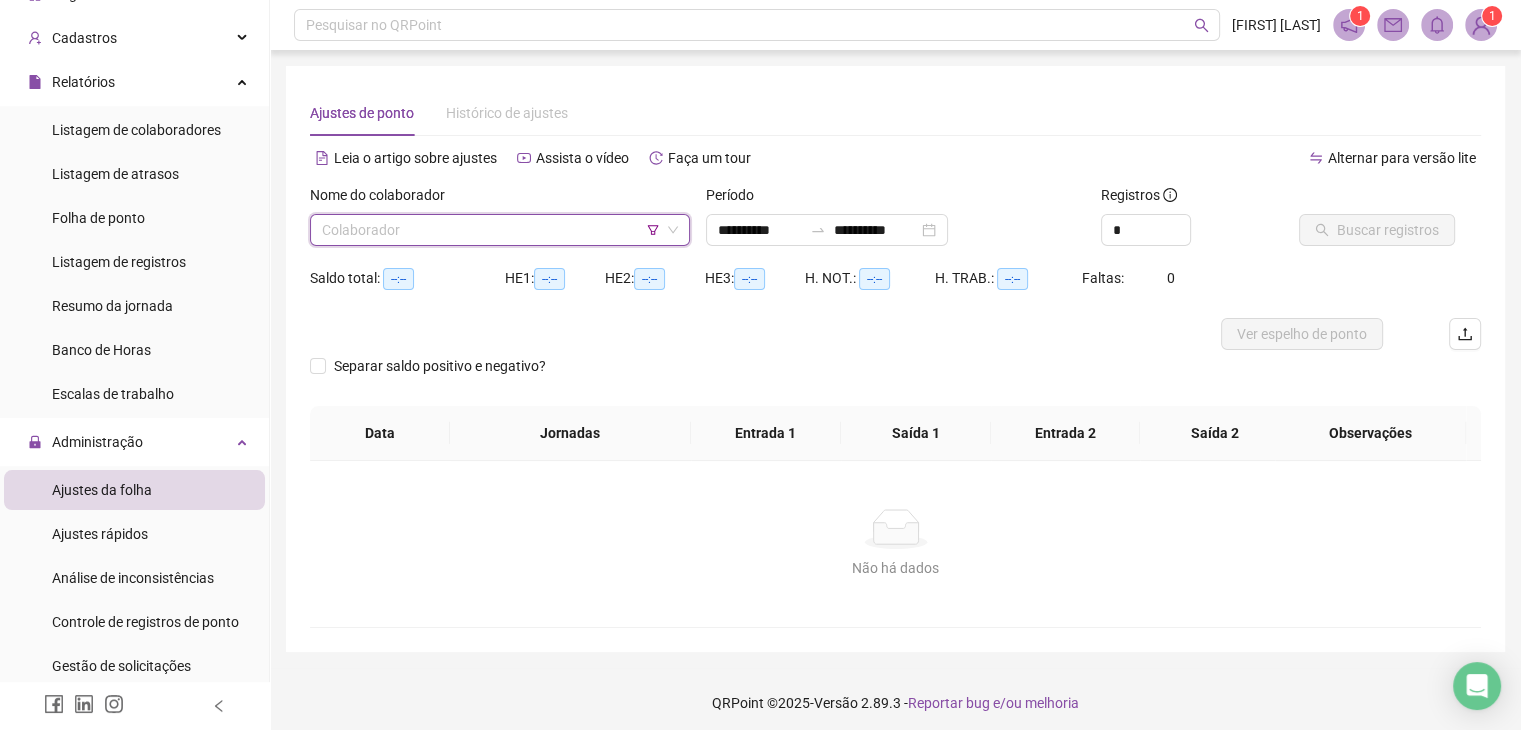 click at bounding box center [491, 230] 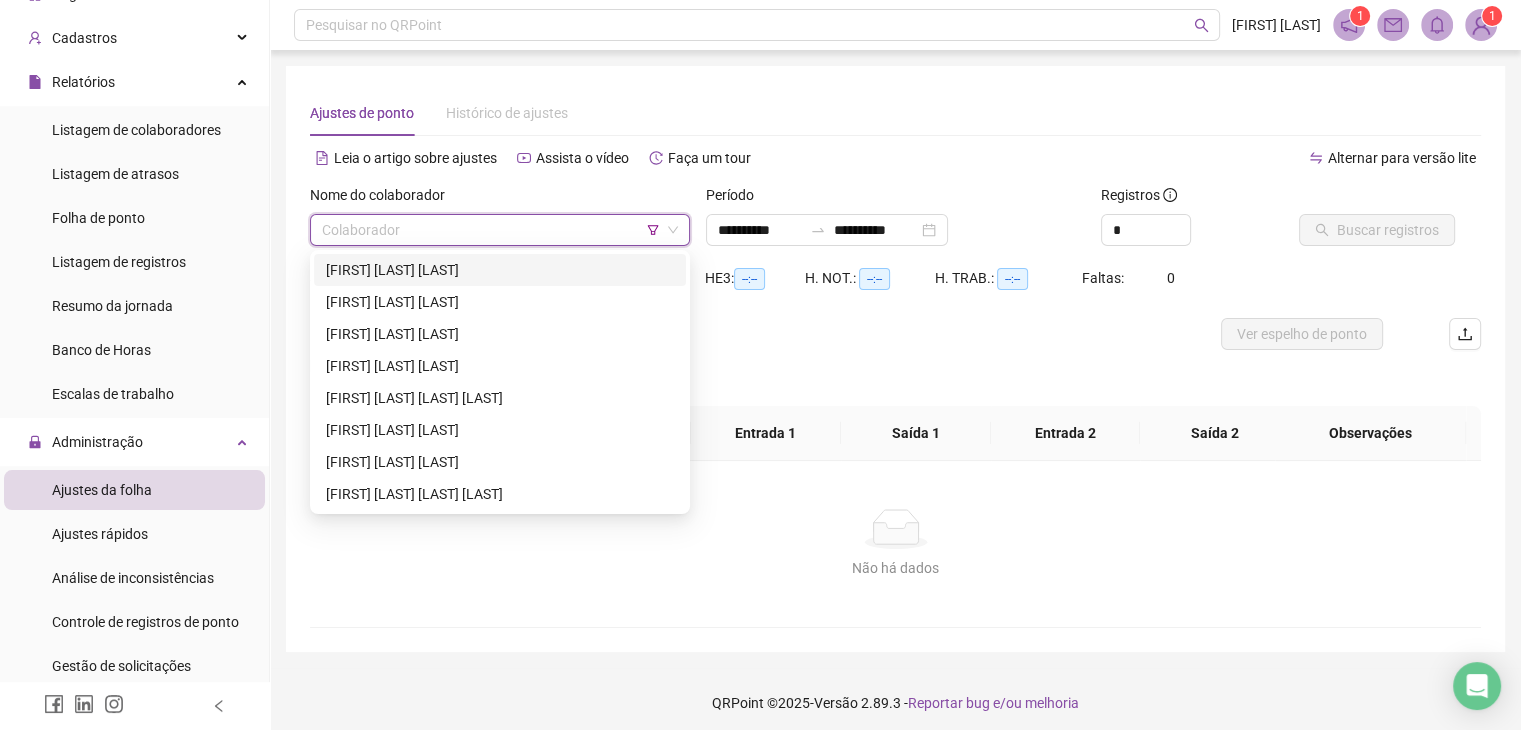 click on "[FIRST] [FIRST] [LAST] [LAST]" at bounding box center [500, 270] 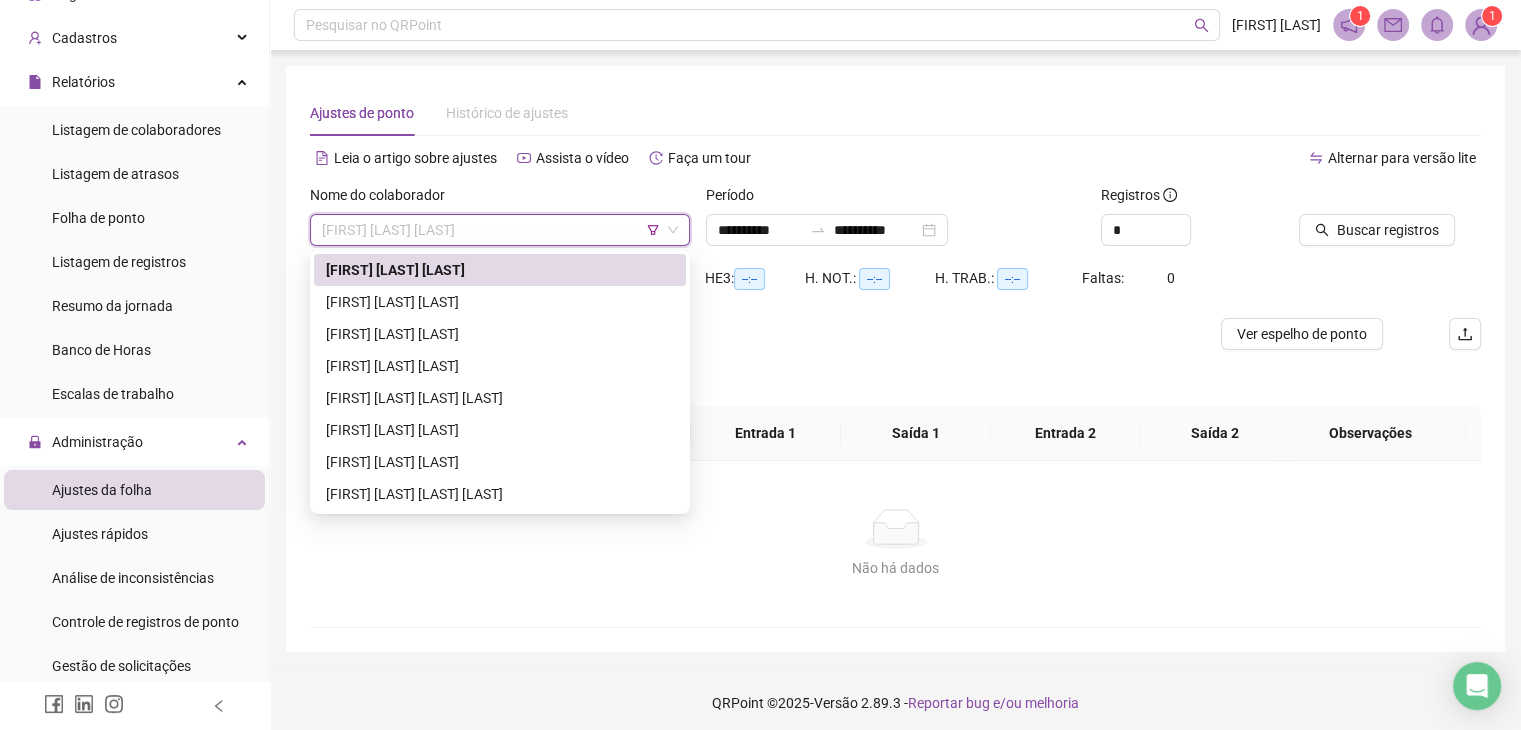 click on "[FIRST] [FIRST] [LAST] [LAST]" at bounding box center (500, 230) 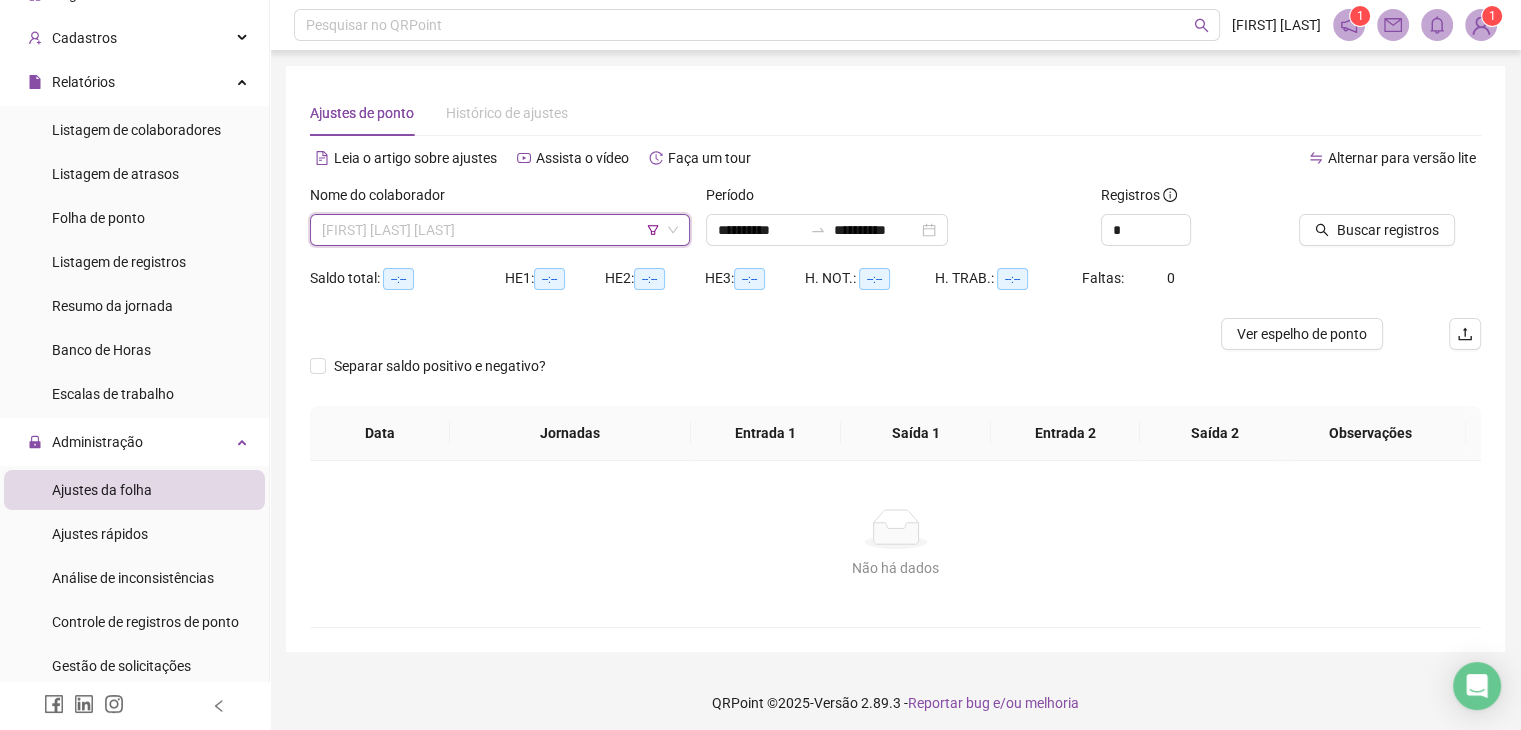 click on "[FIRST] [FIRST] [LAST] [LAST]" at bounding box center (500, 230) 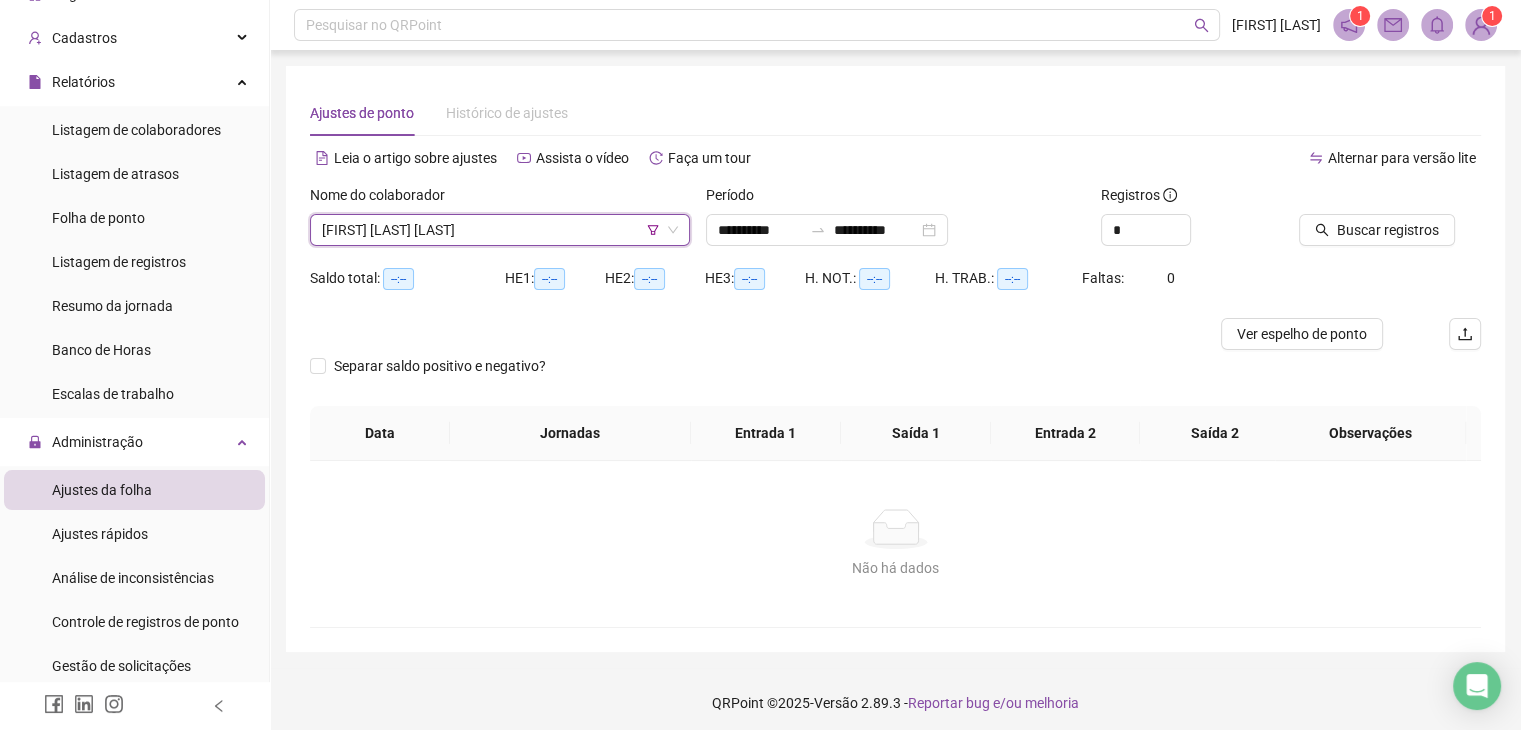 click on "[FIRST] [FIRST] [LAST] [LAST]" at bounding box center (500, 230) 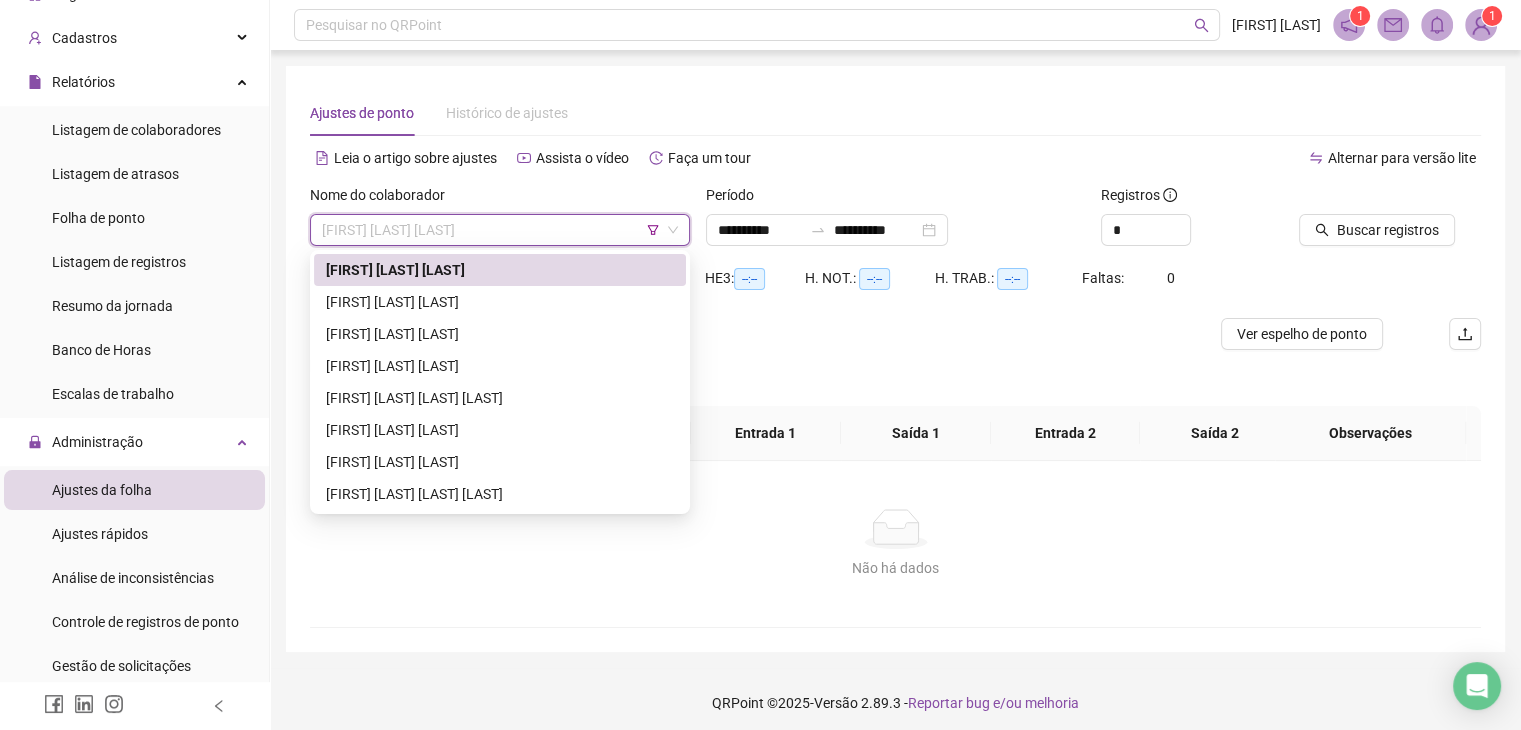 click 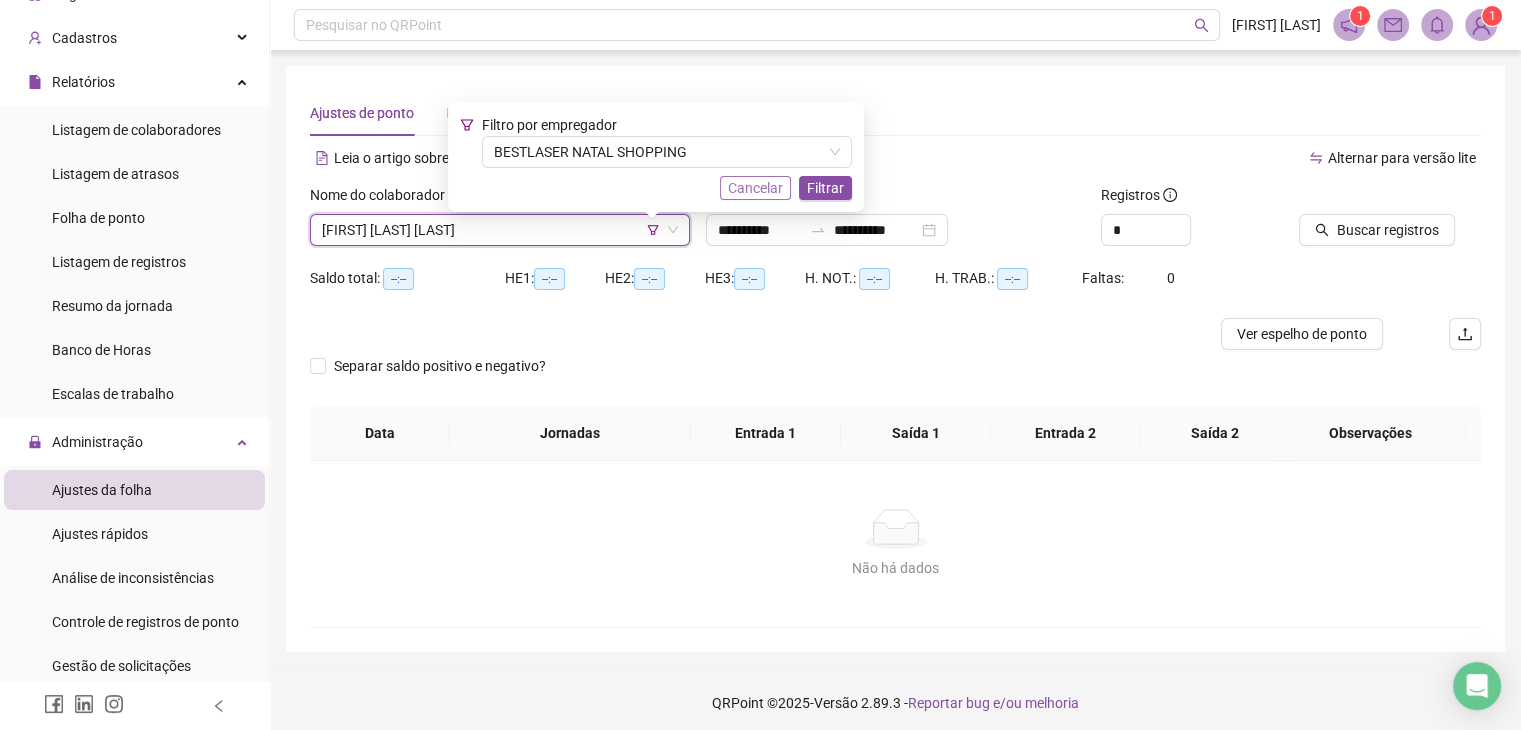 click on "Cancelar" at bounding box center (755, 188) 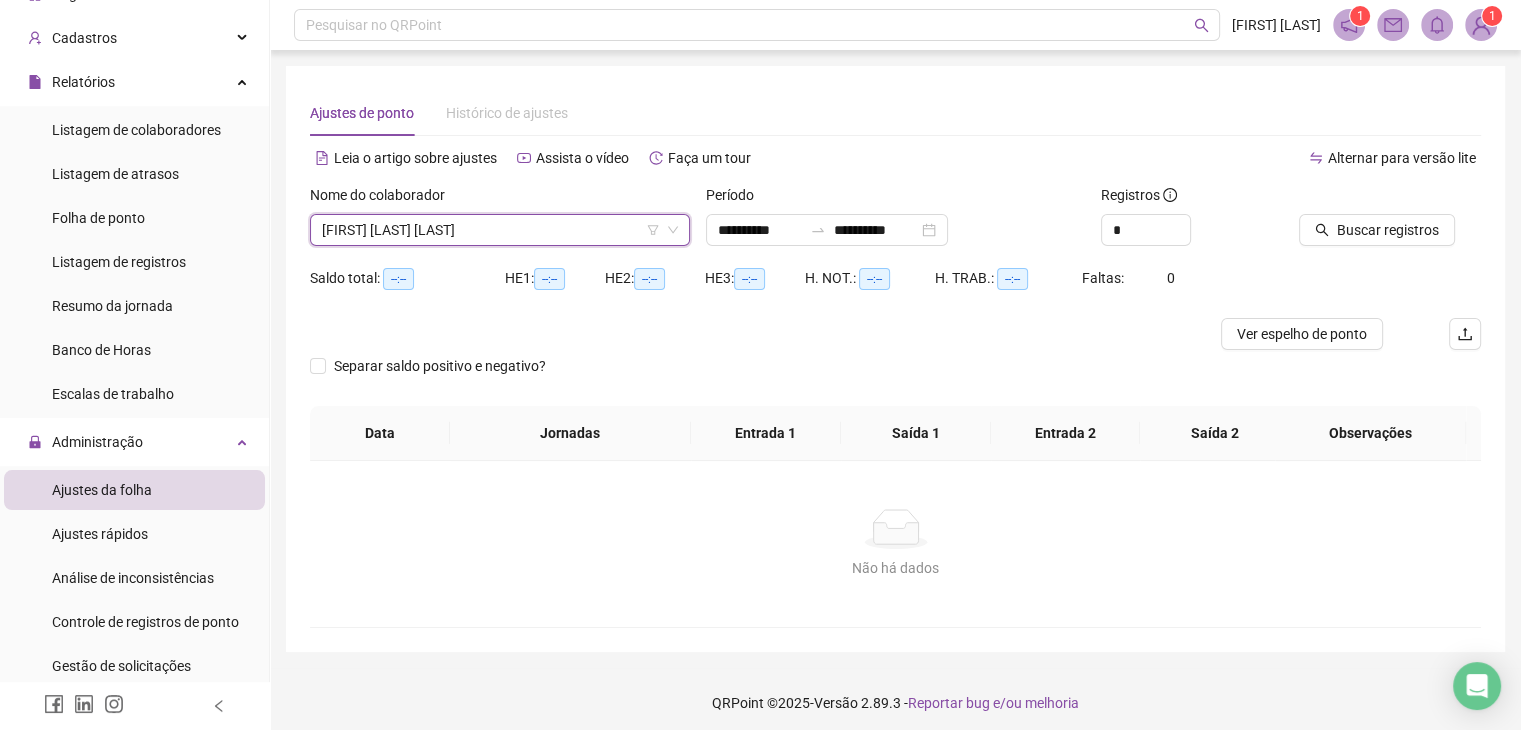 scroll, scrollTop: 32, scrollLeft: 0, axis: vertical 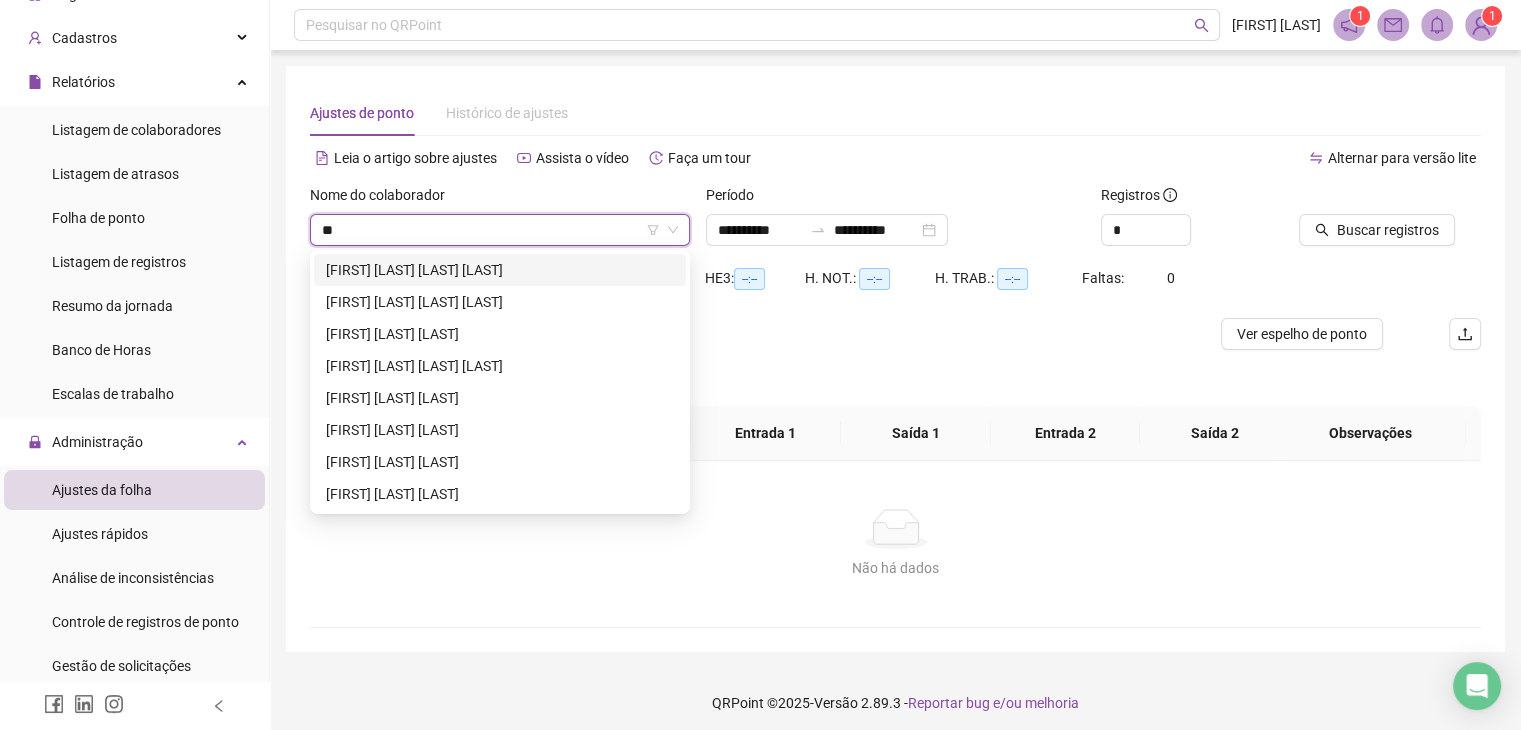 type on "***" 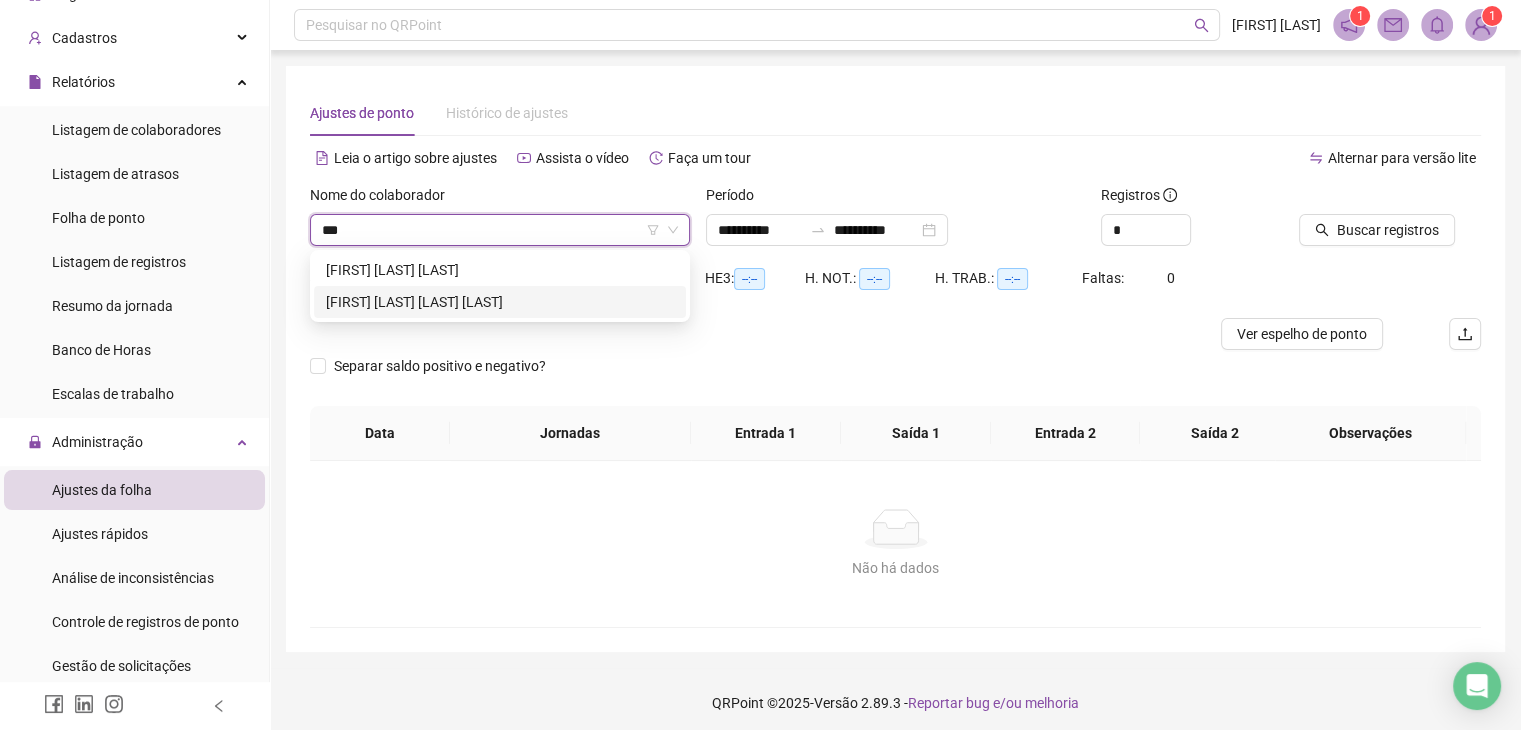 click on "GISLAINE EMILLY ALVES CRUZ" at bounding box center [500, 302] 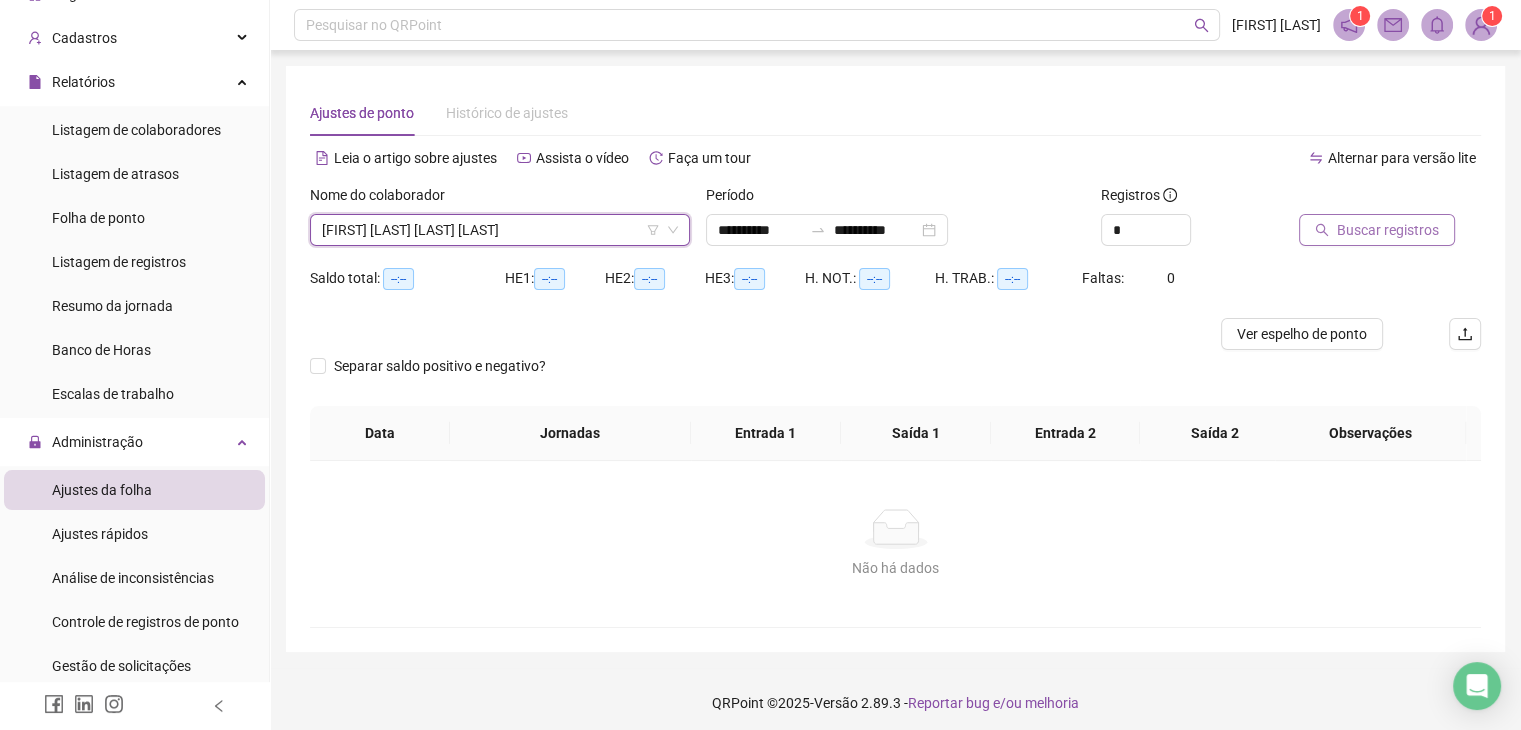 click on "Buscar registros" at bounding box center (1388, 230) 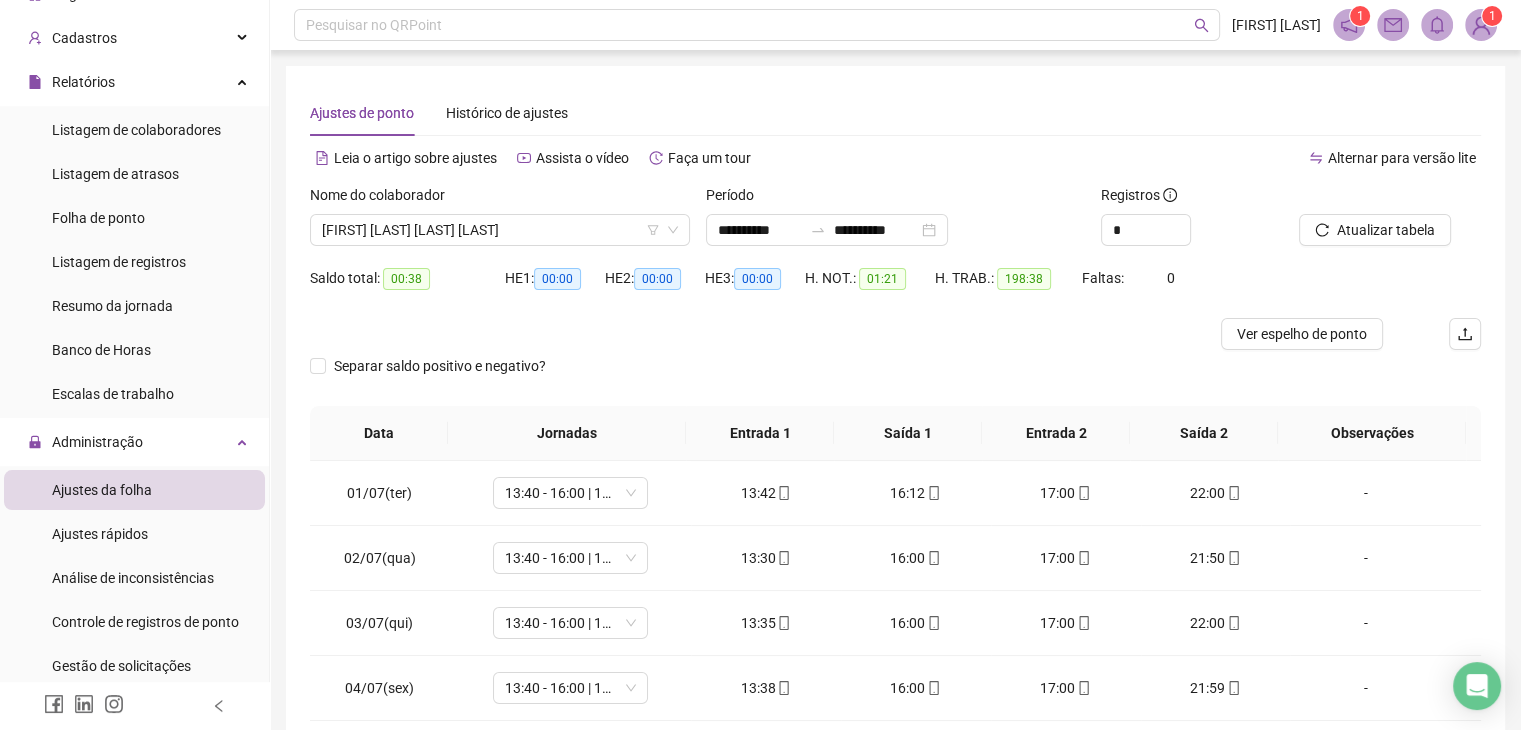 click at bounding box center [749, 334] 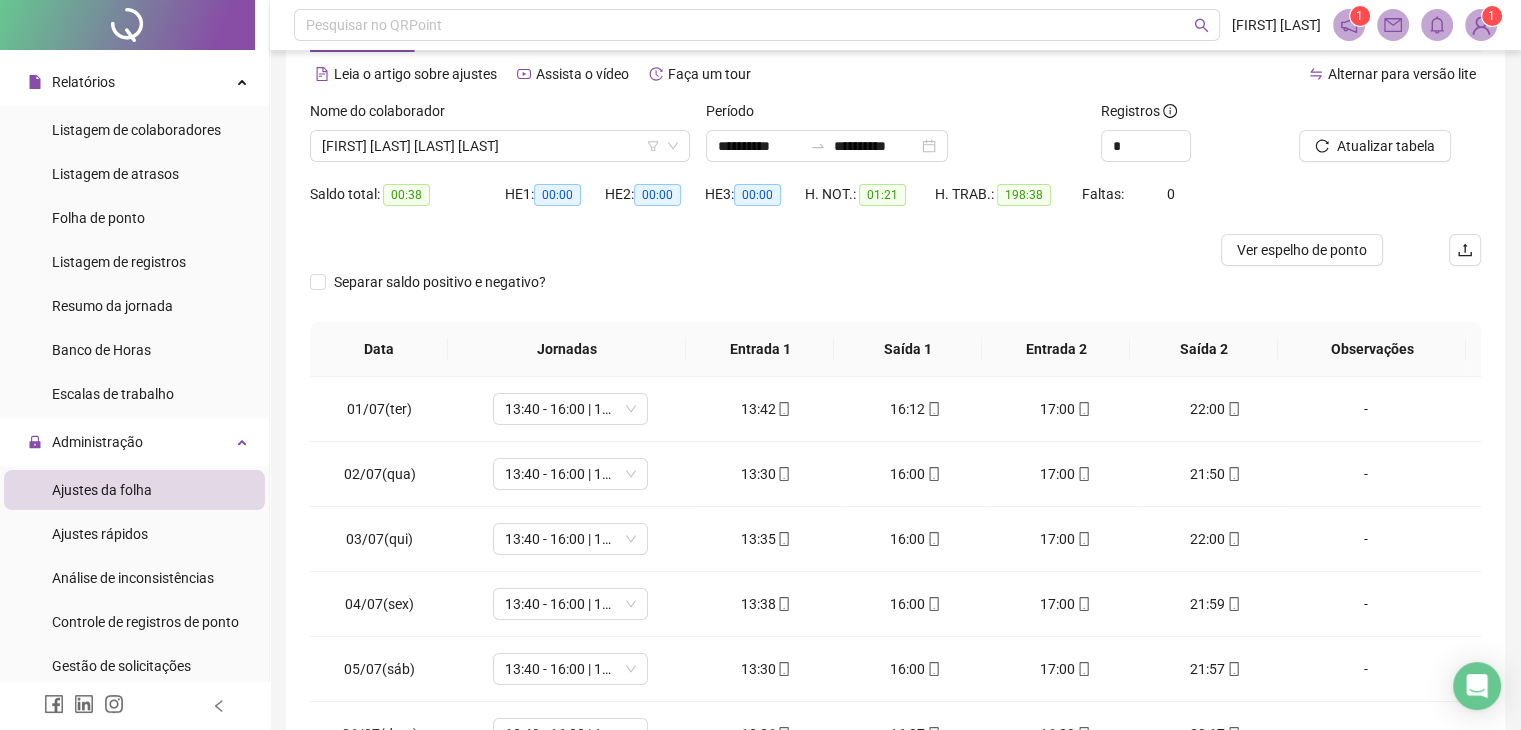 scroll, scrollTop: 200, scrollLeft: 0, axis: vertical 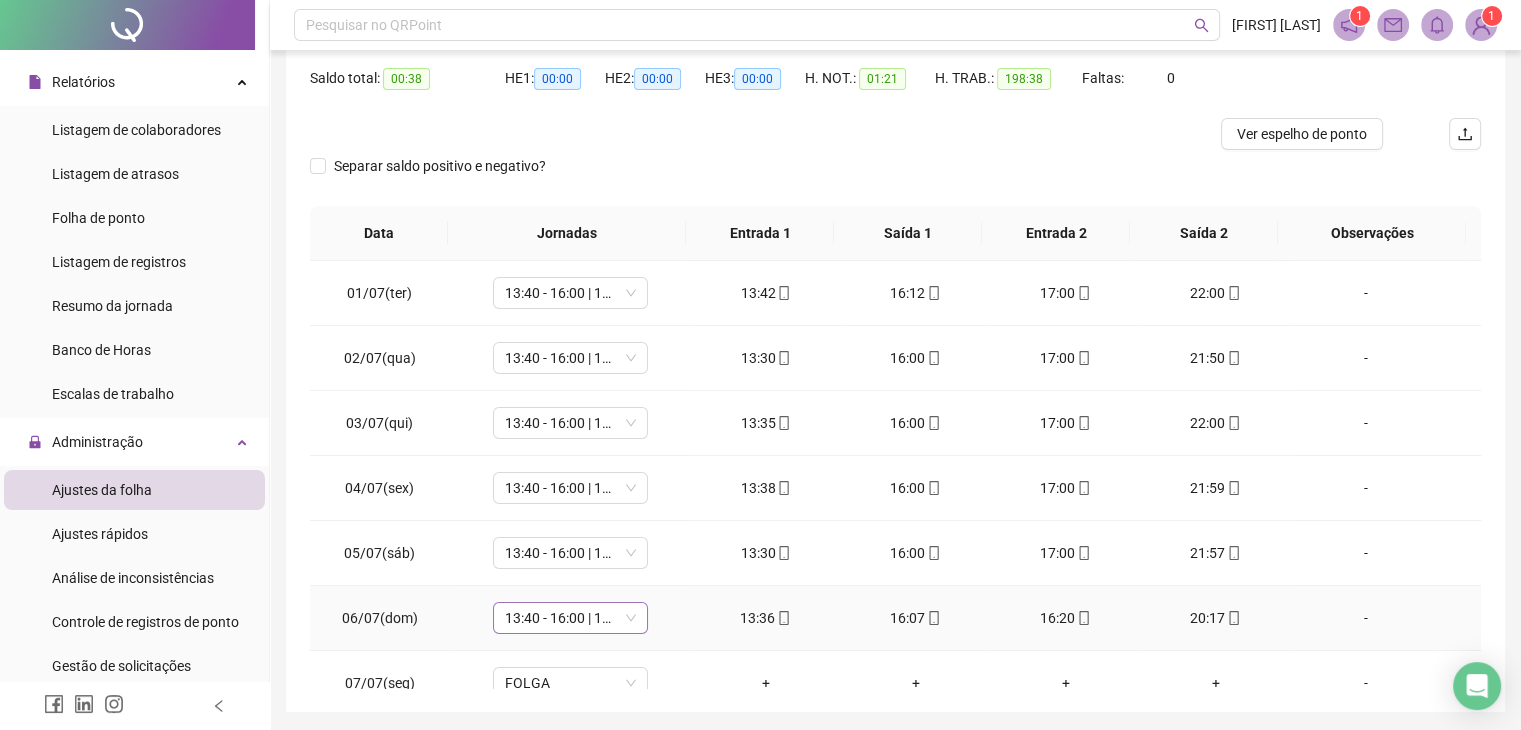 click on "13:40 - 16:00 | 17:00 - 22:00" at bounding box center [570, 618] 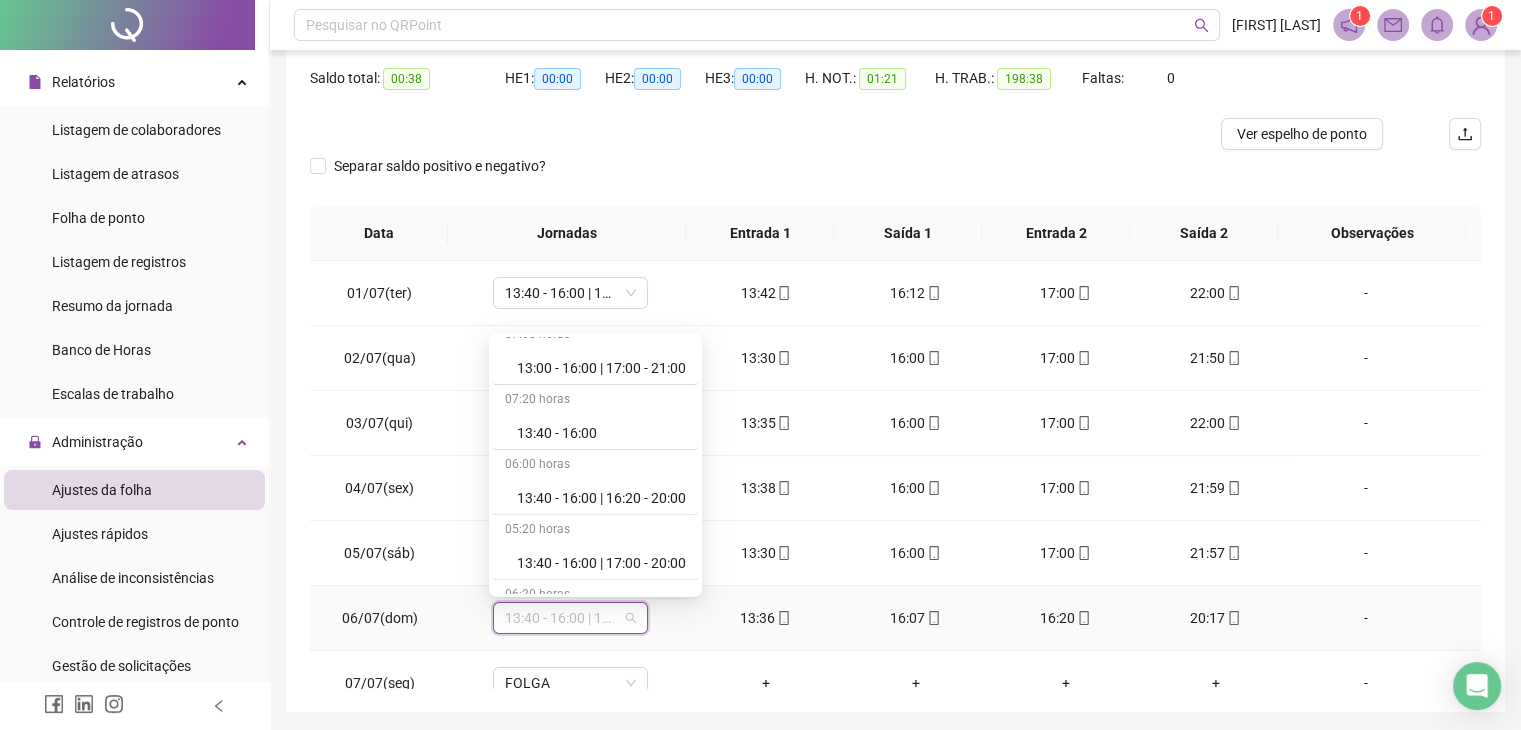 scroll, scrollTop: 2800, scrollLeft: 0, axis: vertical 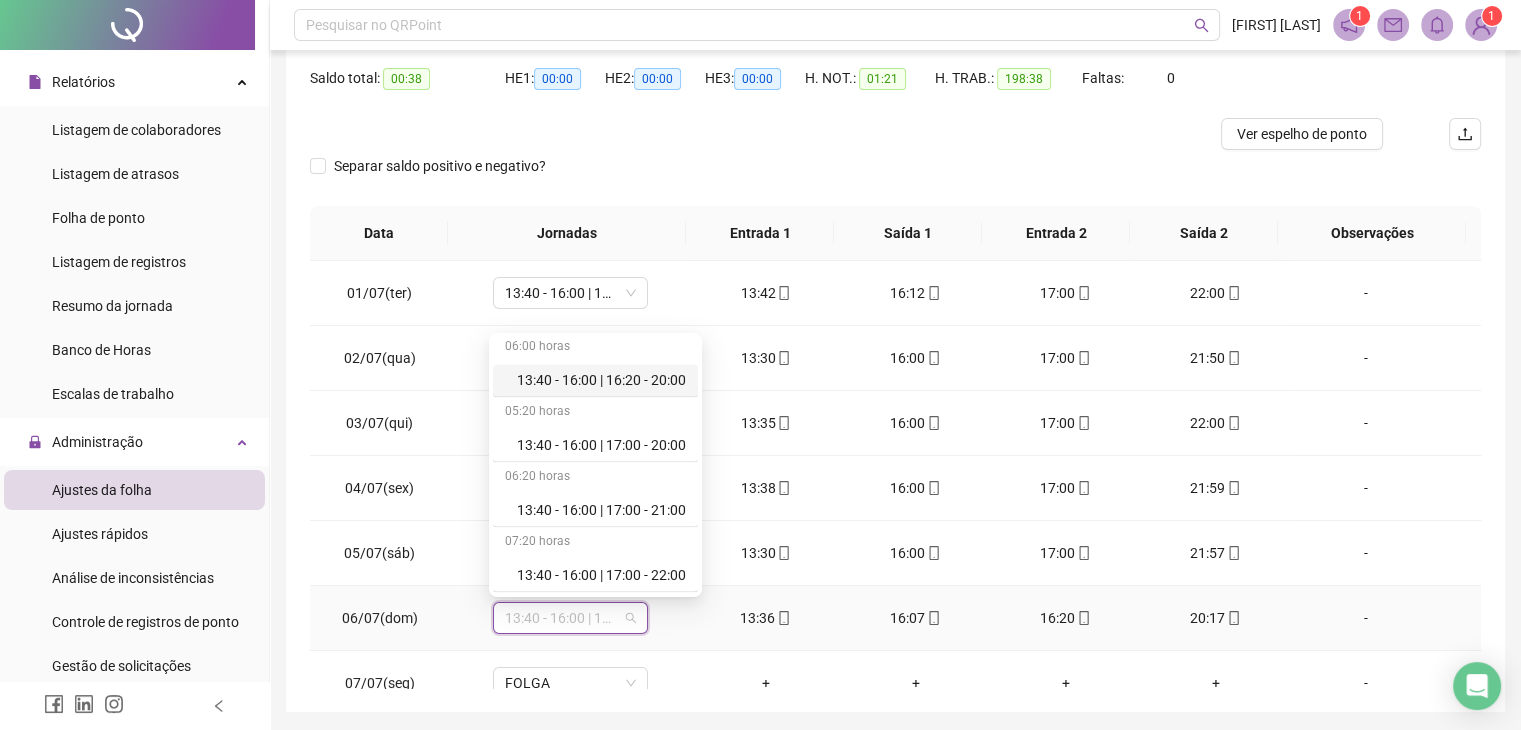 click on "13:40 - 16:00 | 16:20 - 20:00" at bounding box center (601, 380) 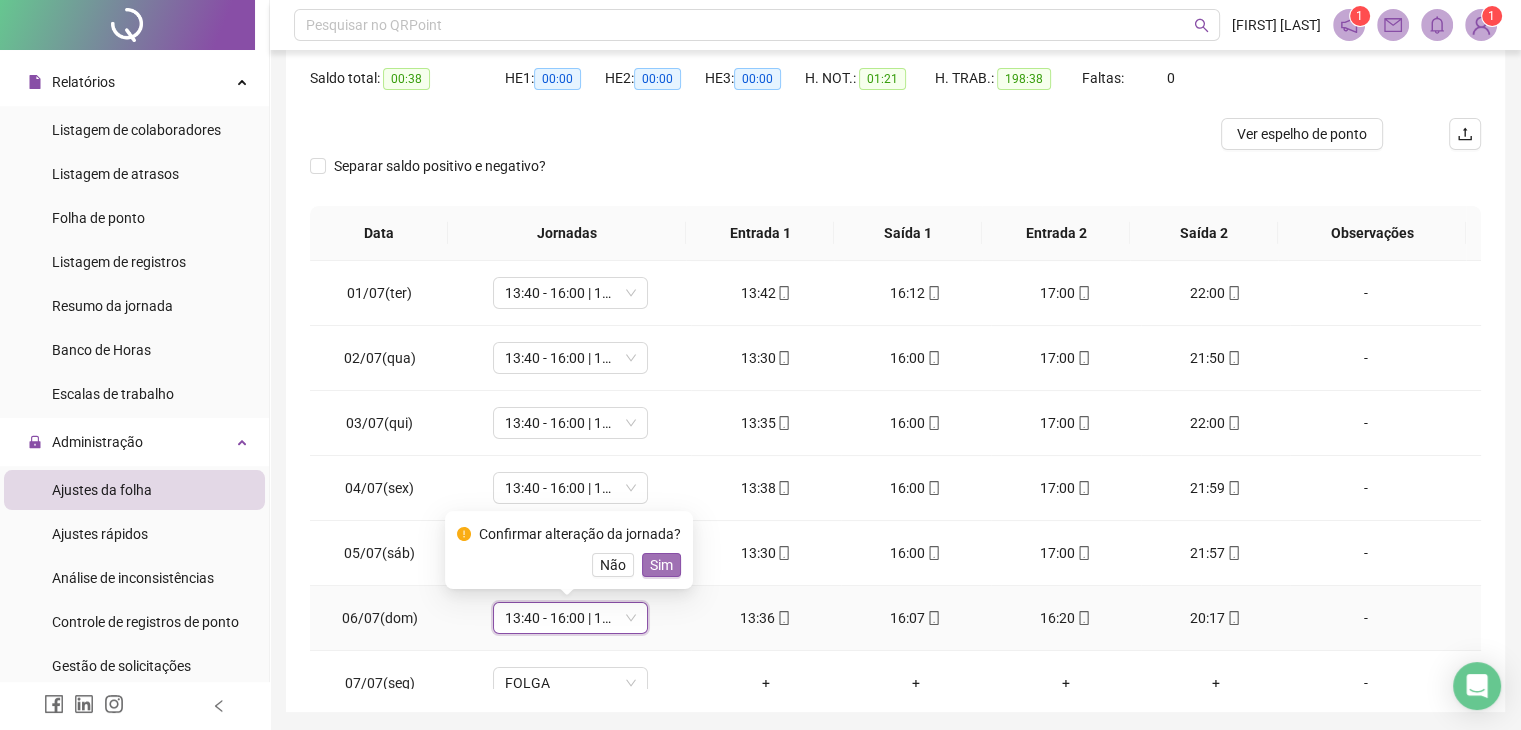click on "Sim" at bounding box center [661, 565] 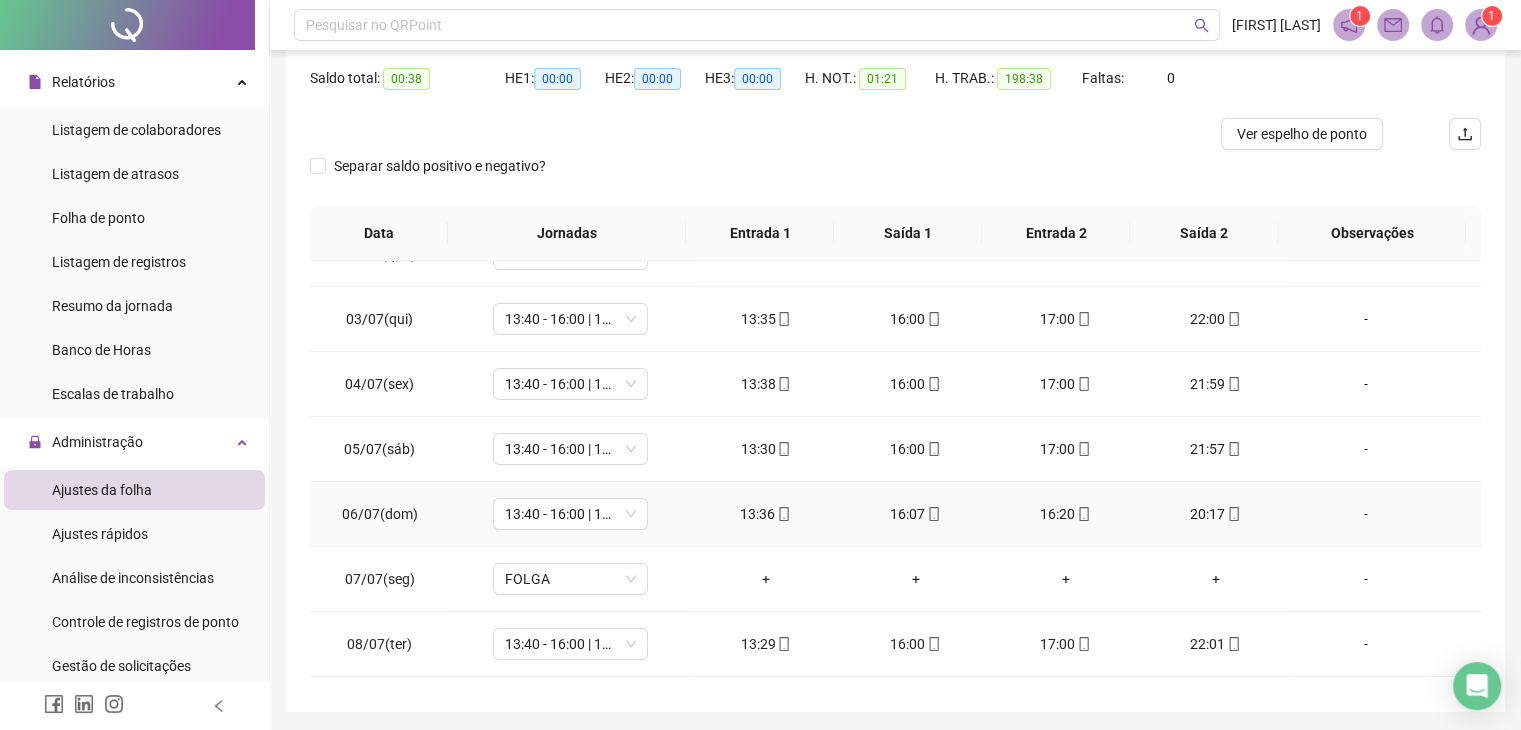 scroll, scrollTop: 0, scrollLeft: 0, axis: both 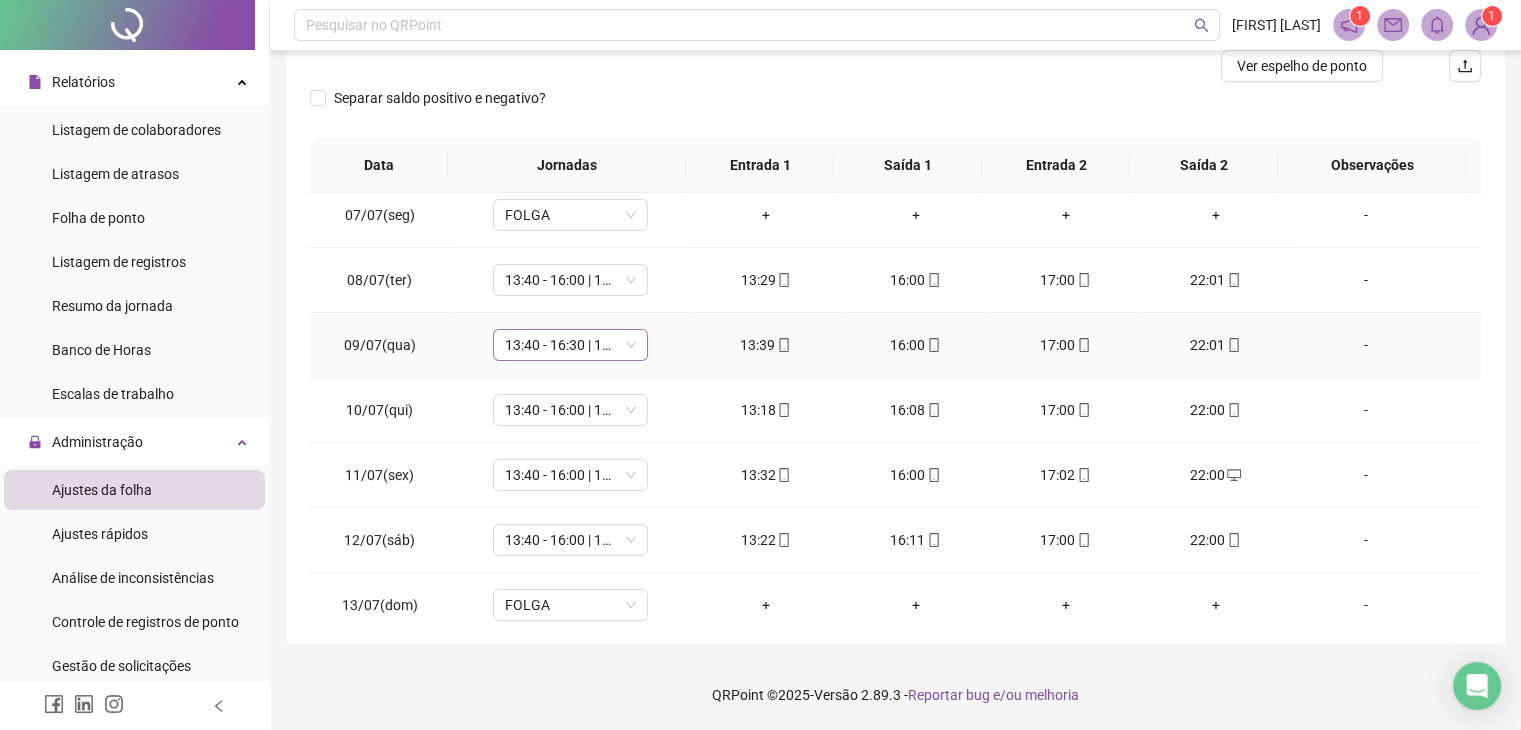 click on "13:40 - 16:30 | 17:30 - 22:00" at bounding box center (570, 345) 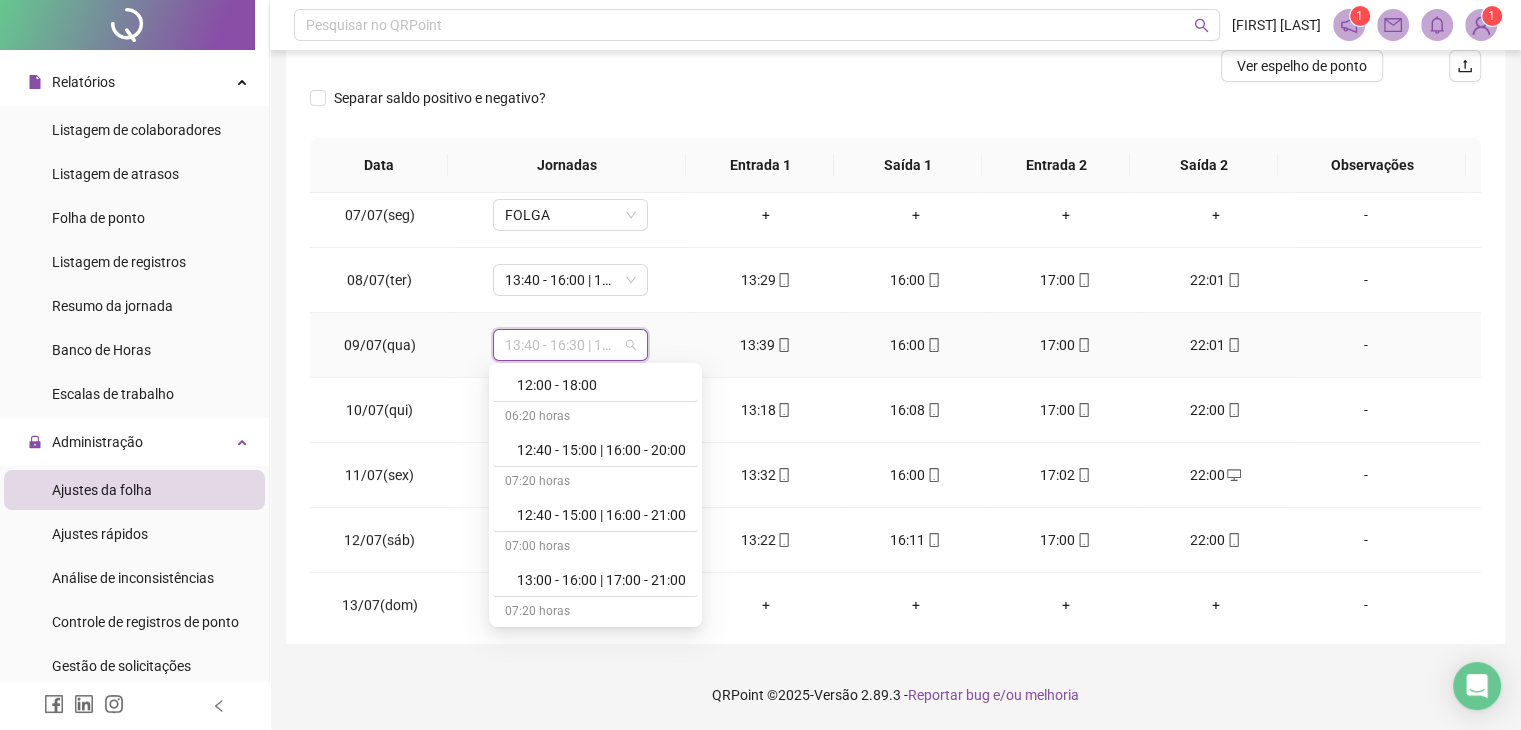 scroll, scrollTop: 3000, scrollLeft: 0, axis: vertical 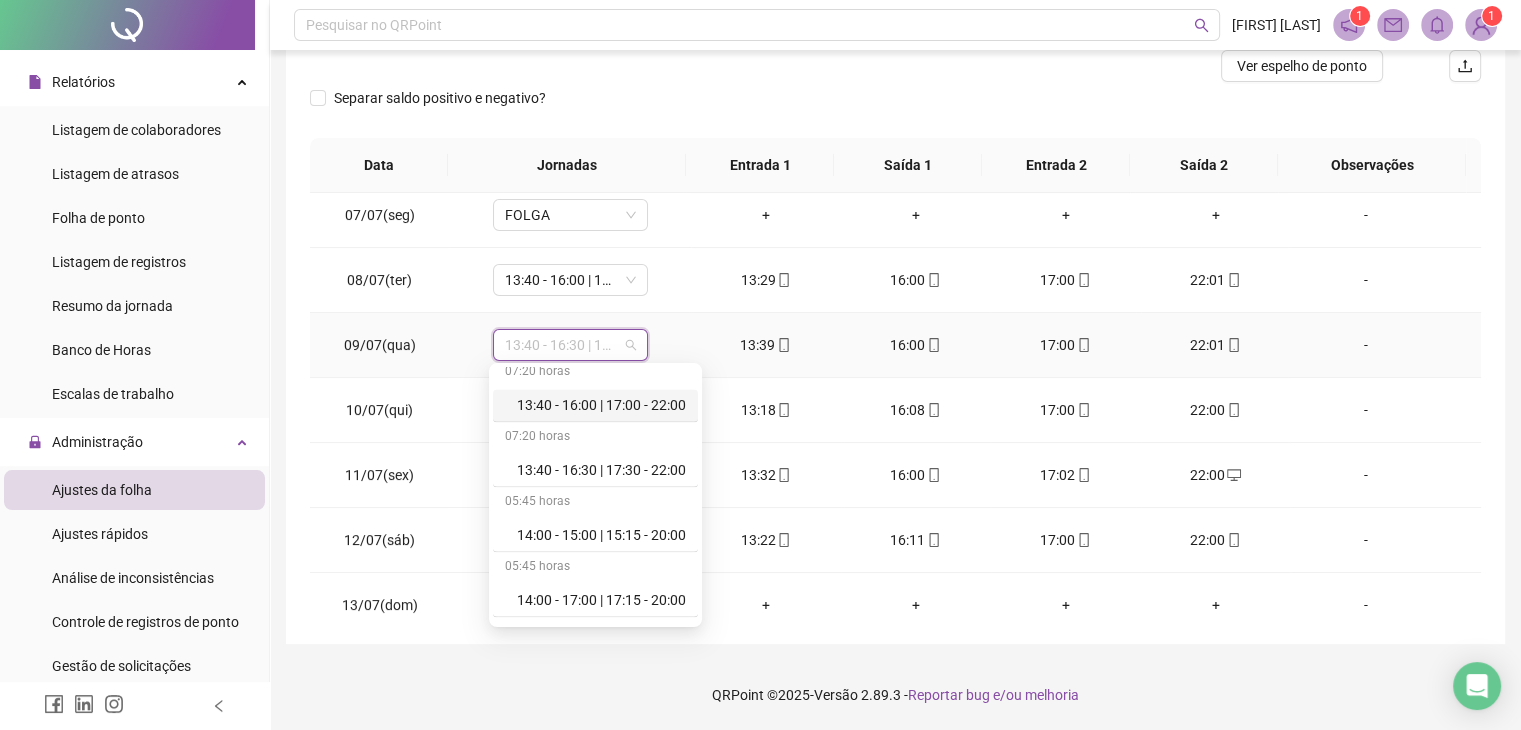 click on "13:40 - 16:00 | 17:00 - 22:00" at bounding box center [601, 405] 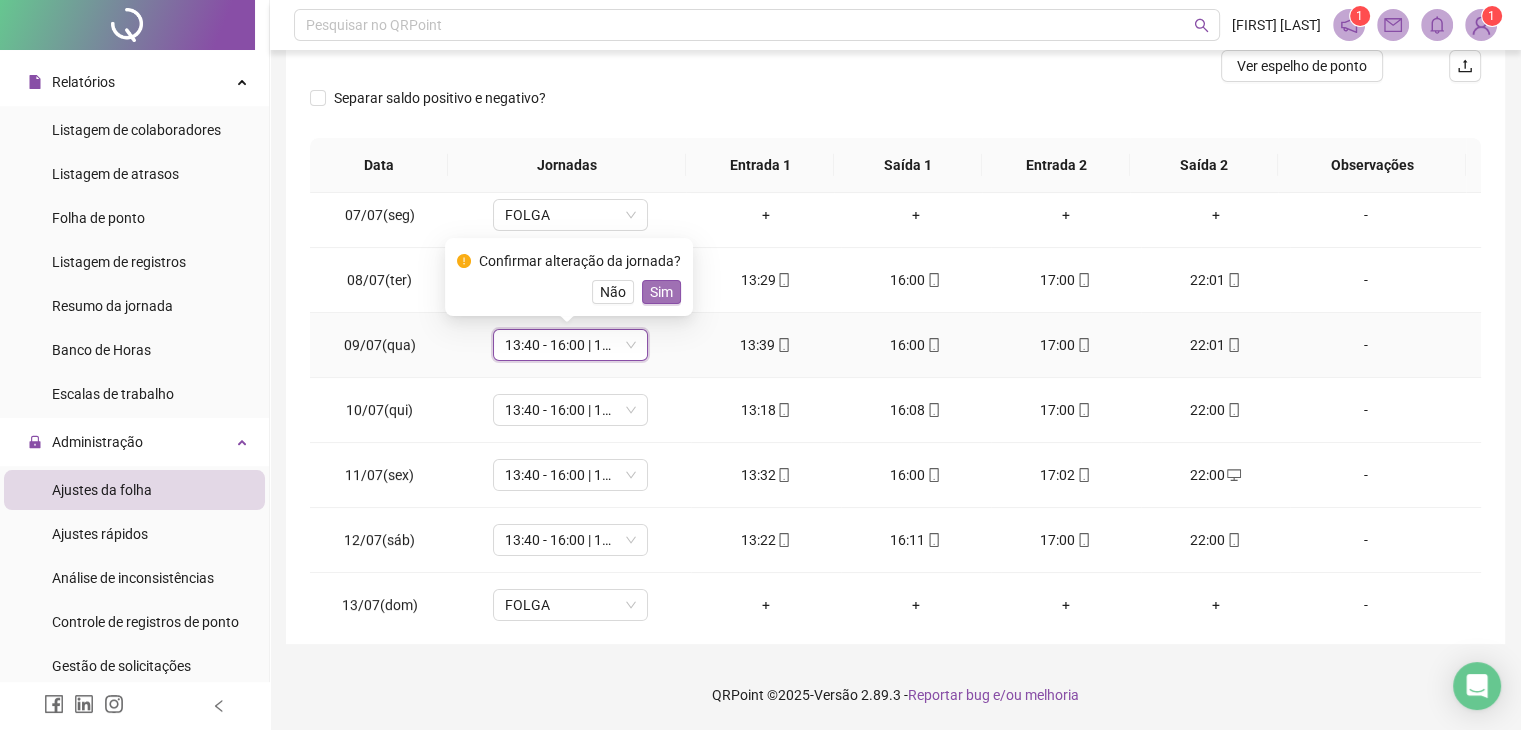 click on "Sim" at bounding box center (661, 292) 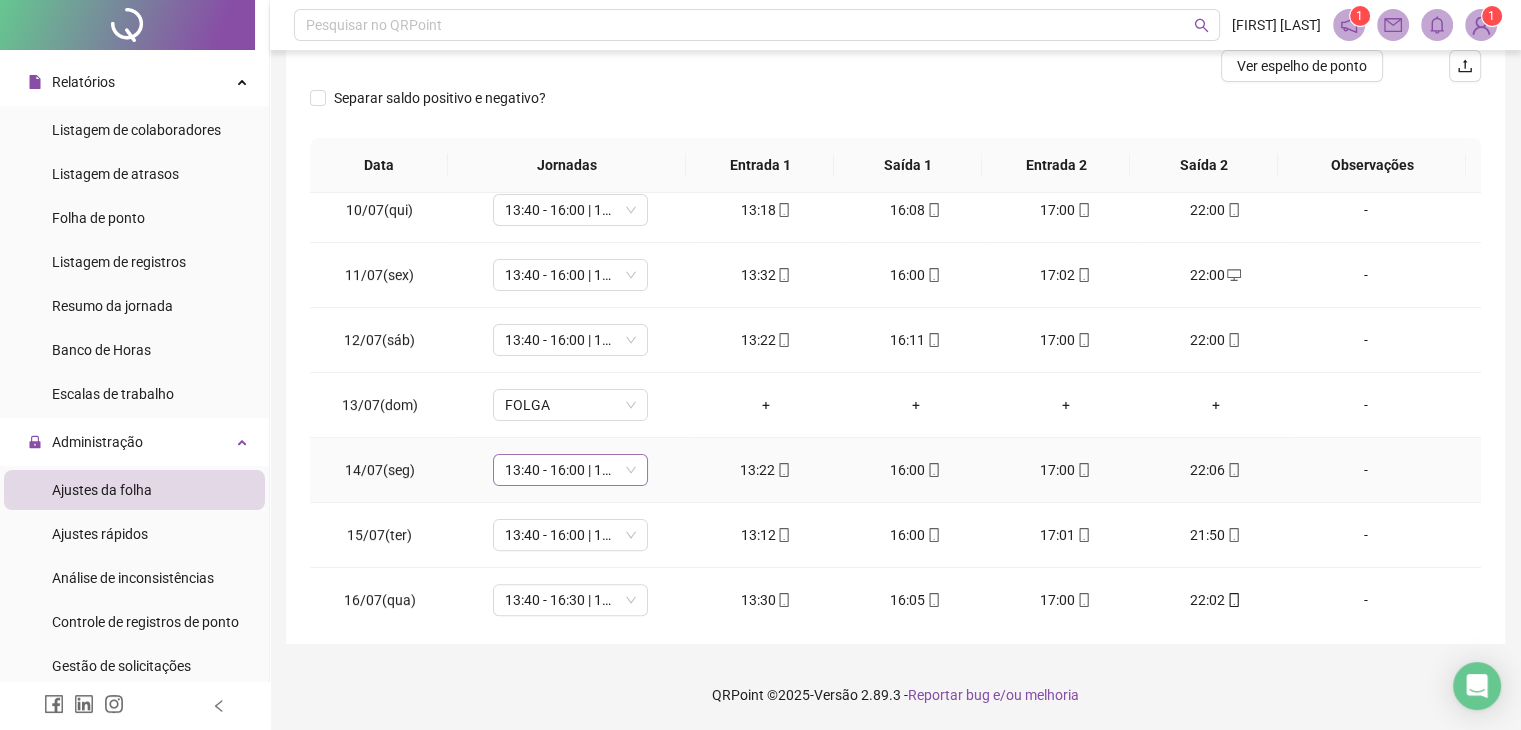 scroll, scrollTop: 700, scrollLeft: 0, axis: vertical 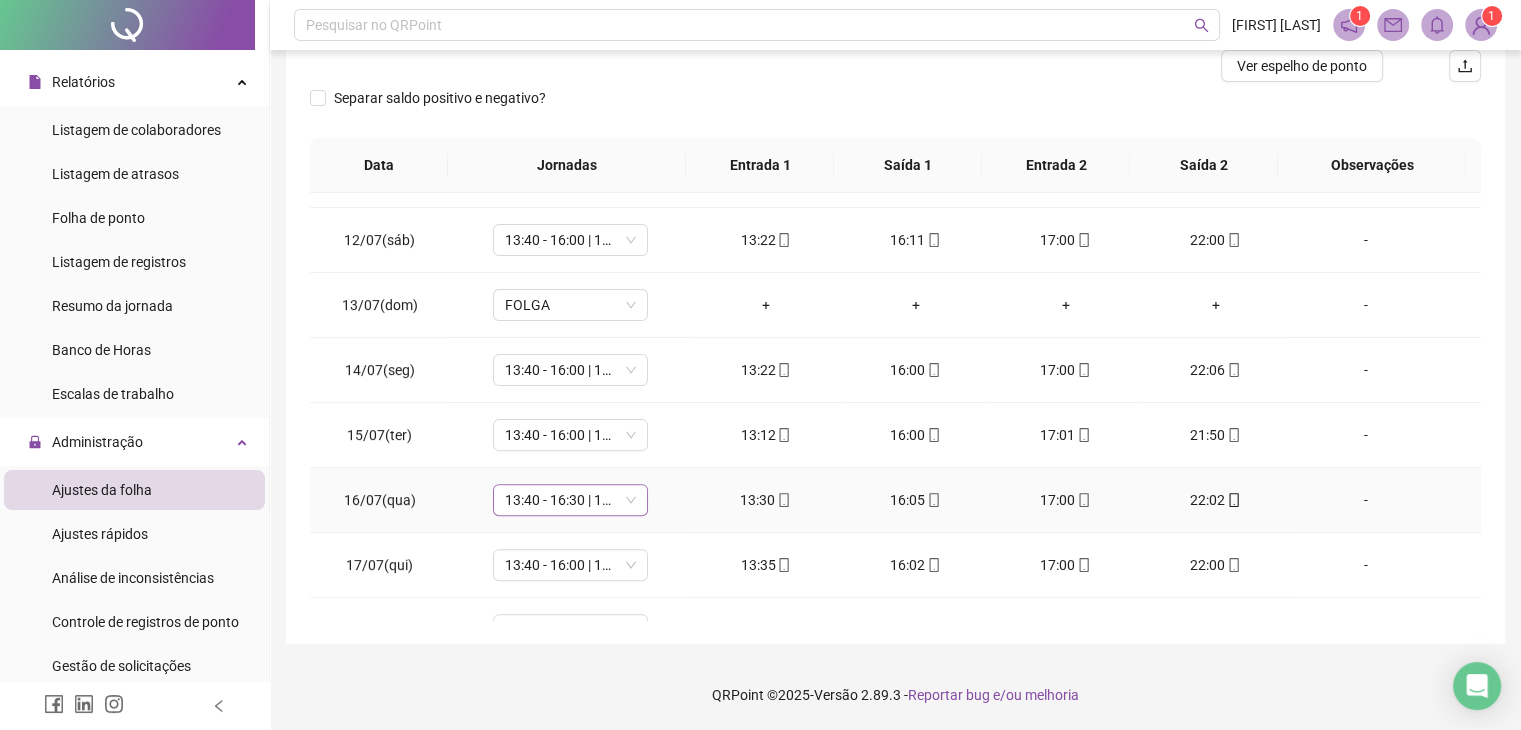 click on "13:40 - 16:30 | 17:30 - 22:00" at bounding box center [570, 500] 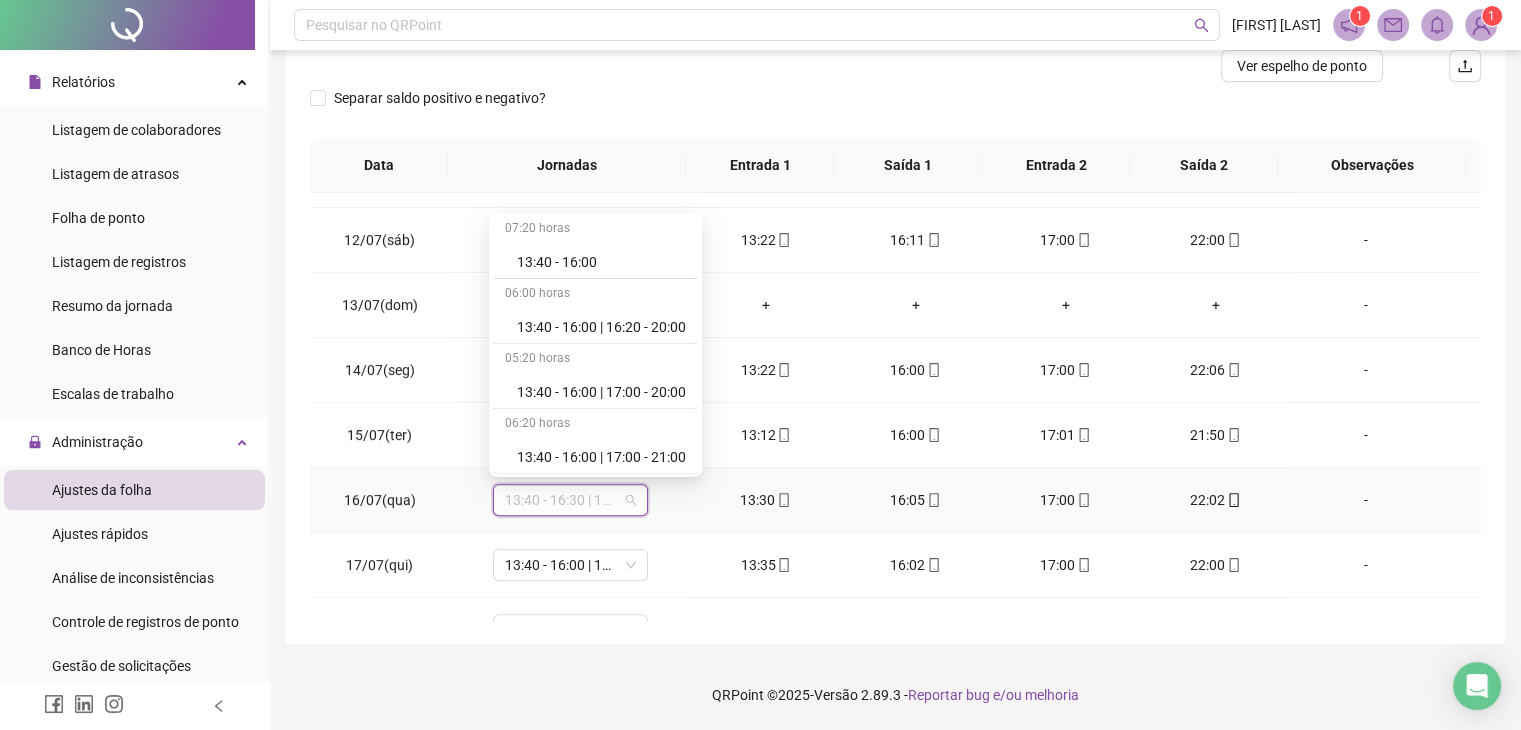scroll, scrollTop: 2900, scrollLeft: 0, axis: vertical 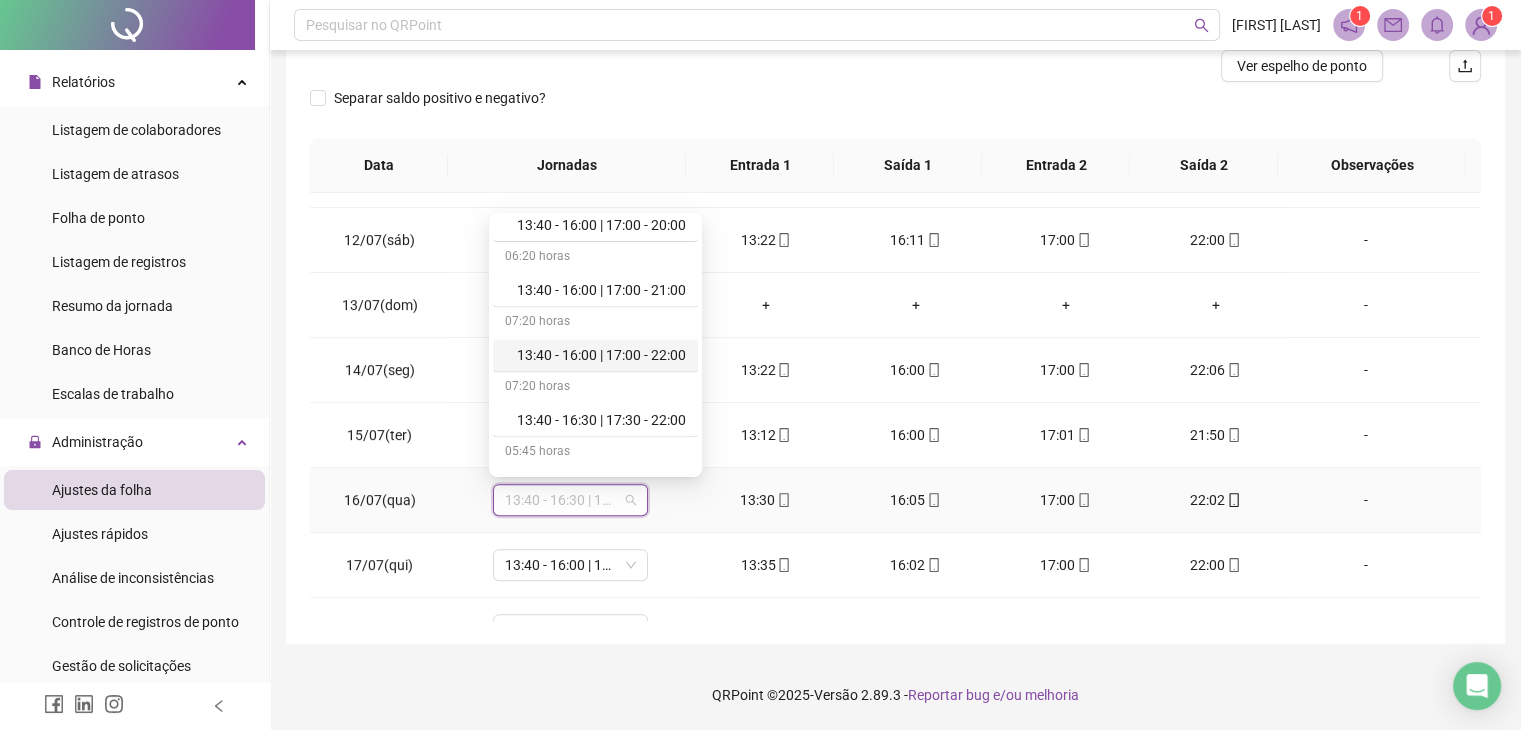 click on "13:40 - 16:00 | 17:00 - 22:00" at bounding box center (601, 355) 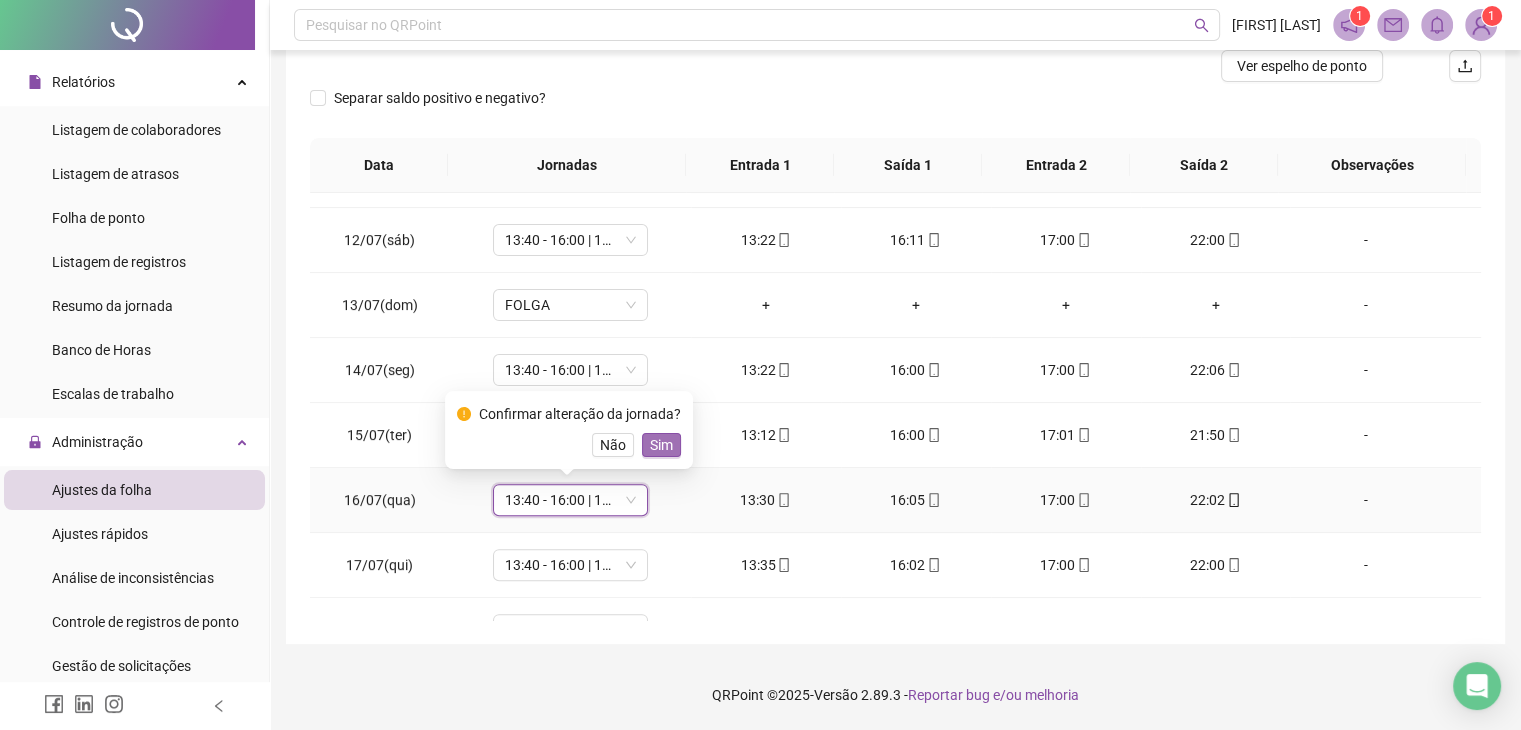 click on "Sim" at bounding box center (661, 445) 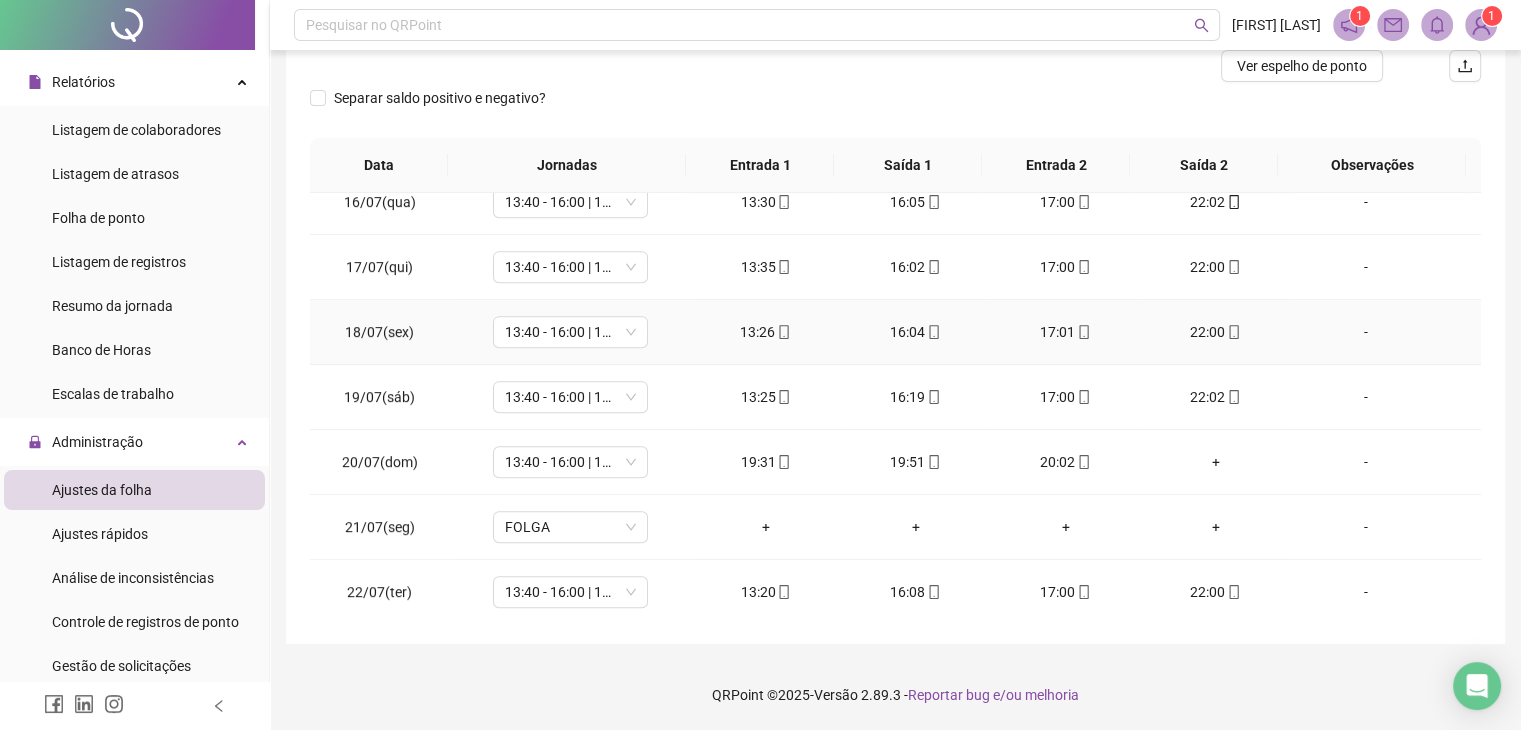 scroll, scrollTop: 1000, scrollLeft: 0, axis: vertical 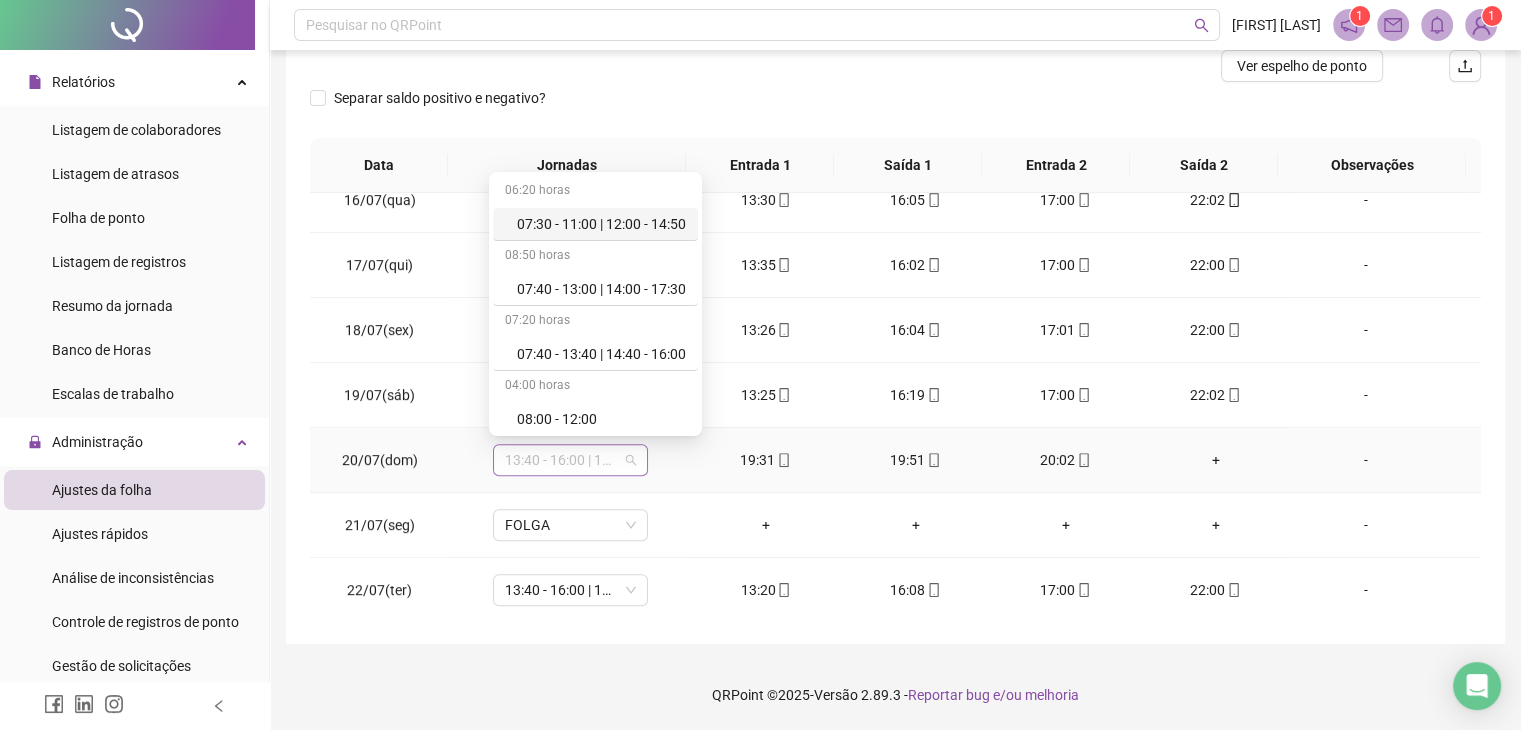 click on "13:40 - 16:00 | 17:00 - 22:00" at bounding box center (570, 460) 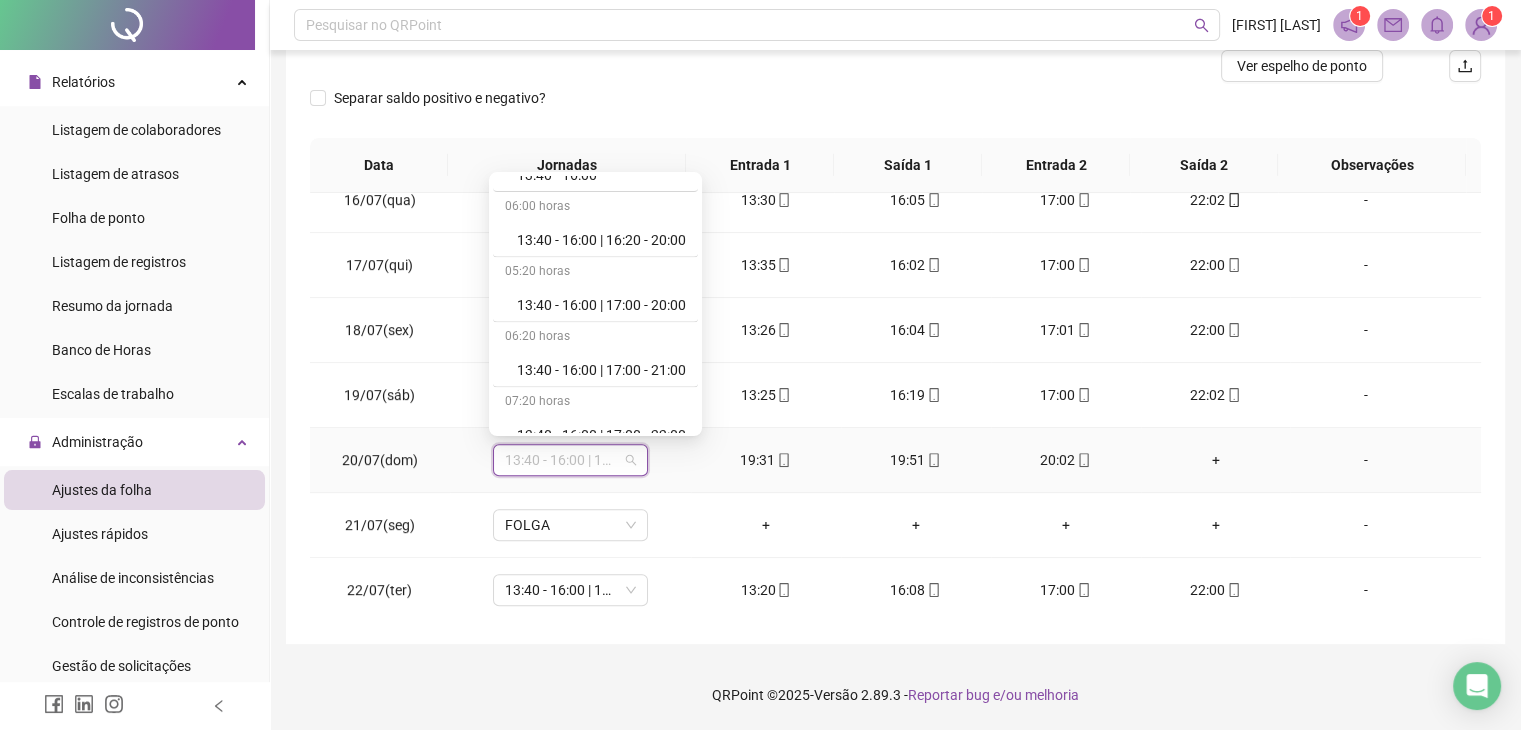 scroll, scrollTop: 2700, scrollLeft: 0, axis: vertical 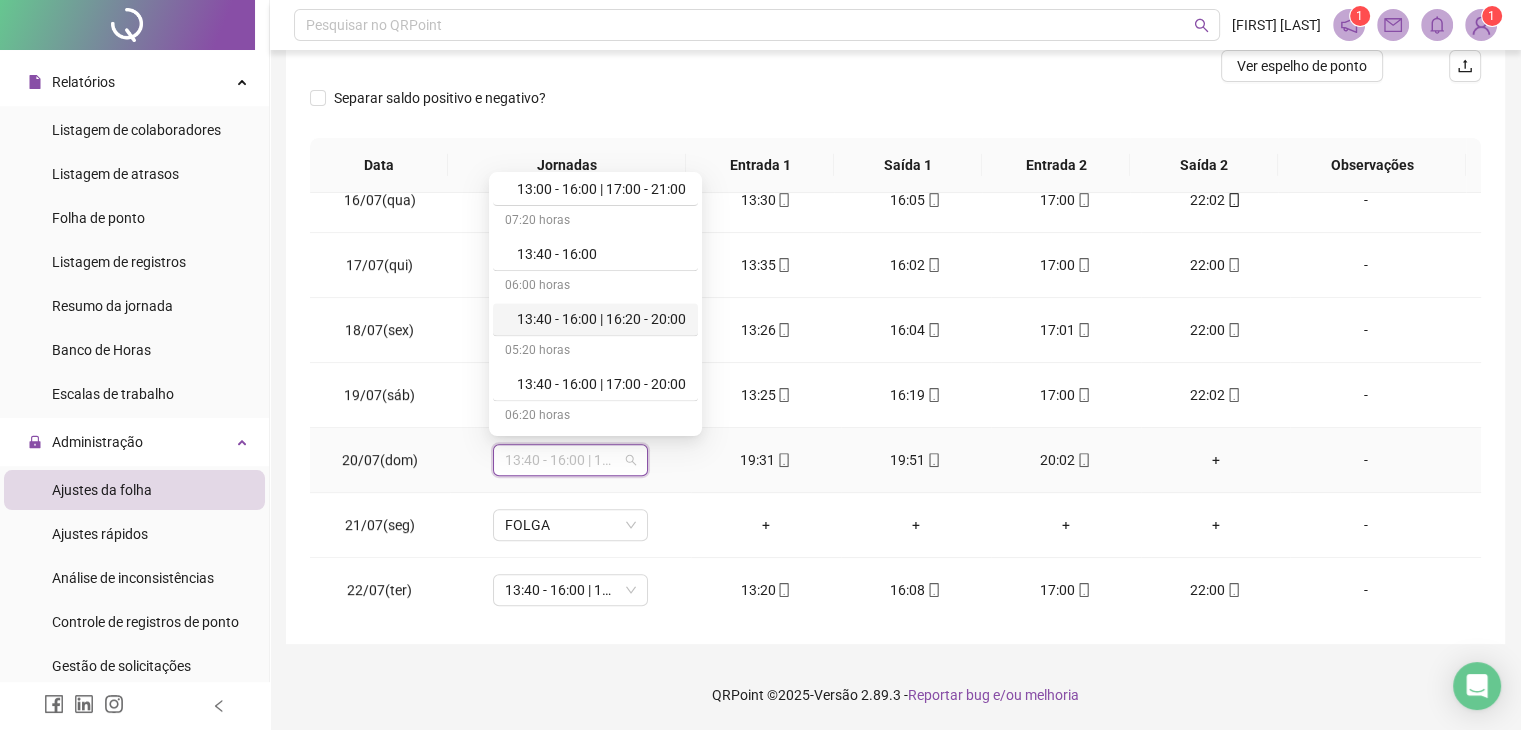 click on "13:40 - 16:00 | 16:20 - 20:00" at bounding box center (601, 319) 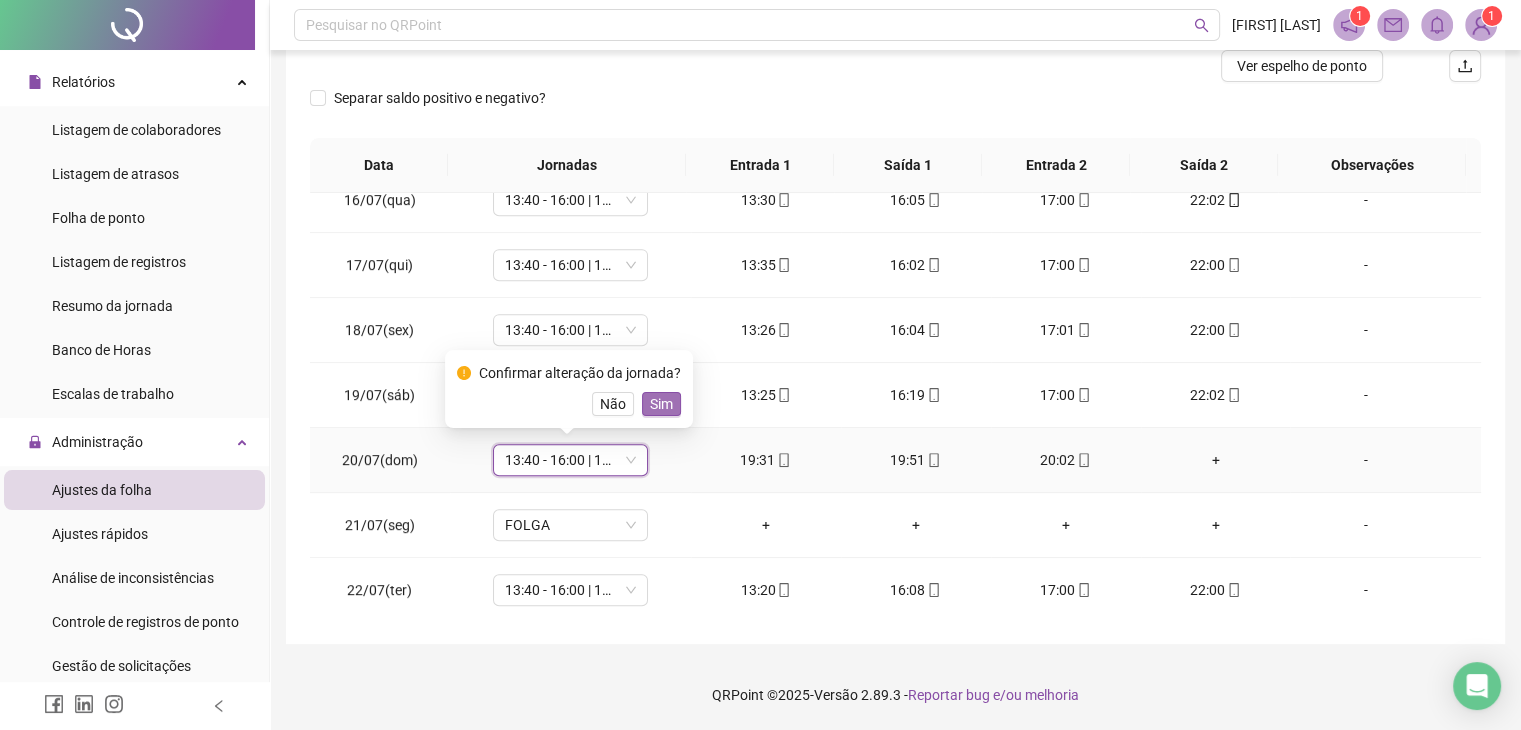 click on "Sim" at bounding box center [661, 404] 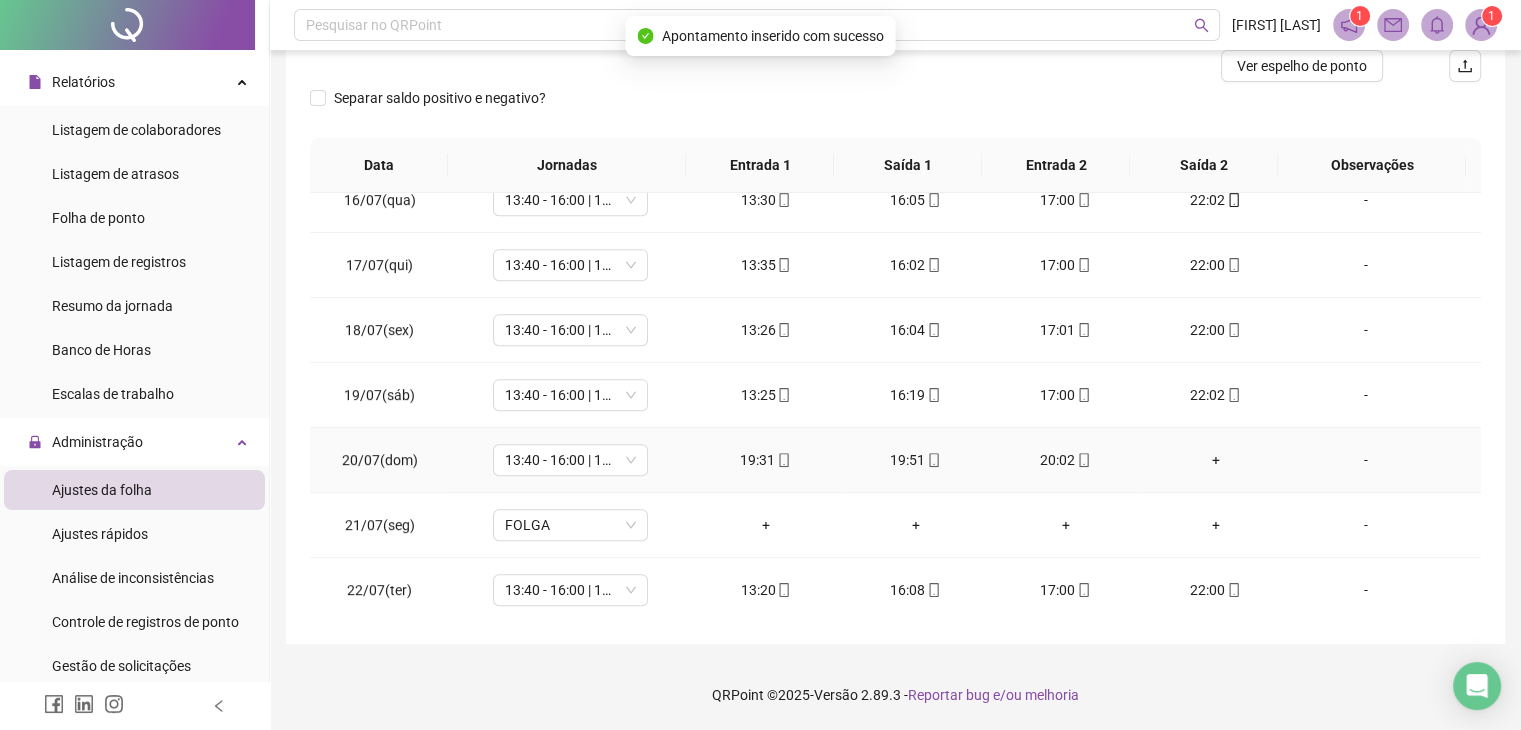 click on "+" at bounding box center (1216, 460) 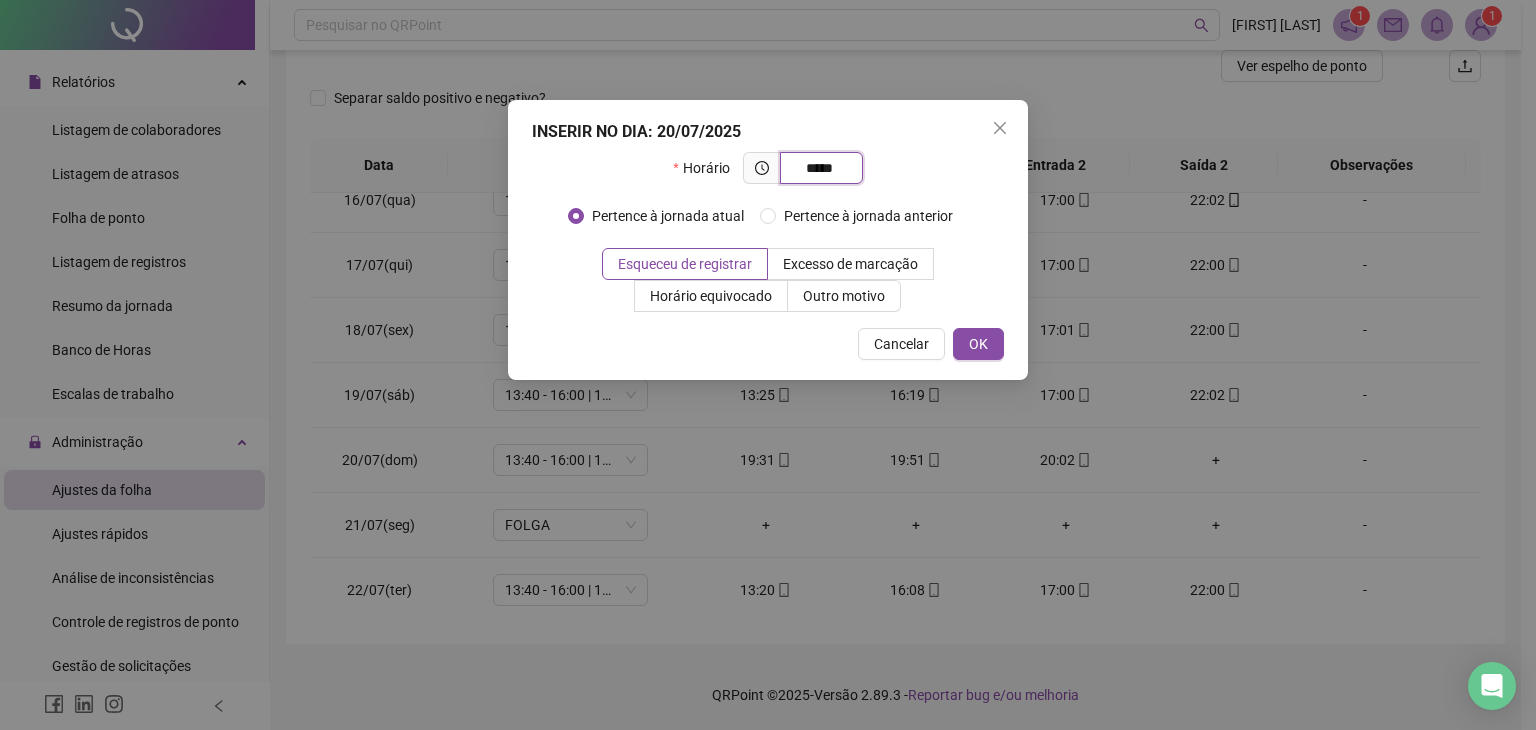 type on "*****" 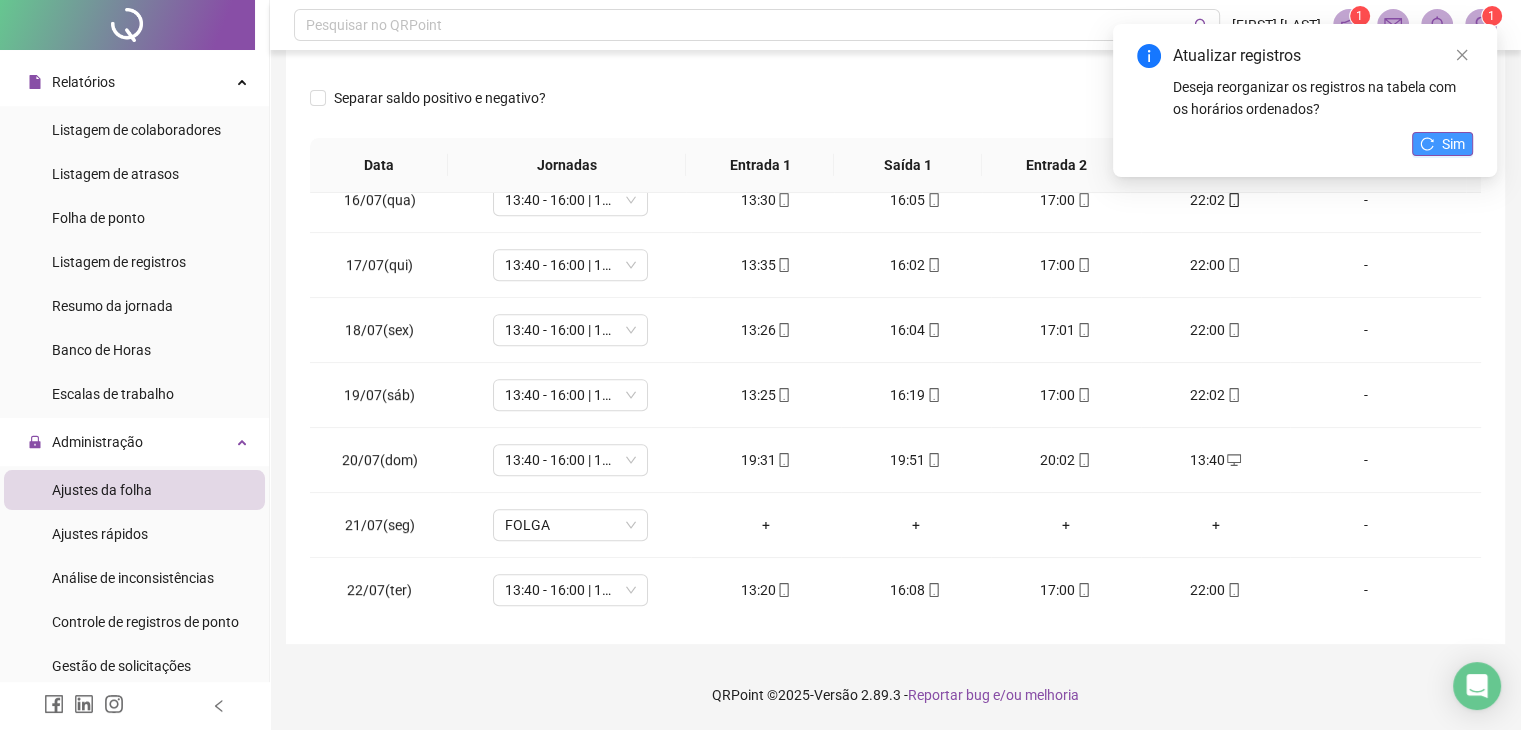 click on "Sim" at bounding box center (1453, 144) 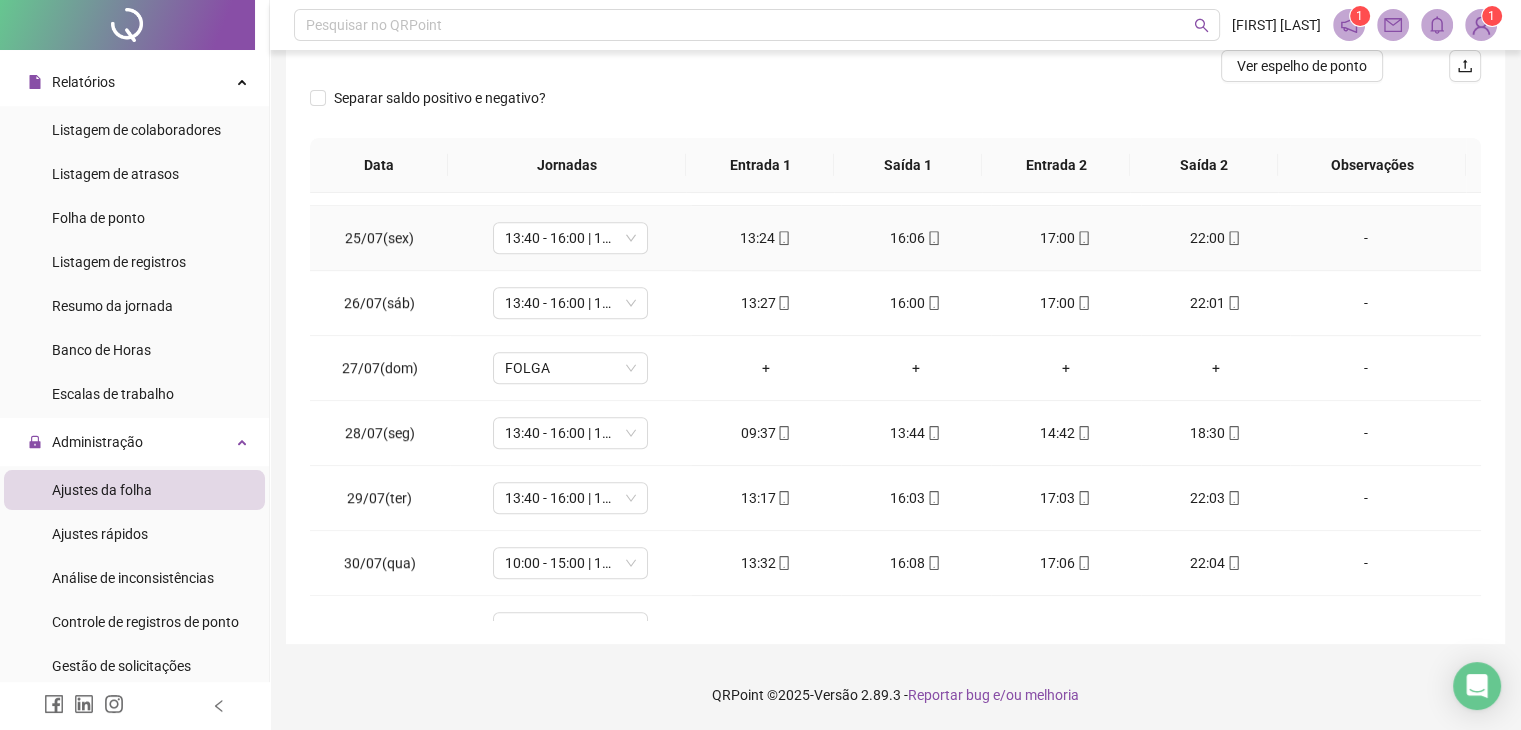 scroll, scrollTop: 1581, scrollLeft: 0, axis: vertical 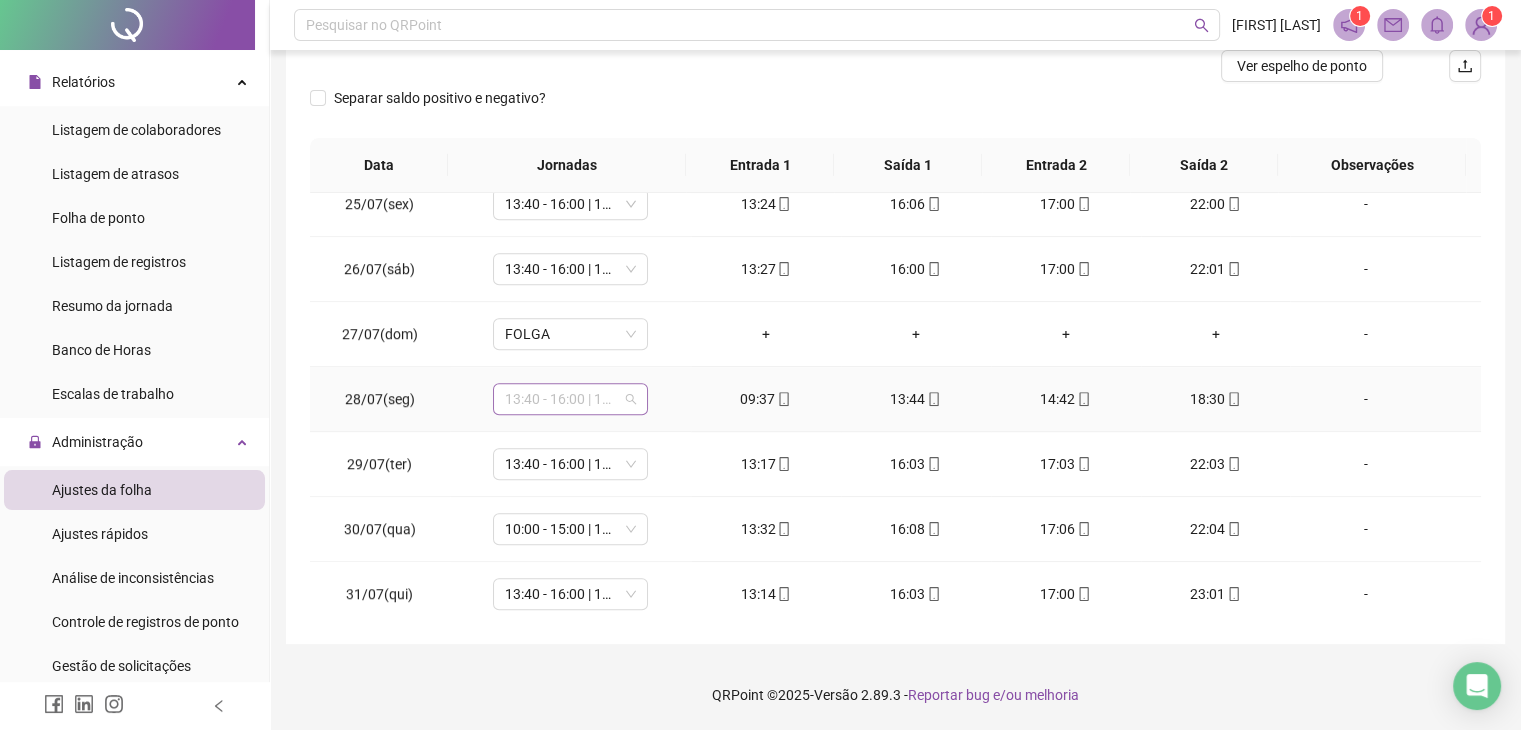click on "13:40 - 16:00 | 17:00 - 22:00" at bounding box center (570, 399) 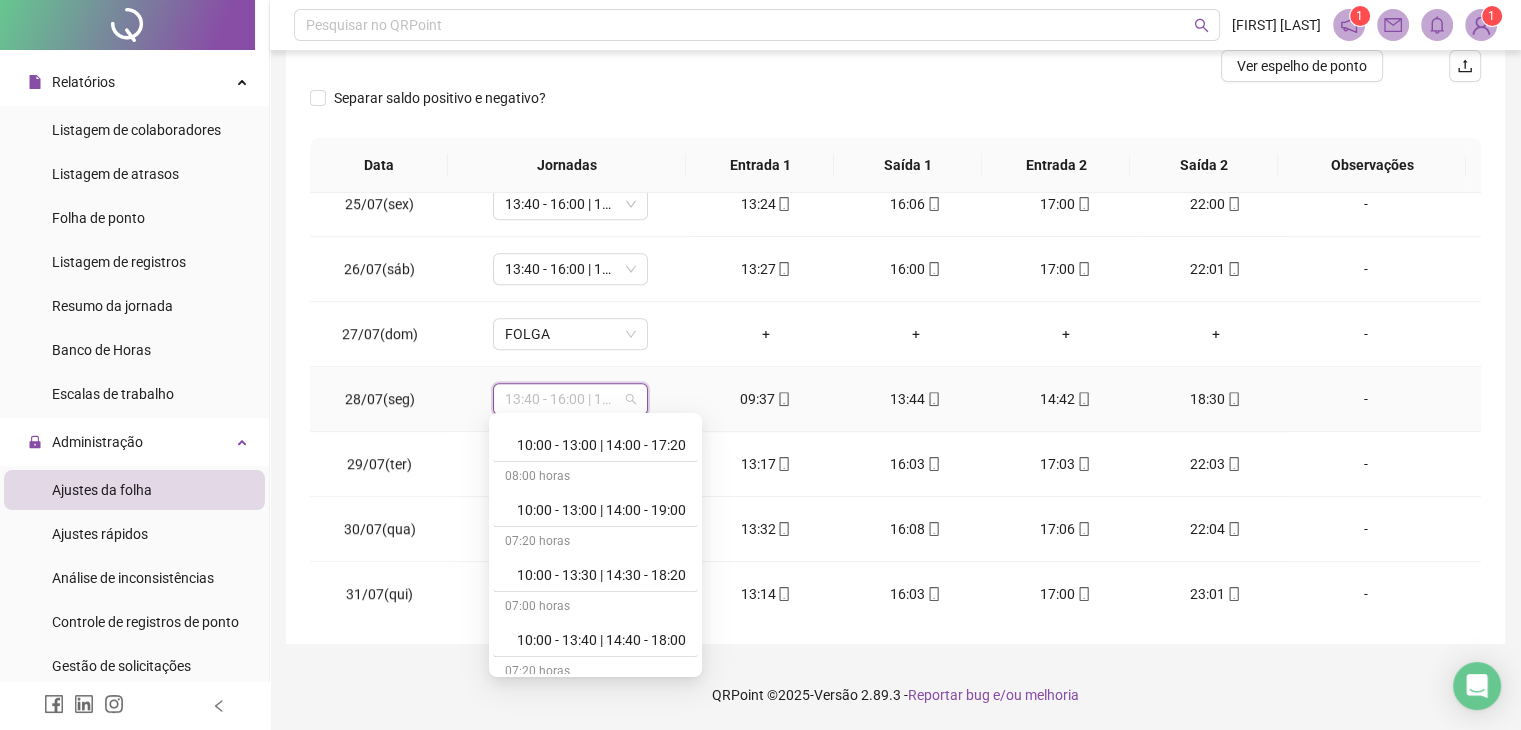 scroll, scrollTop: 1600, scrollLeft: 0, axis: vertical 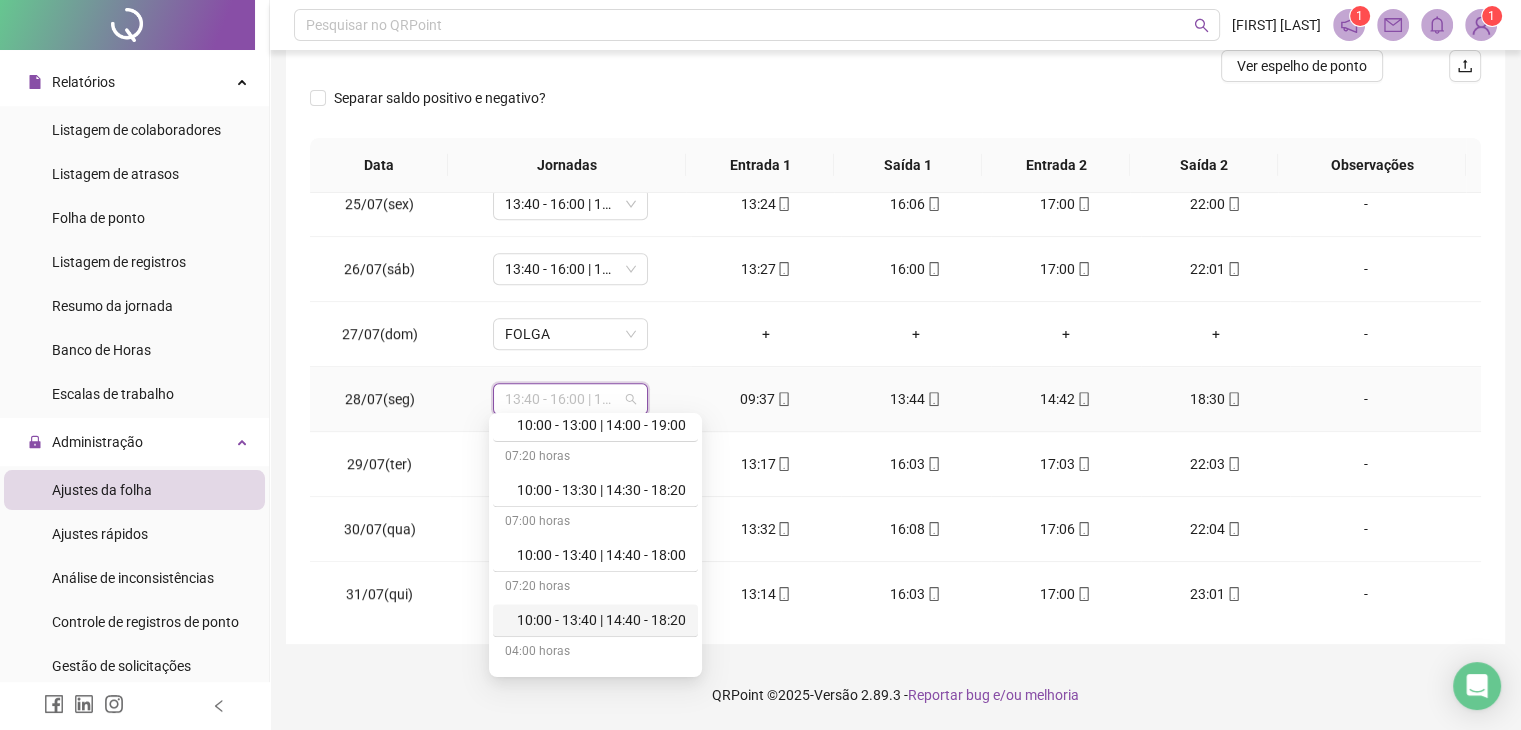 click on "10:00 - 13:40 | 14:40 - 18:20" at bounding box center [601, 620] 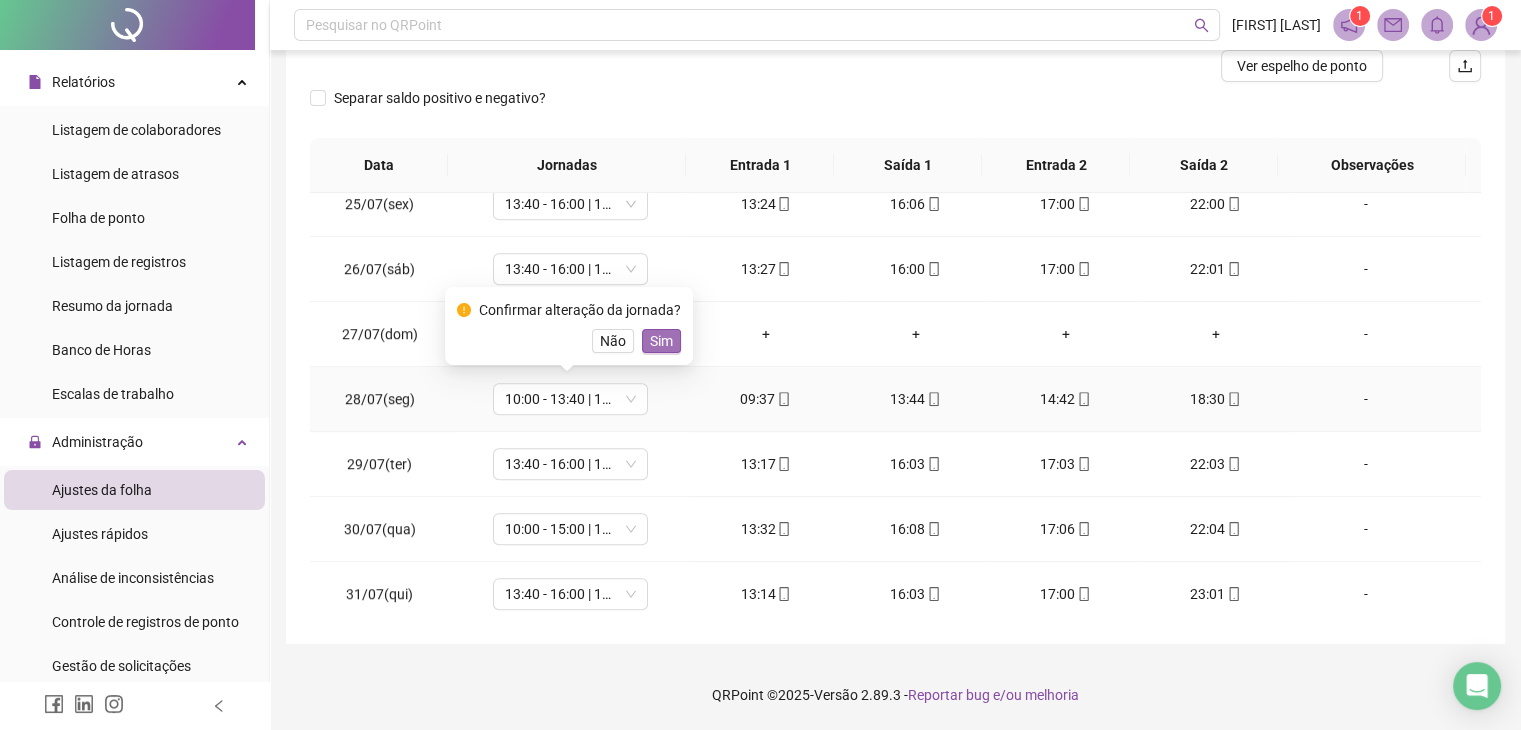click on "Sim" at bounding box center (661, 341) 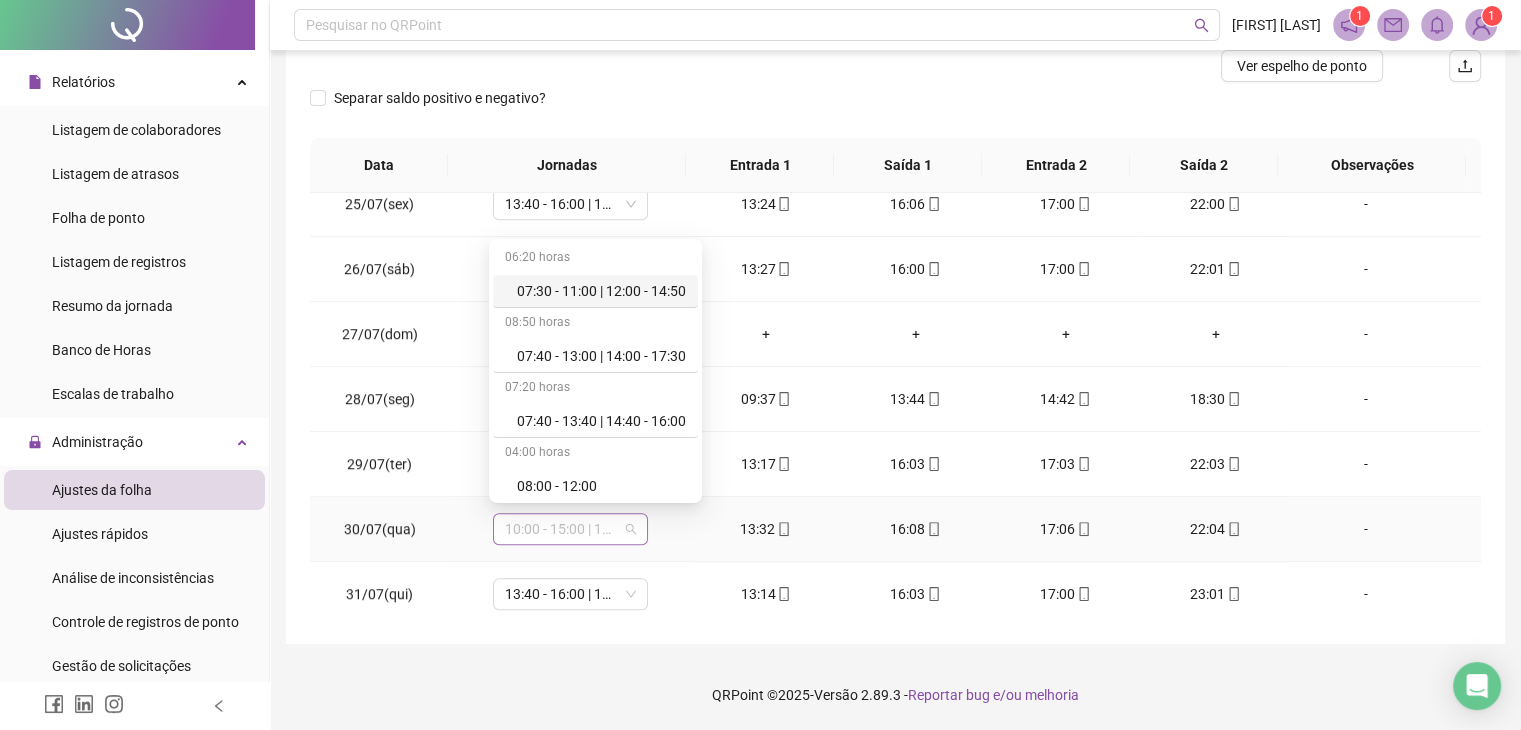 click on "10:00 - 15:00 | 16:00 - 18:20" at bounding box center [570, 529] 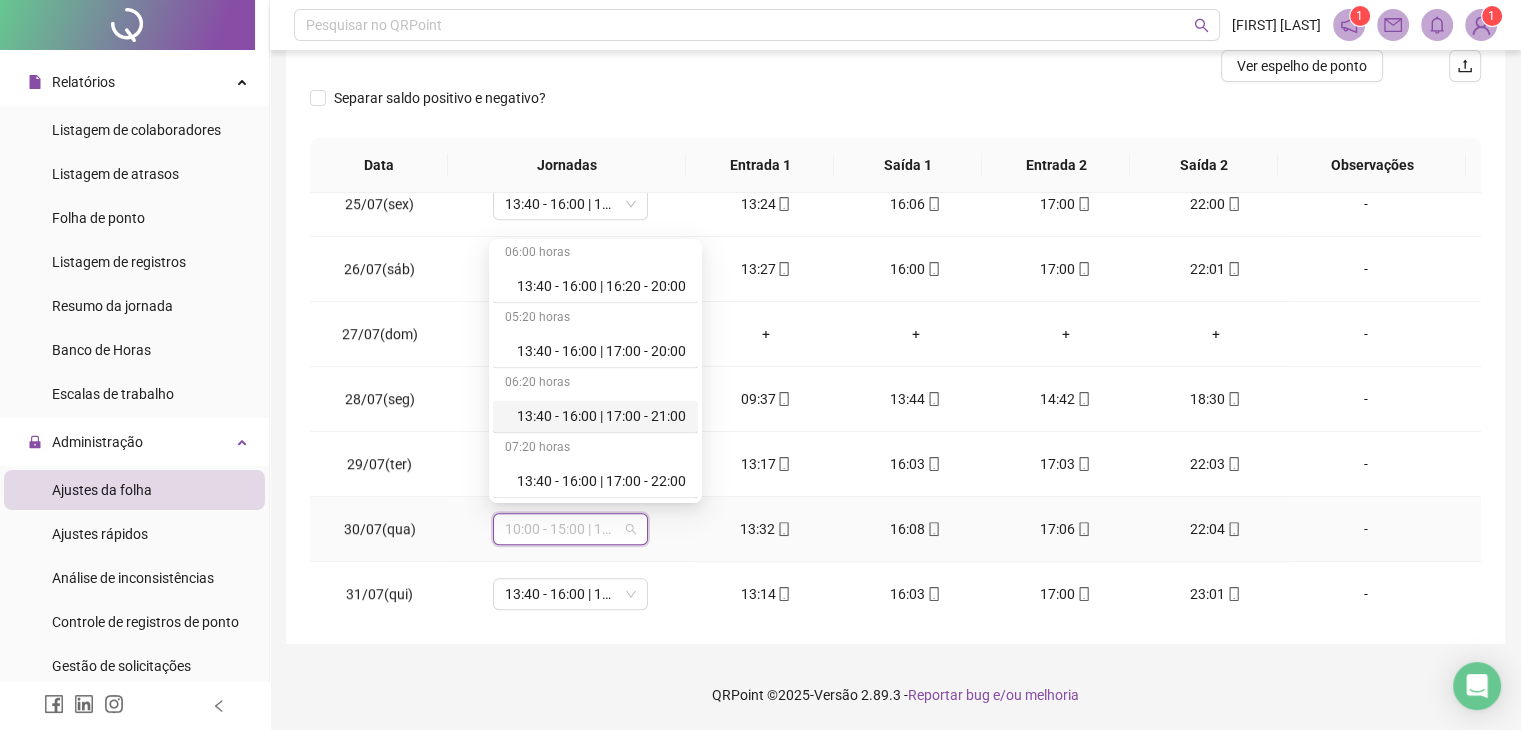 scroll, scrollTop: 2900, scrollLeft: 0, axis: vertical 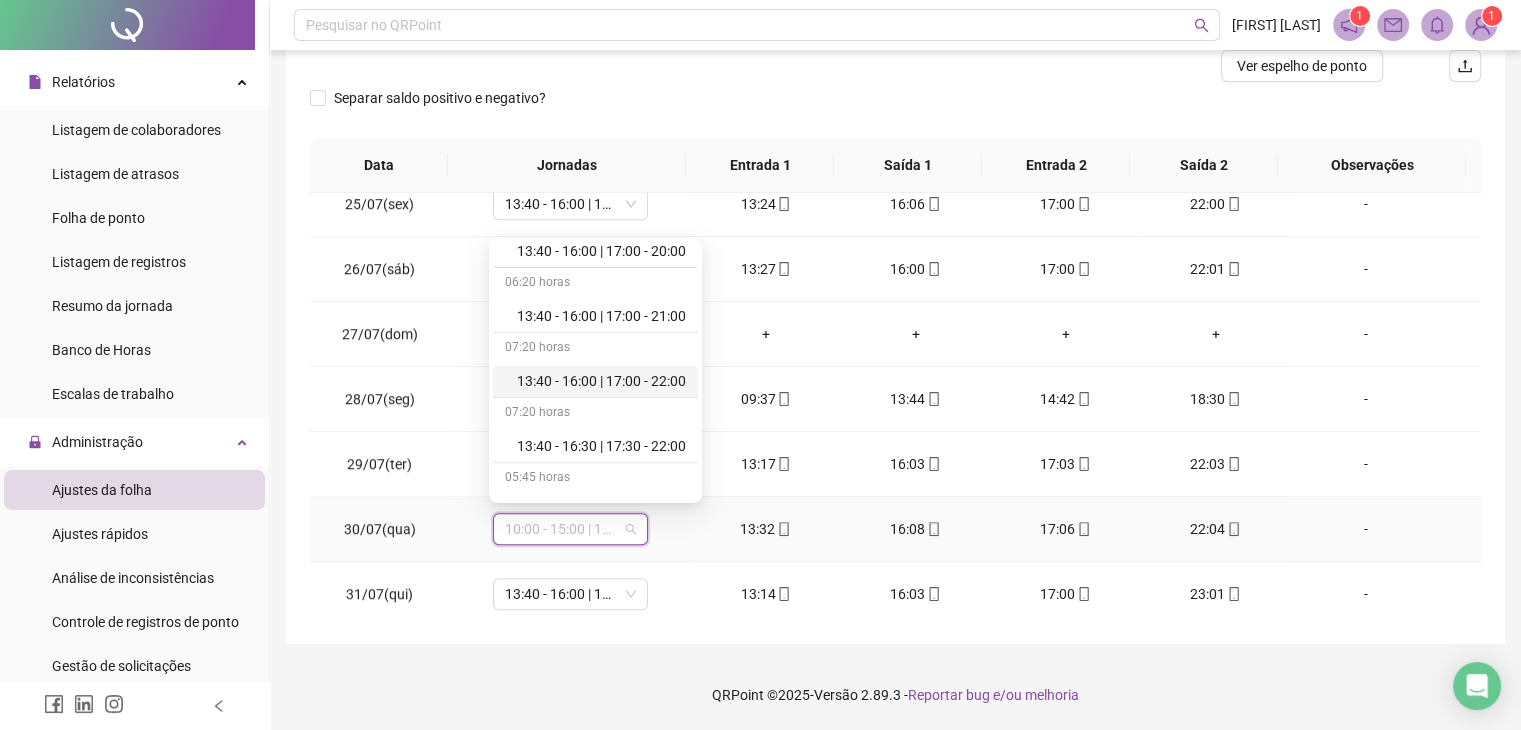 click on "13:40 - 16:00 | 17:00 - 22:00" at bounding box center (601, 381) 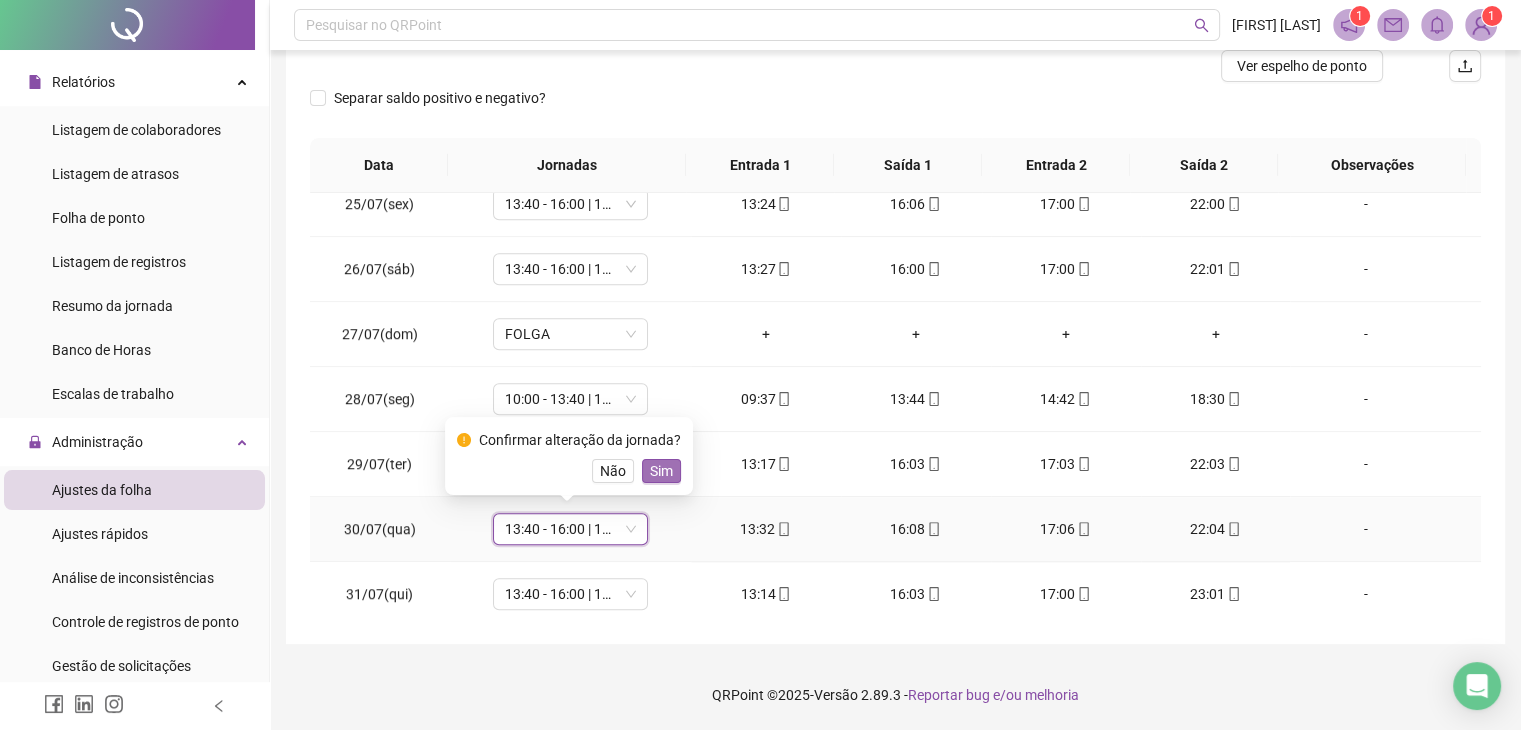click on "Sim" at bounding box center (661, 471) 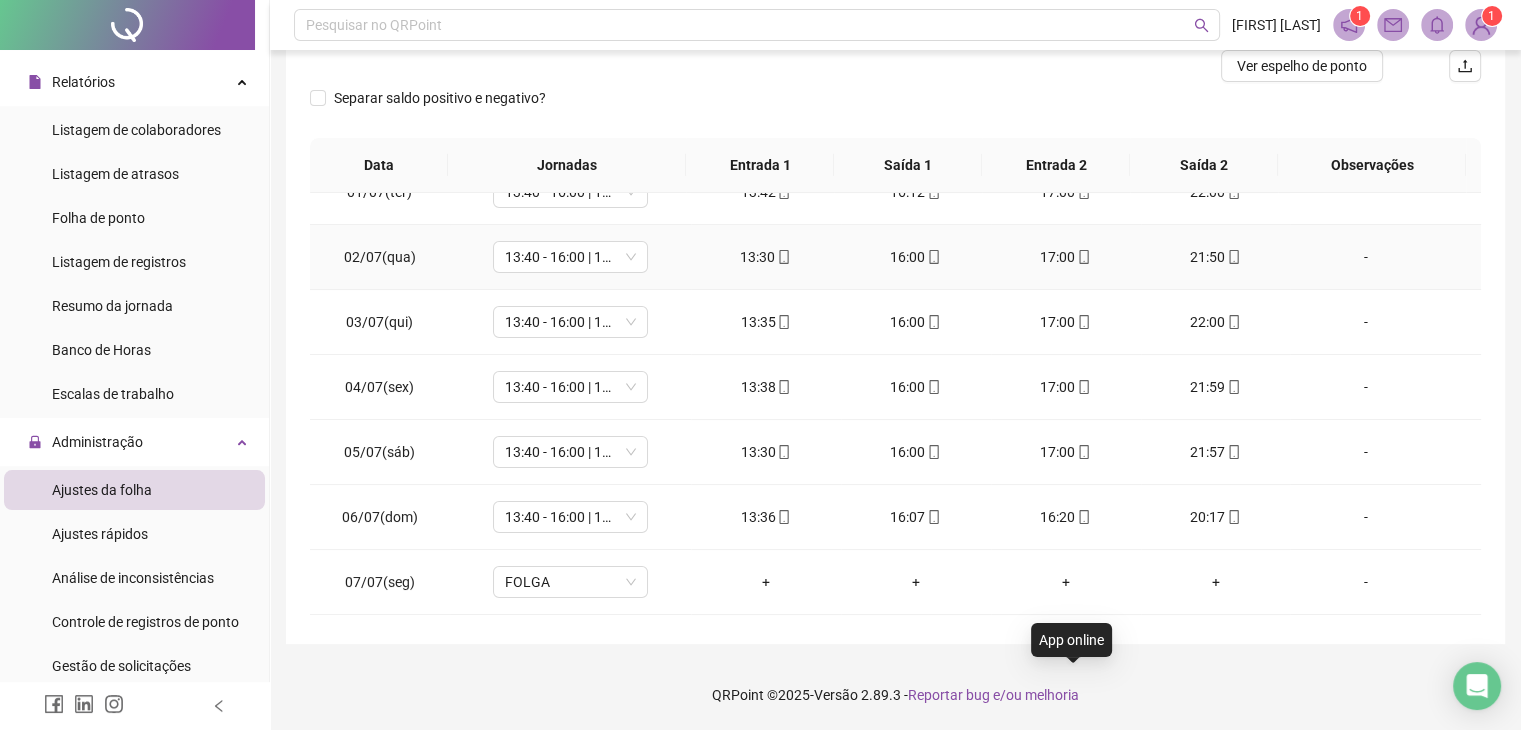 scroll, scrollTop: 0, scrollLeft: 0, axis: both 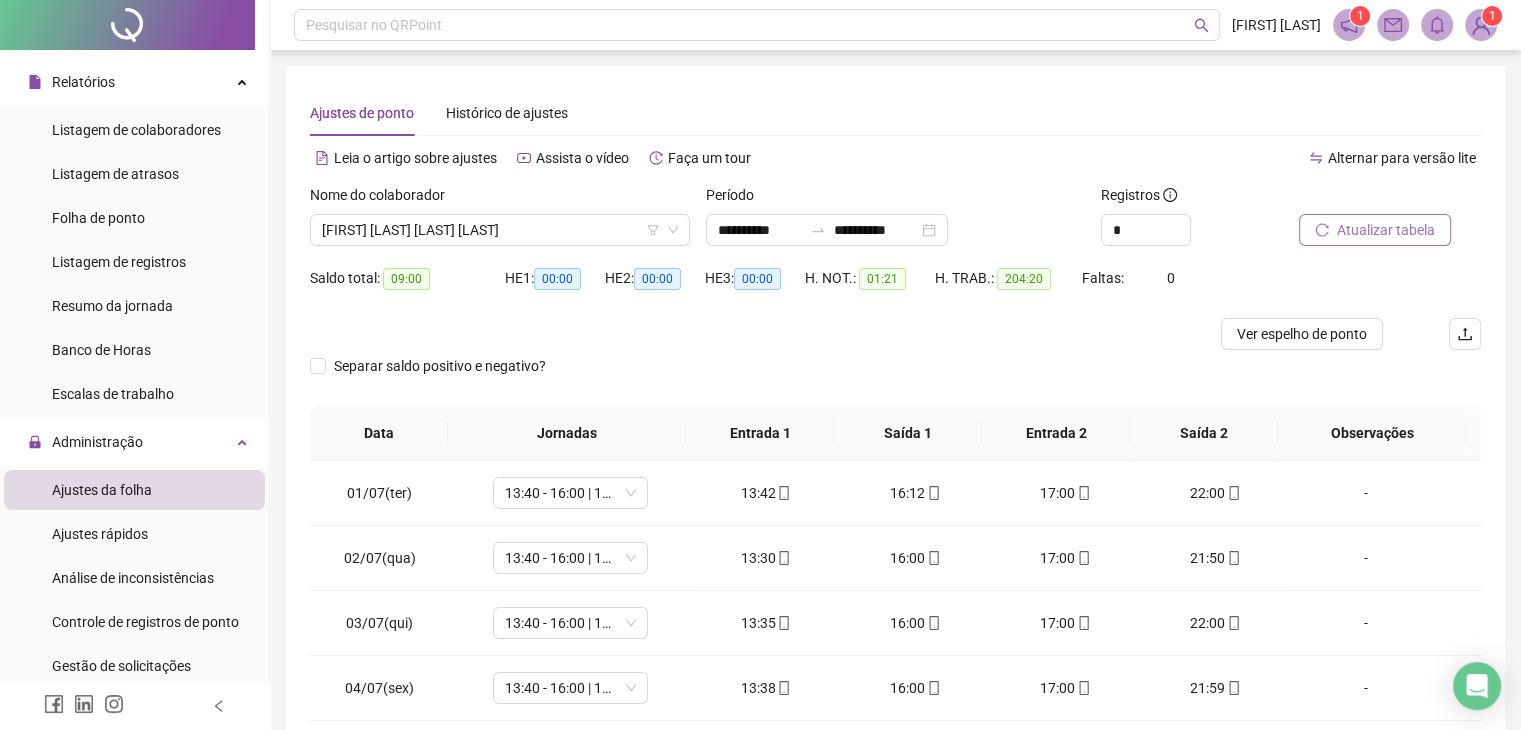 click on "Atualizar tabela" at bounding box center (1386, 230) 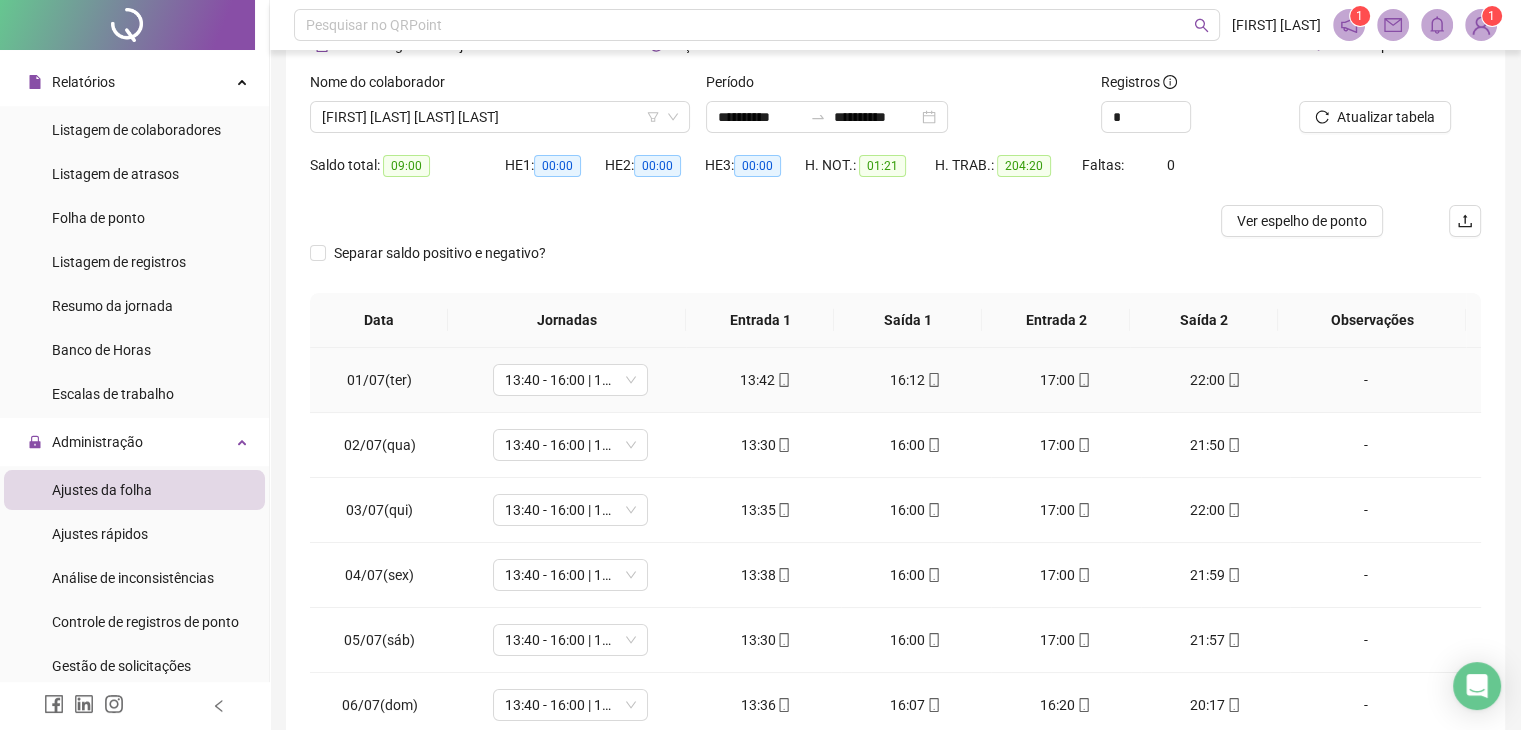scroll, scrollTop: 0, scrollLeft: 0, axis: both 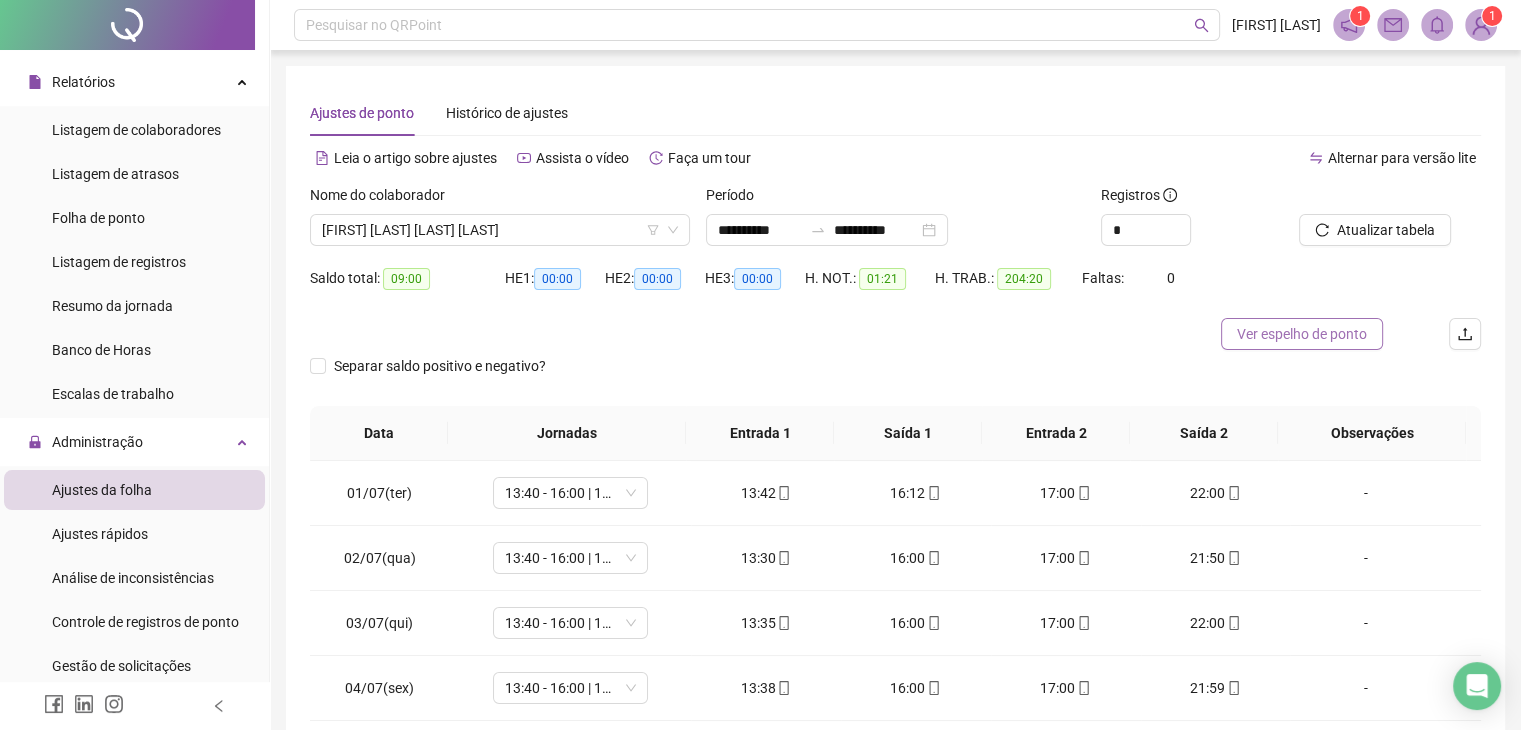 click on "Ver espelho de ponto" at bounding box center [1302, 334] 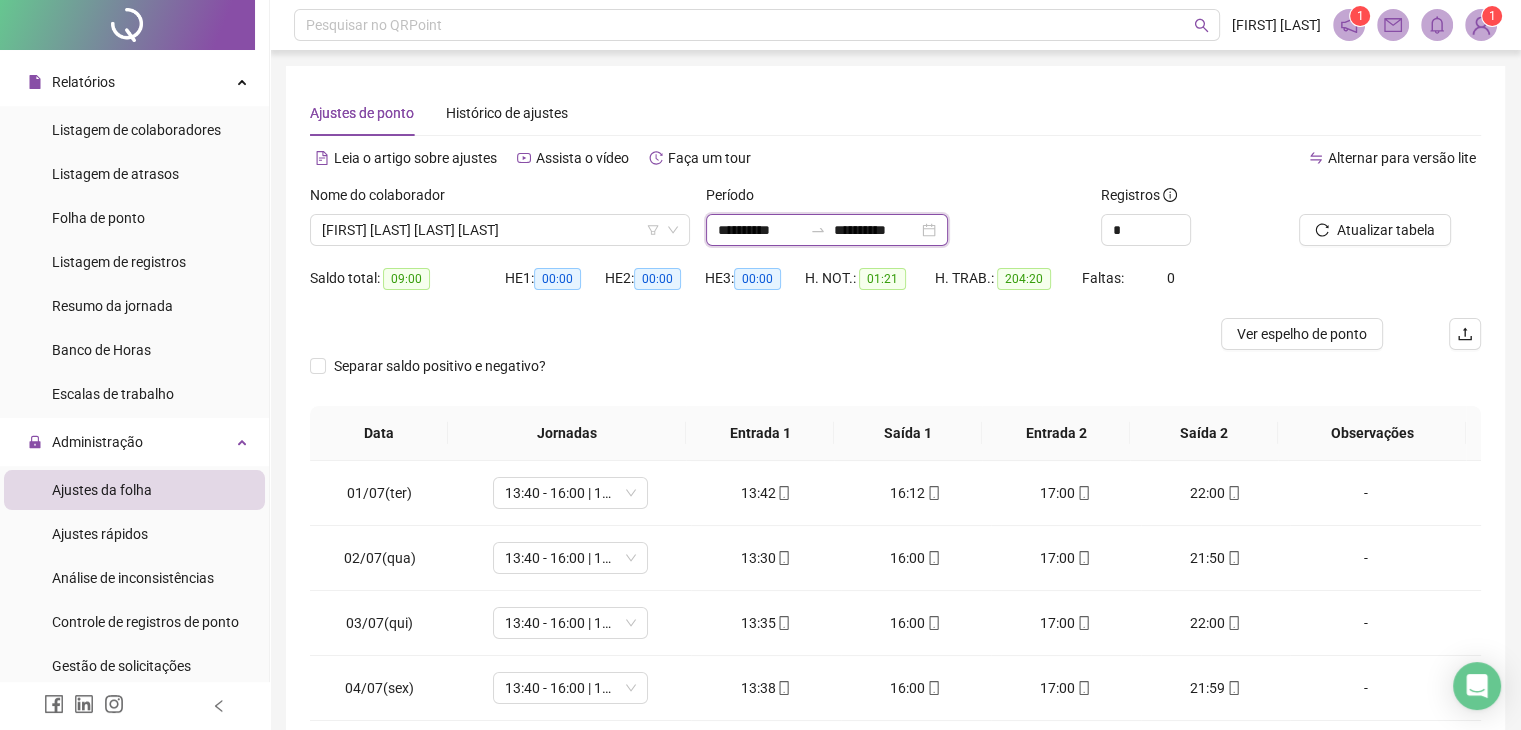 click on "**********" at bounding box center (760, 230) 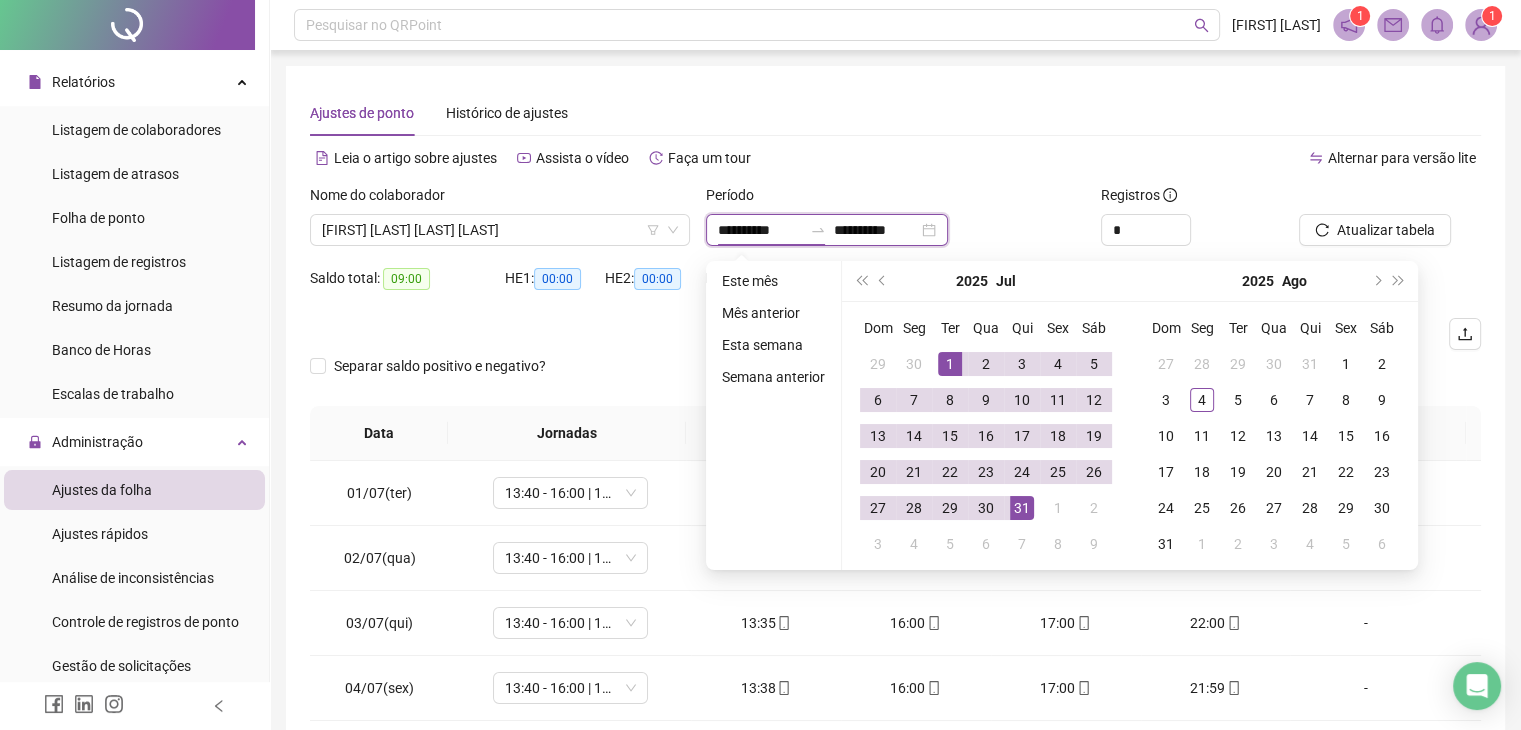 type on "**********" 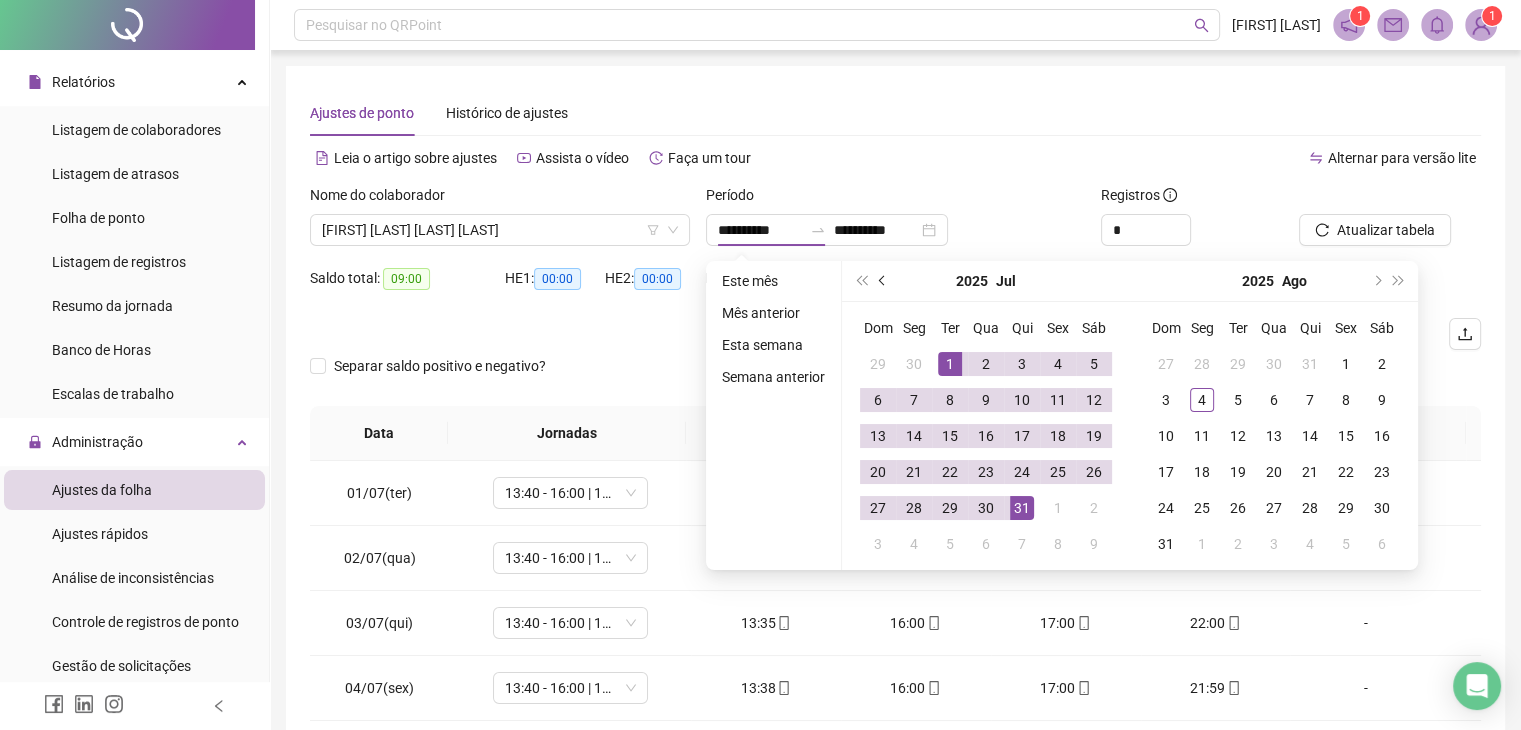 click at bounding box center (883, 281) 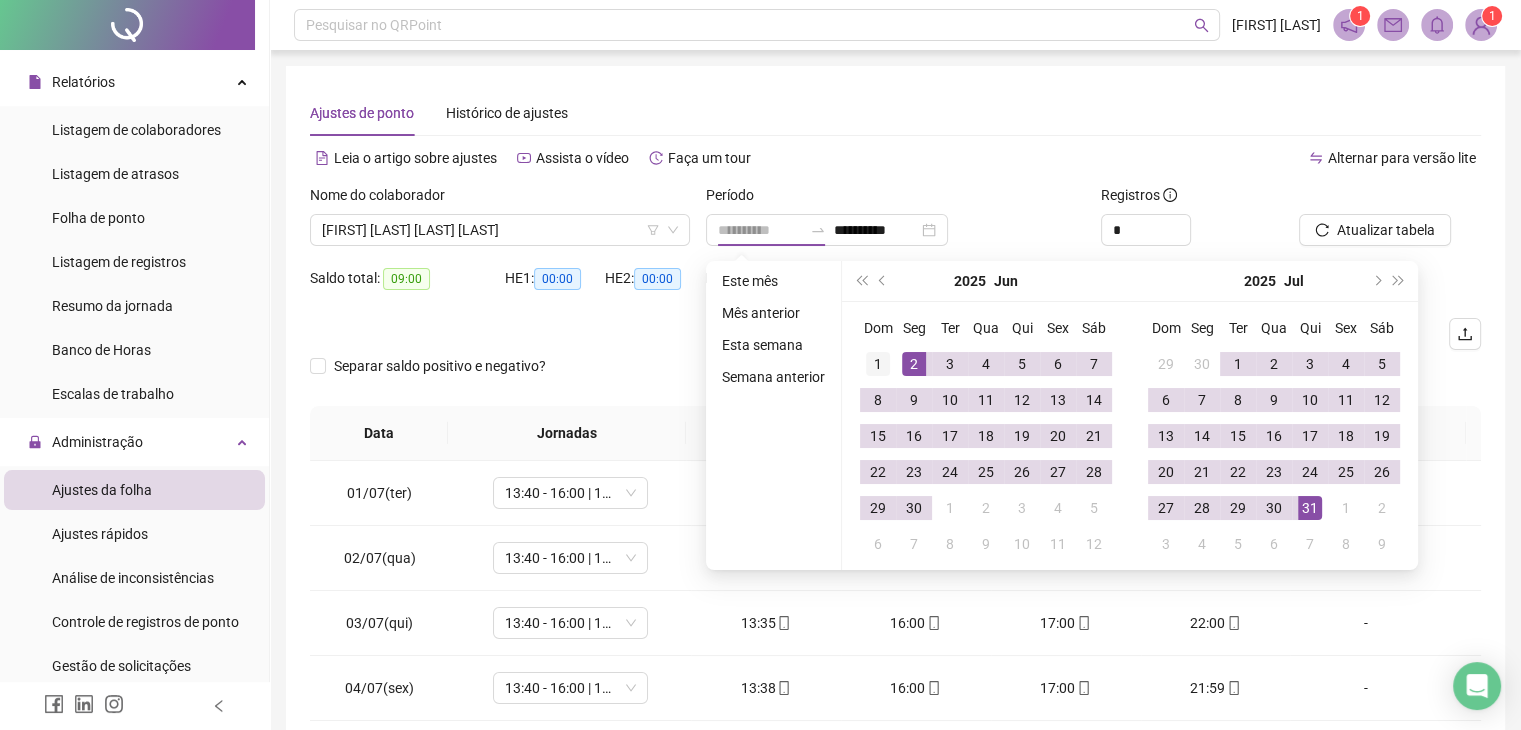 type on "**********" 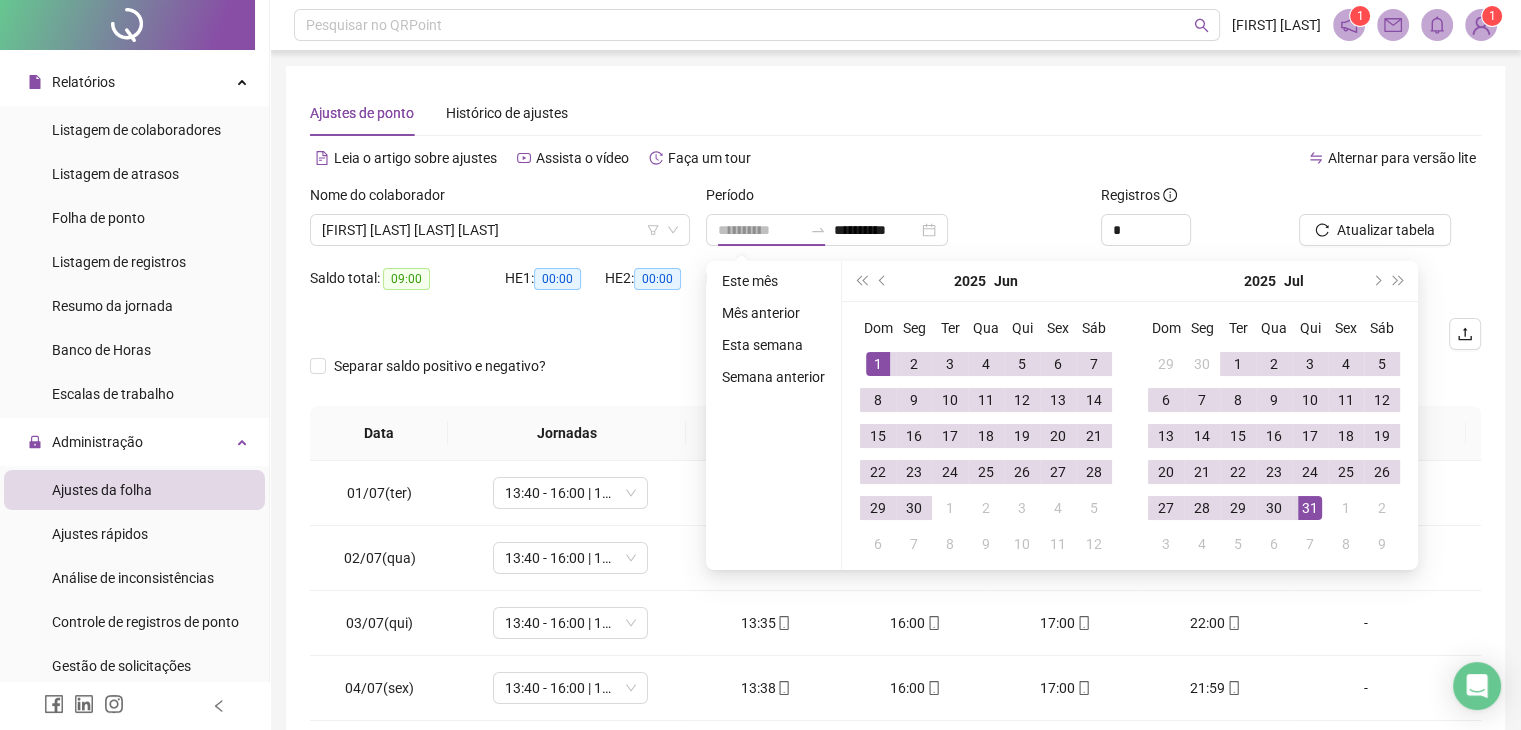 click on "1" at bounding box center [878, 364] 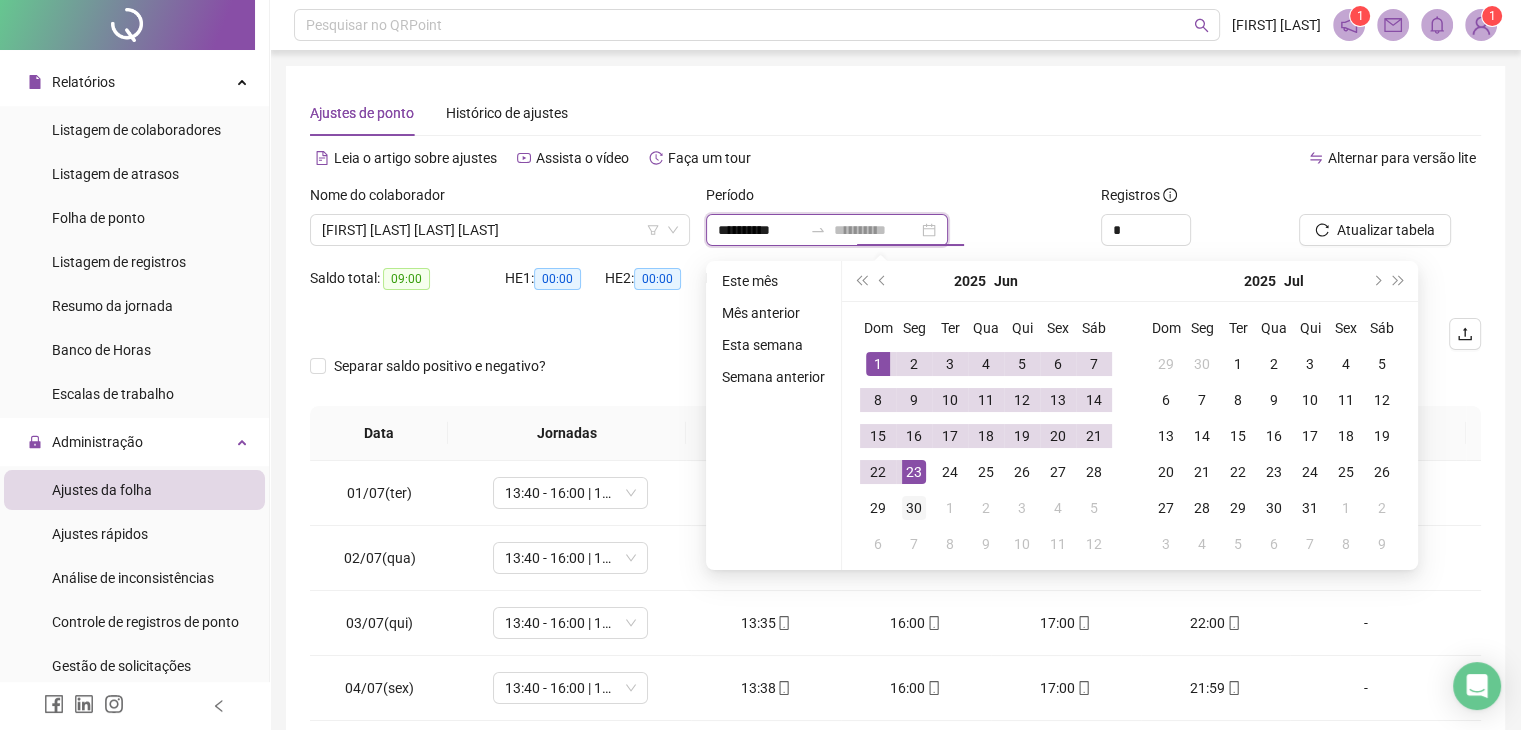 type on "**********" 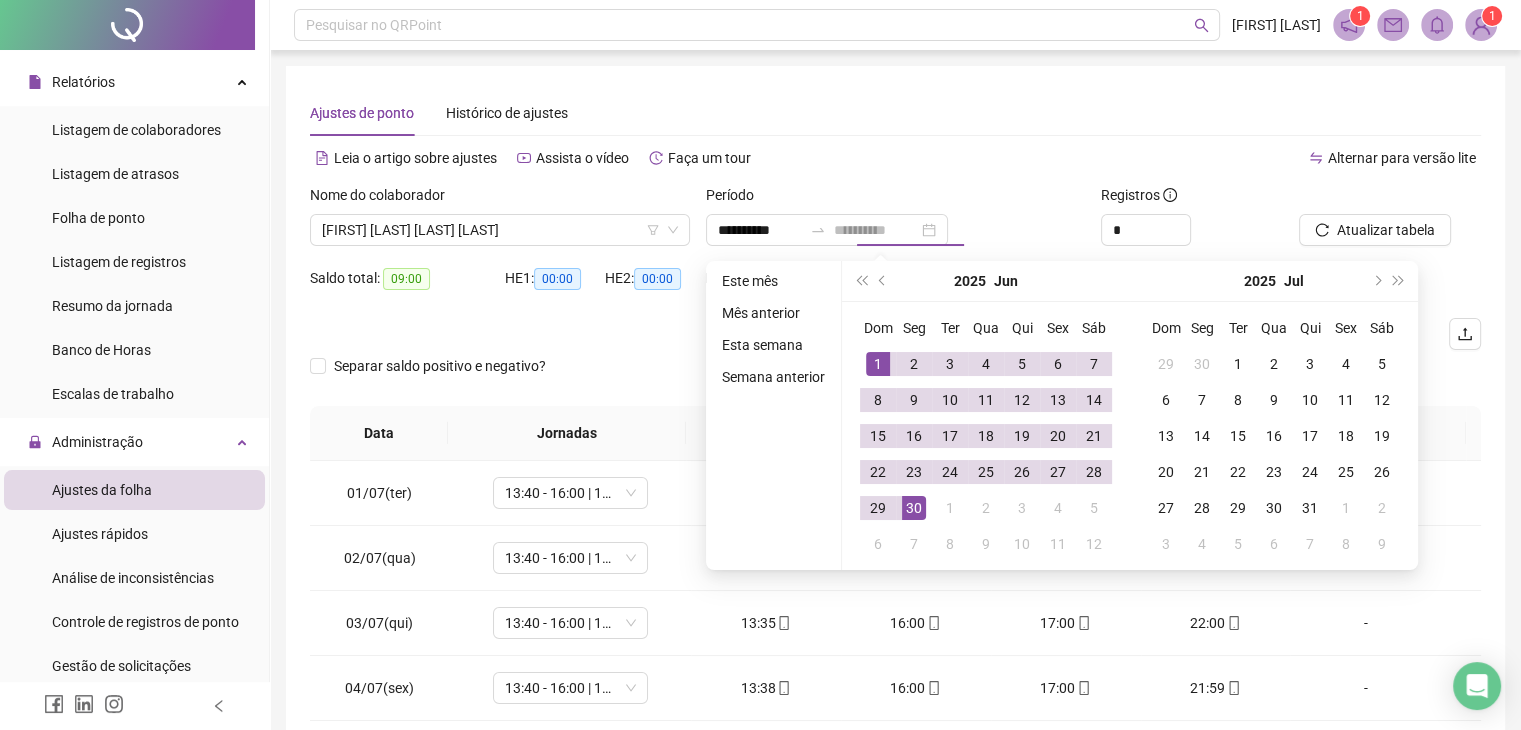 click on "30" at bounding box center (914, 508) 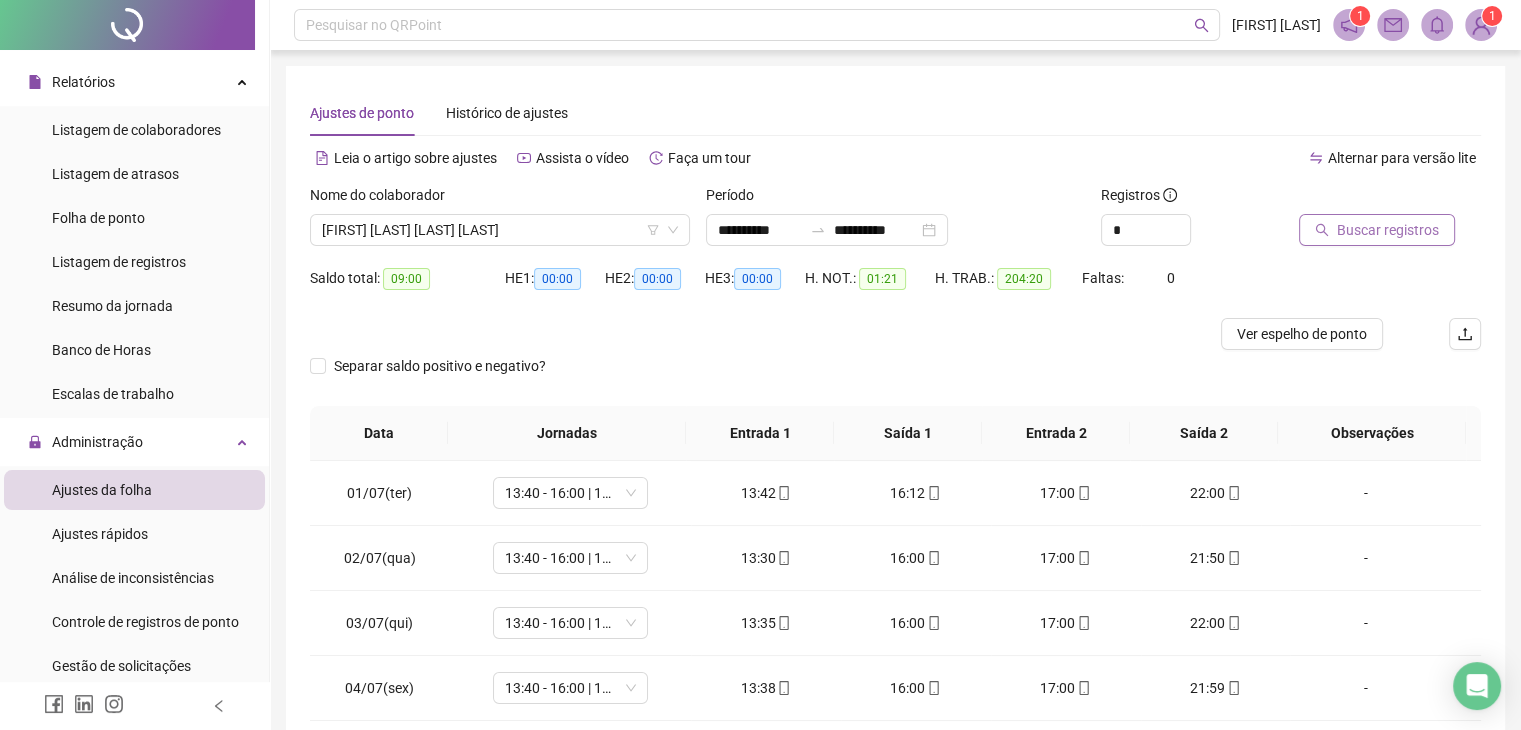 click on "Buscar registros" at bounding box center [1388, 230] 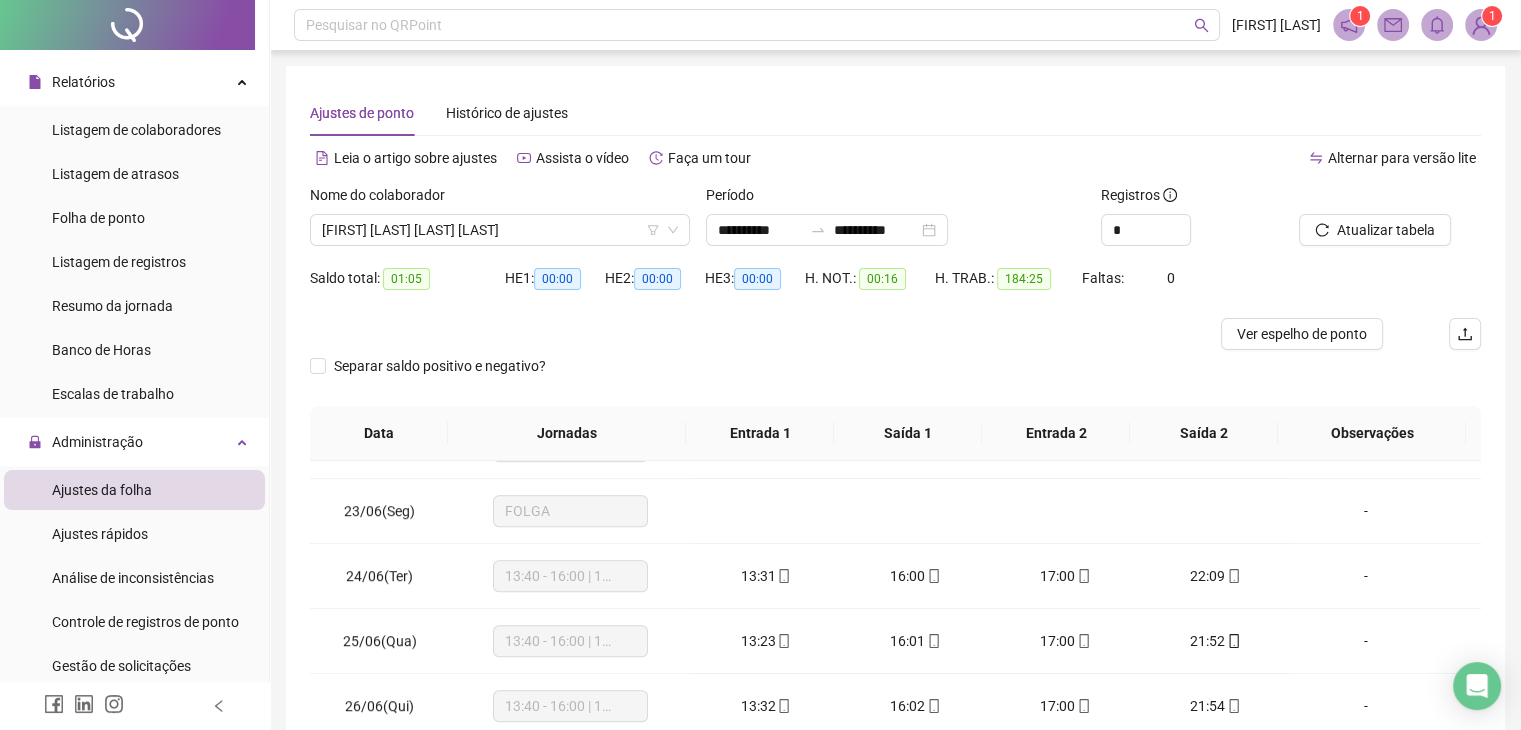 scroll, scrollTop: 1516, scrollLeft: 0, axis: vertical 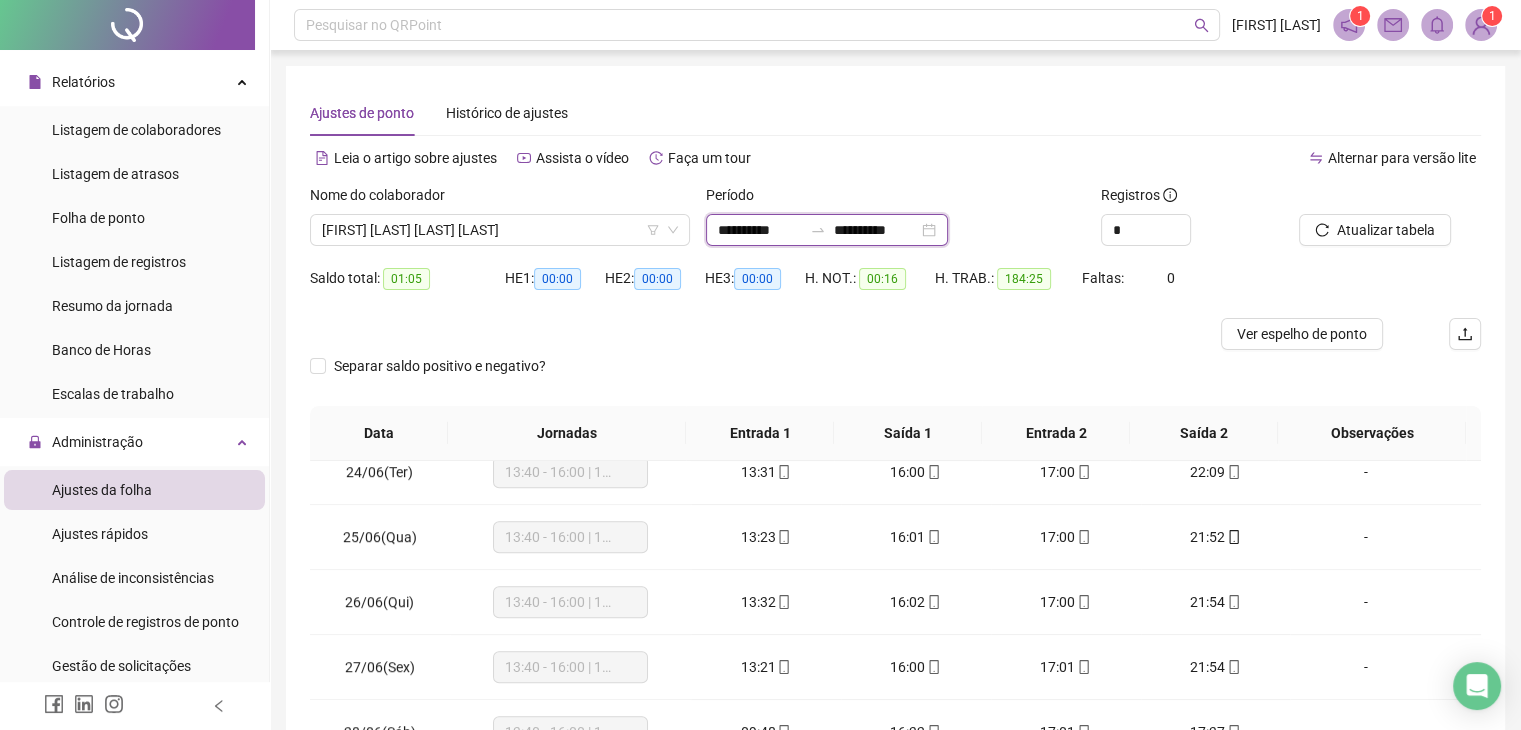 click on "**********" at bounding box center [760, 230] 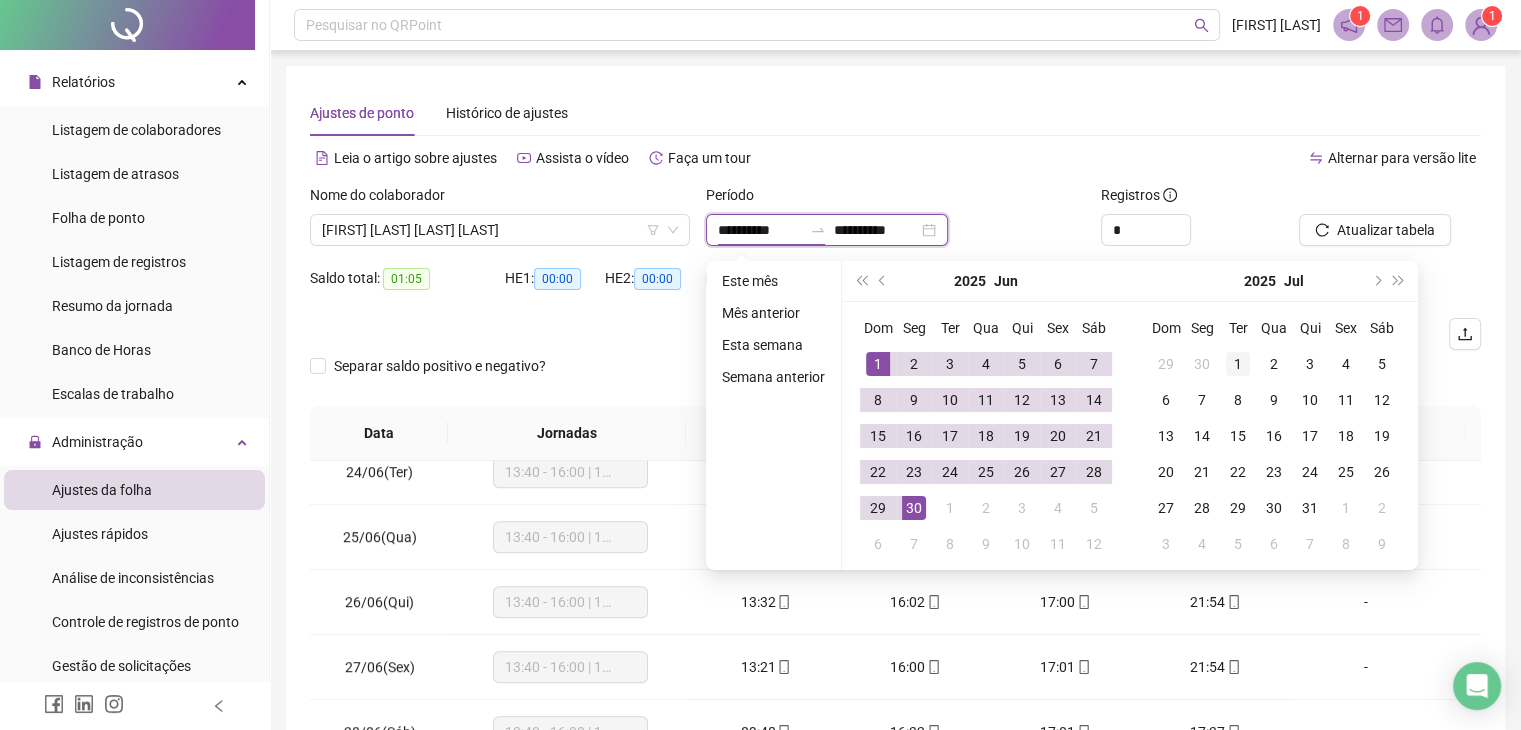 type on "**********" 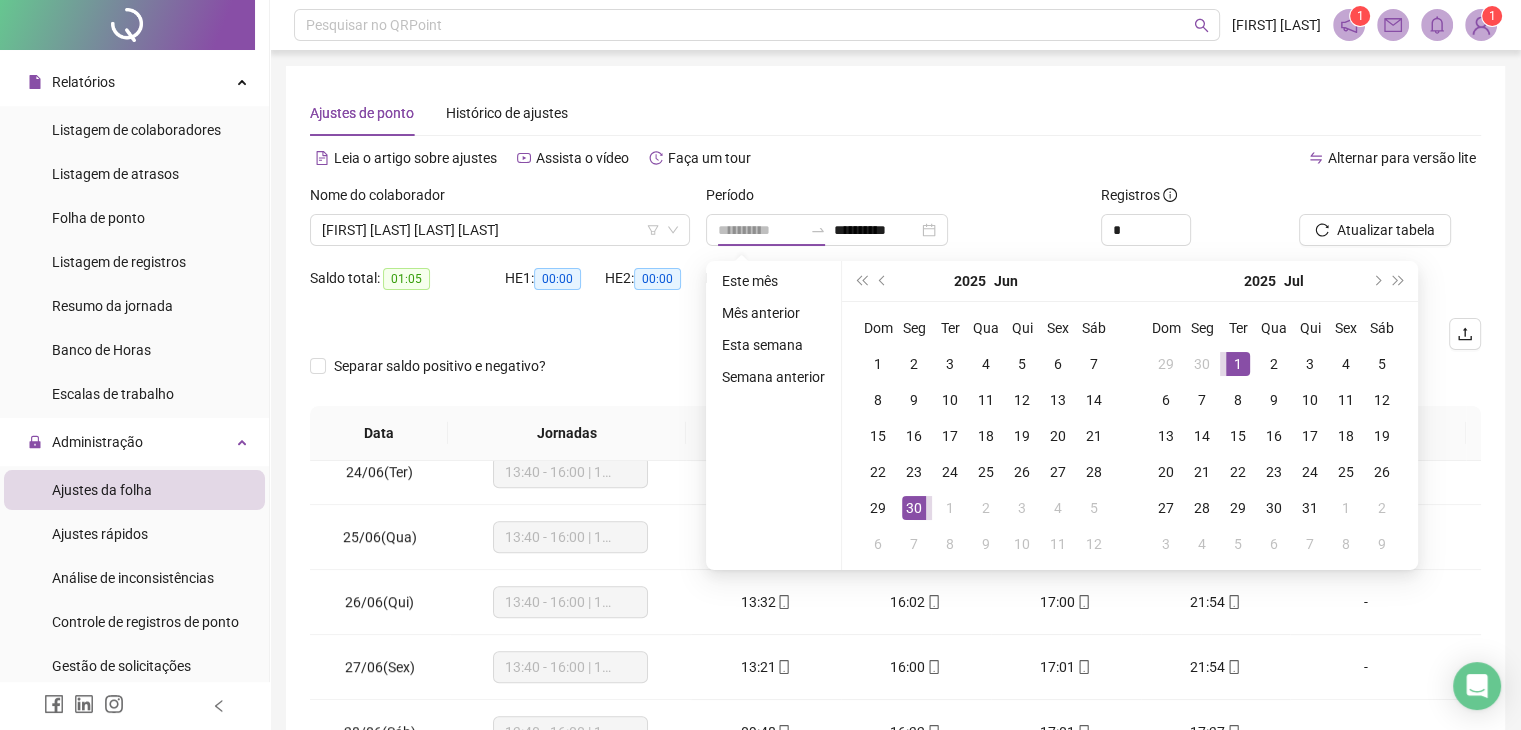 click on "1" at bounding box center (1238, 364) 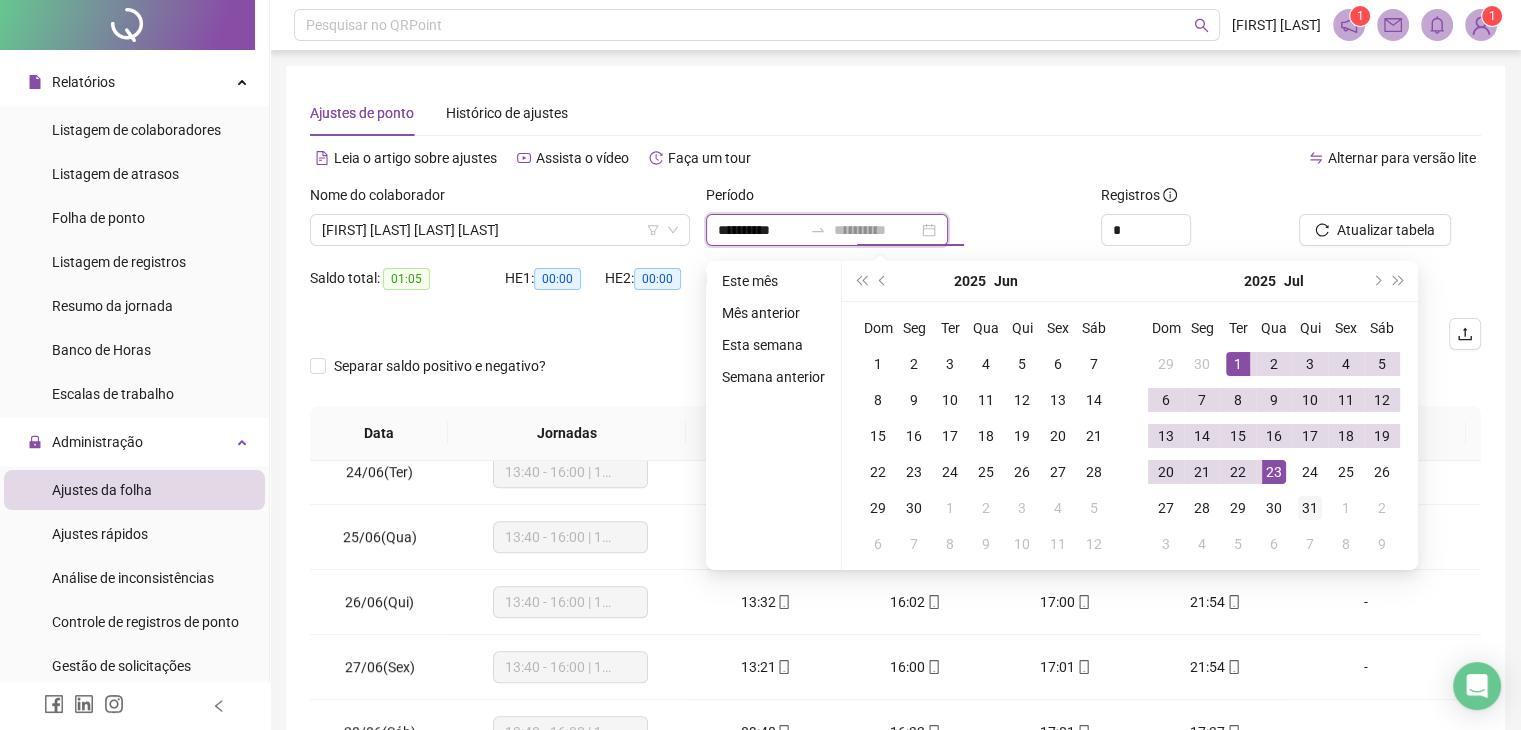 type on "**********" 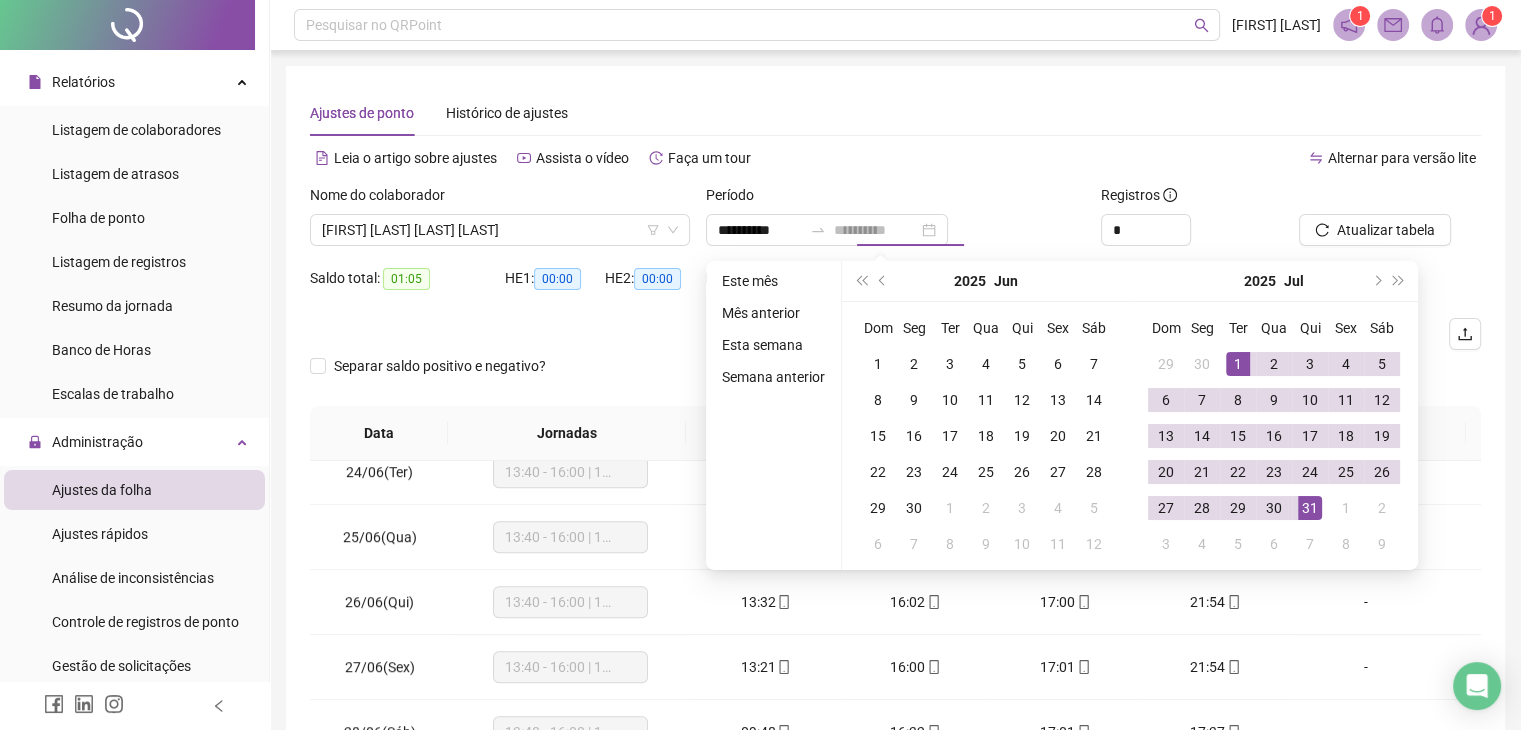 click on "31" at bounding box center (1310, 508) 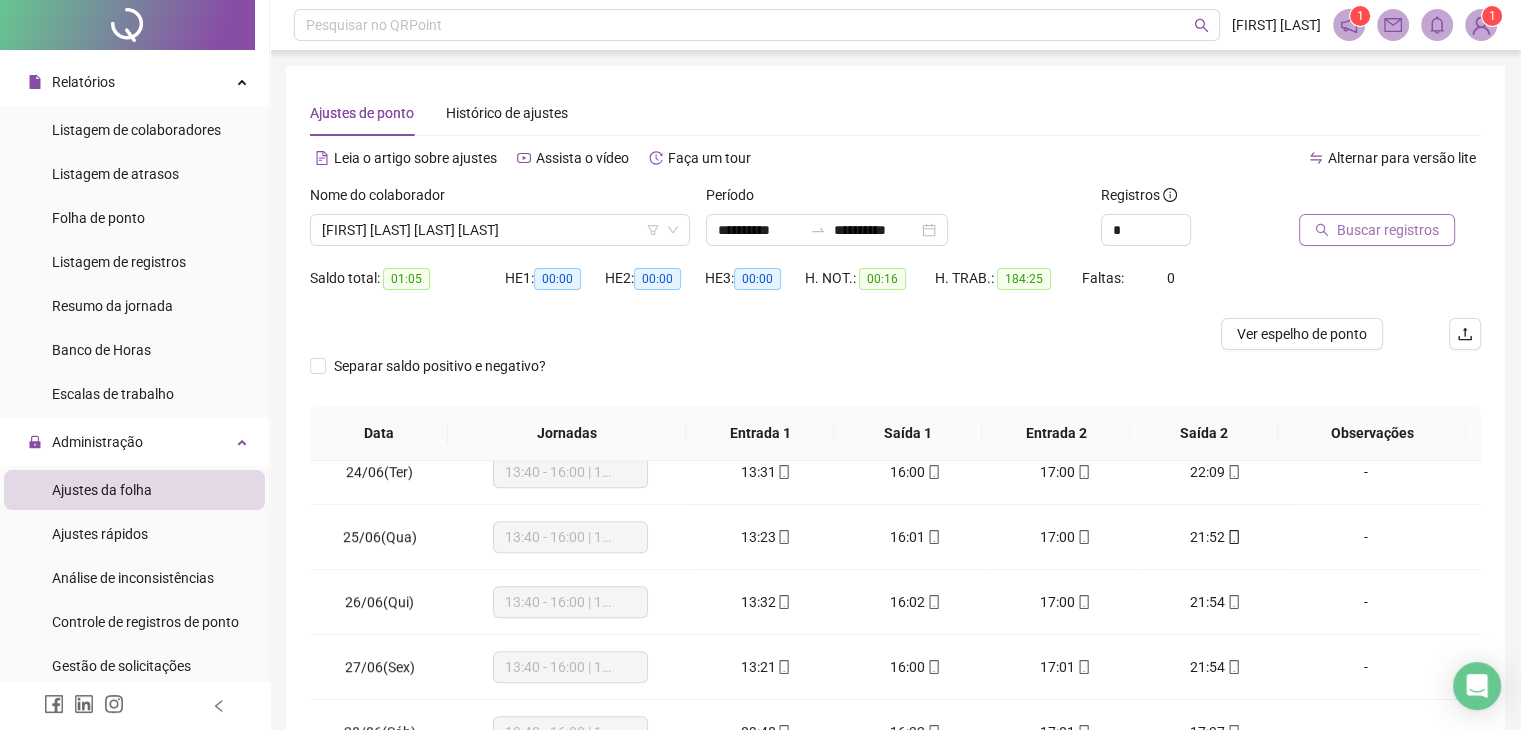 click on "Buscar registros" at bounding box center (1388, 230) 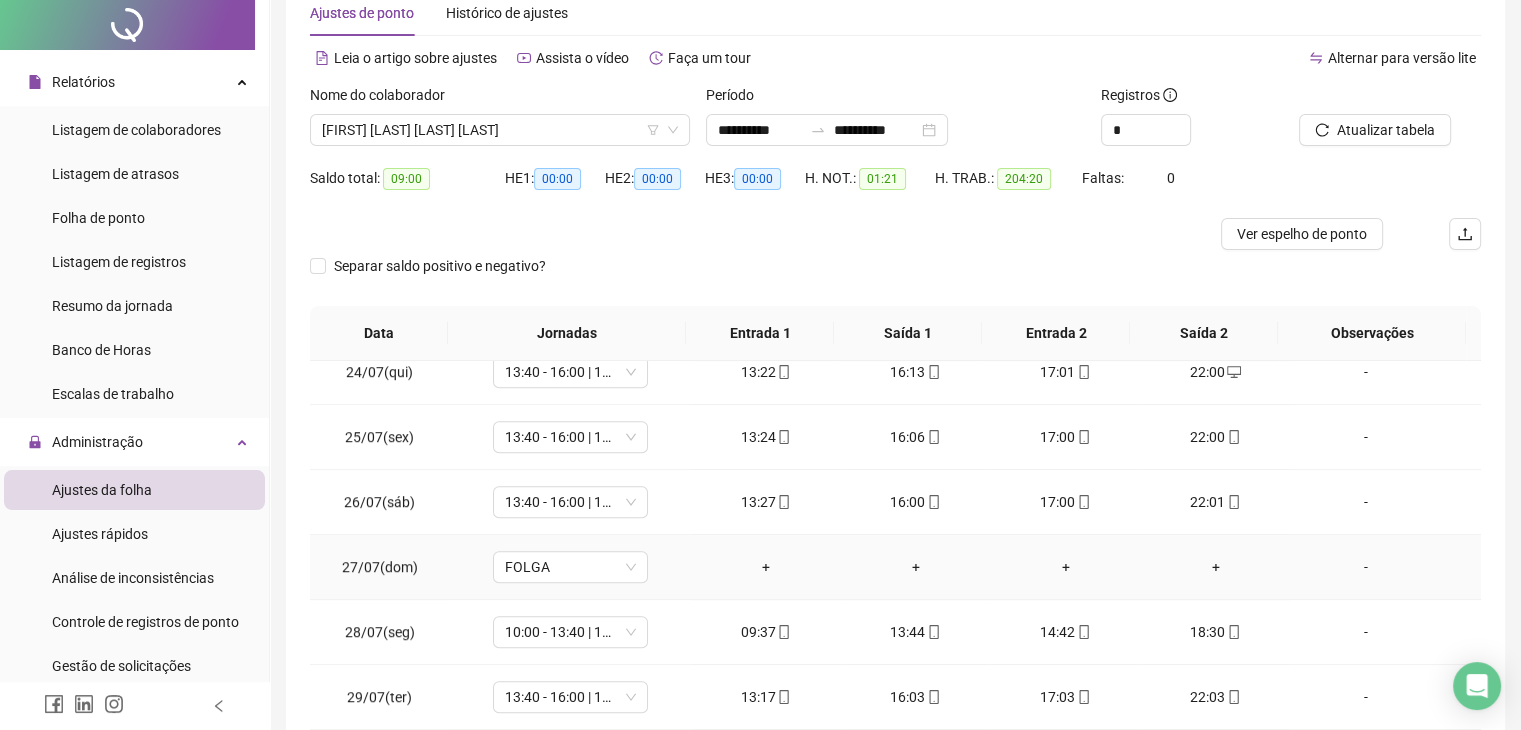 scroll, scrollTop: 0, scrollLeft: 0, axis: both 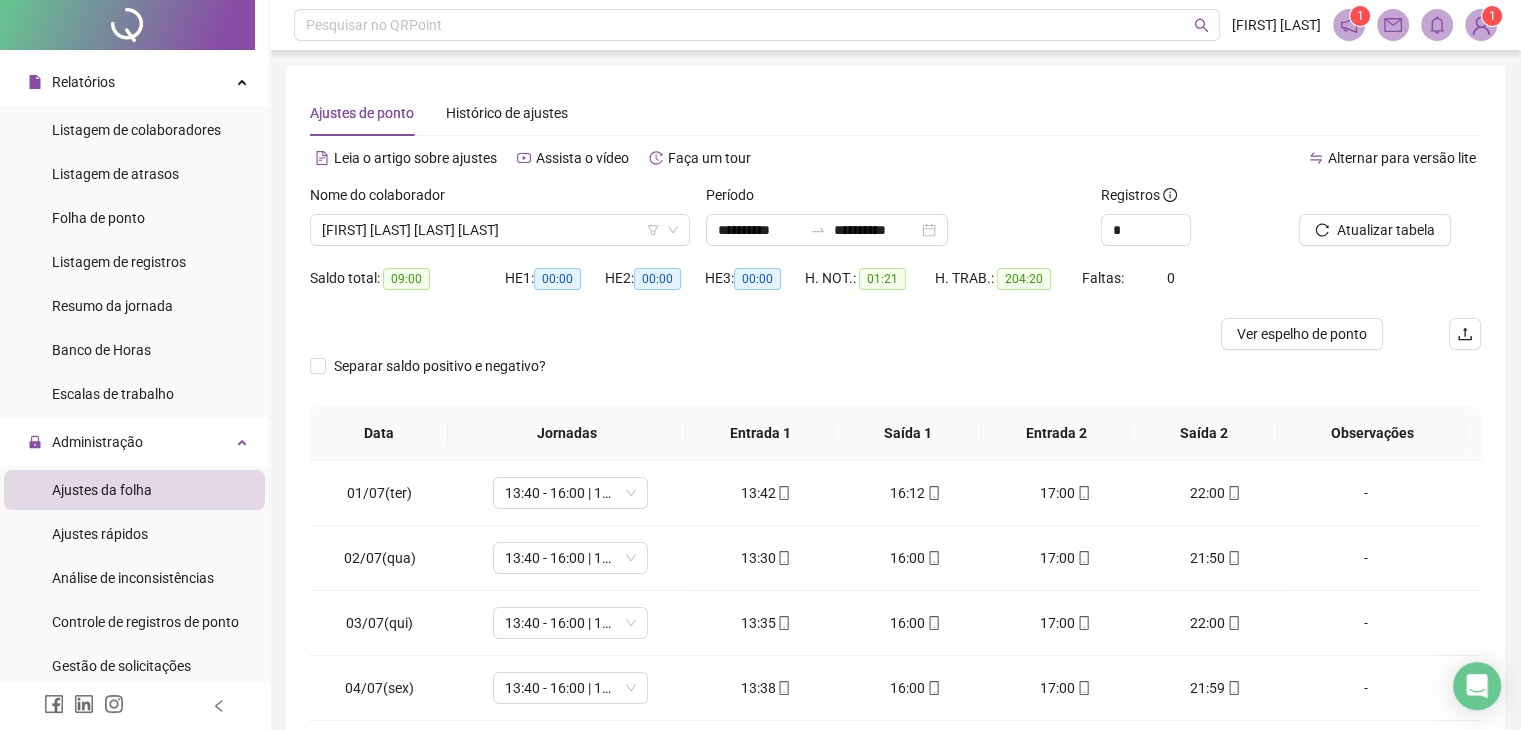 click at bounding box center [749, 334] 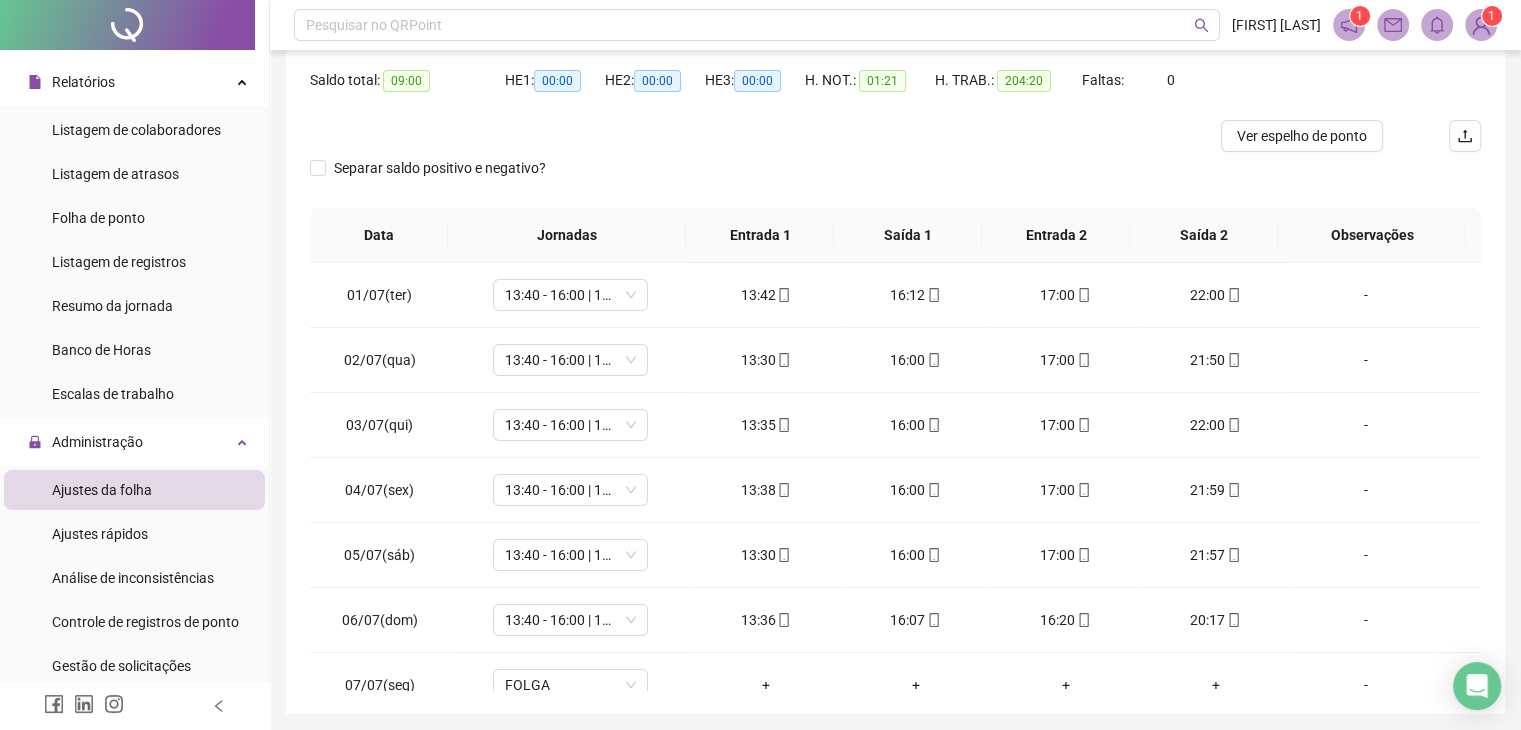 scroll, scrollTop: 268, scrollLeft: 0, axis: vertical 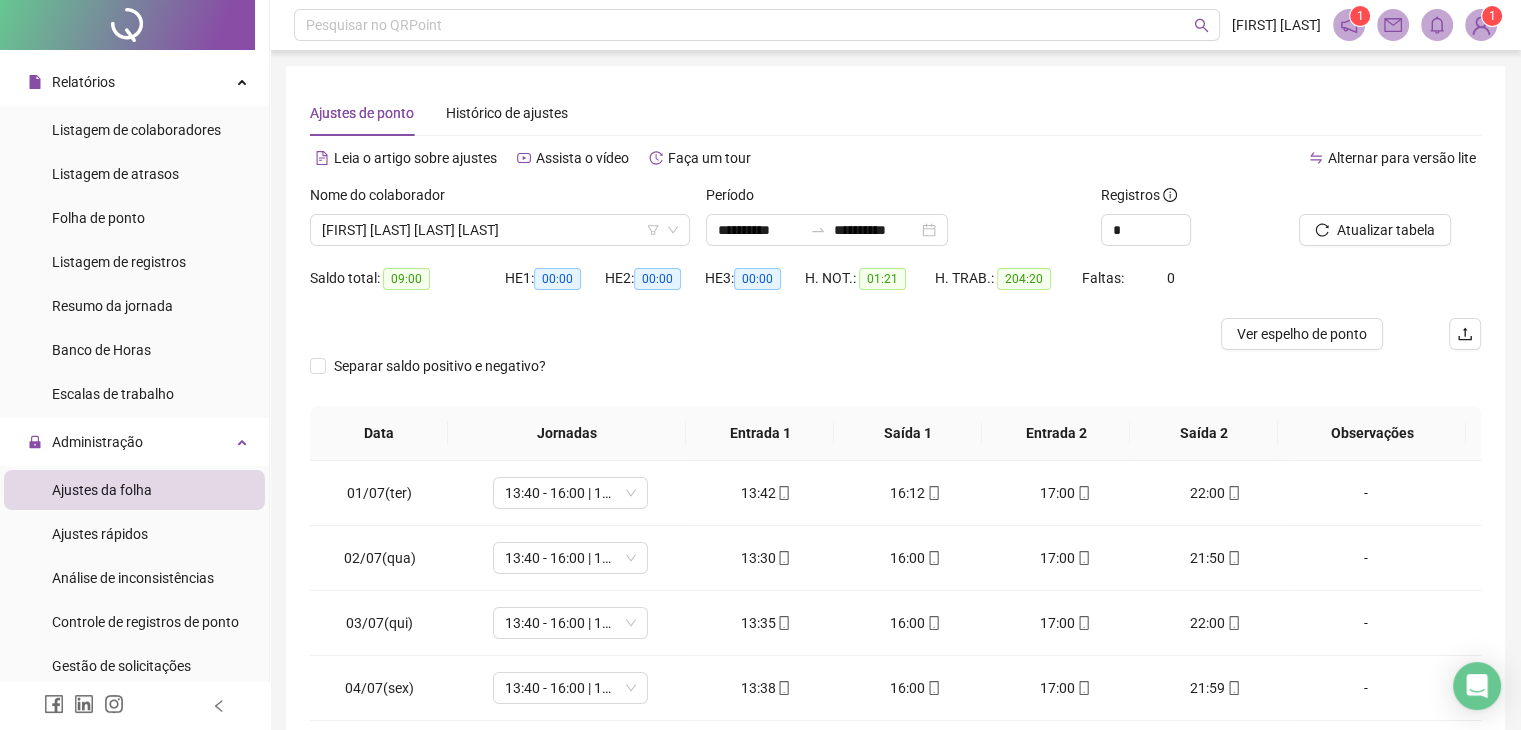 click at bounding box center [1365, 199] 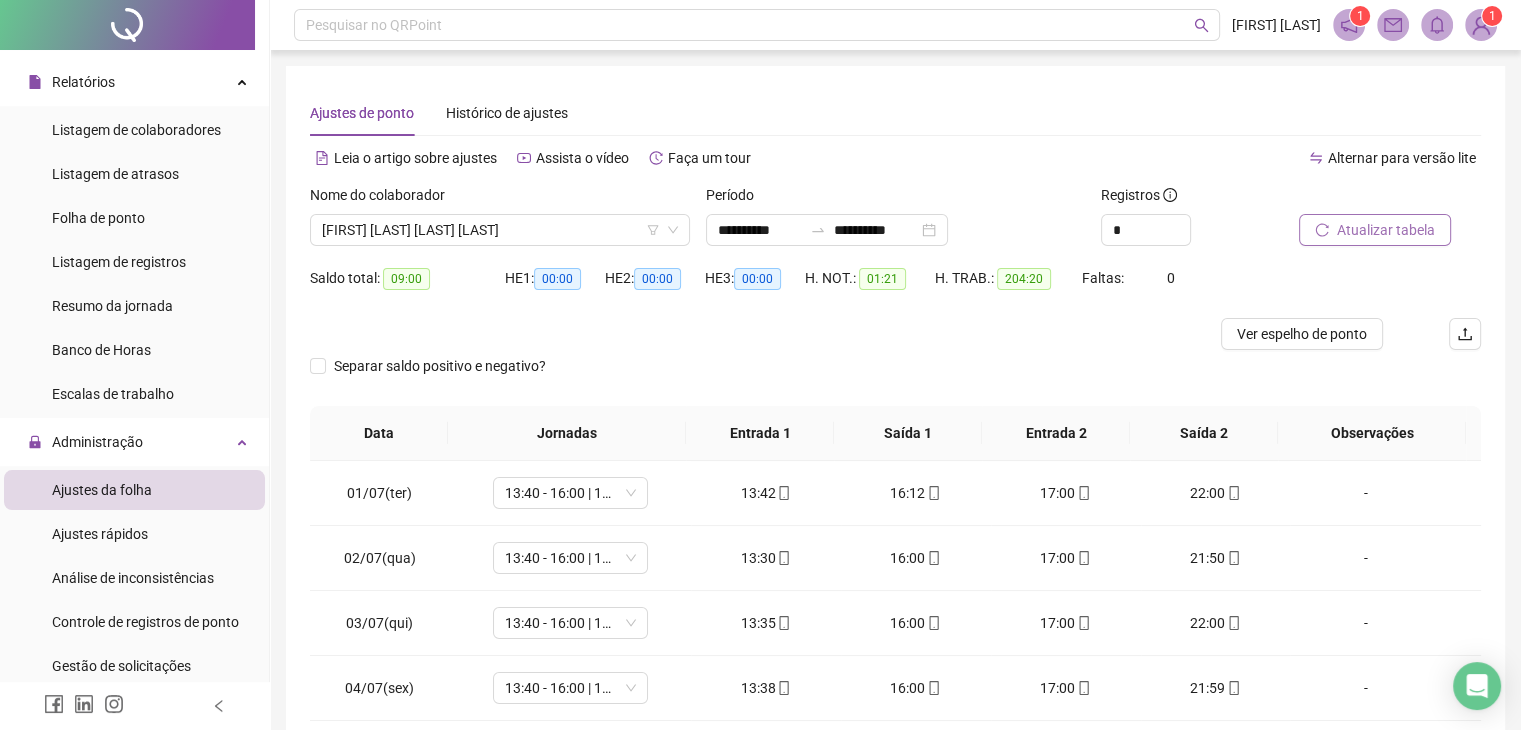 click on "Atualizar tabela" at bounding box center [1386, 230] 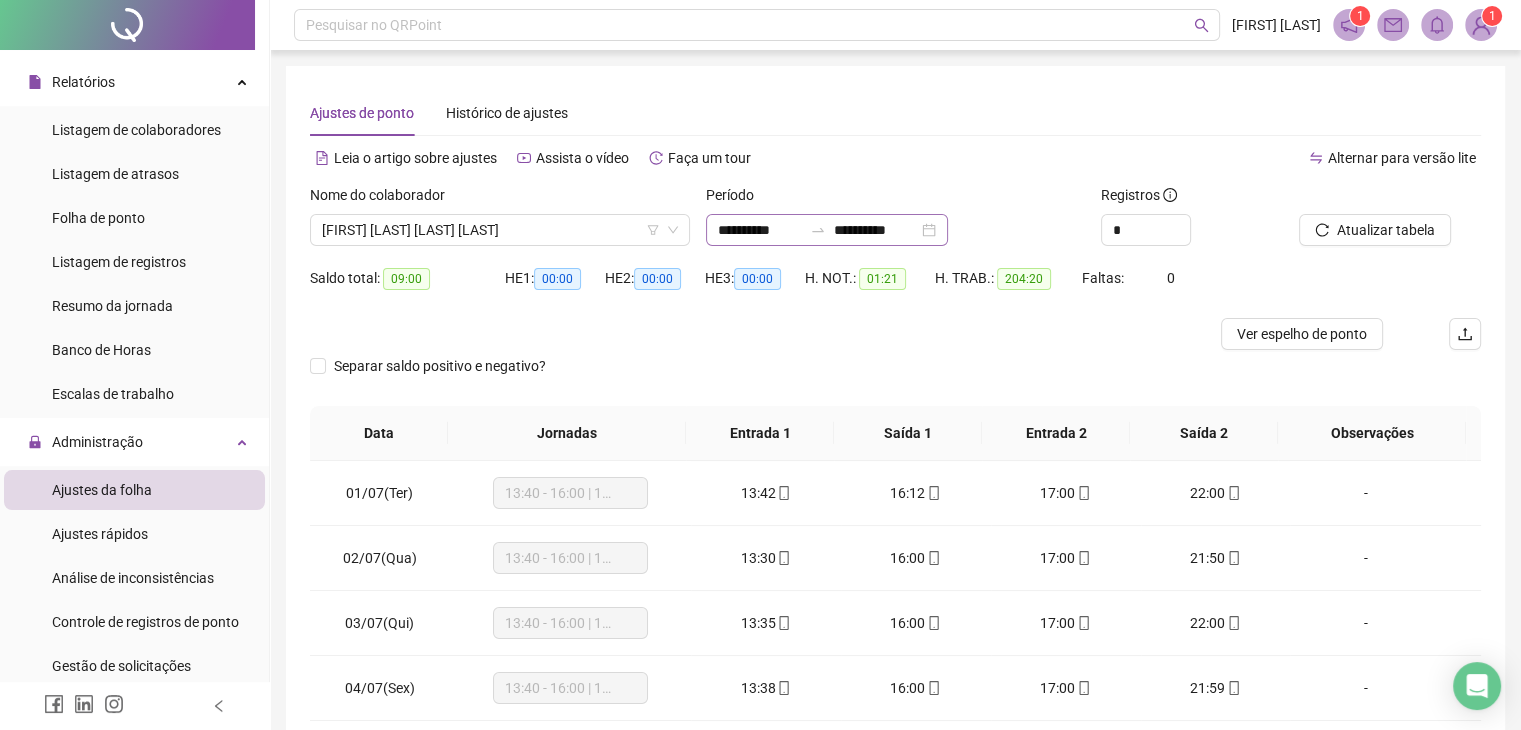 click on "**********" at bounding box center (827, 230) 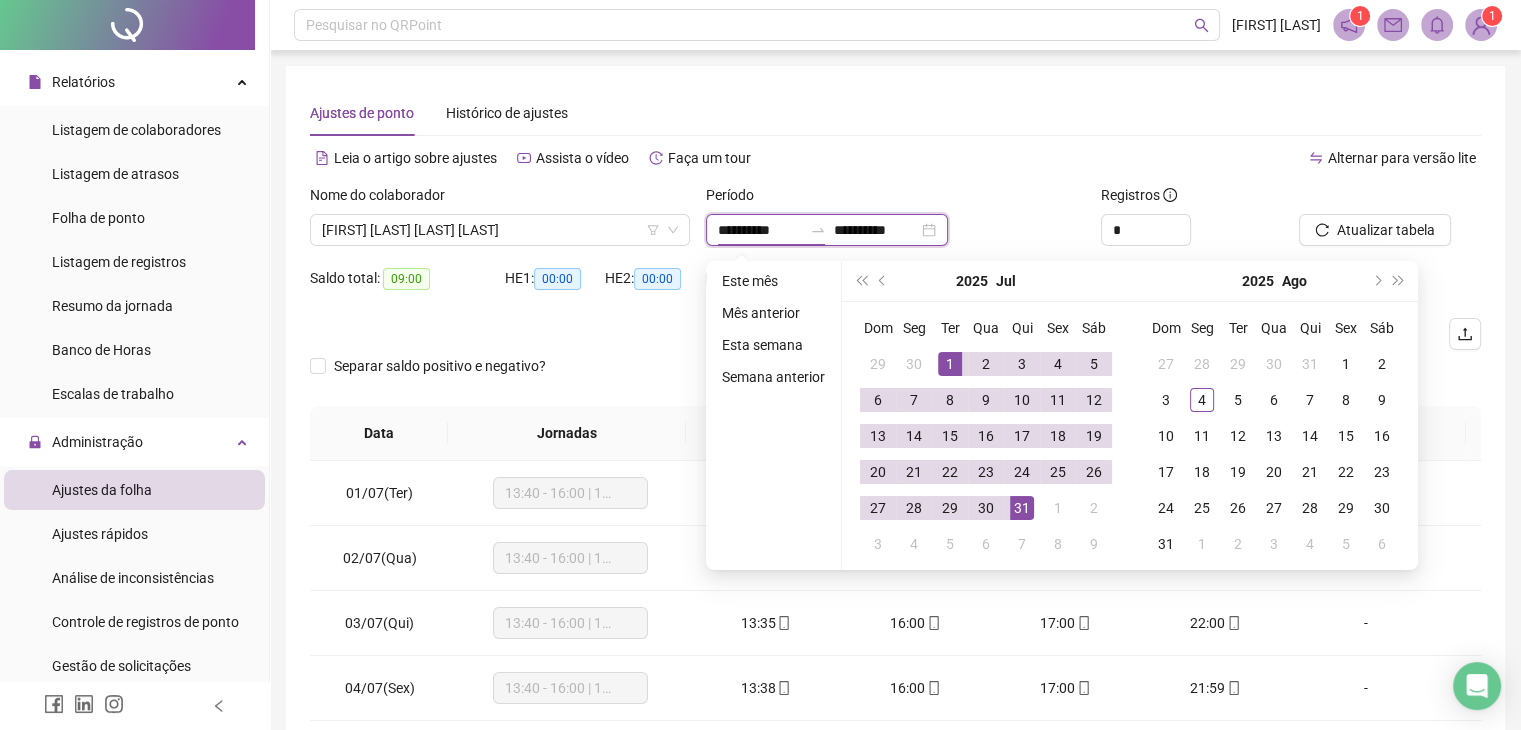 click on "**********" at bounding box center [760, 230] 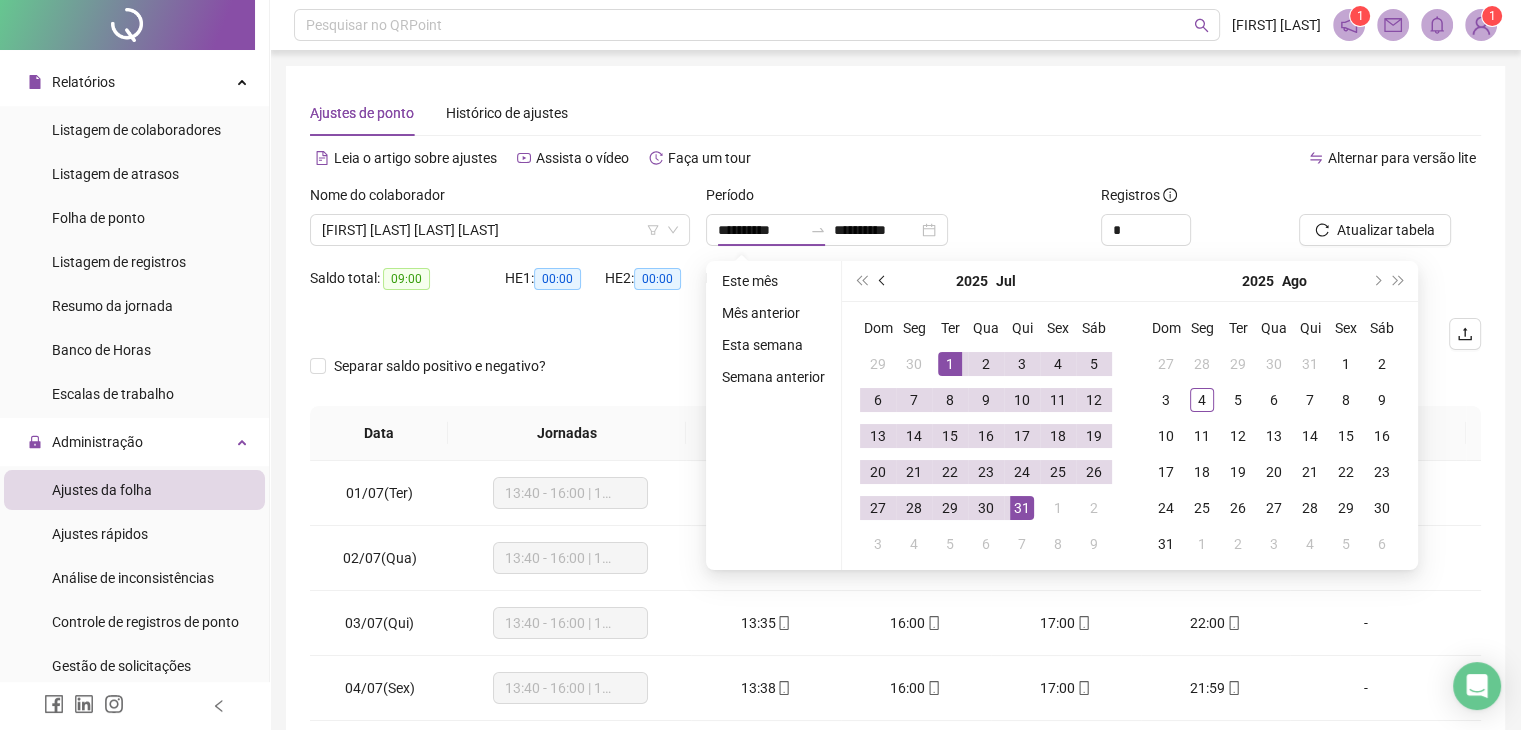 click at bounding box center [884, 281] 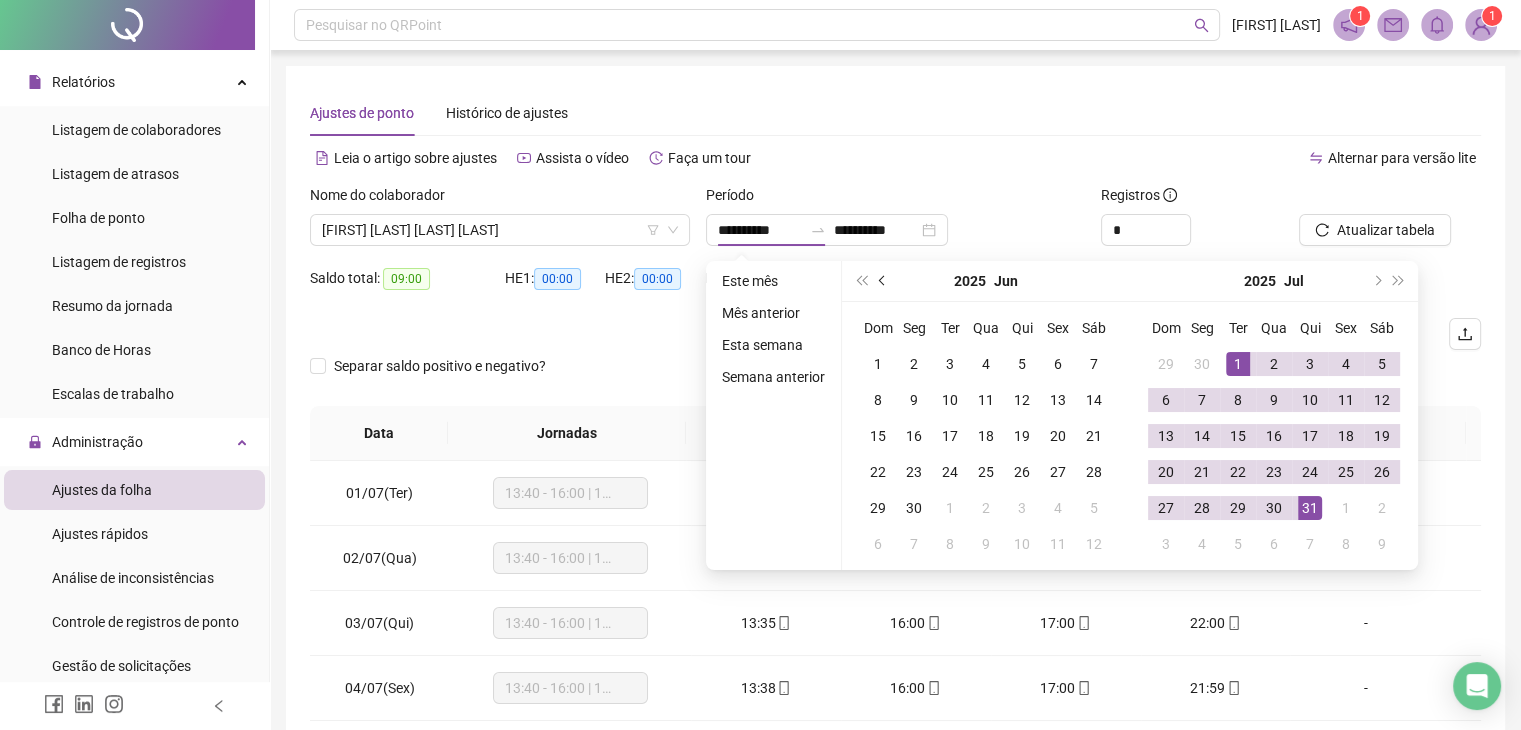 click at bounding box center [884, 281] 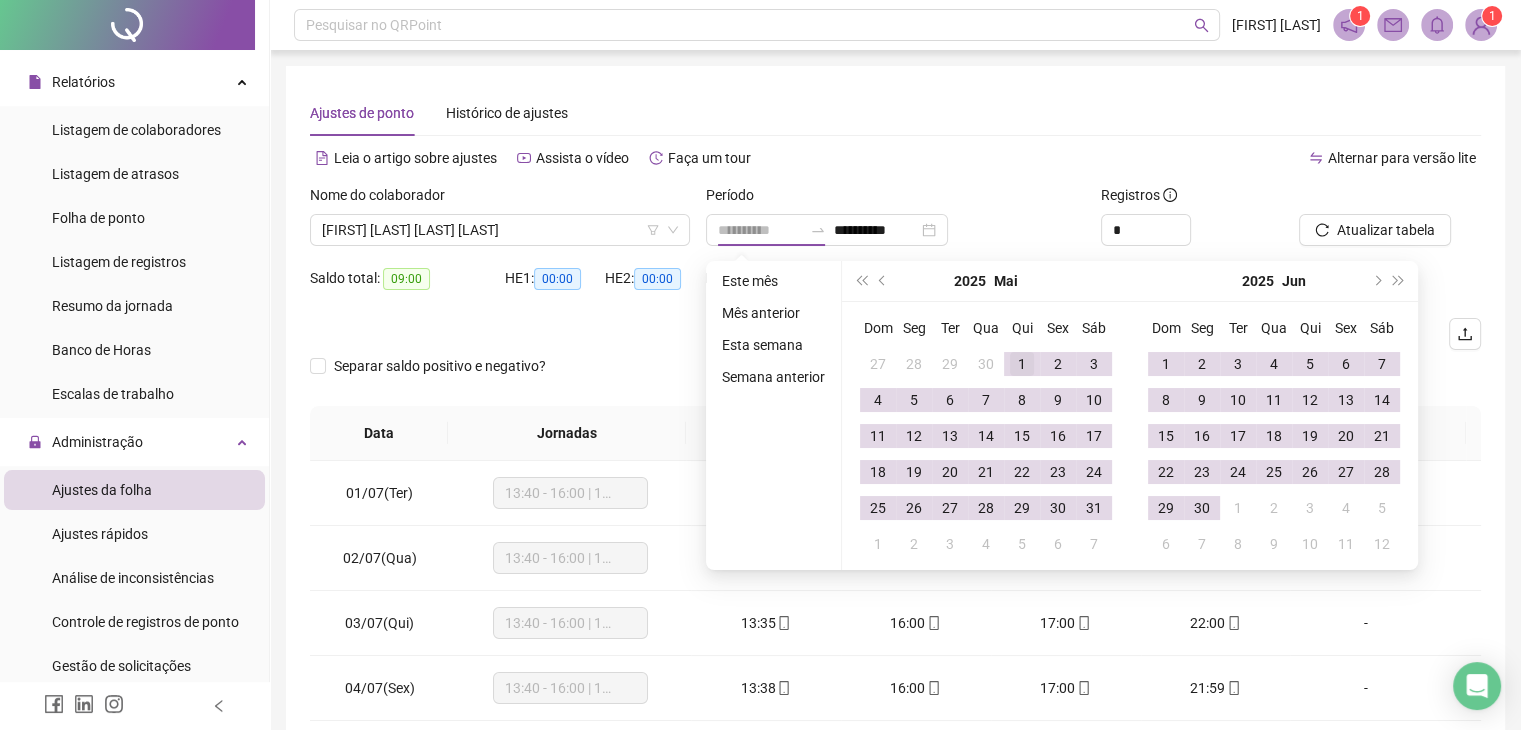 type on "**********" 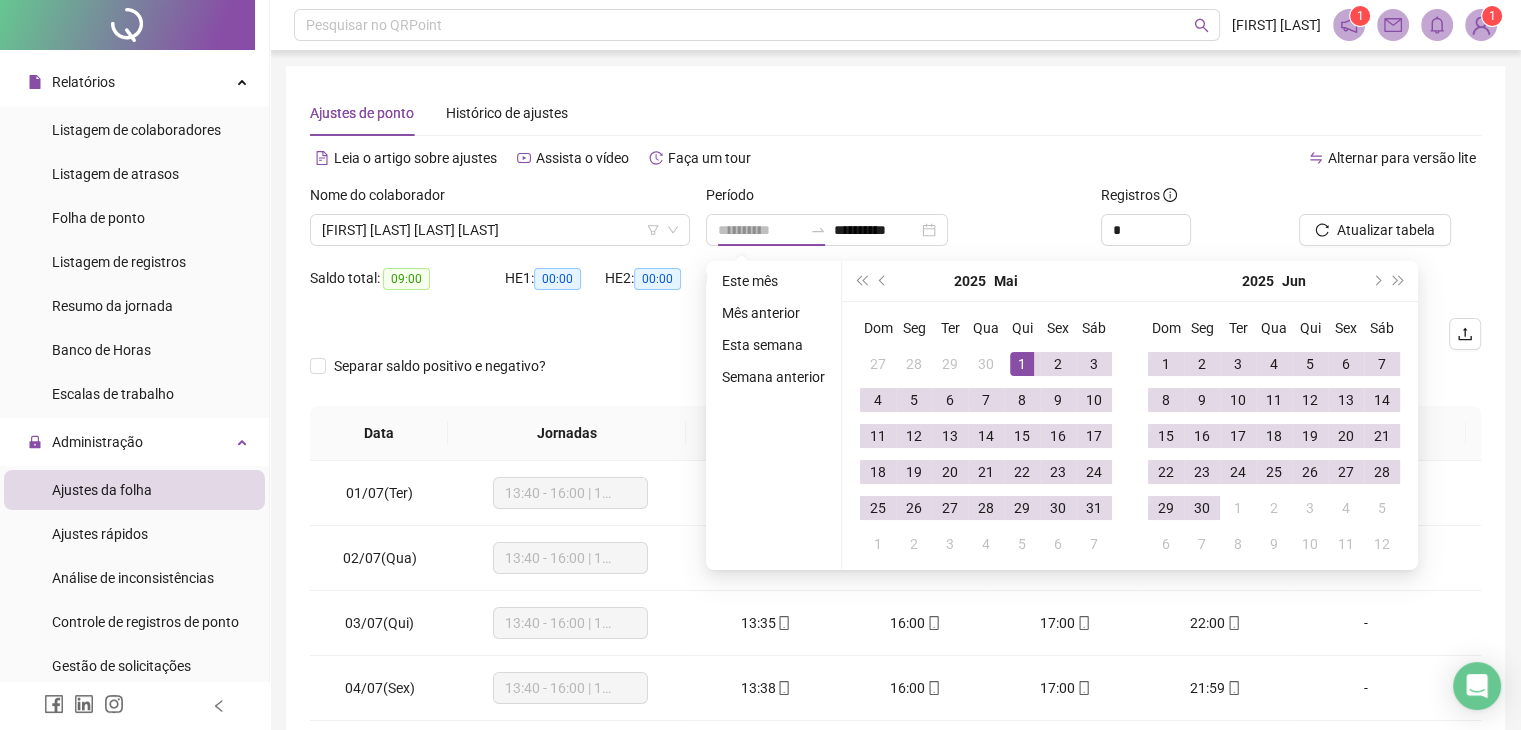click on "1" at bounding box center (1022, 364) 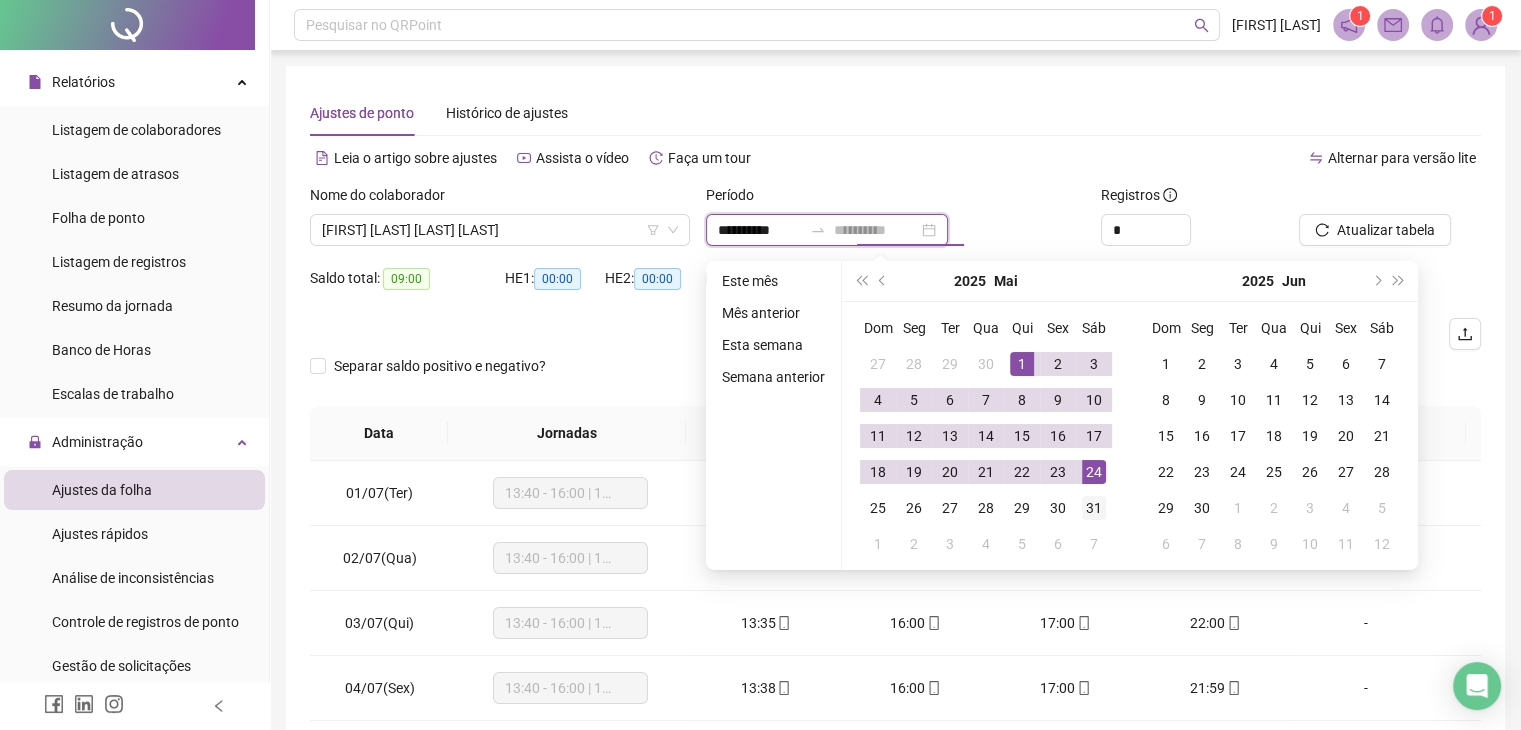 type on "**********" 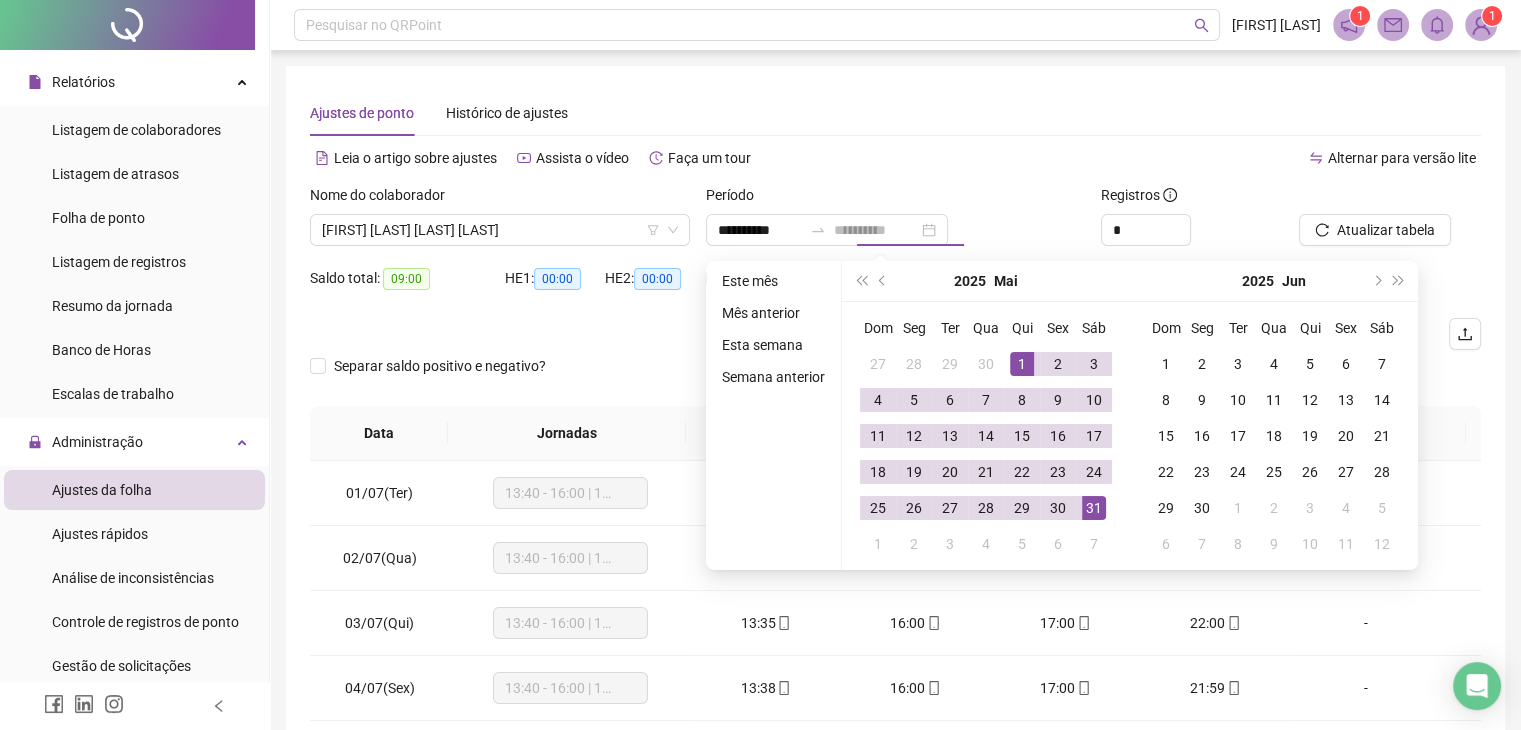 click on "31" at bounding box center (1094, 508) 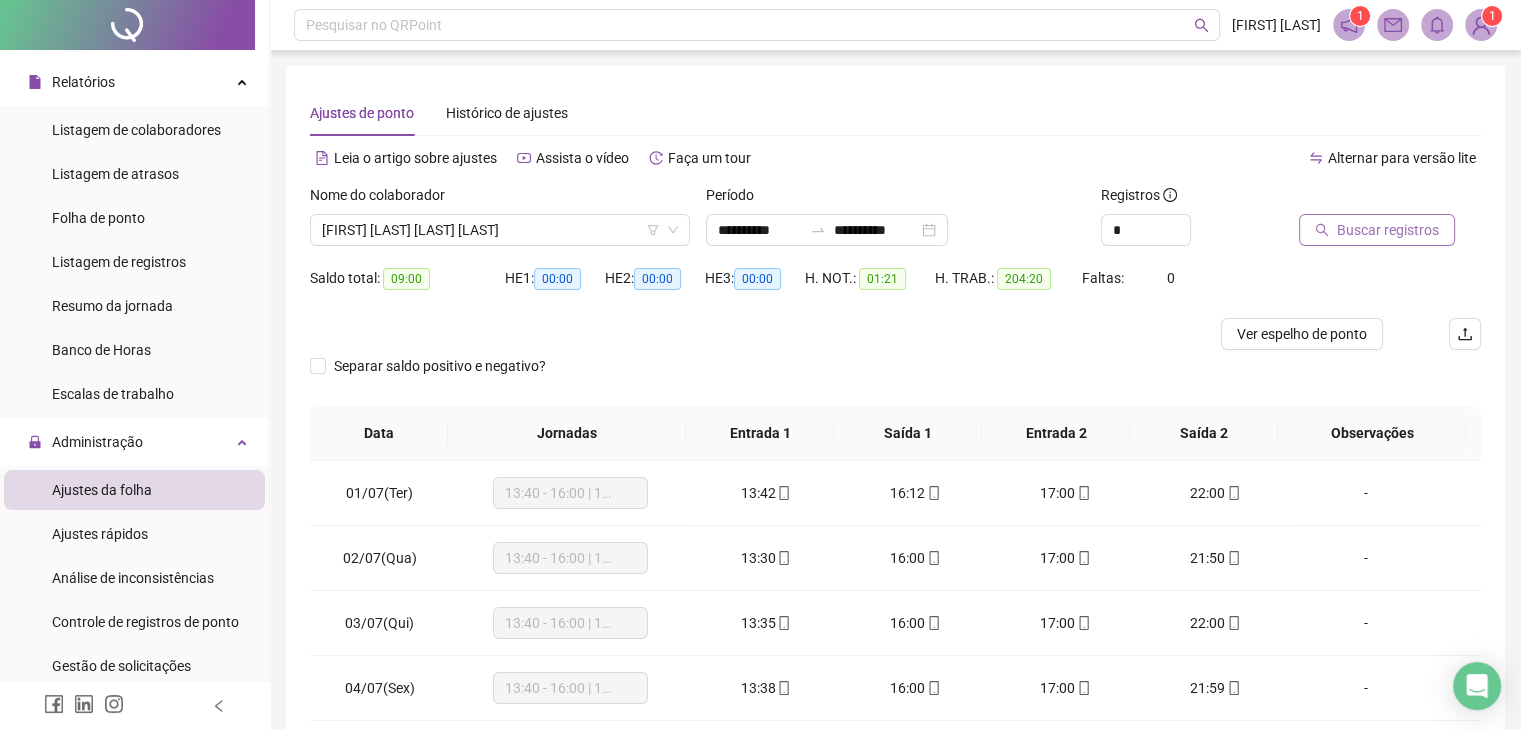 click on "Buscar registros" at bounding box center (1388, 230) 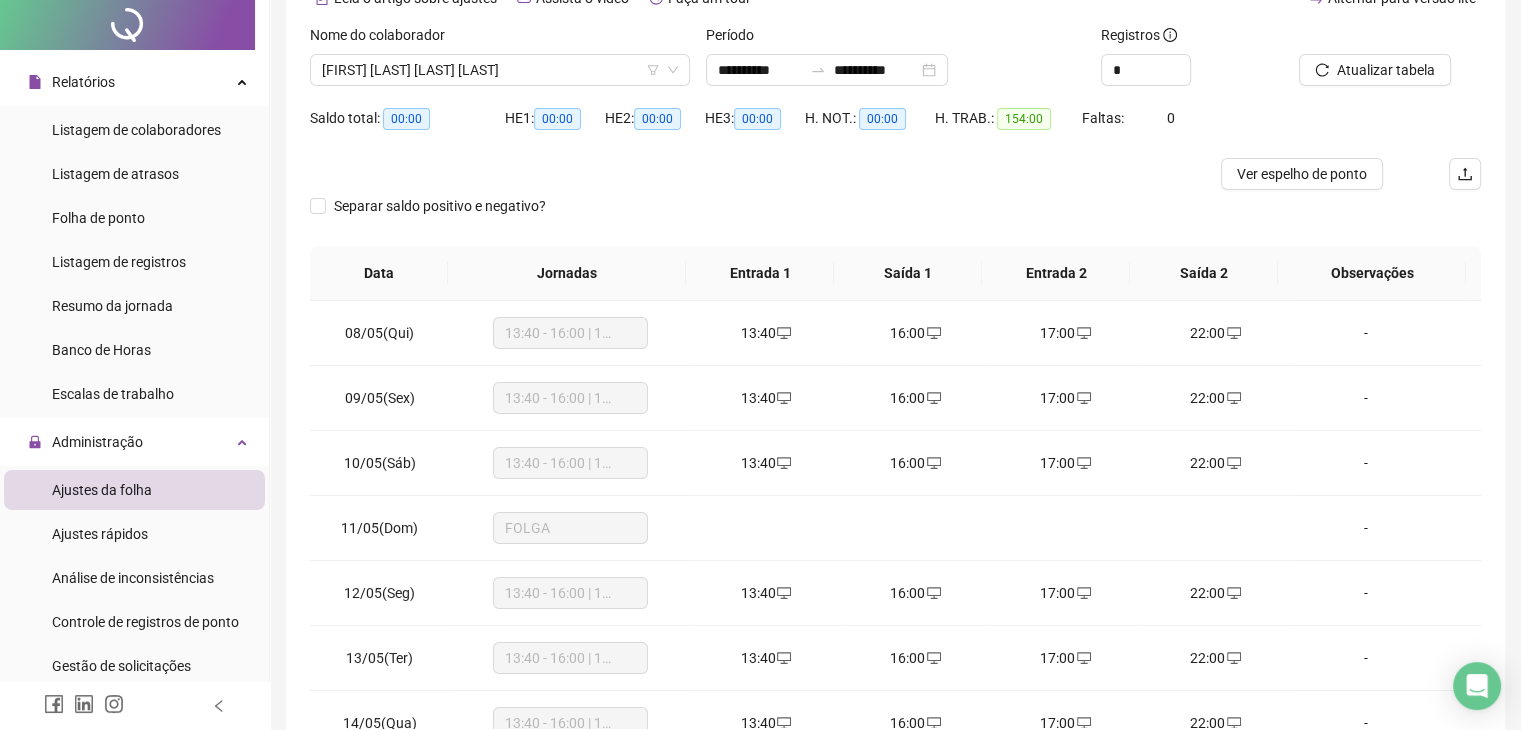scroll, scrollTop: 268, scrollLeft: 0, axis: vertical 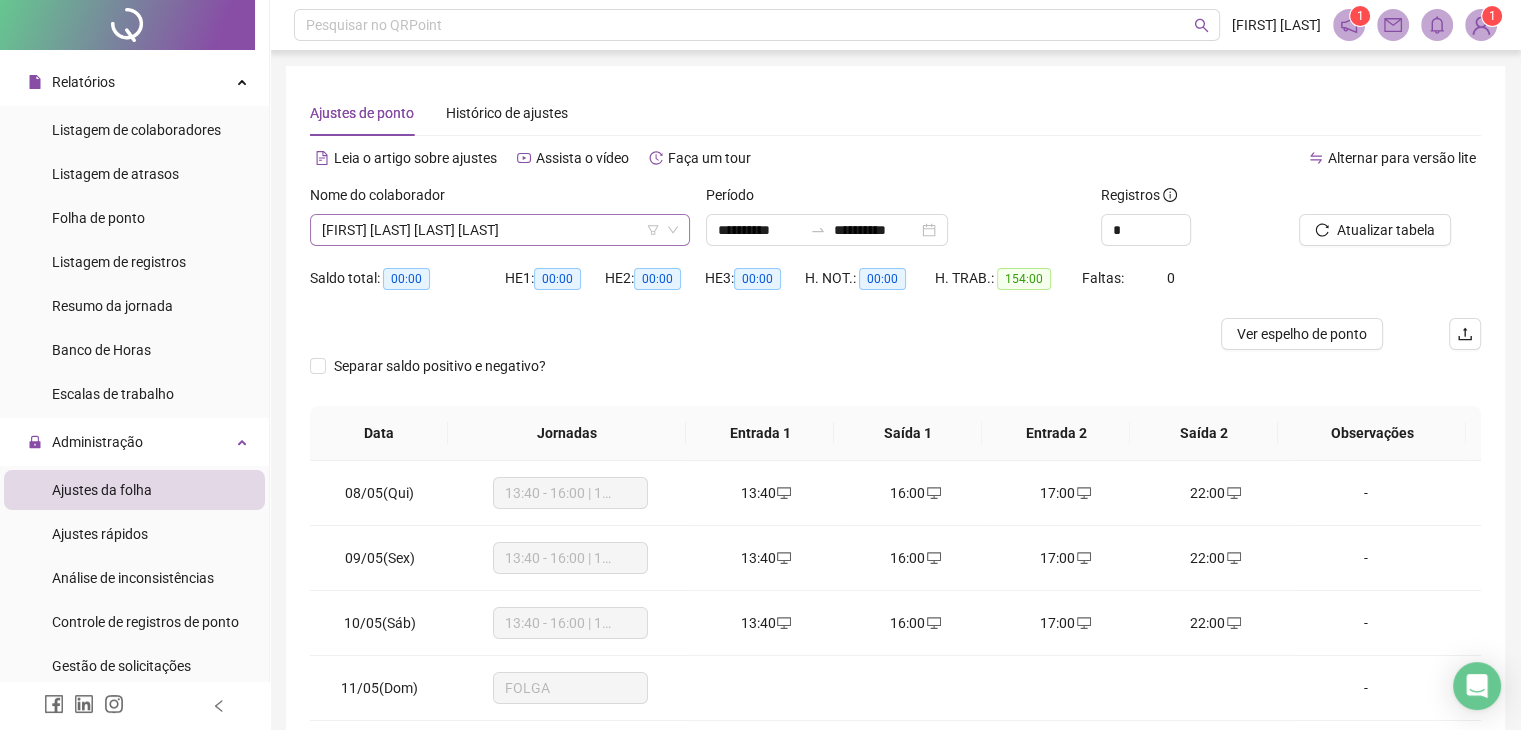 click on "GISLAINE EMILLY ALVES CRUZ" at bounding box center (500, 230) 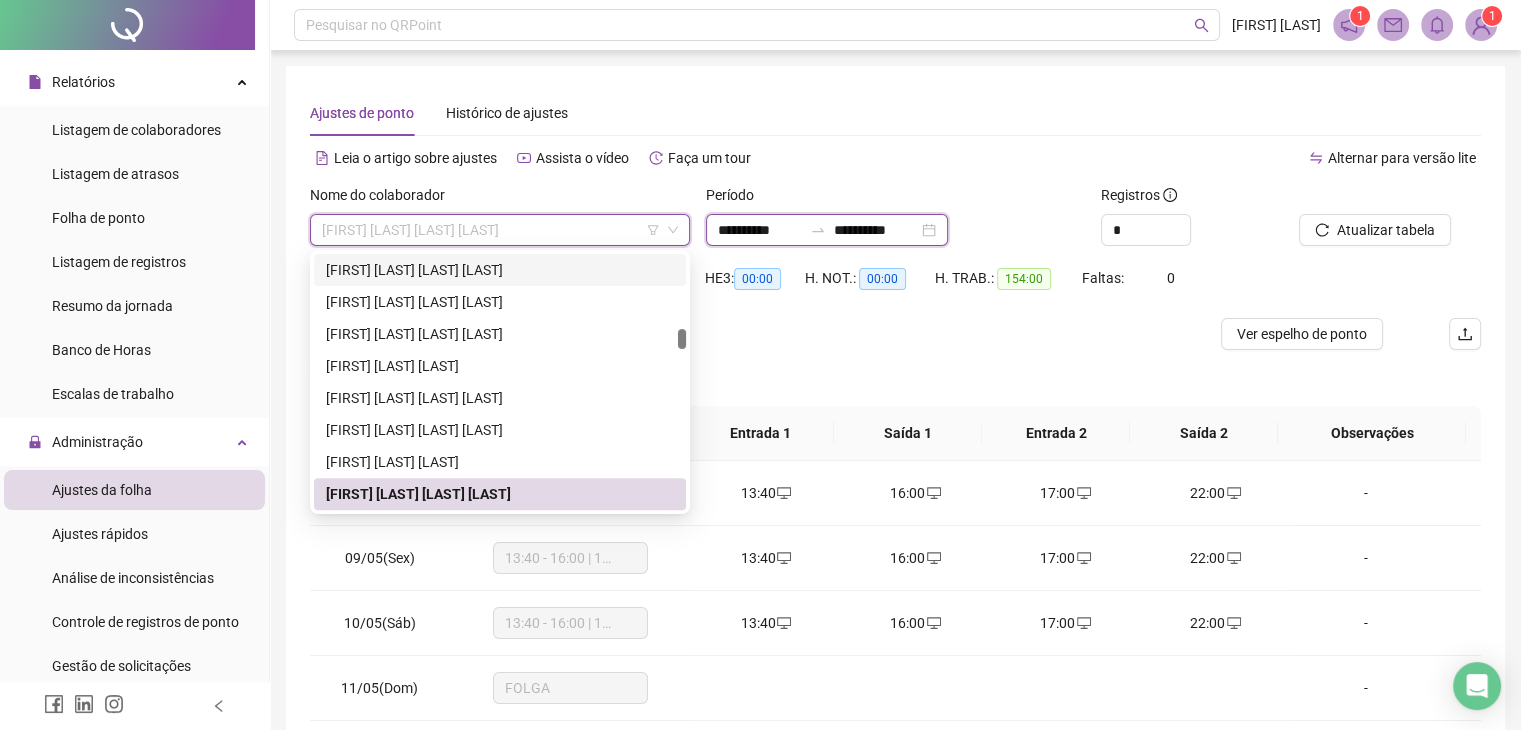click on "**********" at bounding box center [760, 230] 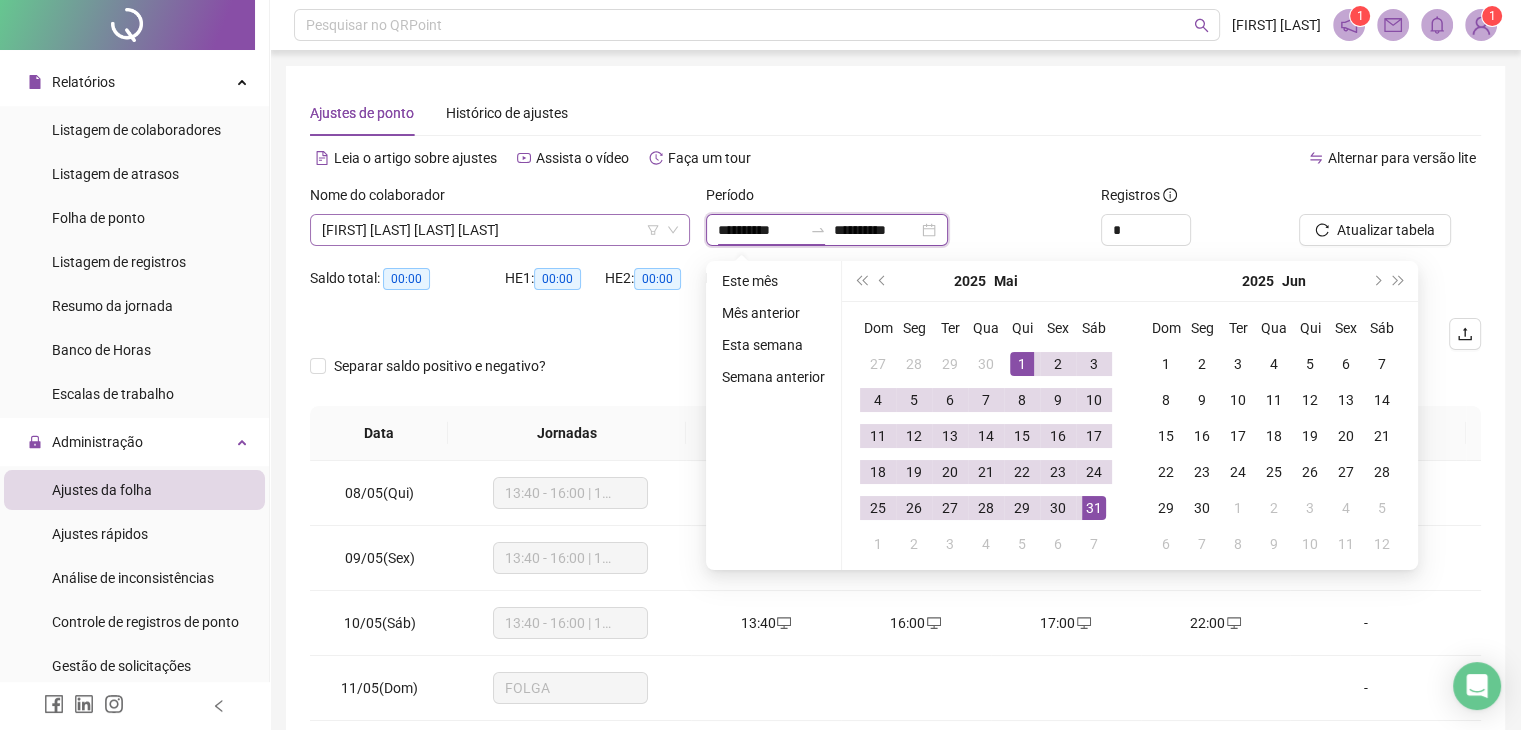 click on "GISLAINE EMILLY ALVES CRUZ" at bounding box center (500, 230) 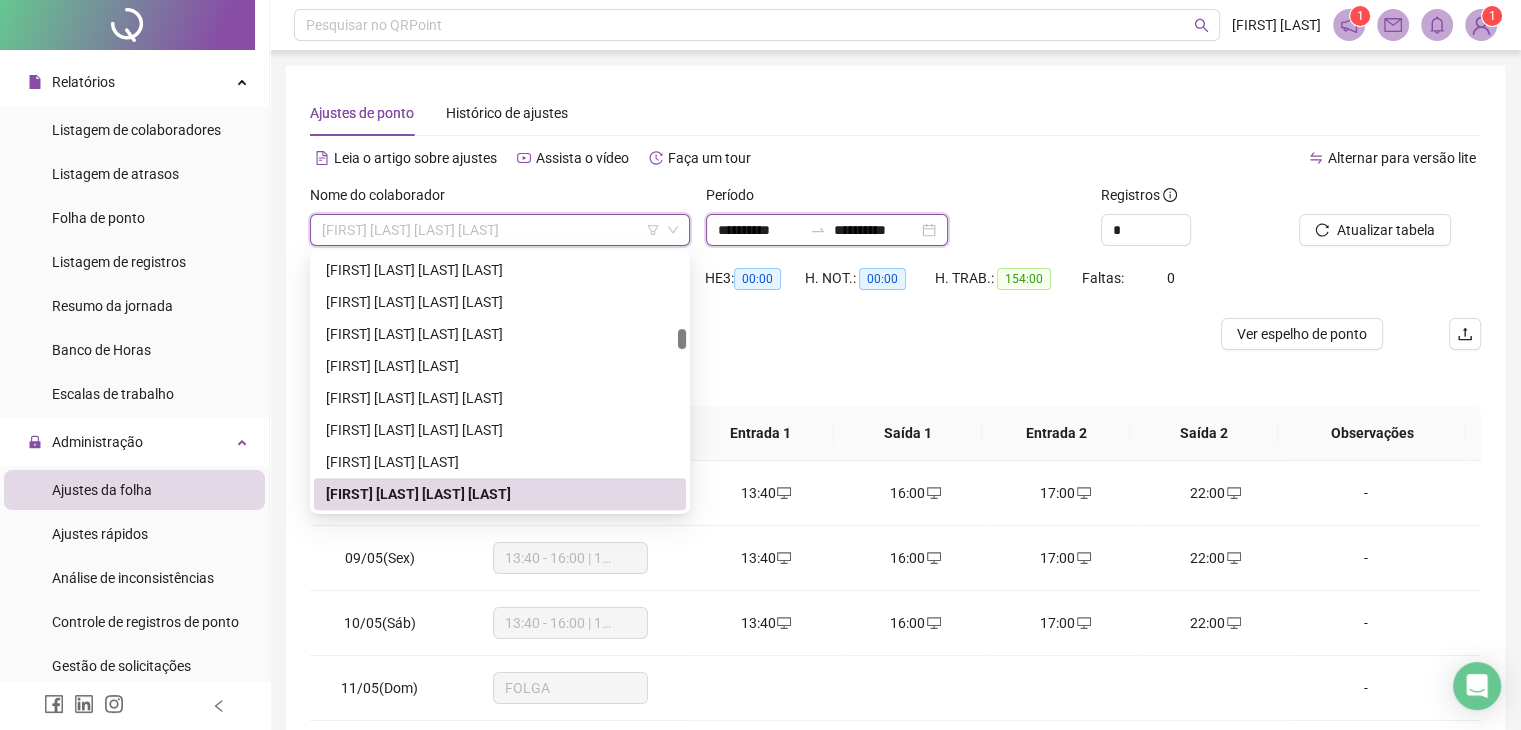 click on "**********" at bounding box center (760, 230) 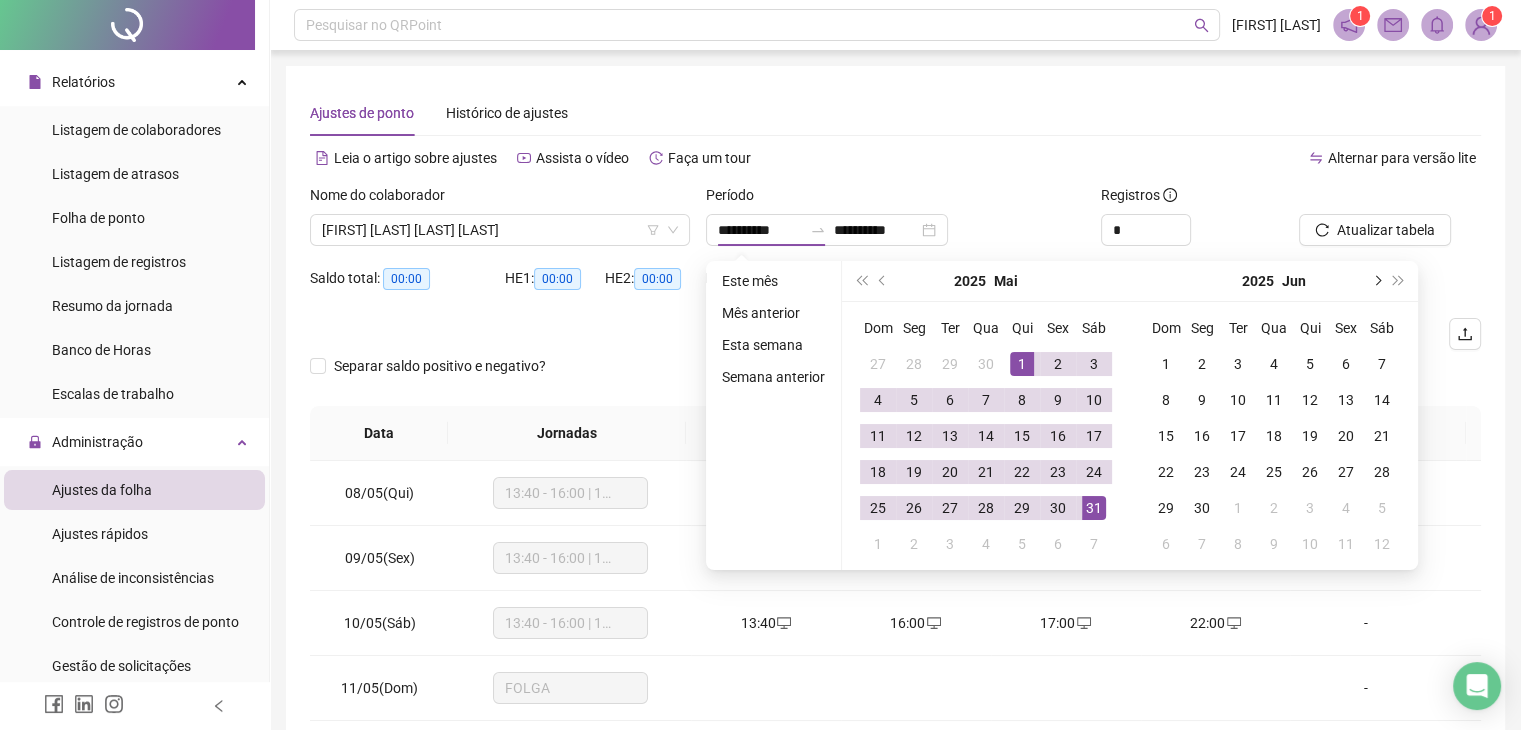 click at bounding box center [1376, 281] 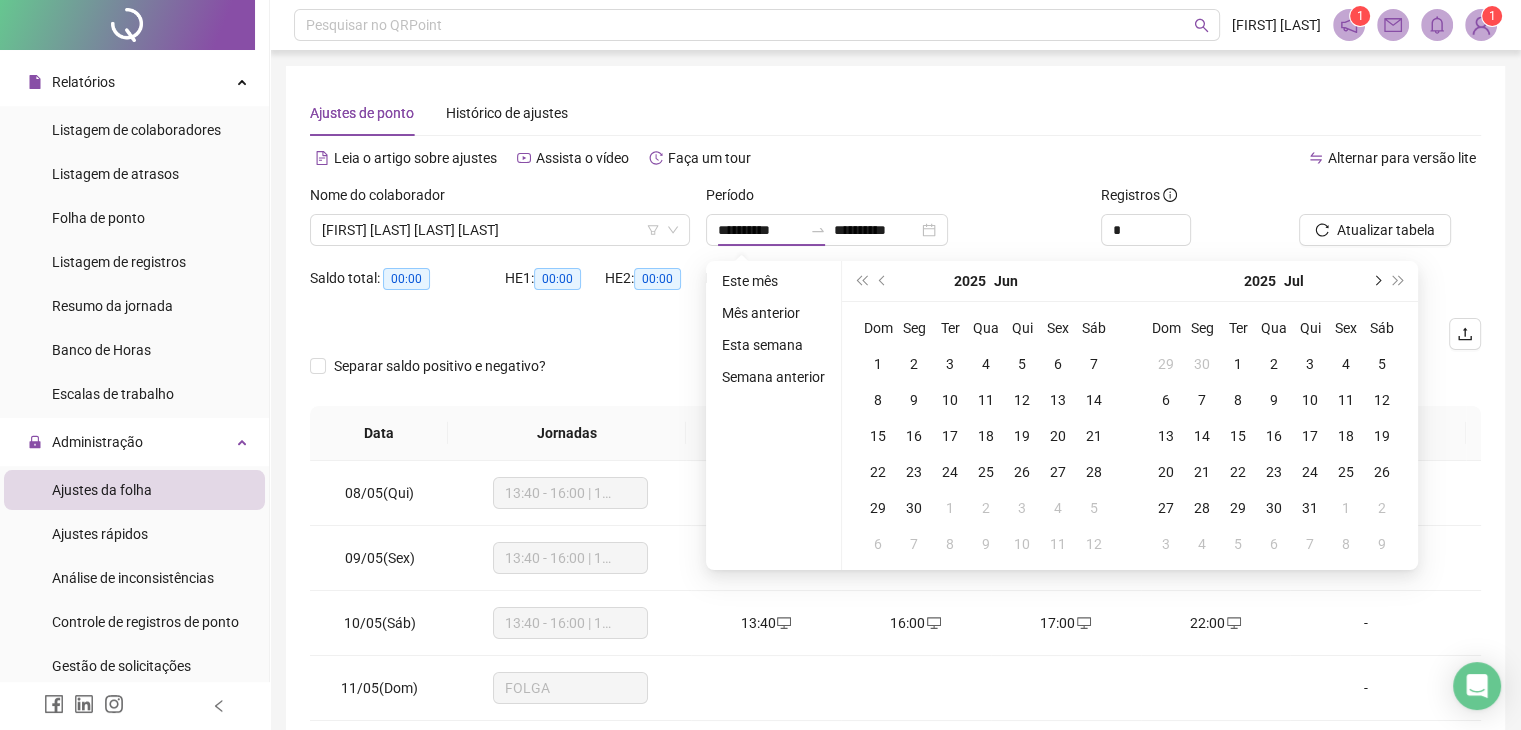 click at bounding box center [1376, 281] 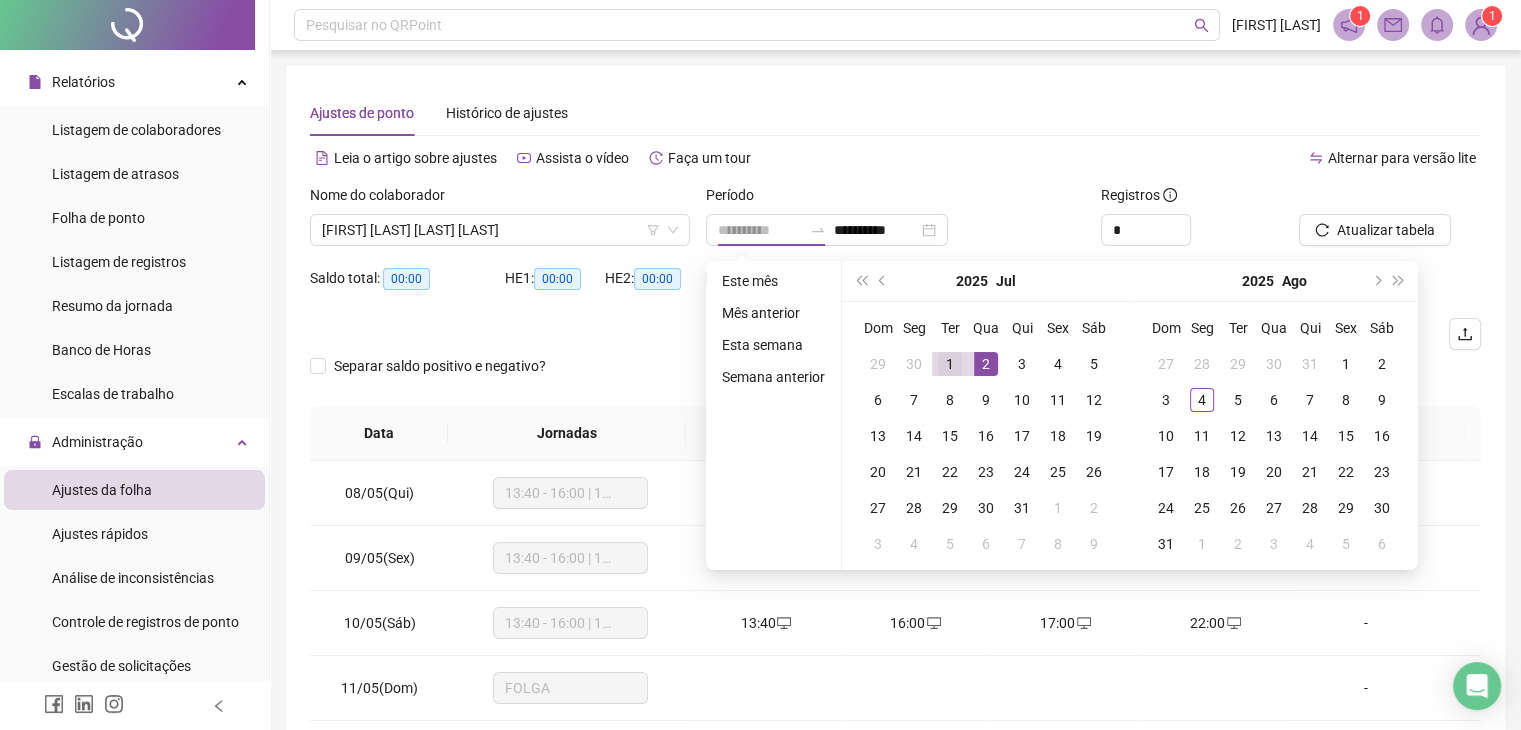 type on "**********" 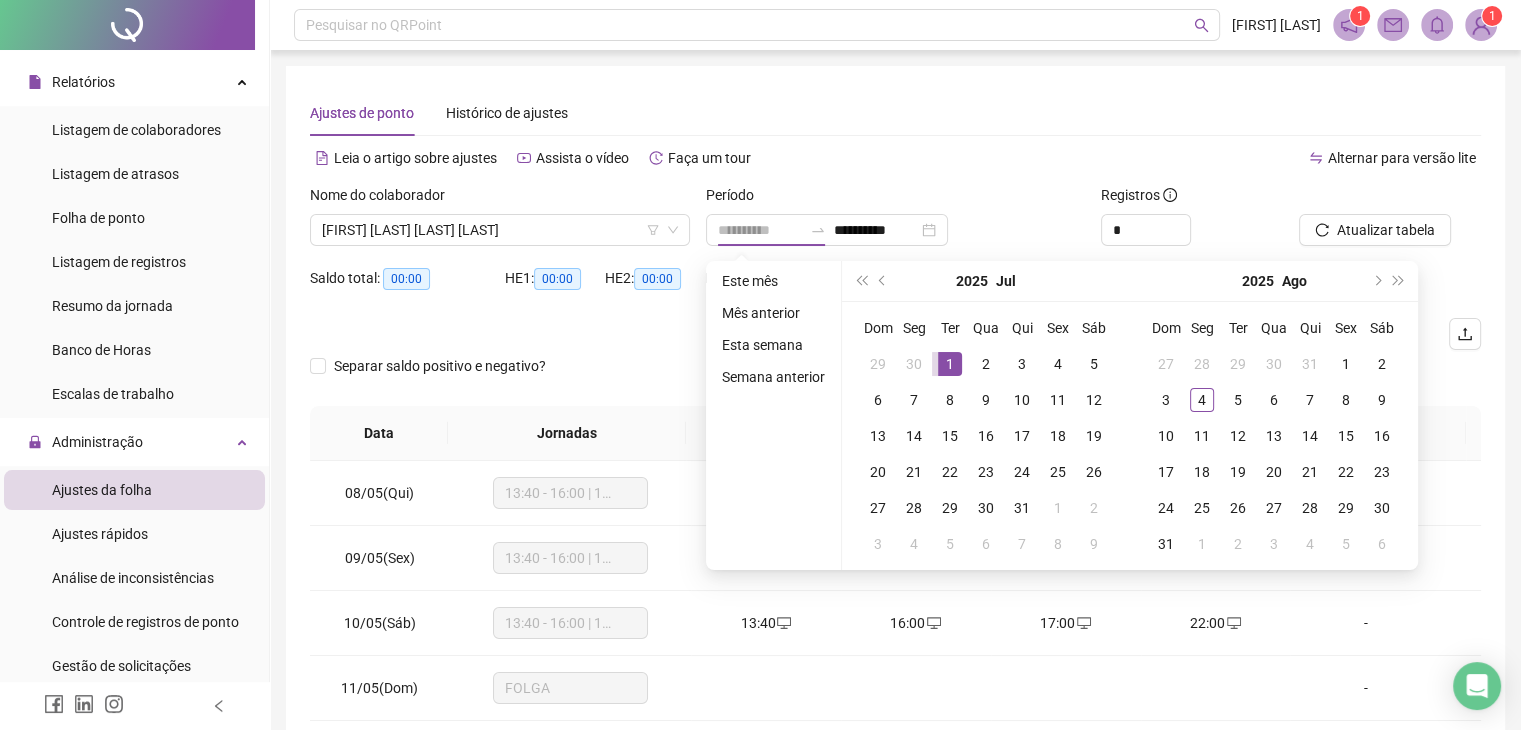 click on "1" at bounding box center (950, 364) 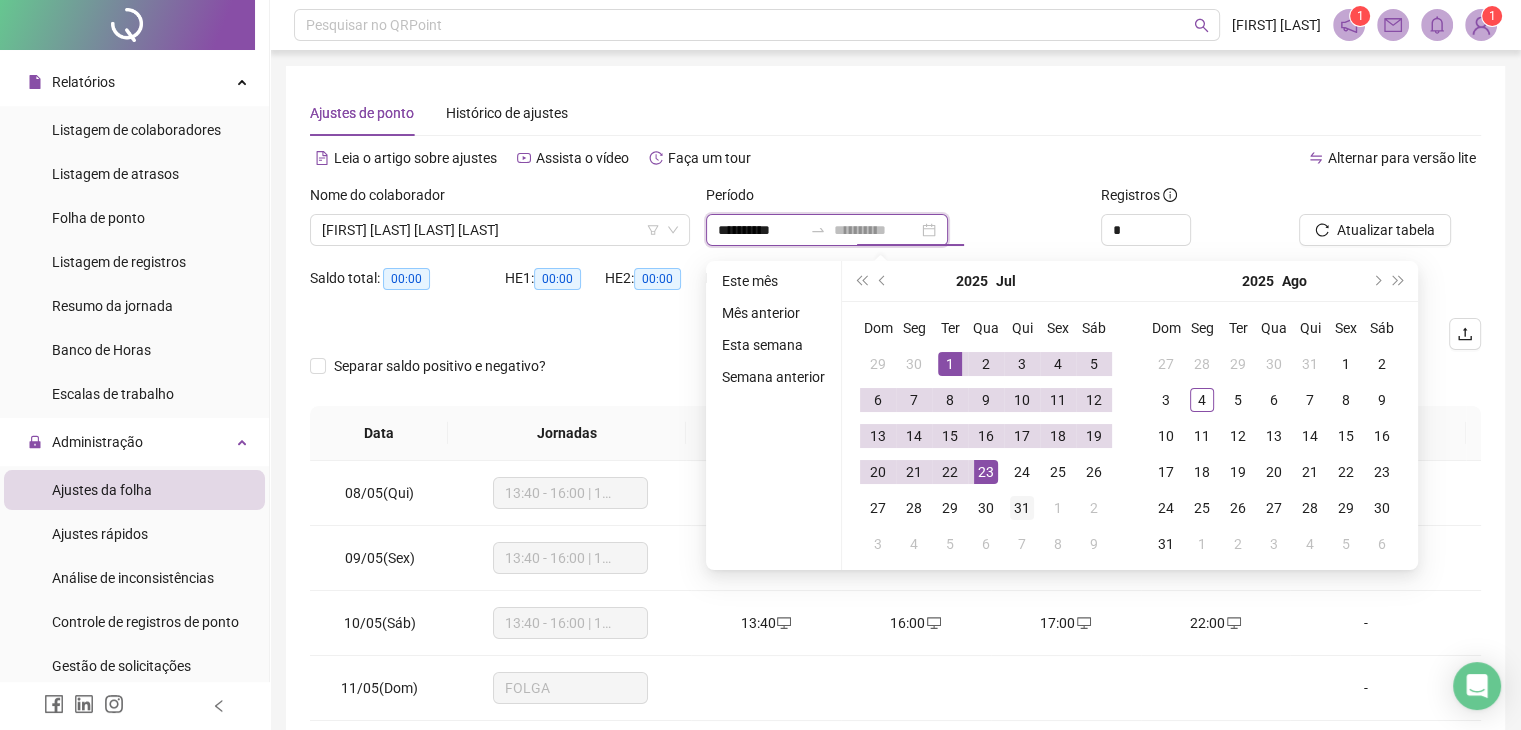 type on "**********" 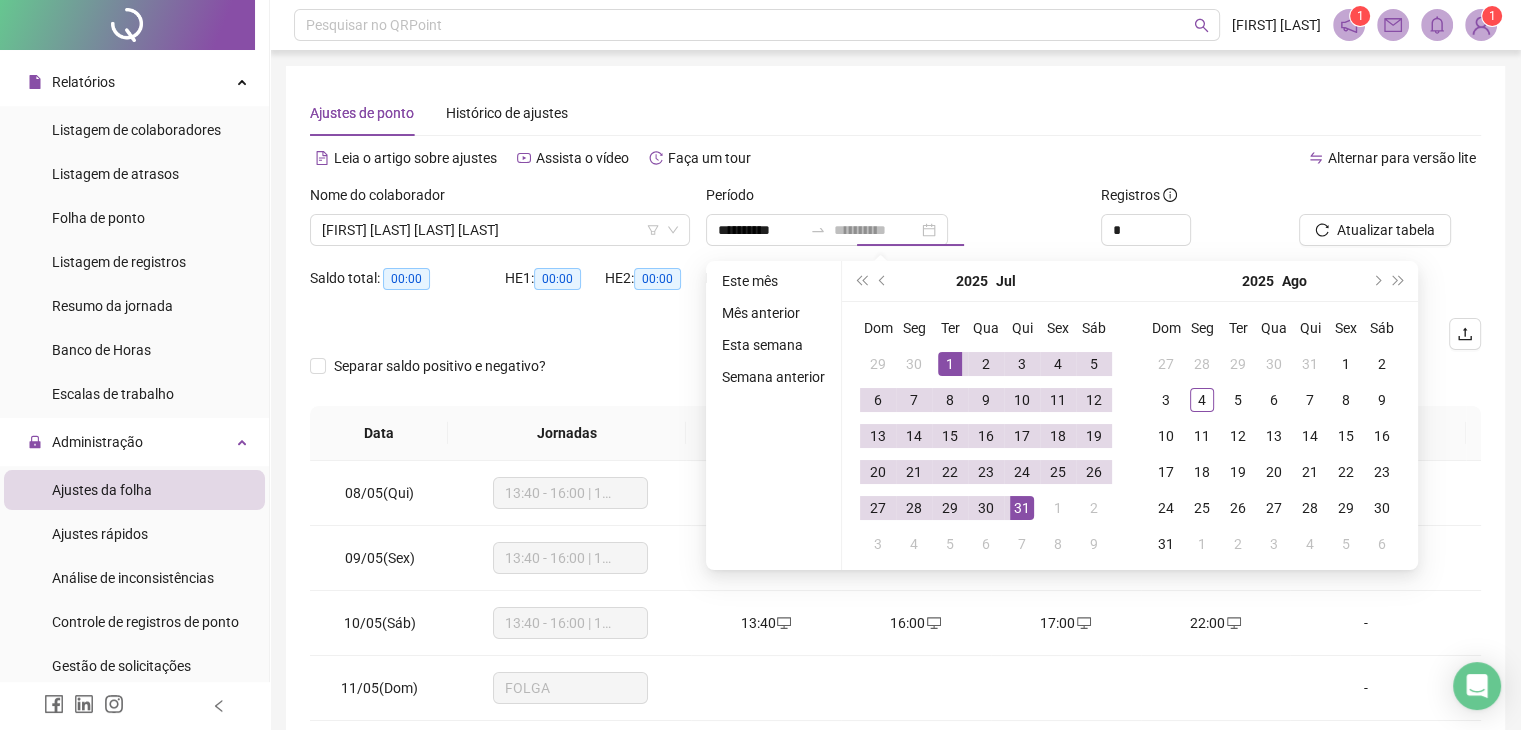 click on "31" at bounding box center [1022, 508] 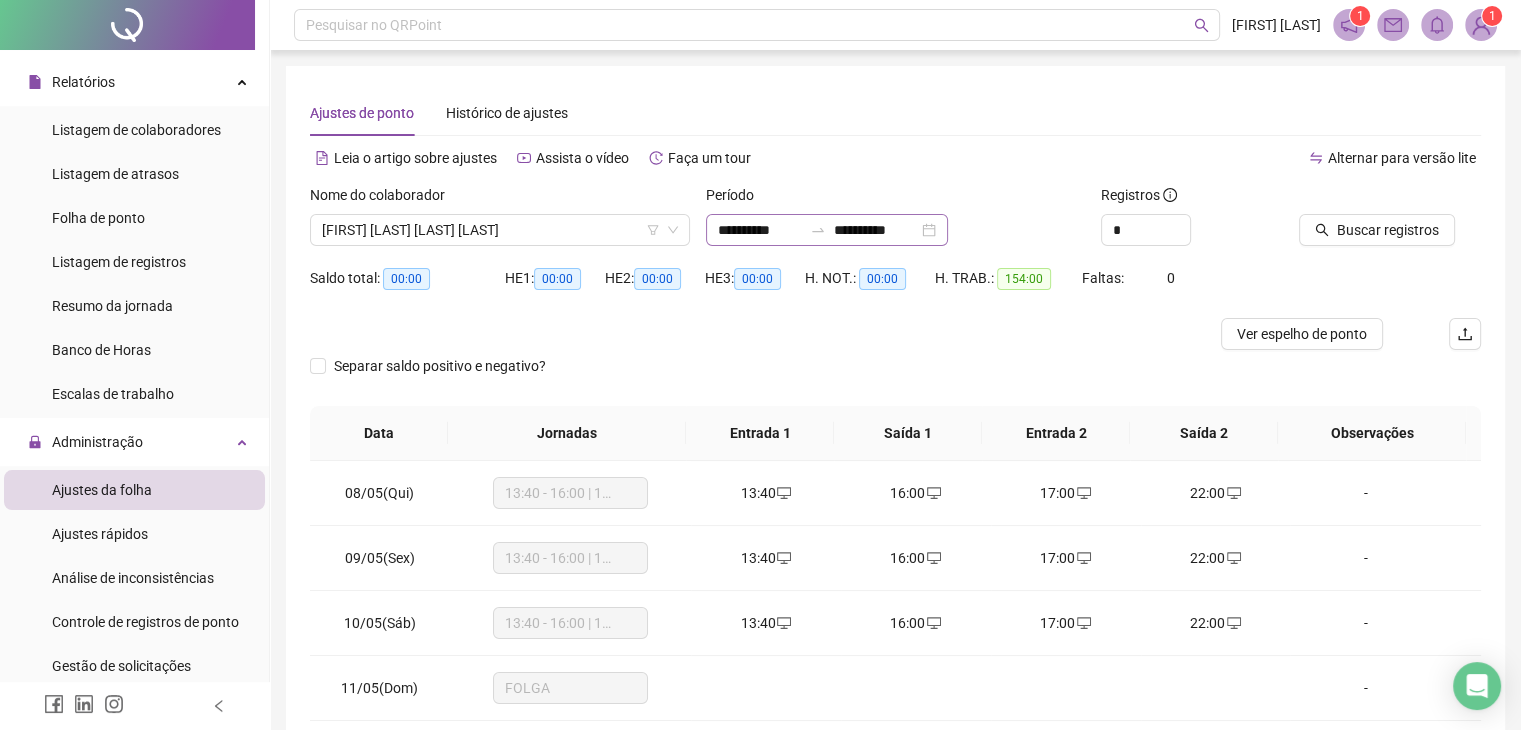 click 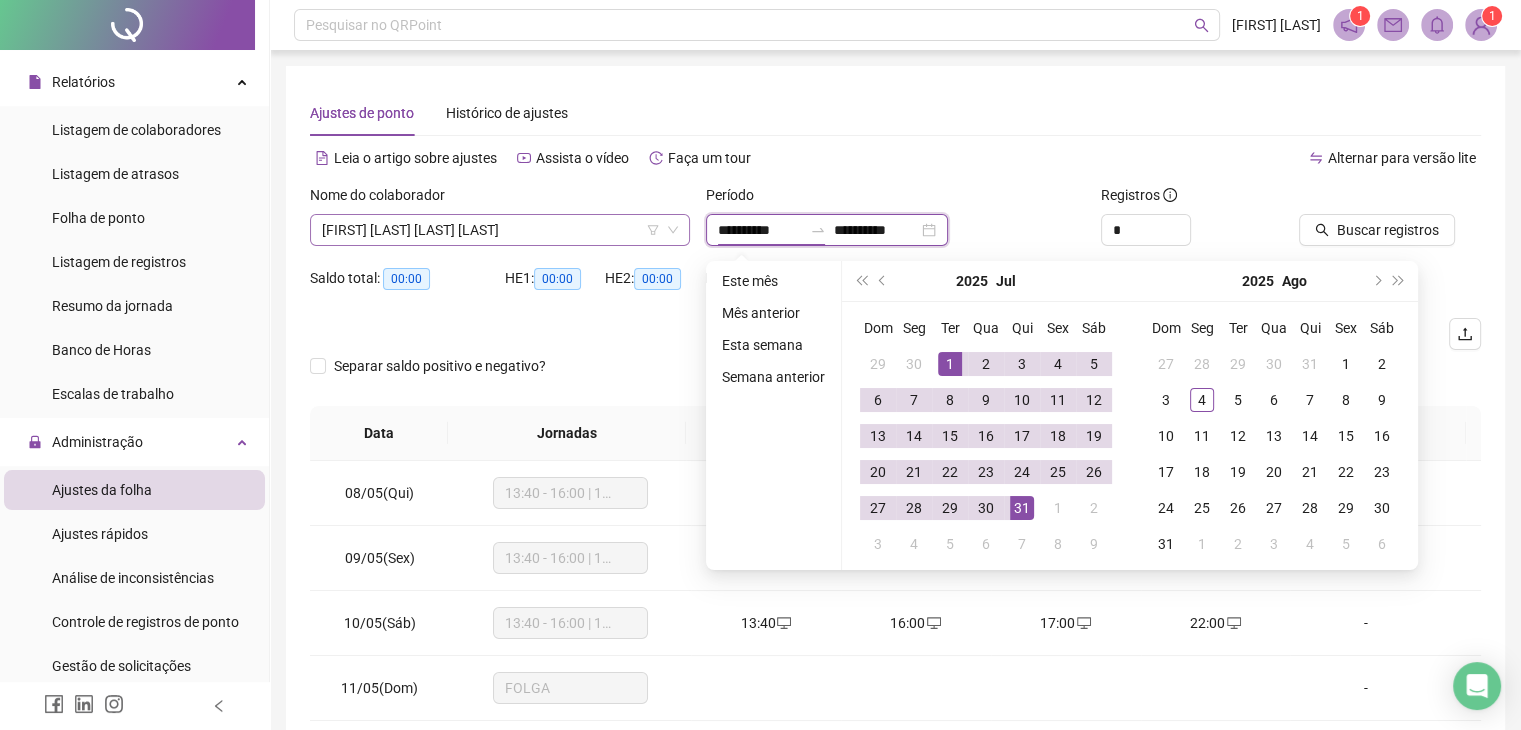 click 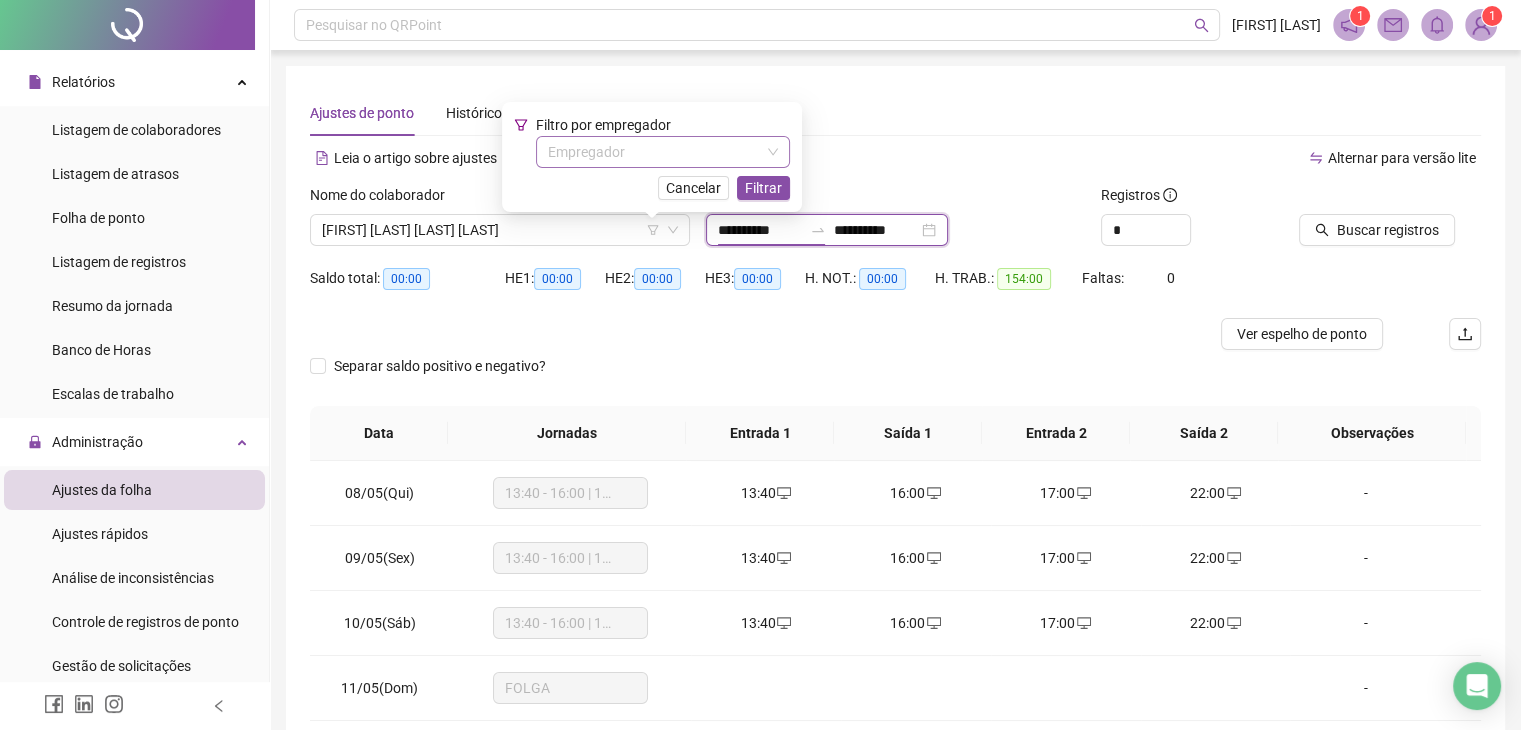 click at bounding box center [654, 152] 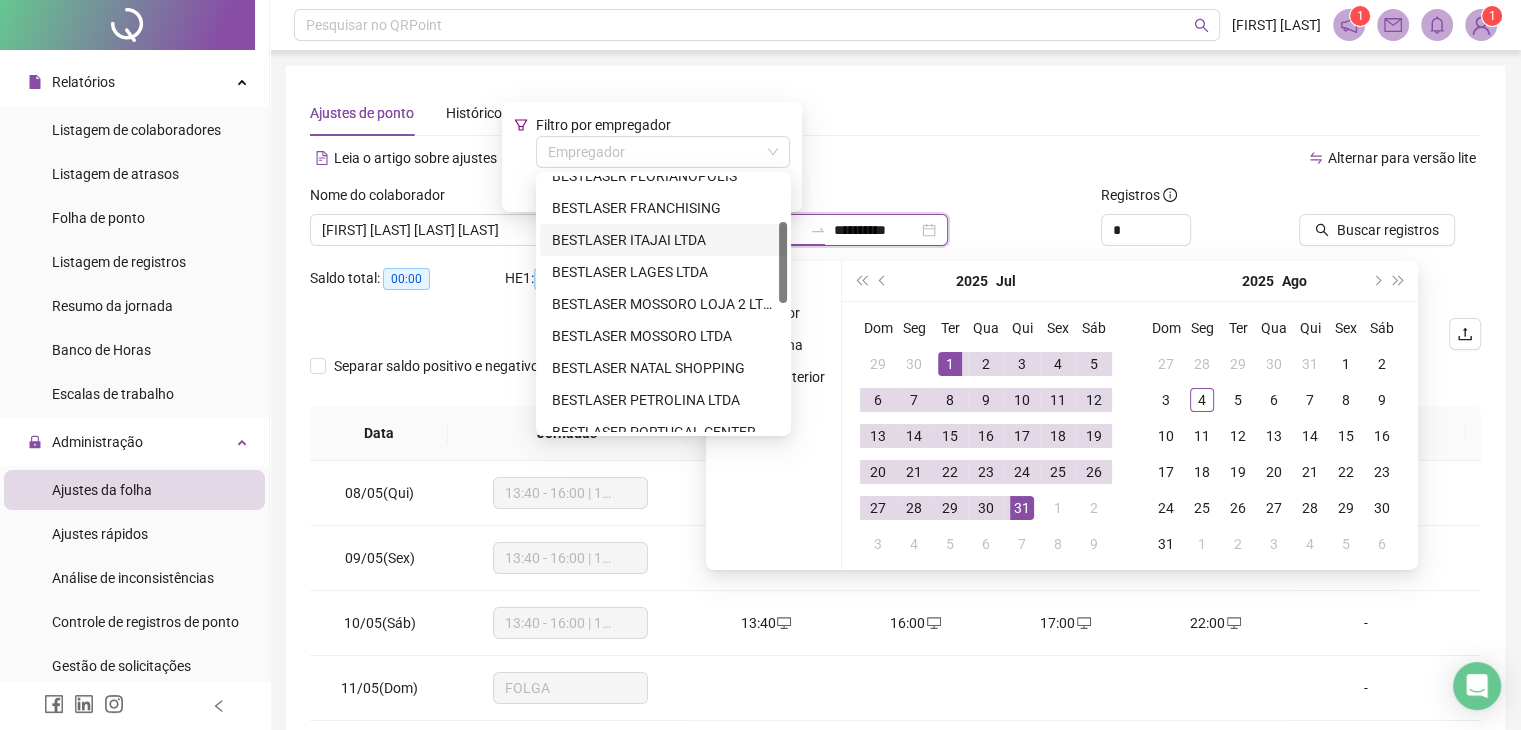scroll, scrollTop: 544, scrollLeft: 0, axis: vertical 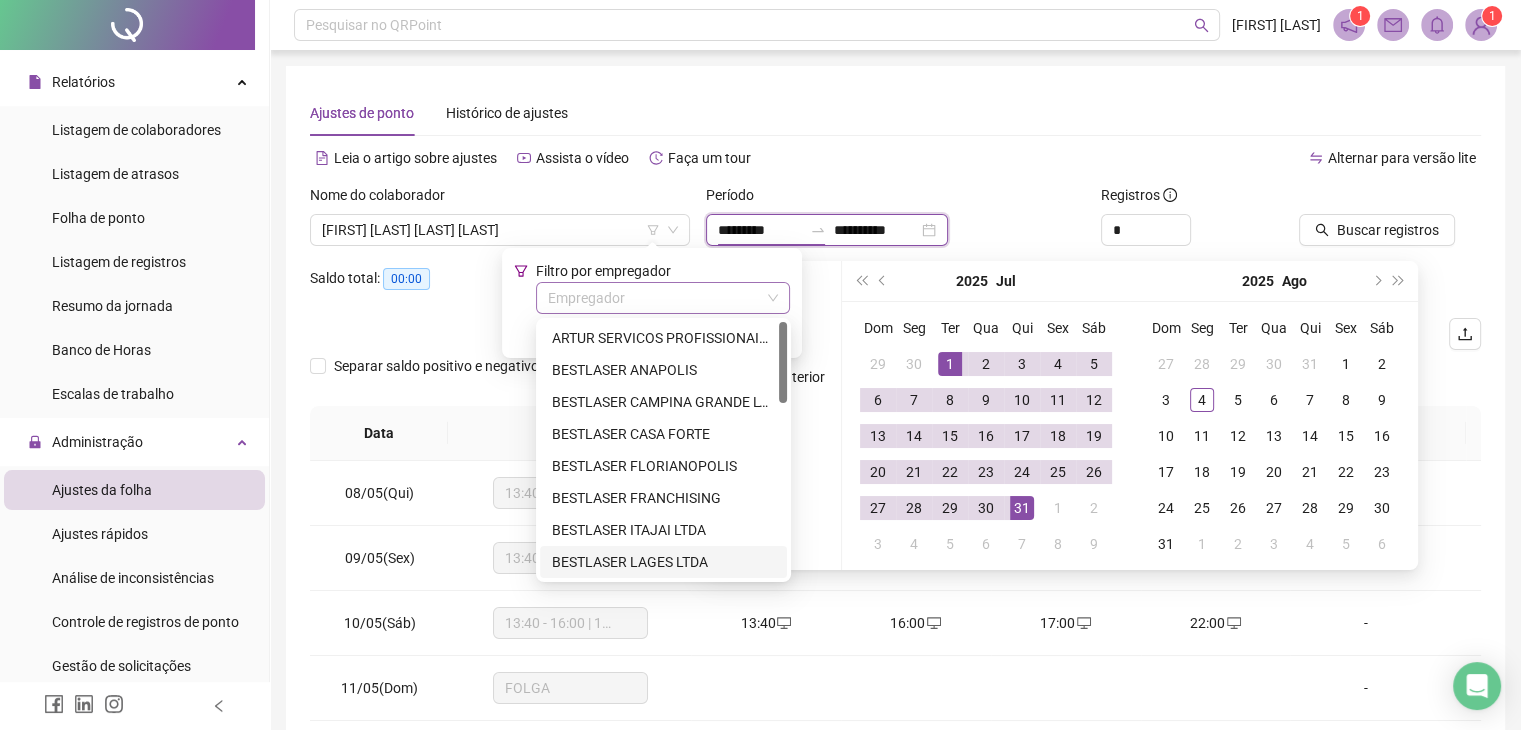 click at bounding box center (654, 298) 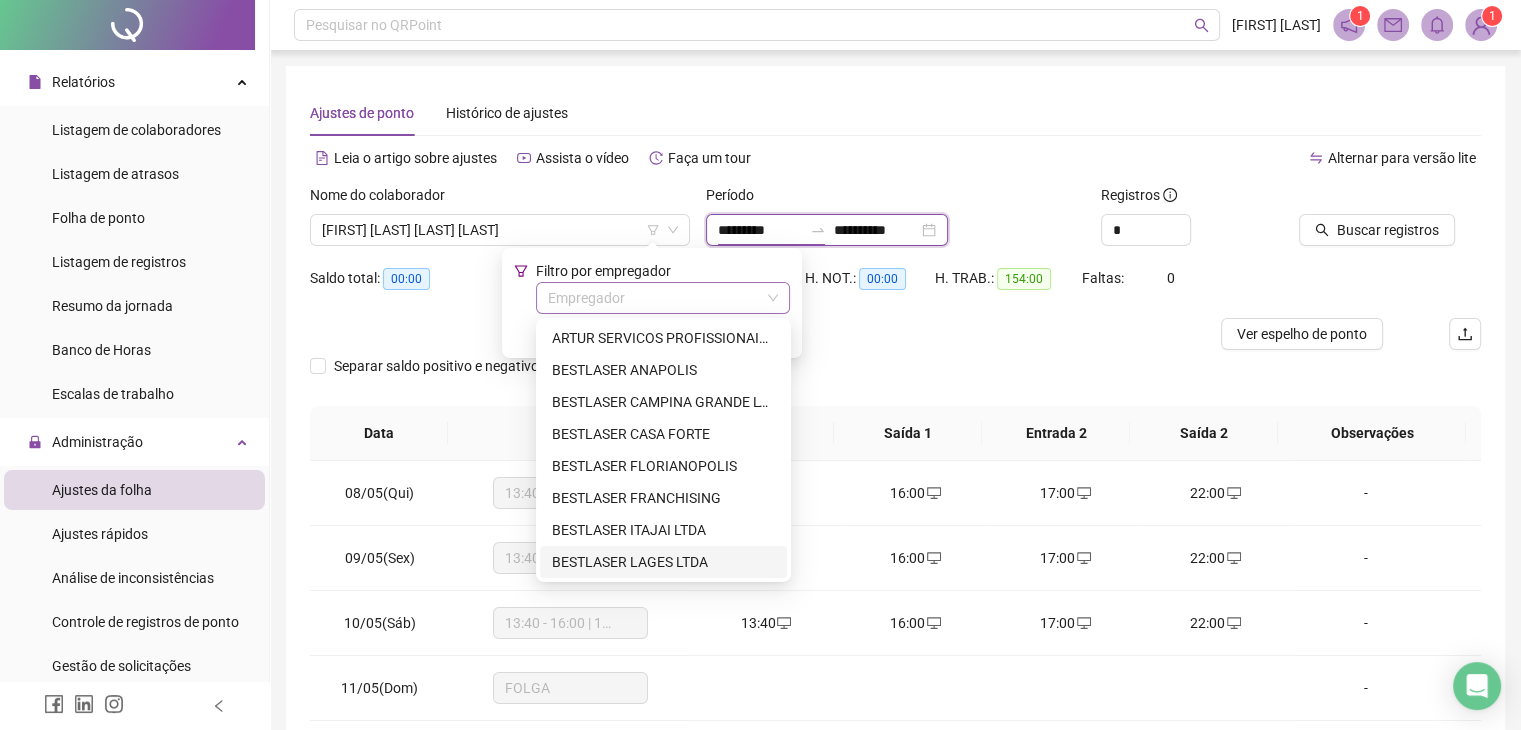 click at bounding box center (654, 298) 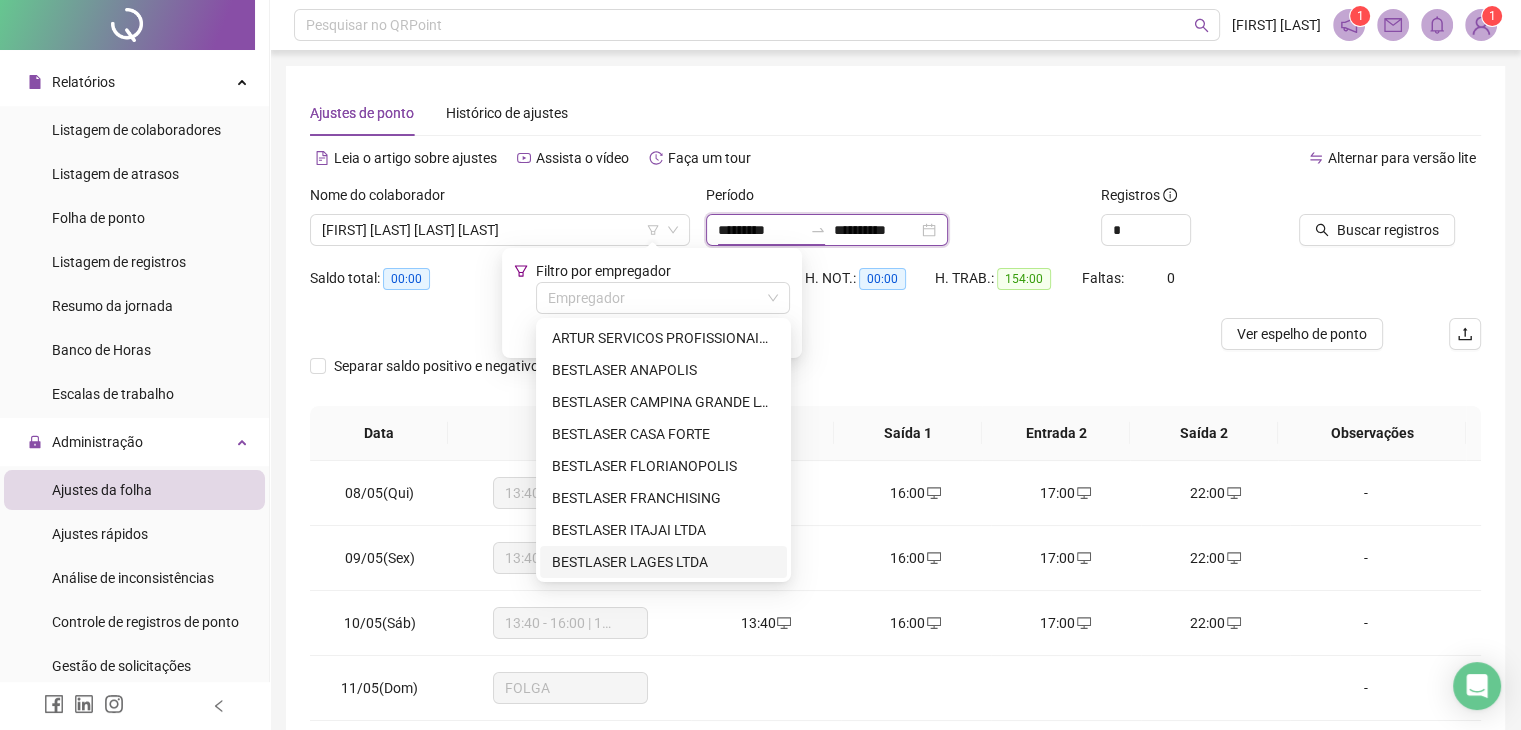 click on "*********" at bounding box center (760, 230) 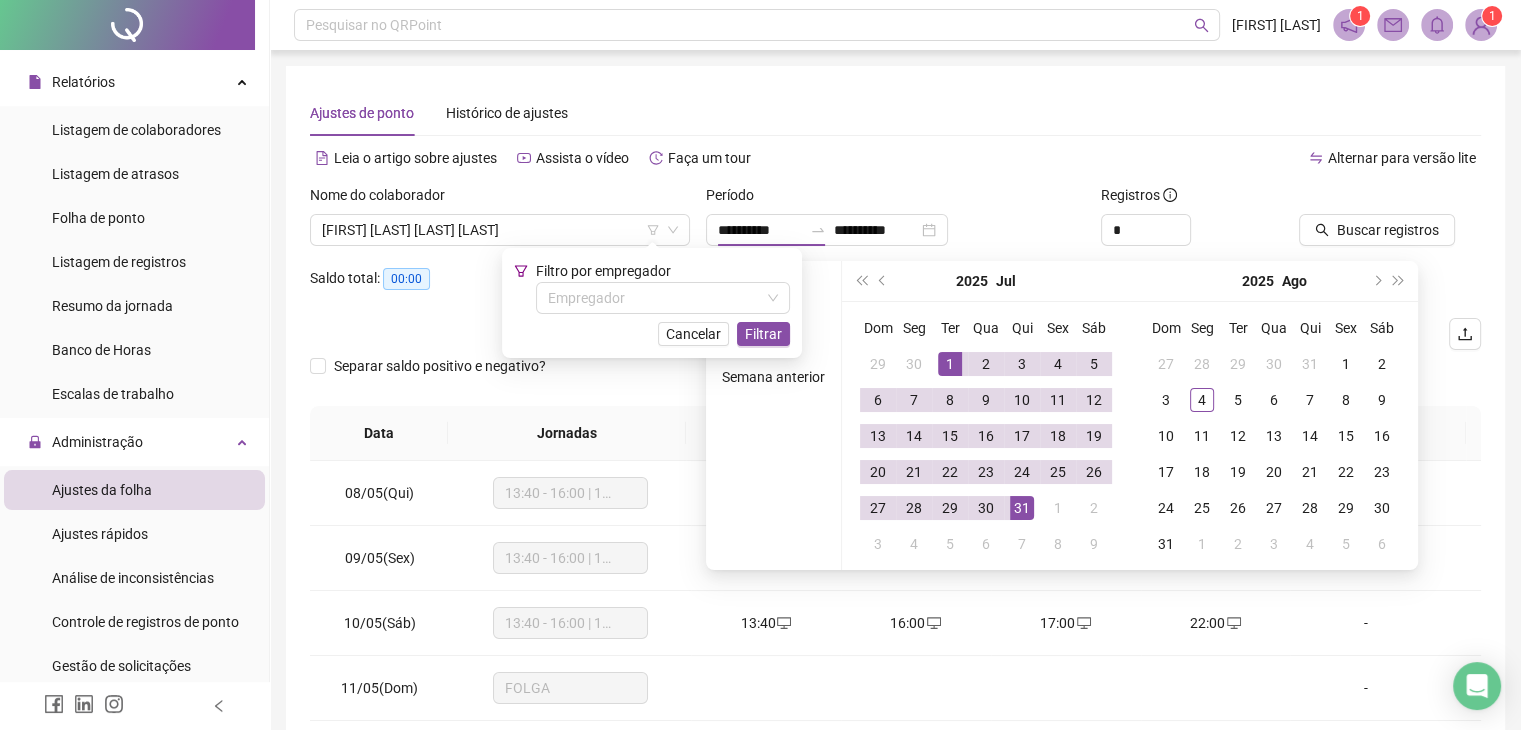 click on "Alternar para versão lite" at bounding box center [1189, 158] 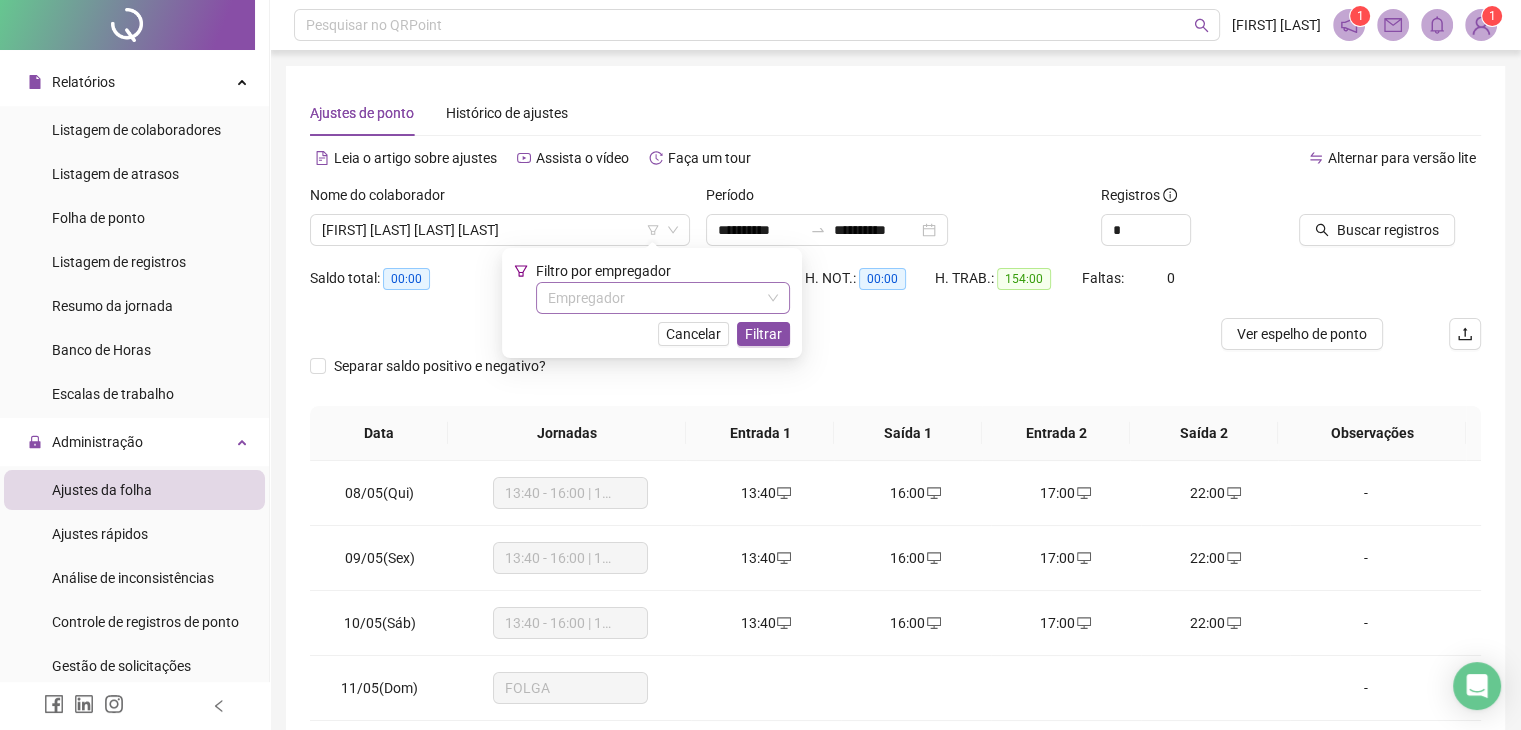 click at bounding box center (654, 298) 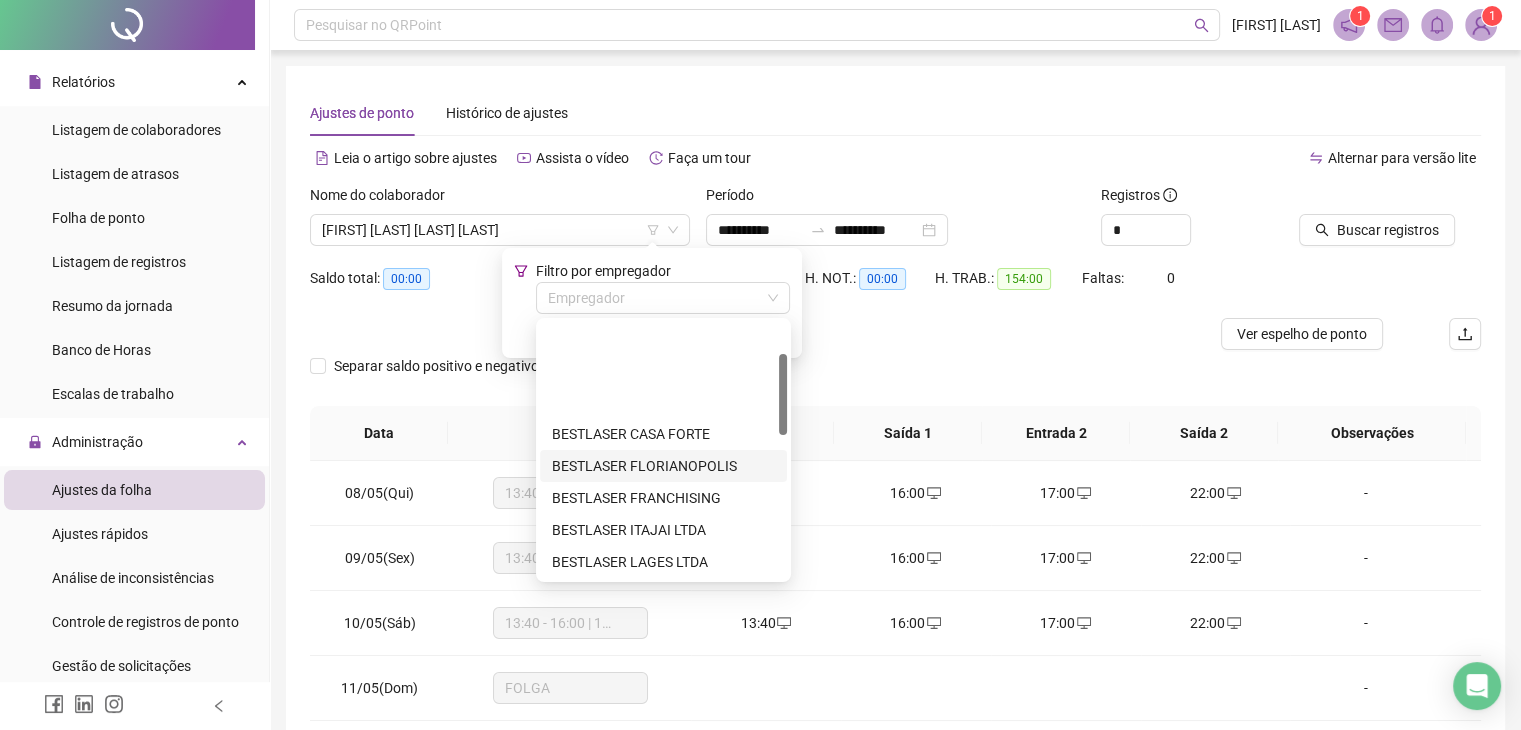 scroll, scrollTop: 100, scrollLeft: 0, axis: vertical 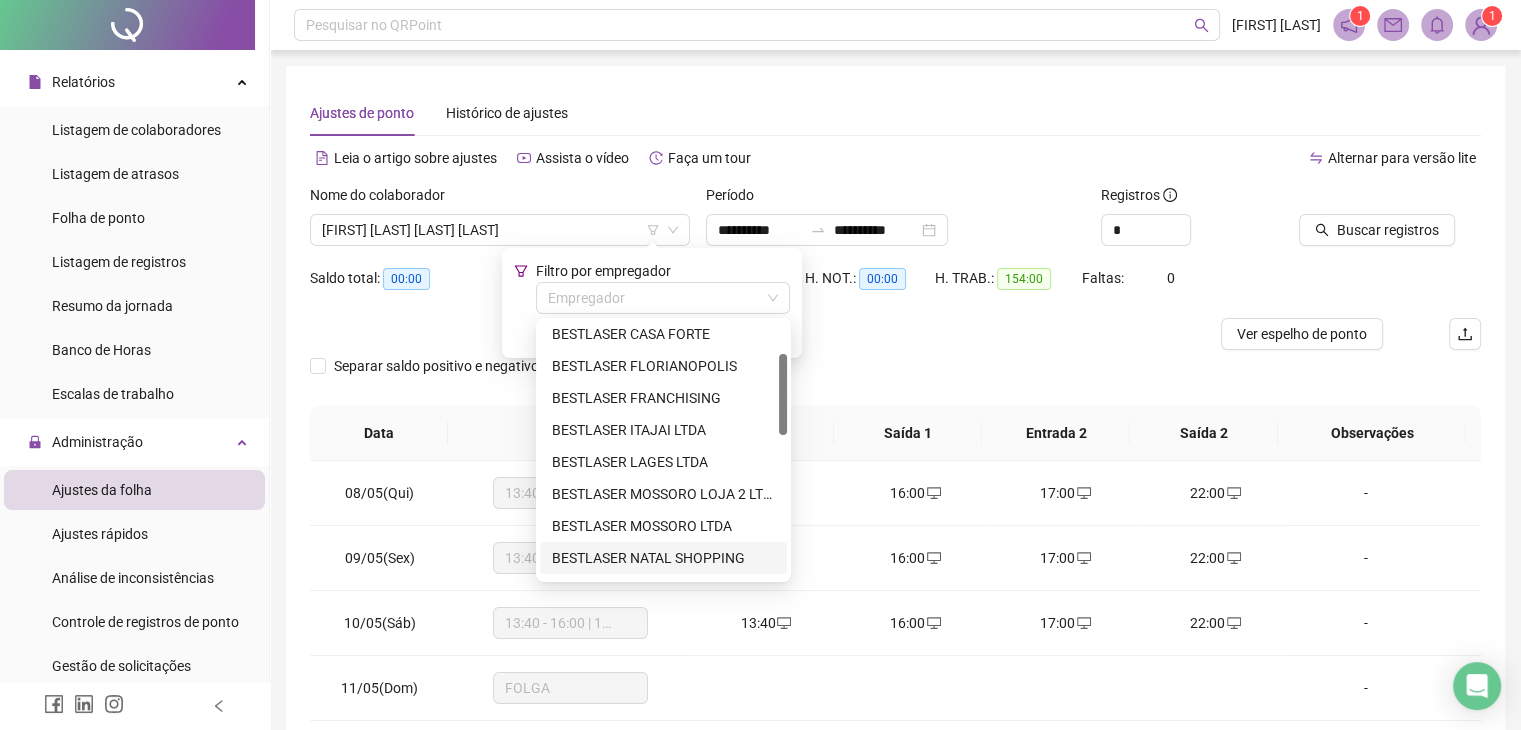 click on "BESTLASER NATAL SHOPPING" at bounding box center [663, 558] 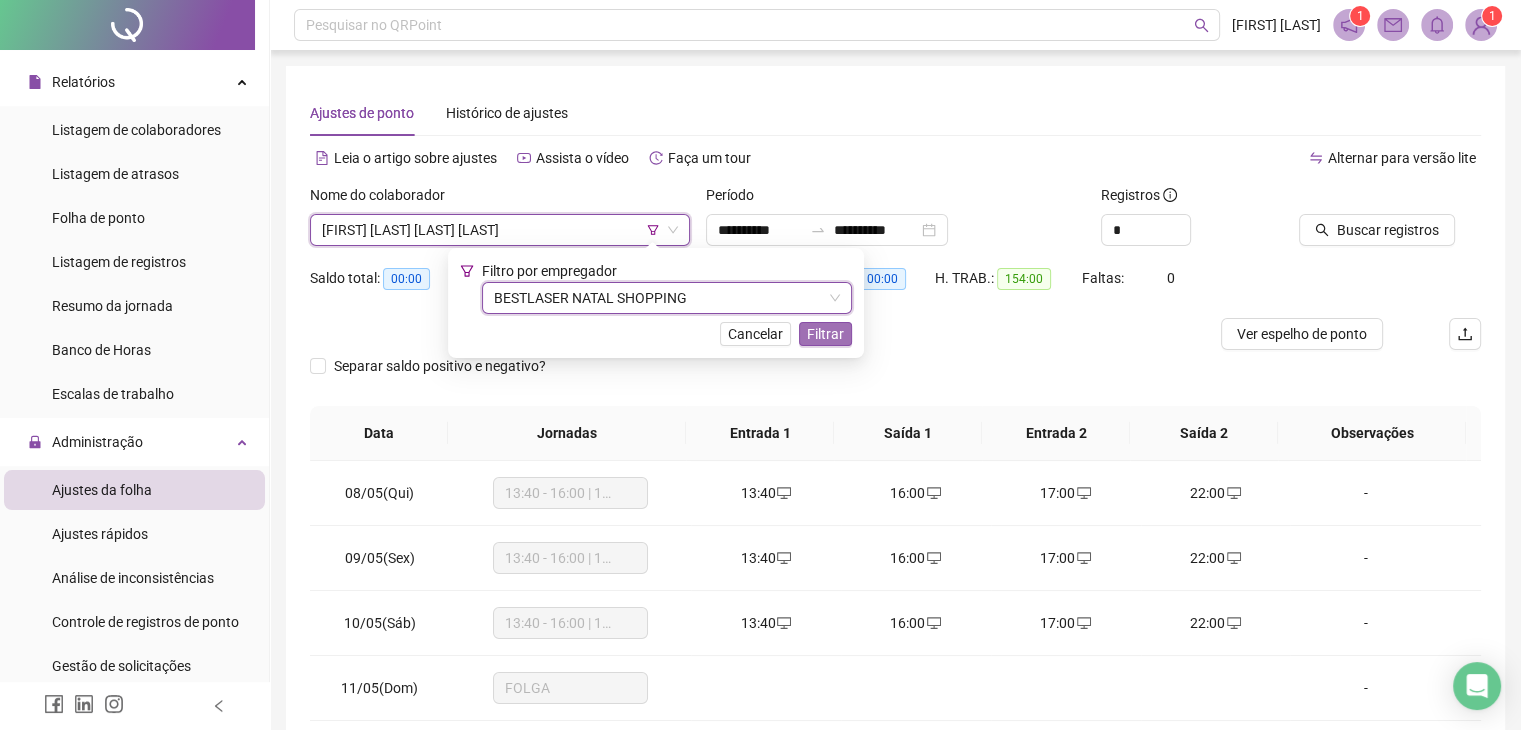 click on "Filtrar" at bounding box center [825, 334] 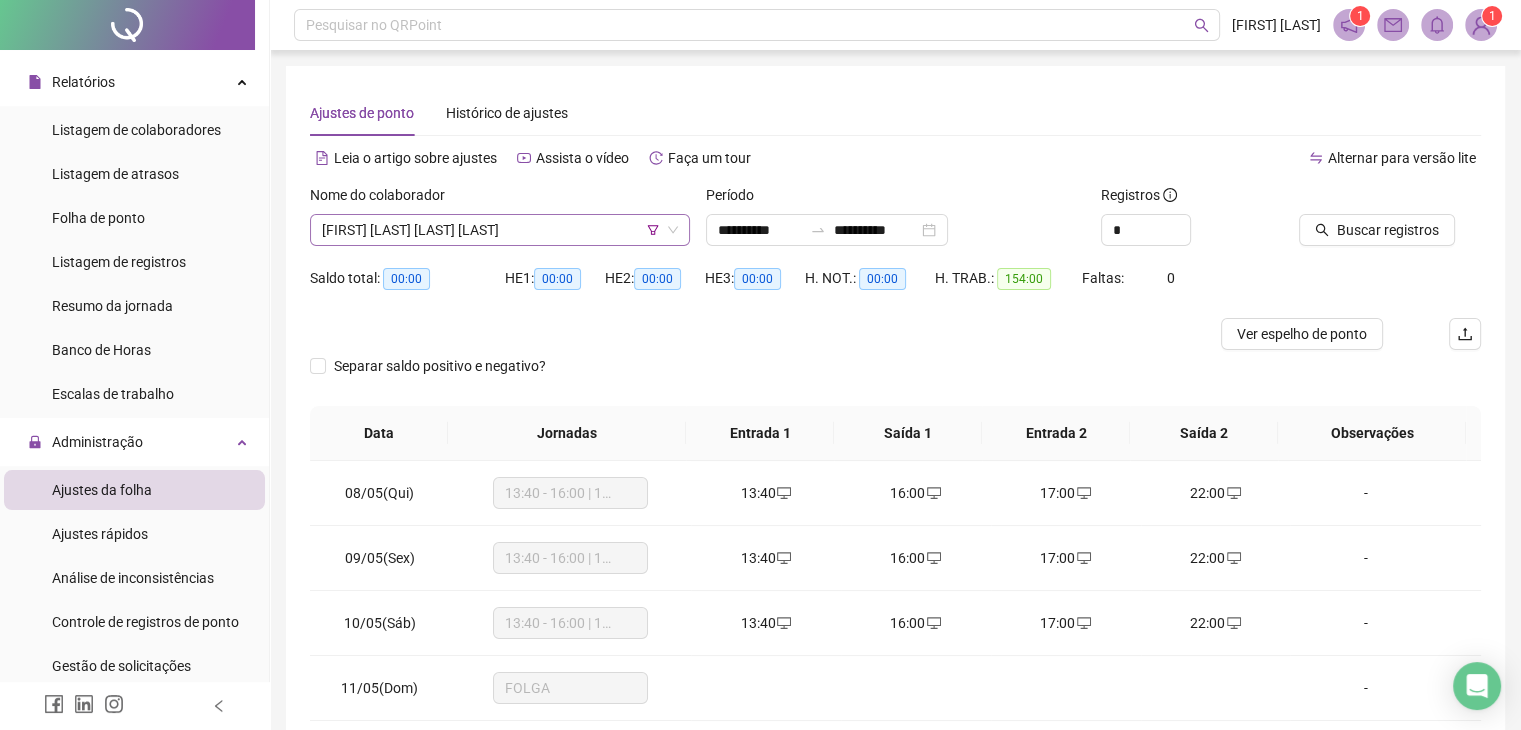 click on "GISLAINE EMILLY ALVES CRUZ" at bounding box center [500, 230] 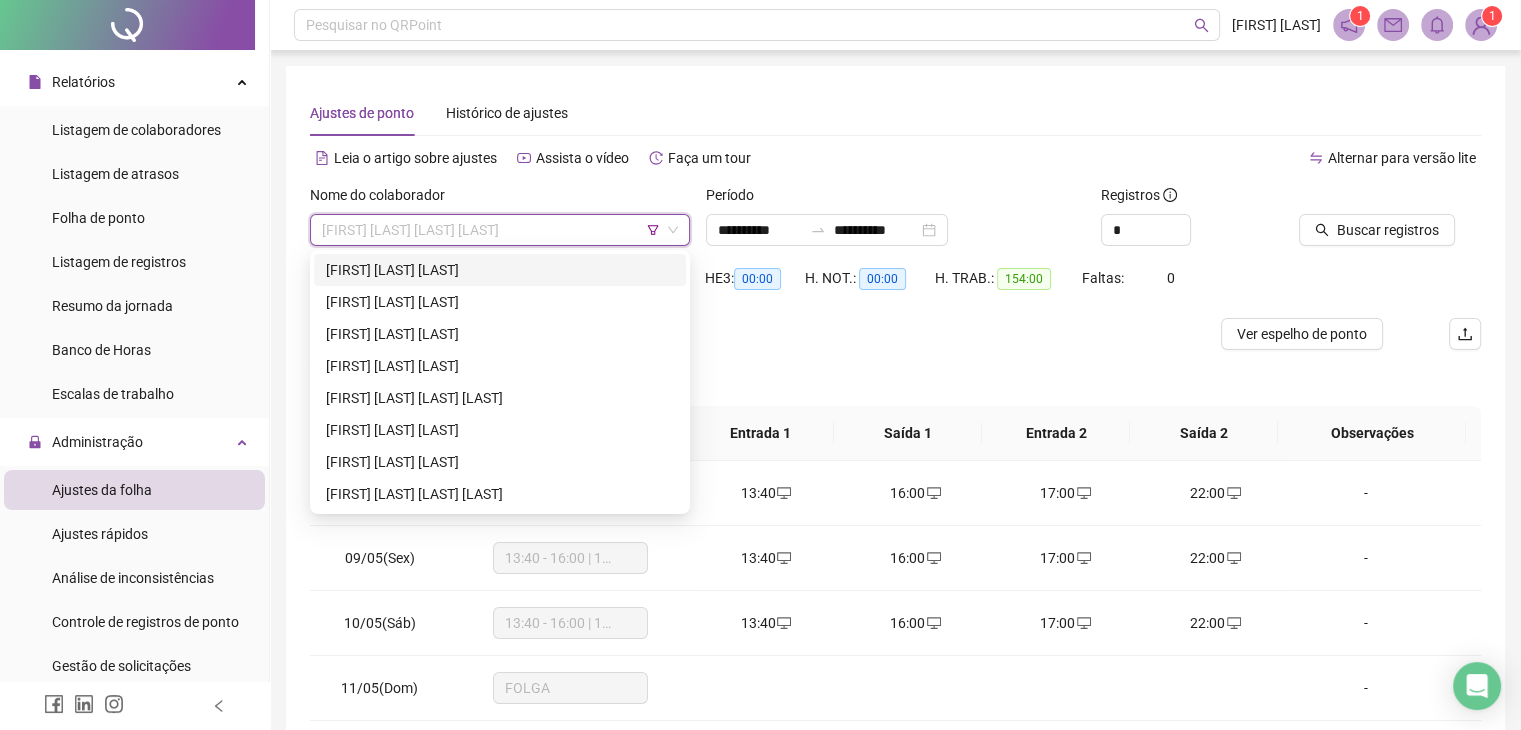 scroll, scrollTop: 0, scrollLeft: 0, axis: both 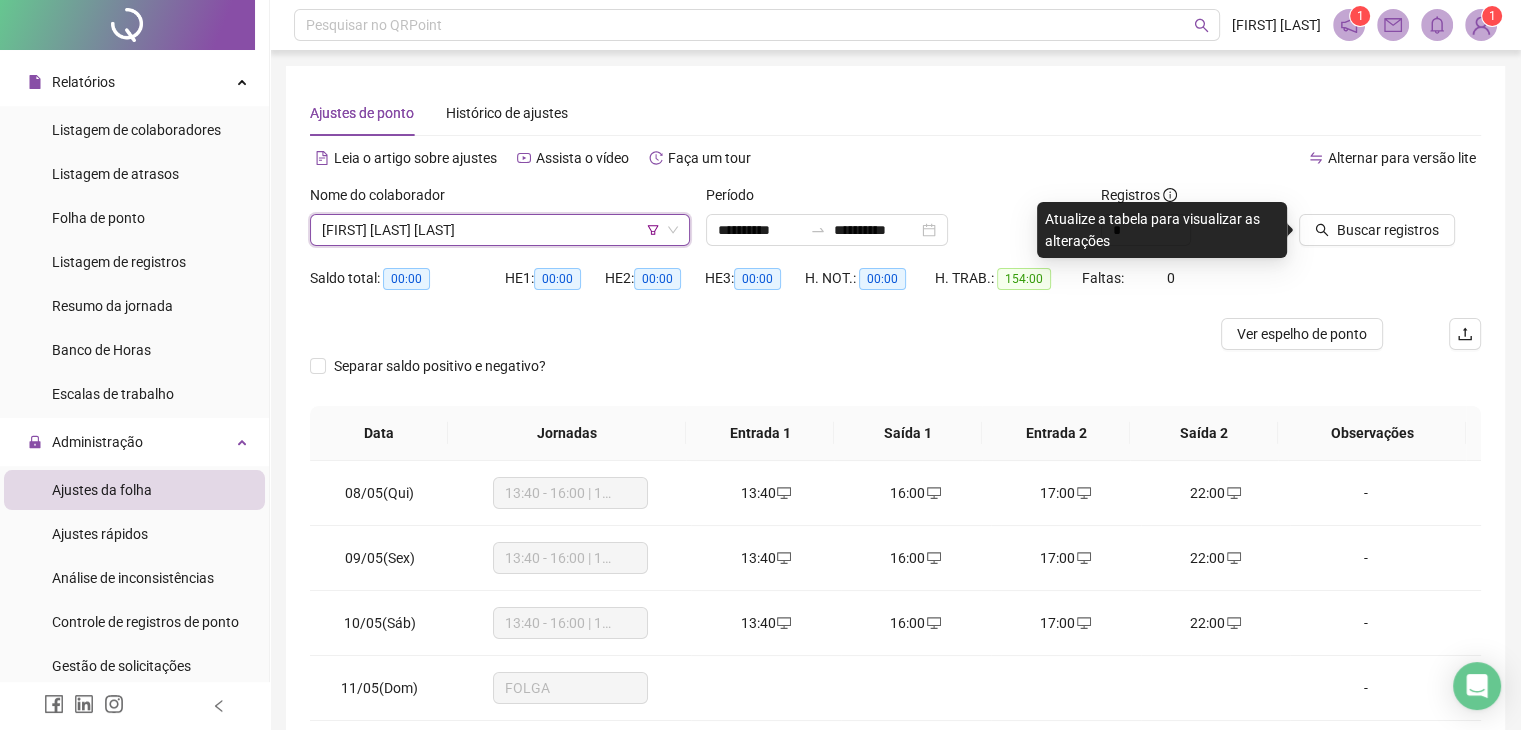 click at bounding box center [1365, 199] 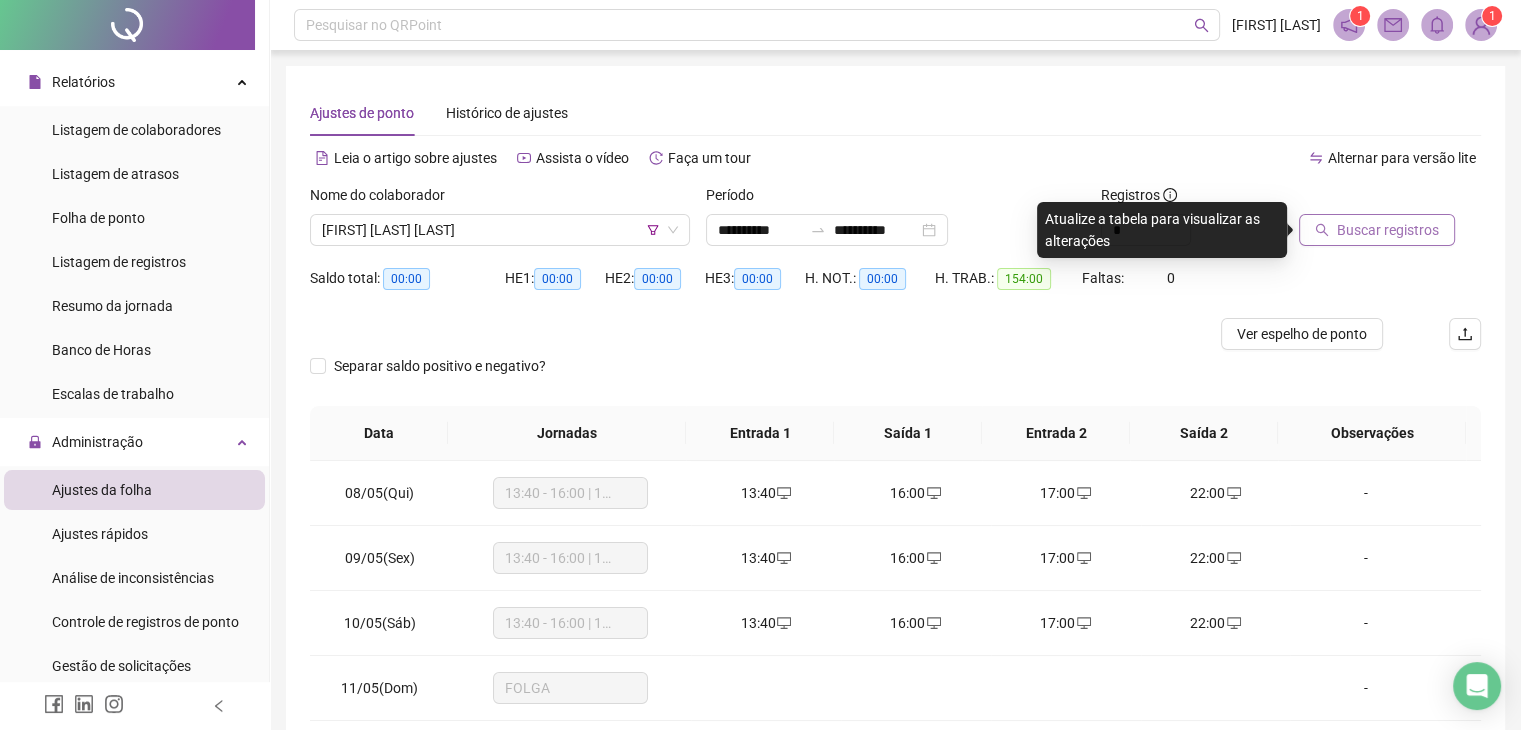 click on "Buscar registros" at bounding box center [1388, 230] 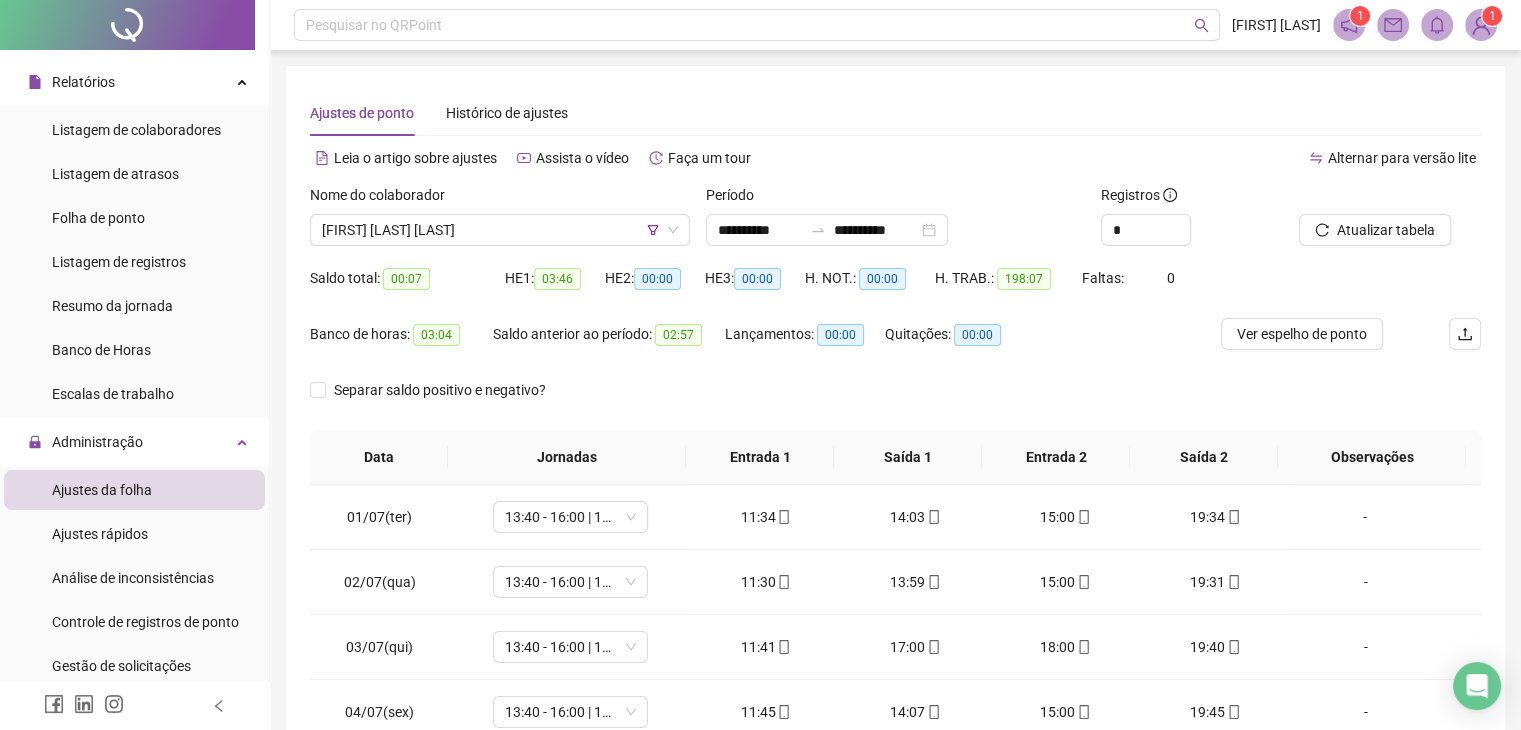 click on "Separar saldo positivo e negativo?" at bounding box center (895, 402) 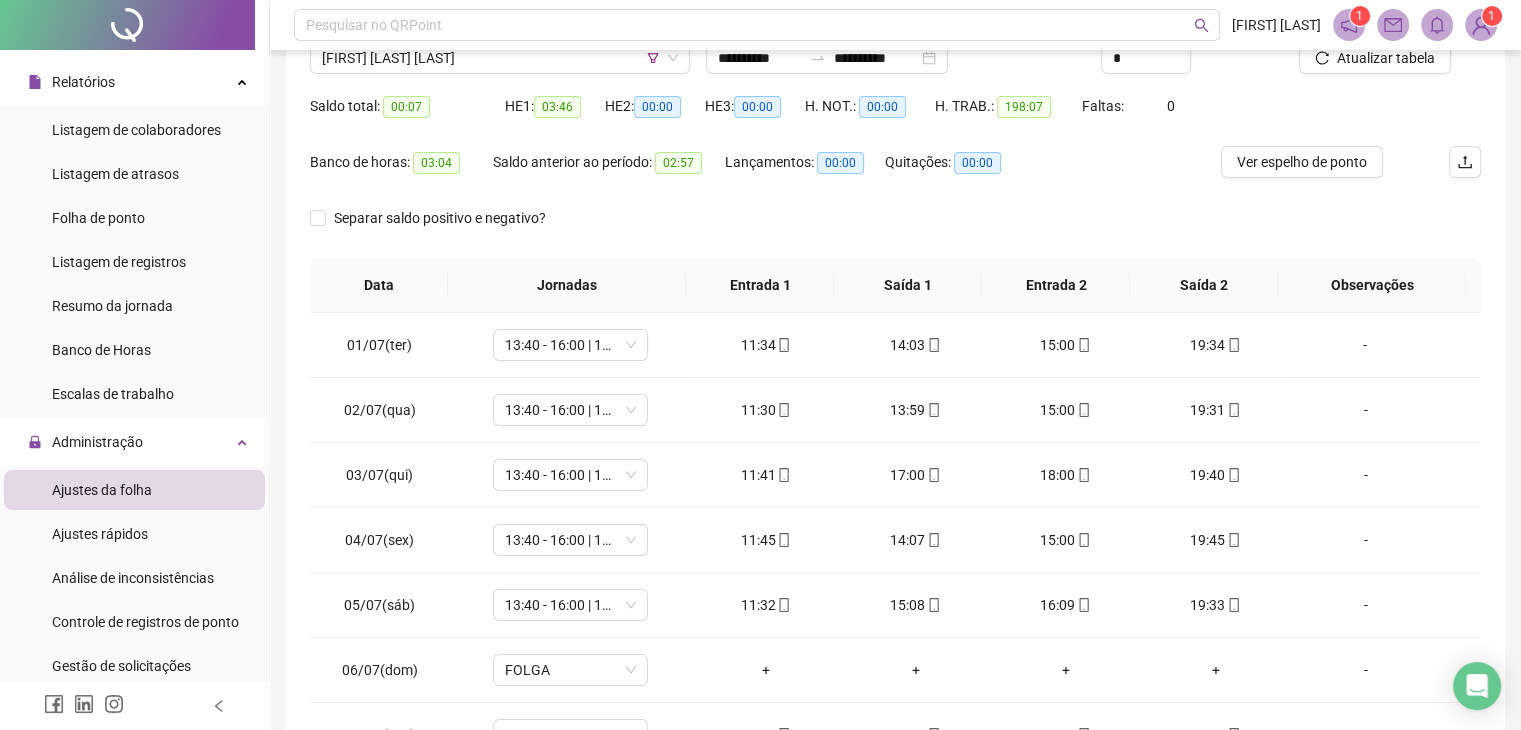 scroll, scrollTop: 292, scrollLeft: 0, axis: vertical 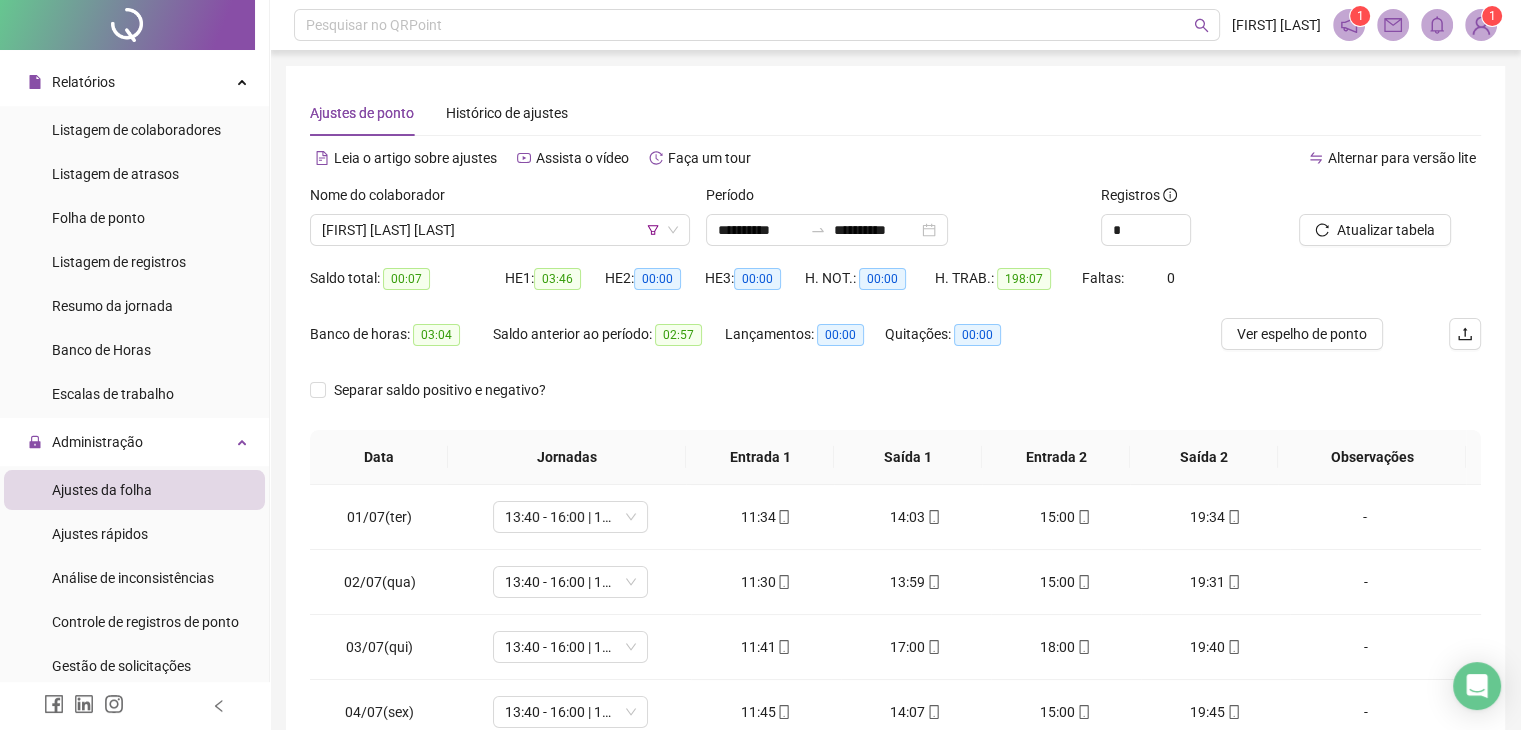 click on "Período" at bounding box center [736, 195] 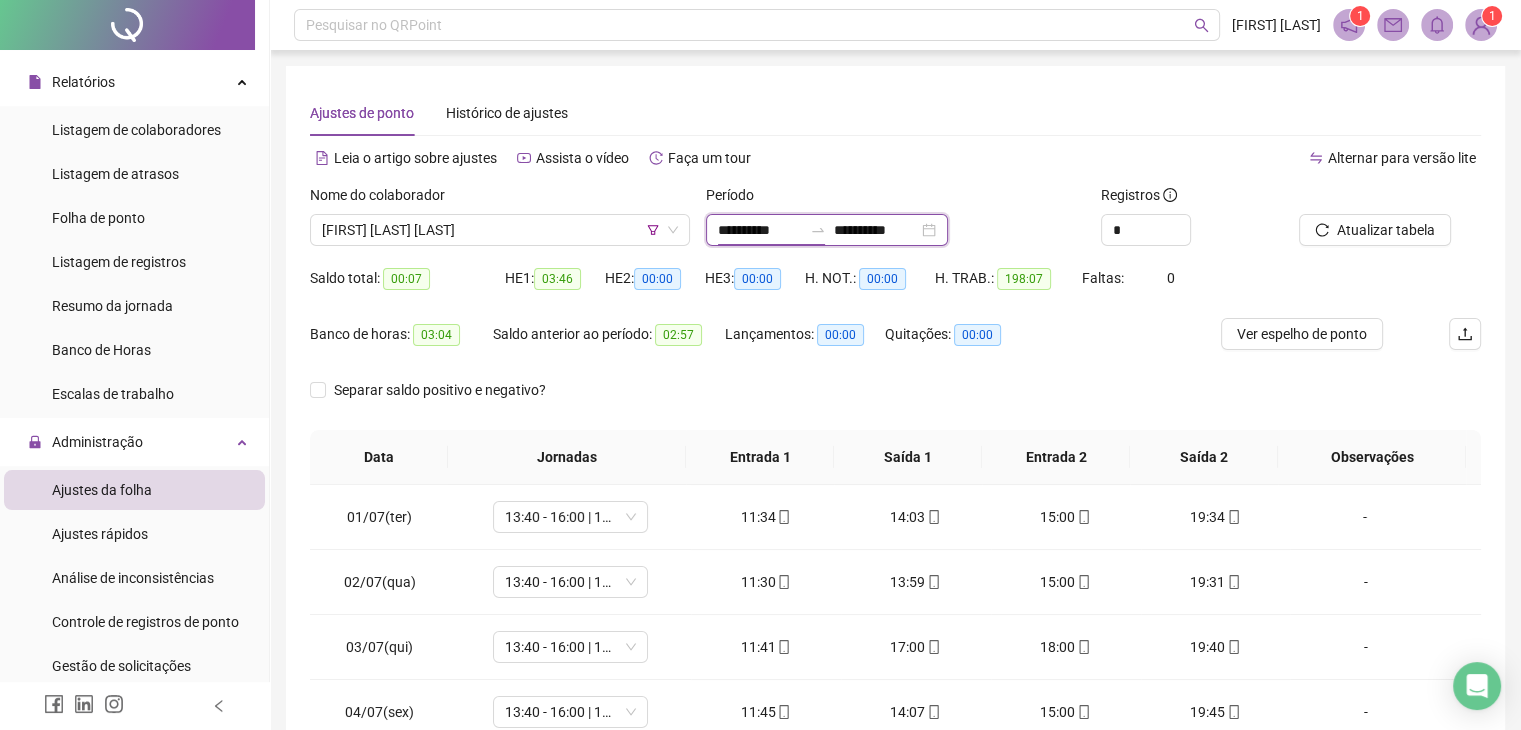click on "**********" at bounding box center [760, 230] 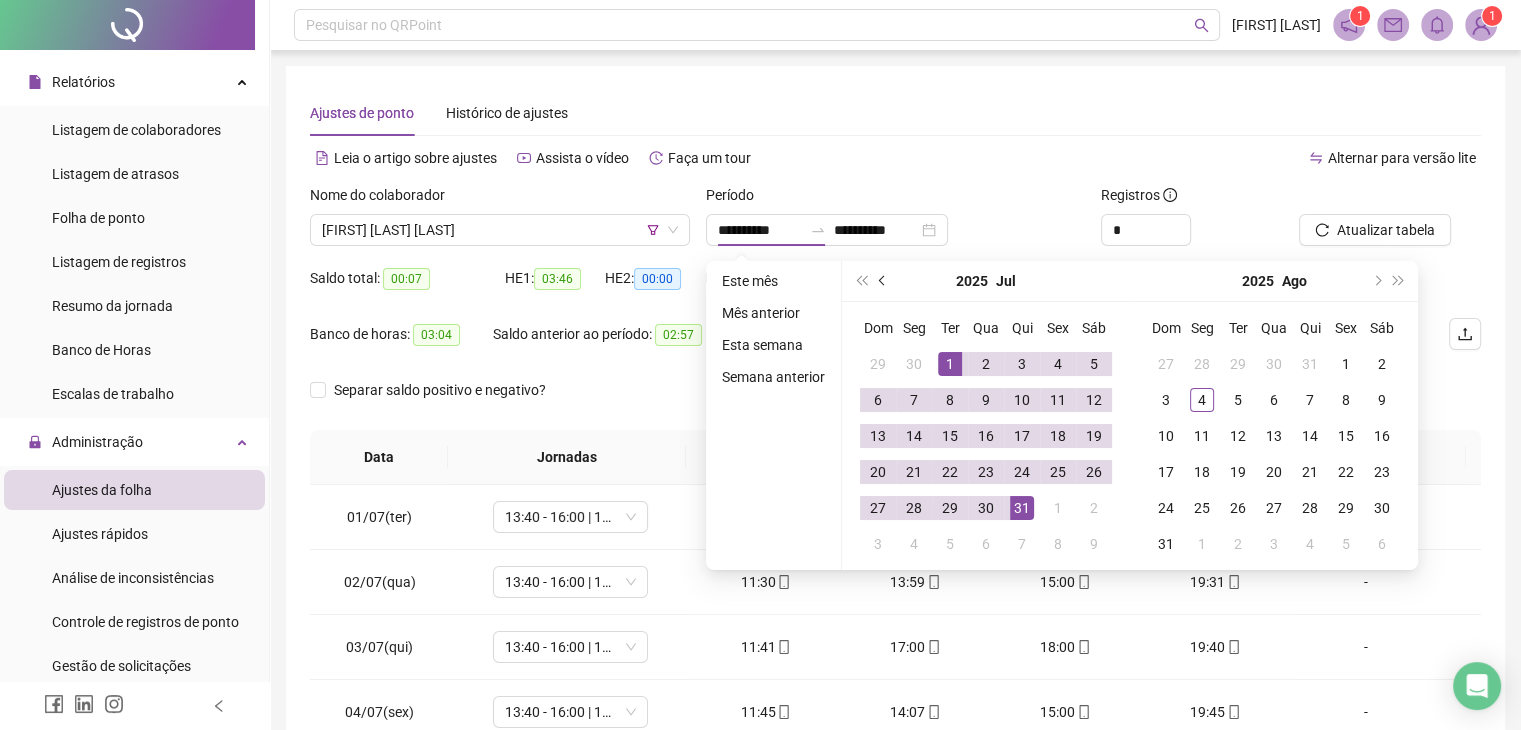 click at bounding box center (883, 281) 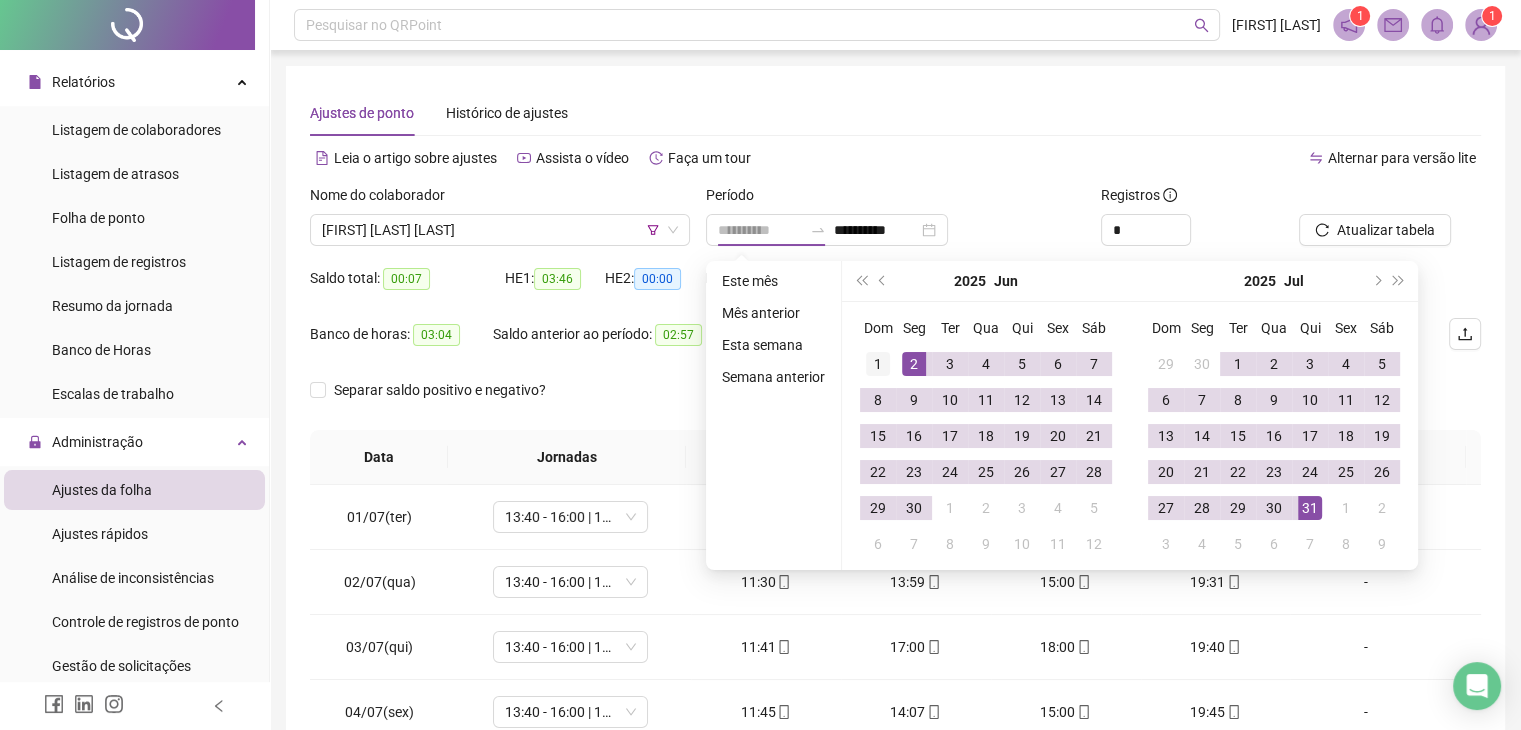 type on "**********" 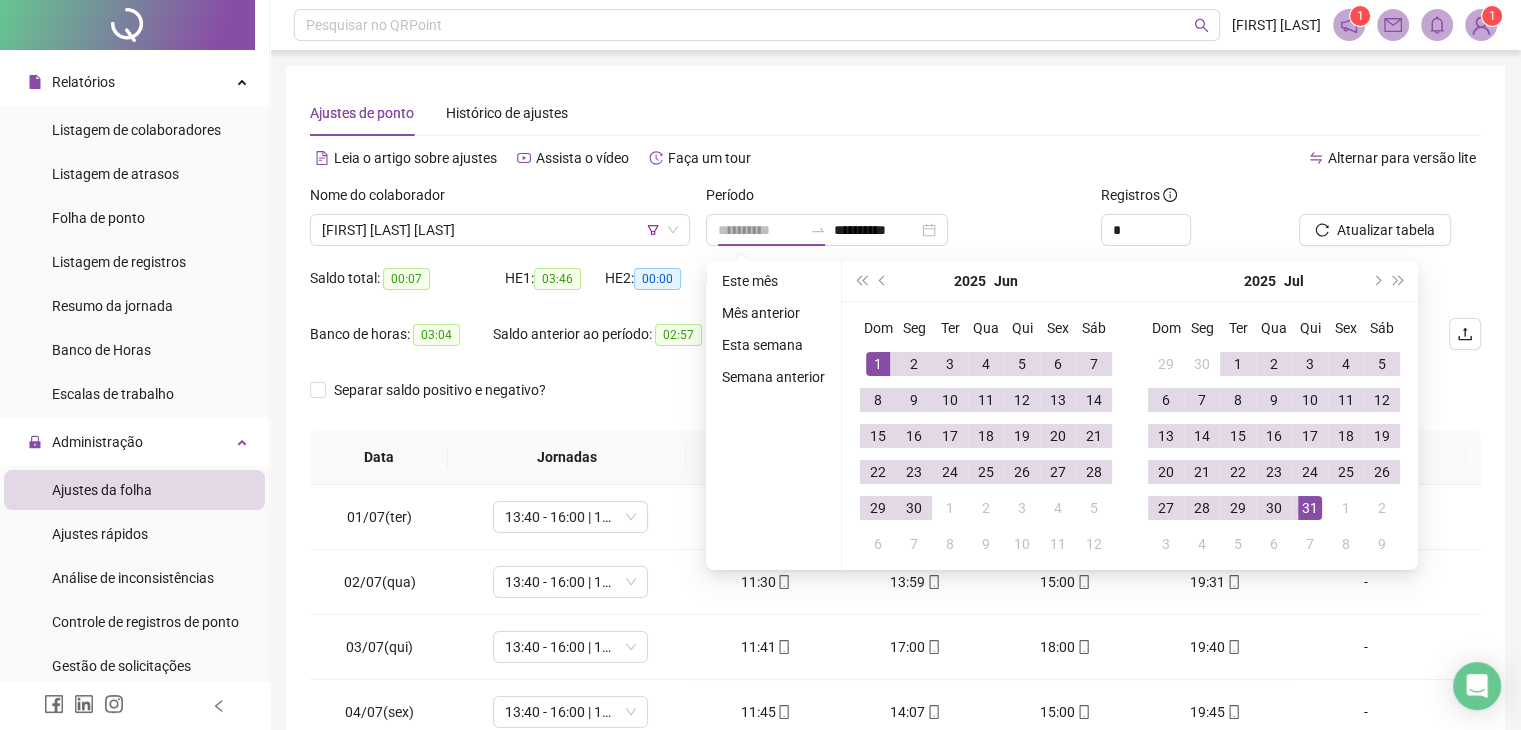click on "1" at bounding box center [878, 364] 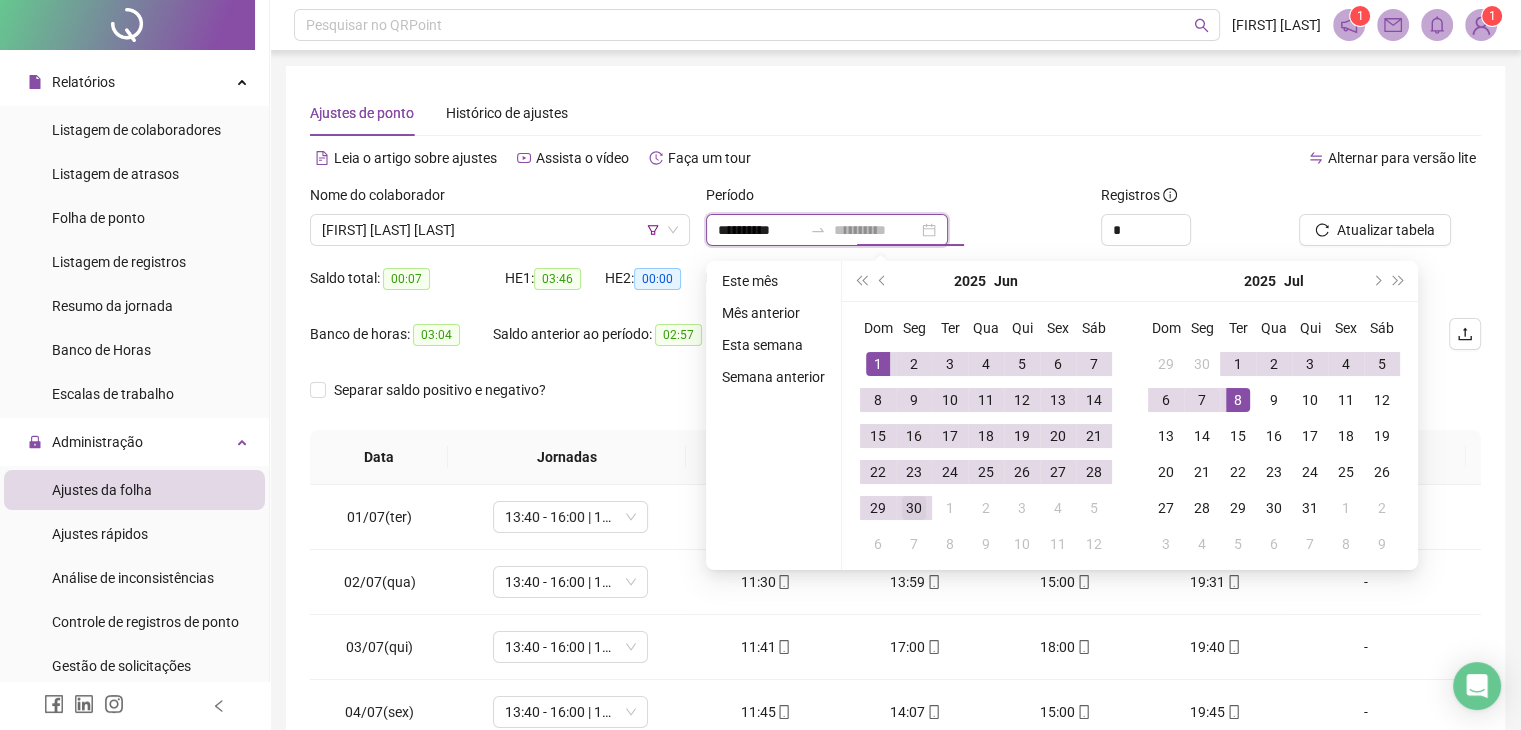 type on "**********" 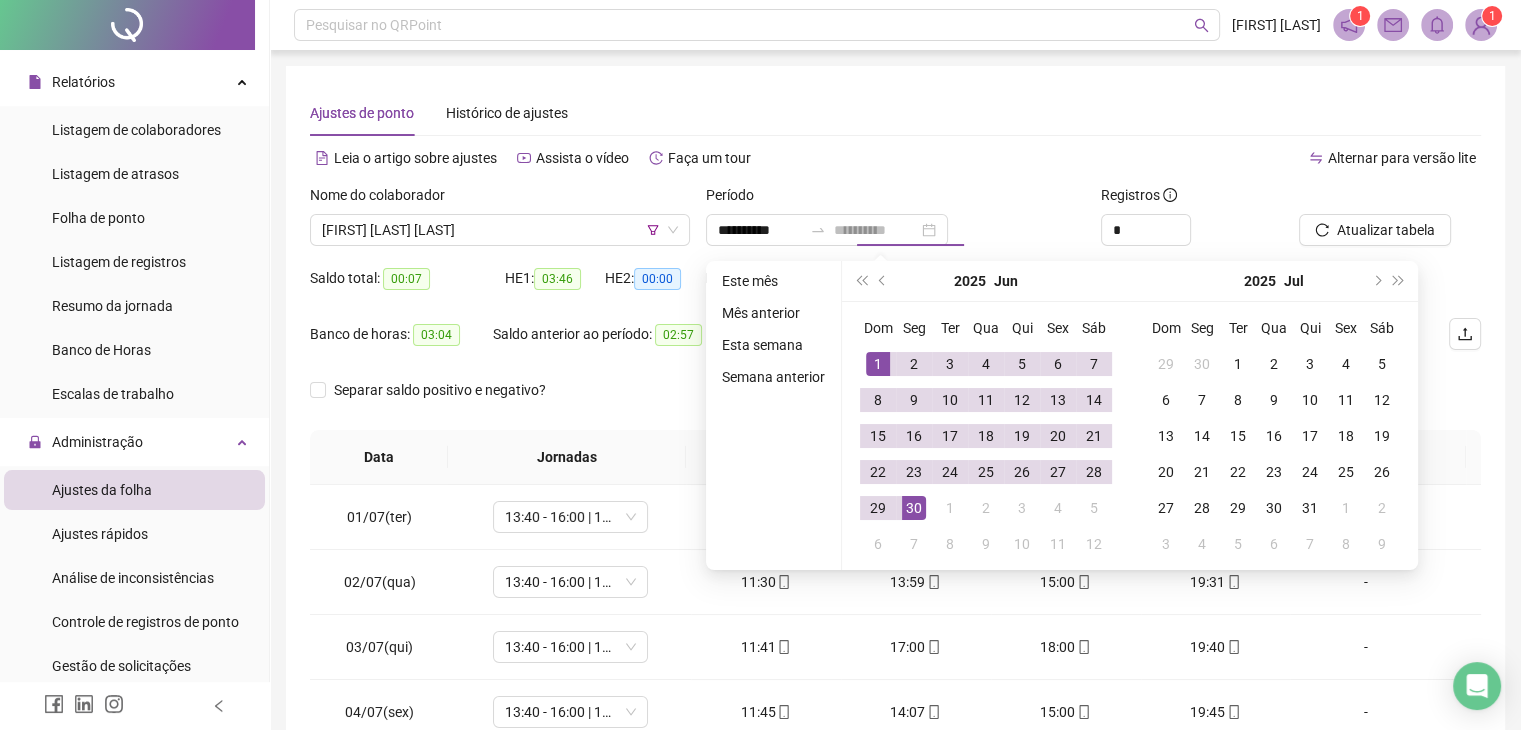 click on "30" at bounding box center [914, 508] 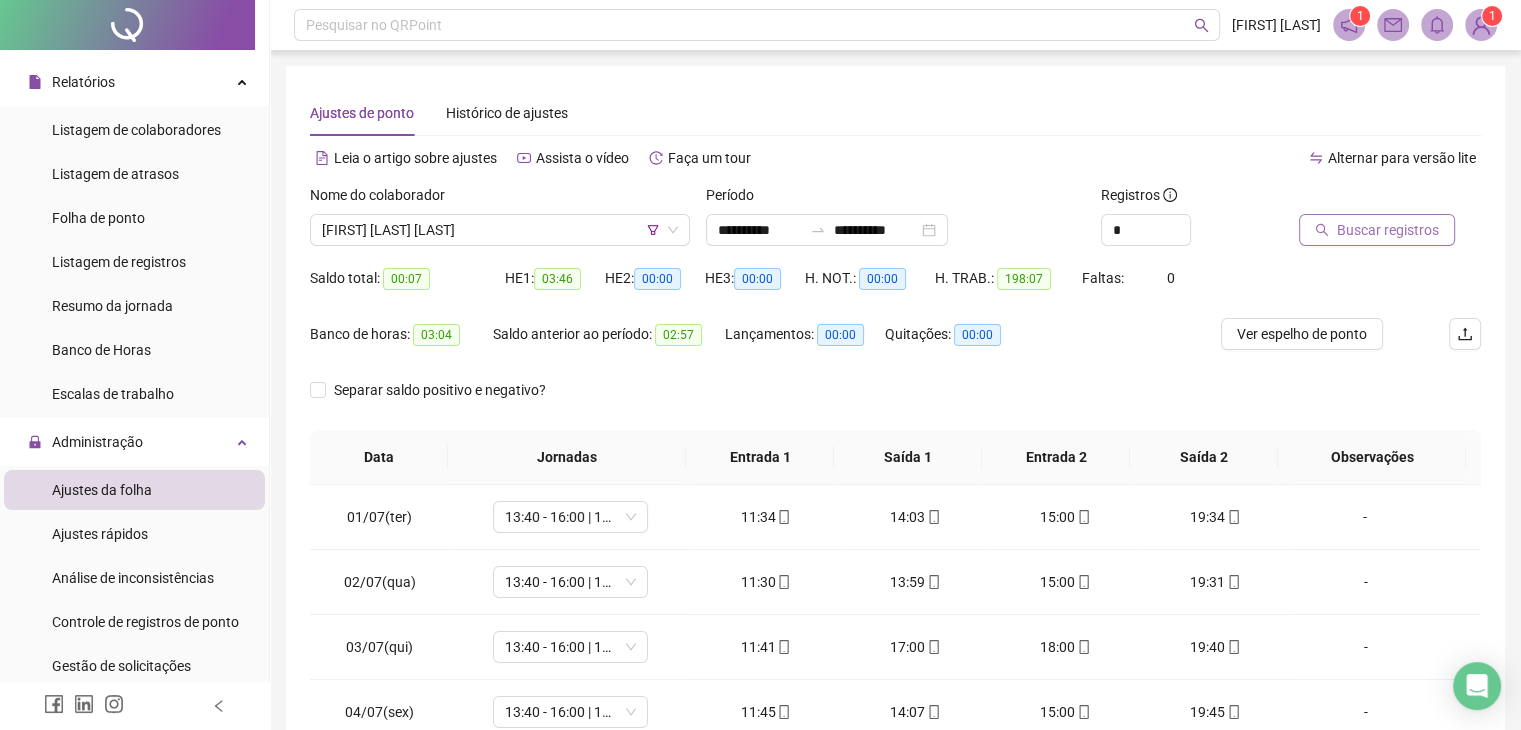 click on "Buscar registros" at bounding box center (1377, 230) 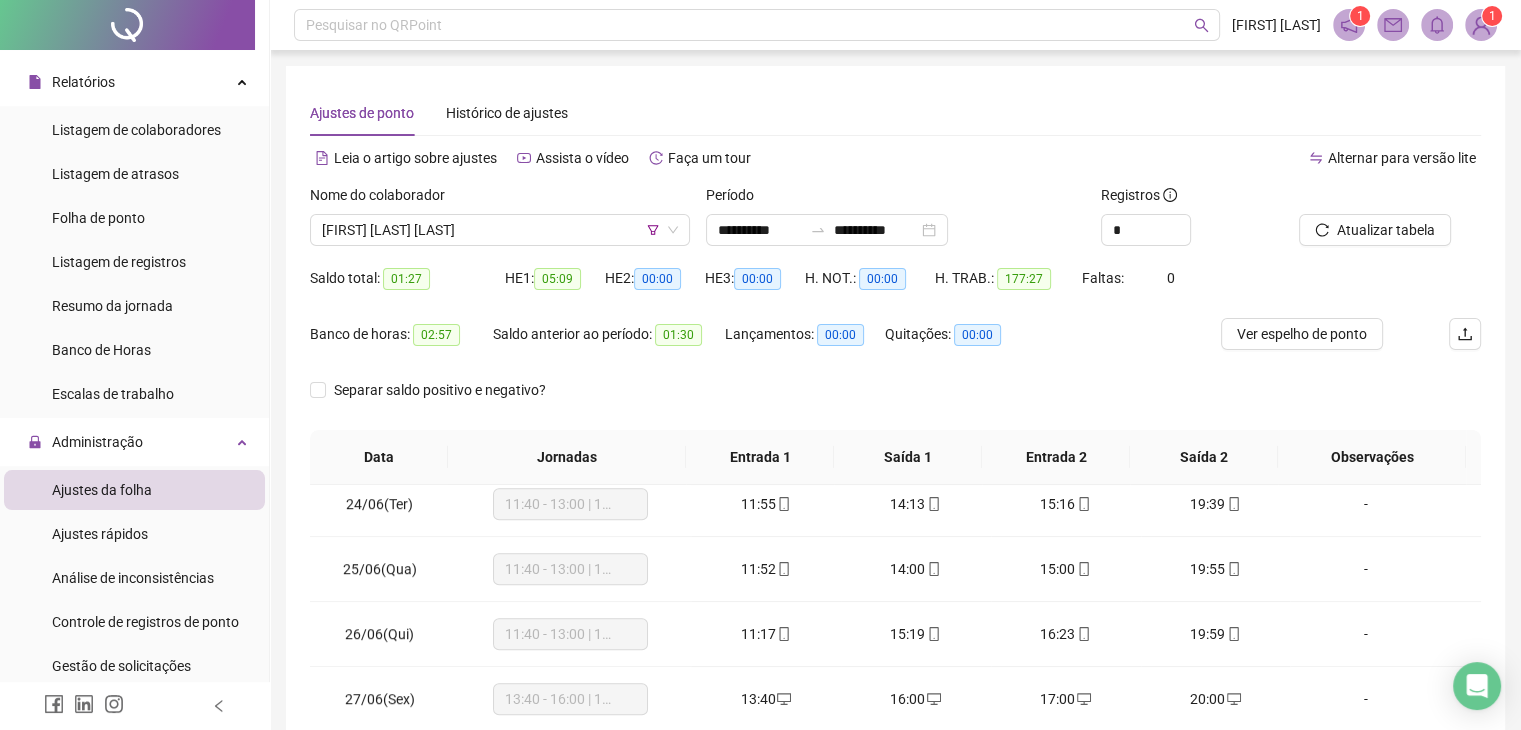scroll, scrollTop: 1516, scrollLeft: 0, axis: vertical 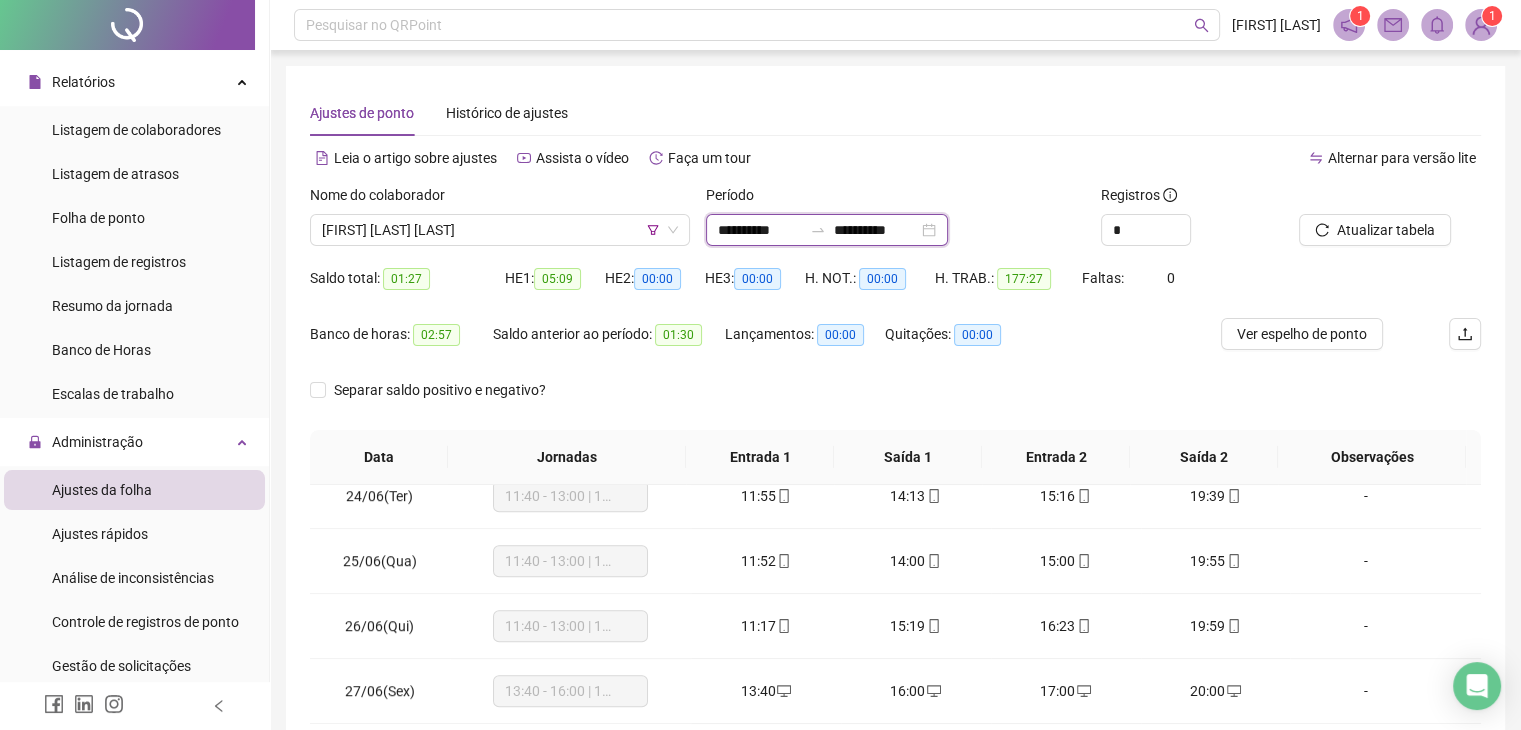click on "**********" at bounding box center [760, 230] 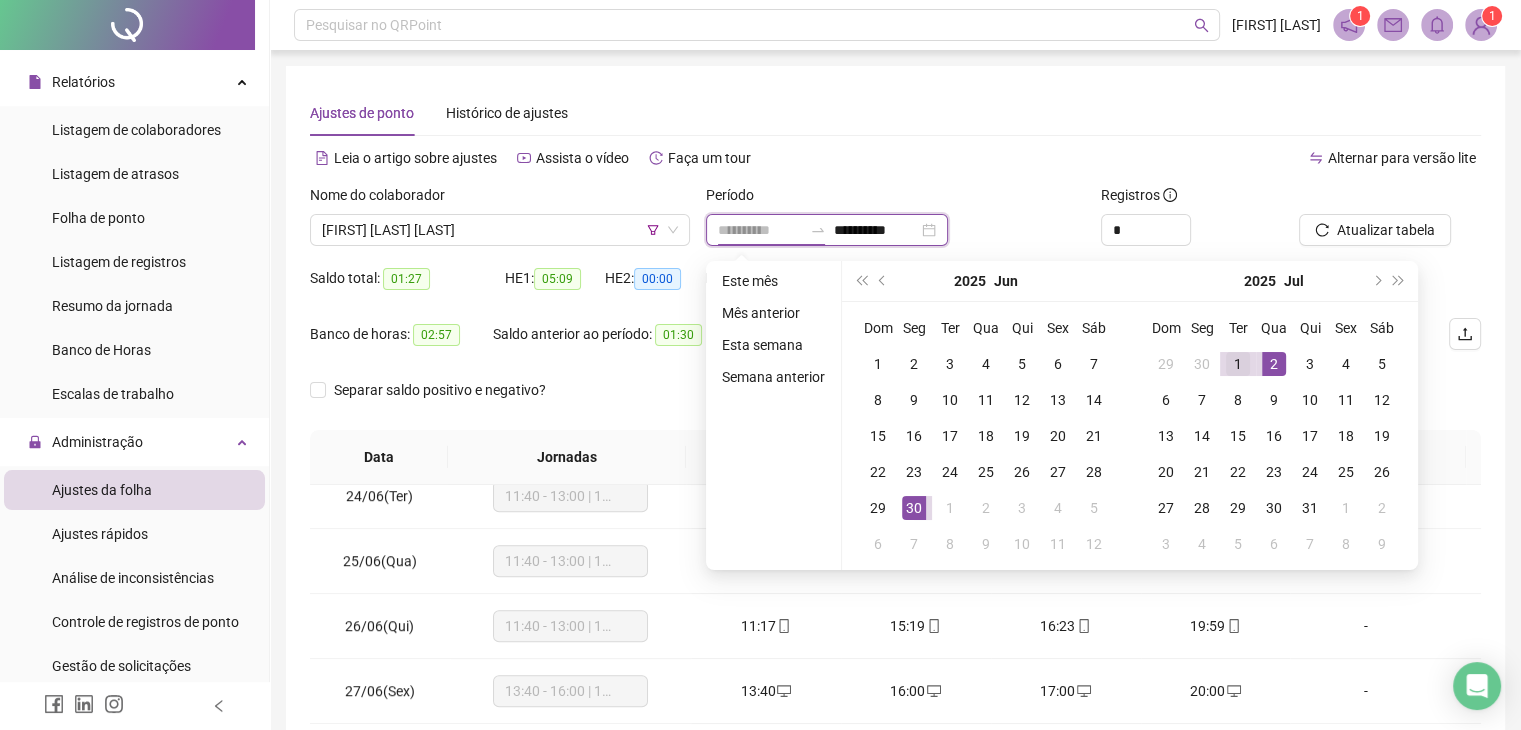 type on "**********" 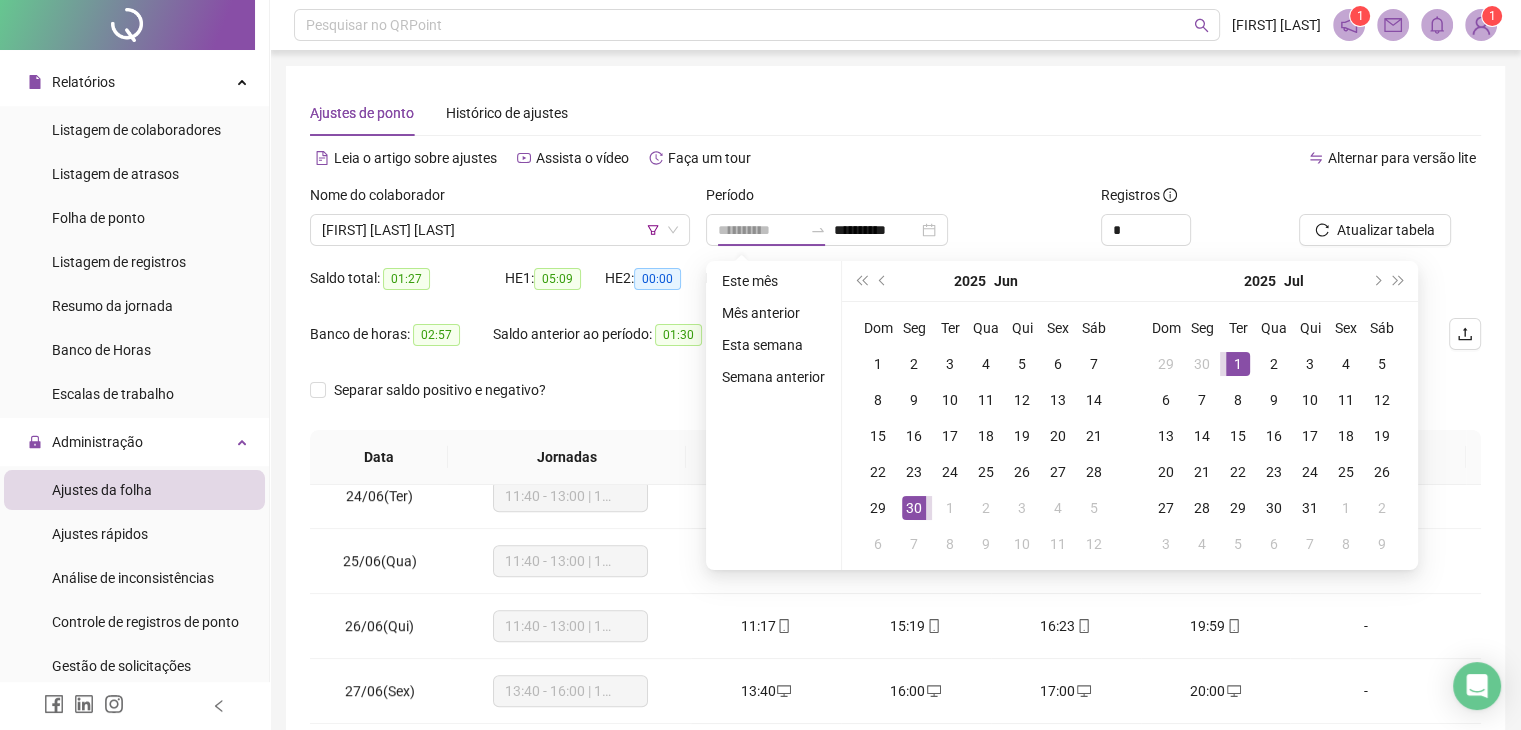 click on "1" at bounding box center (1238, 364) 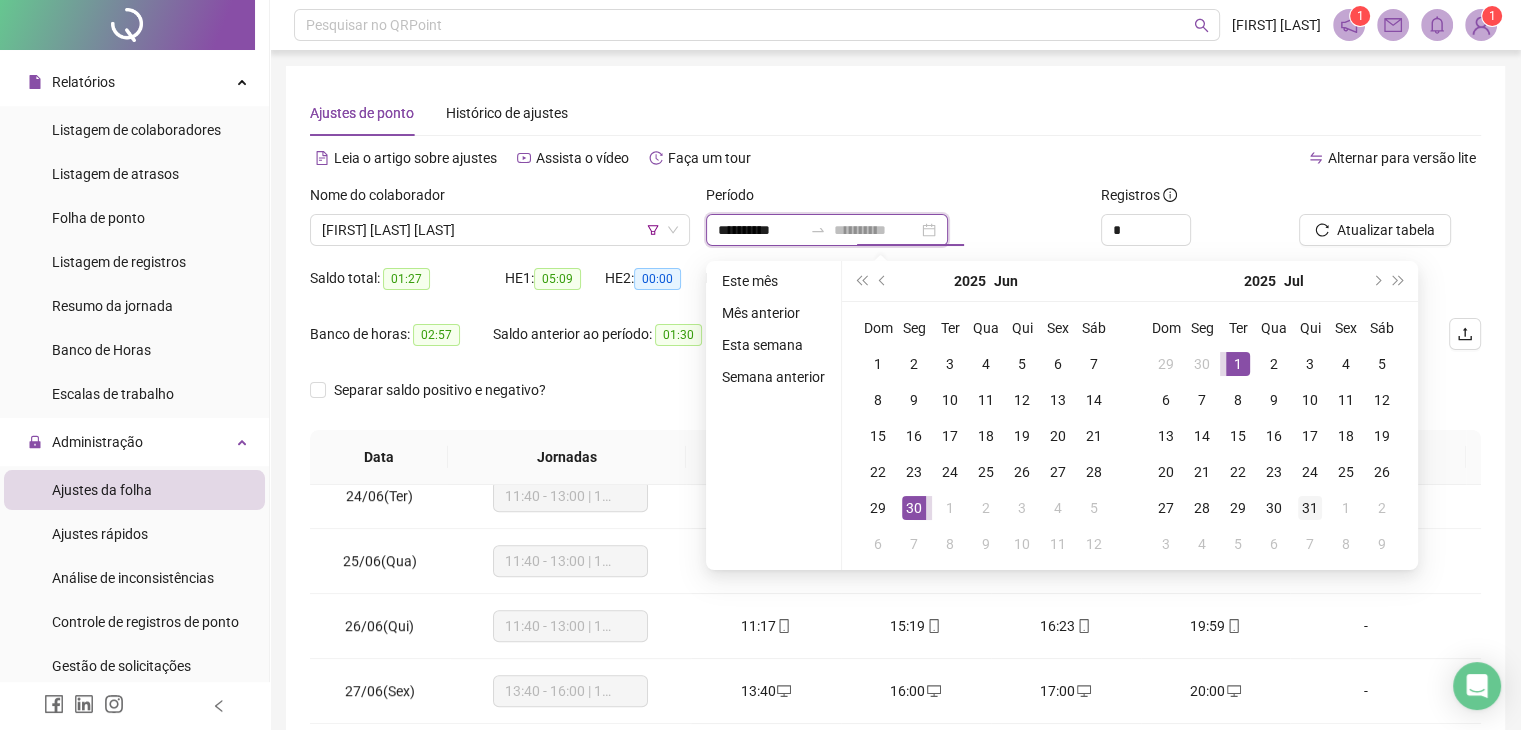 type on "**********" 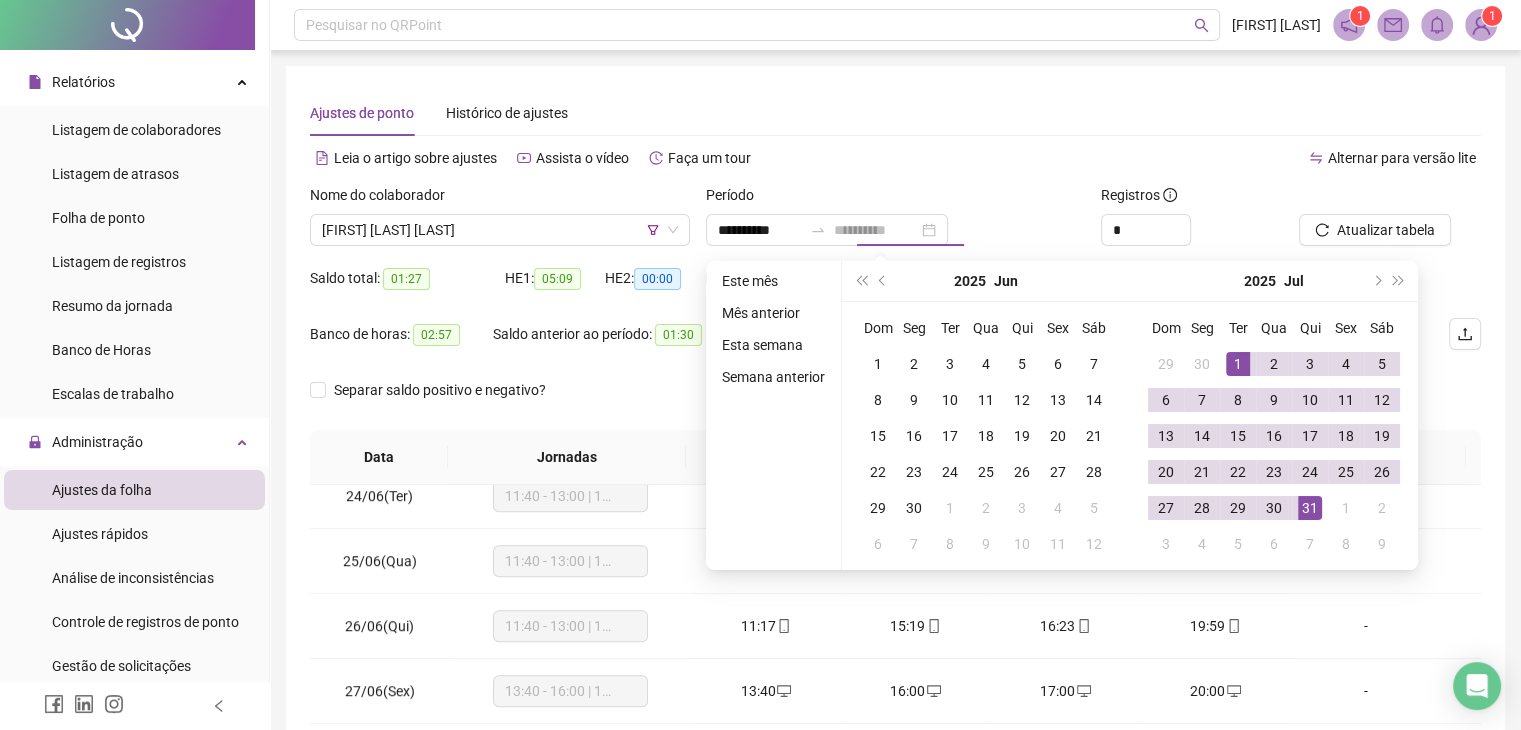 click on "31" at bounding box center [1310, 508] 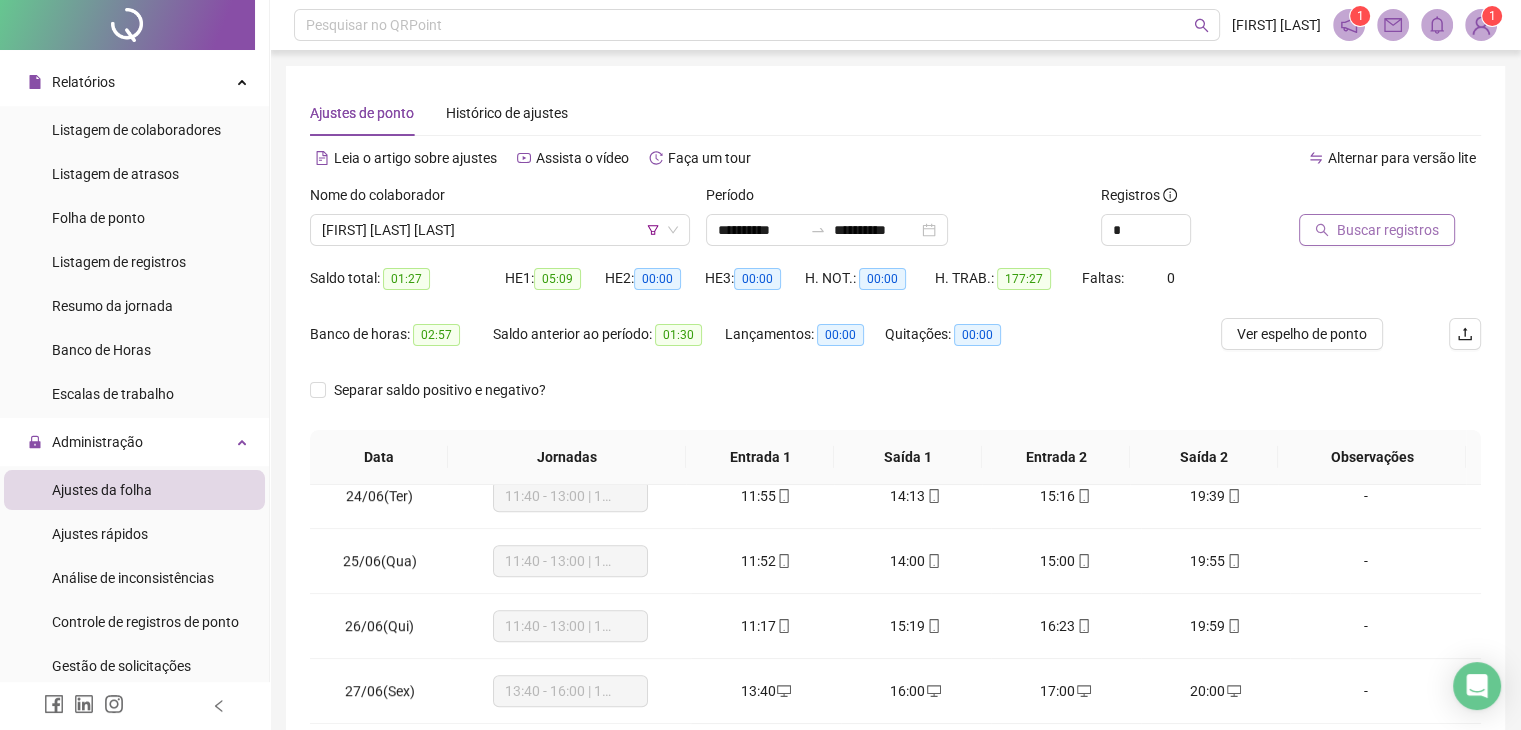 click on "Buscar registros" at bounding box center (1388, 230) 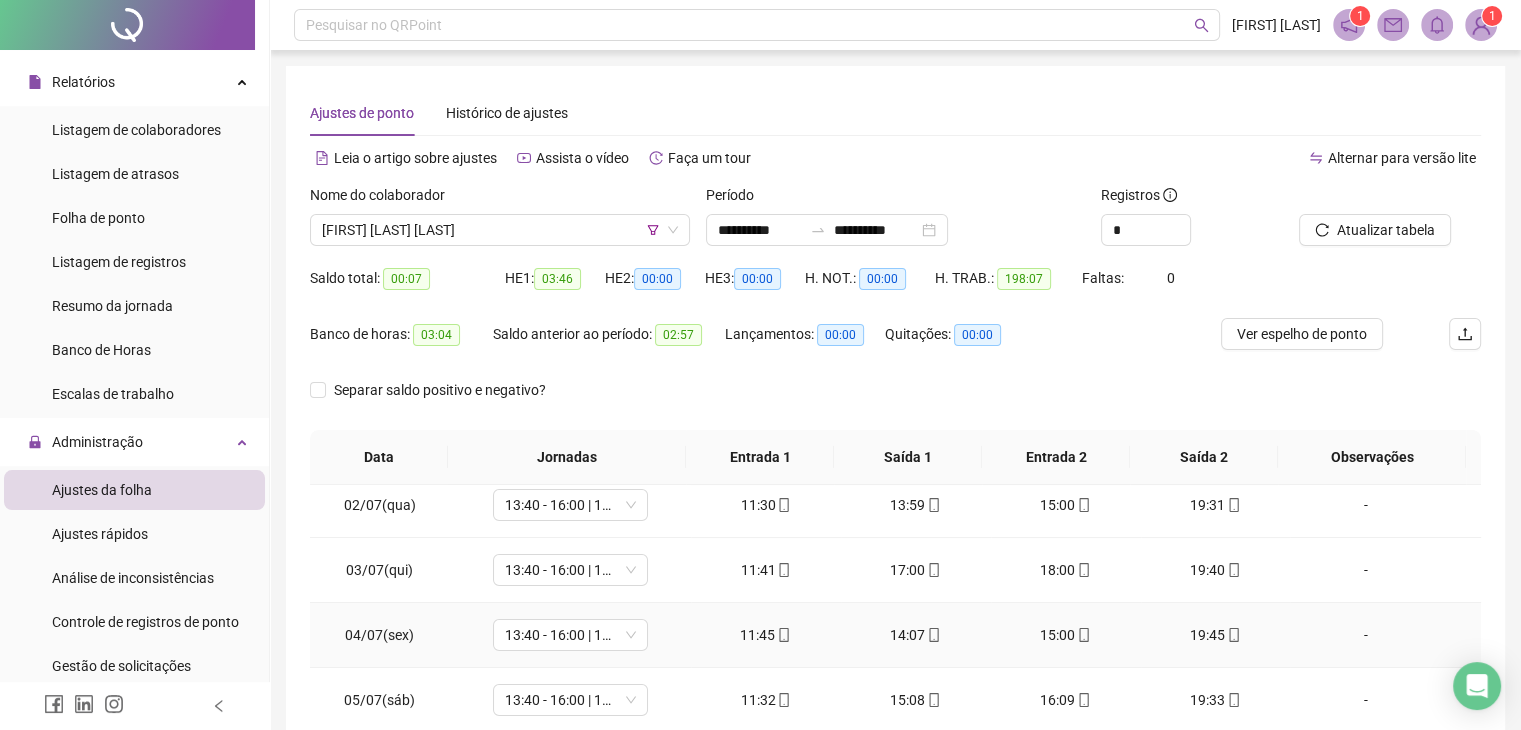 scroll, scrollTop: 0, scrollLeft: 0, axis: both 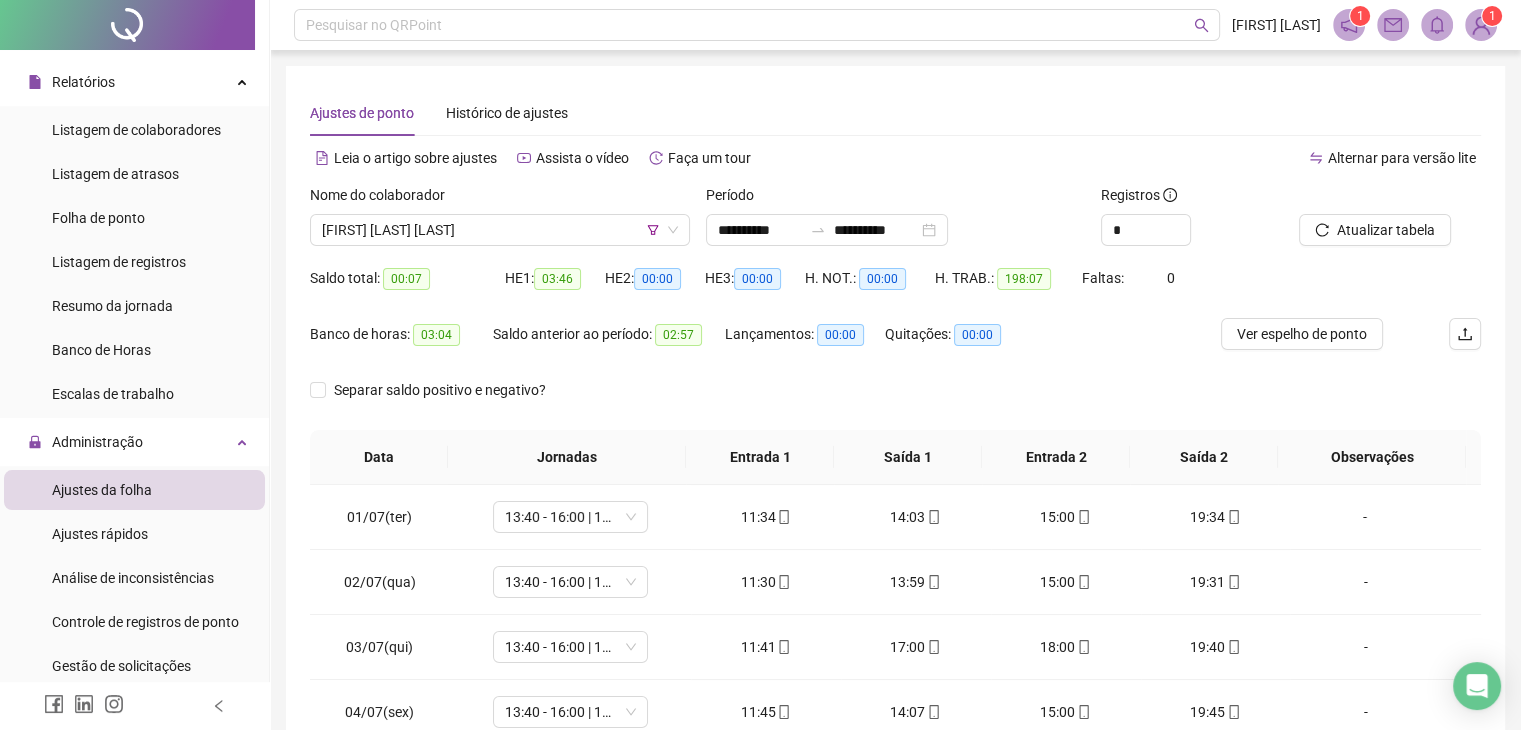click on "Separar saldo positivo e negativo?" at bounding box center (895, 402) 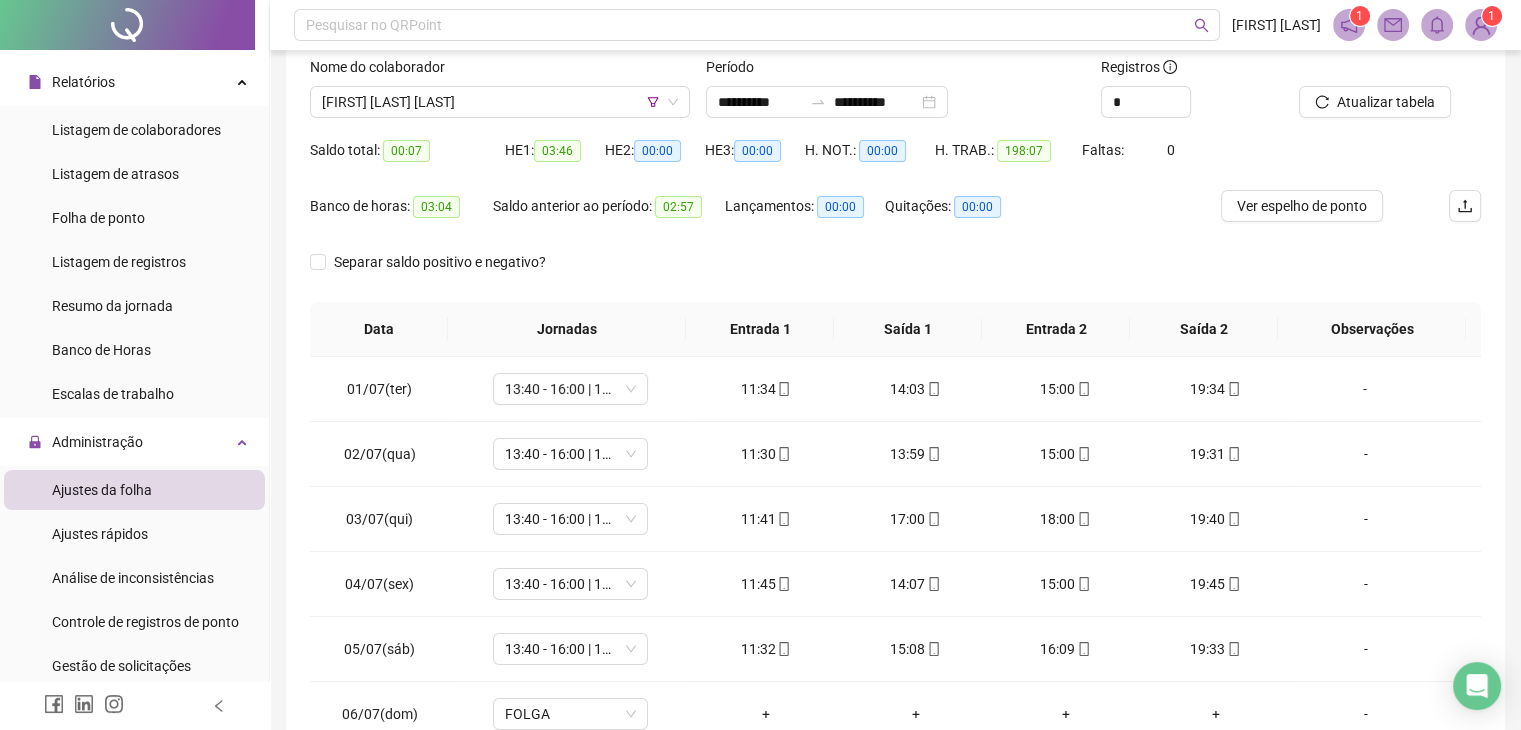 scroll, scrollTop: 292, scrollLeft: 0, axis: vertical 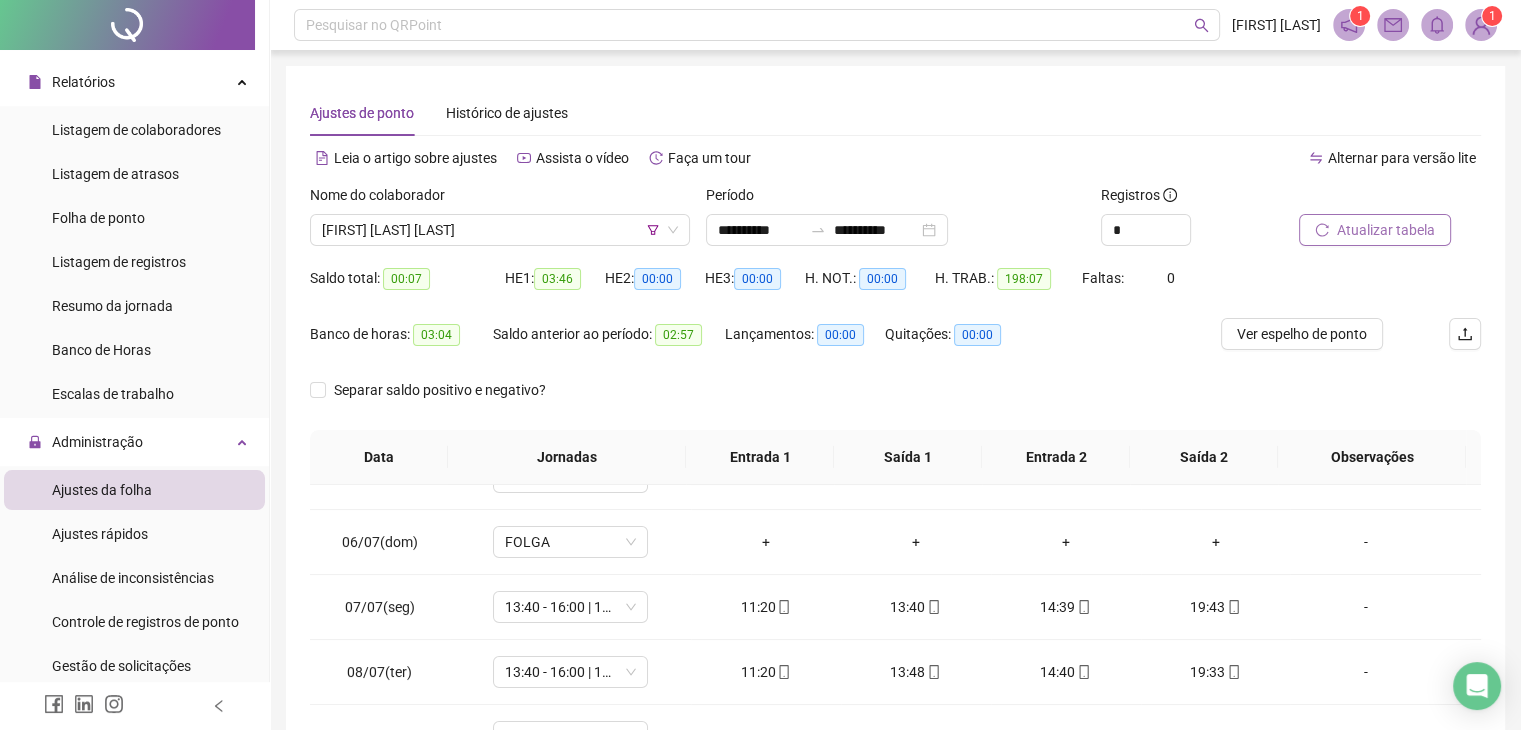 click on "Atualizar tabela" at bounding box center [1386, 230] 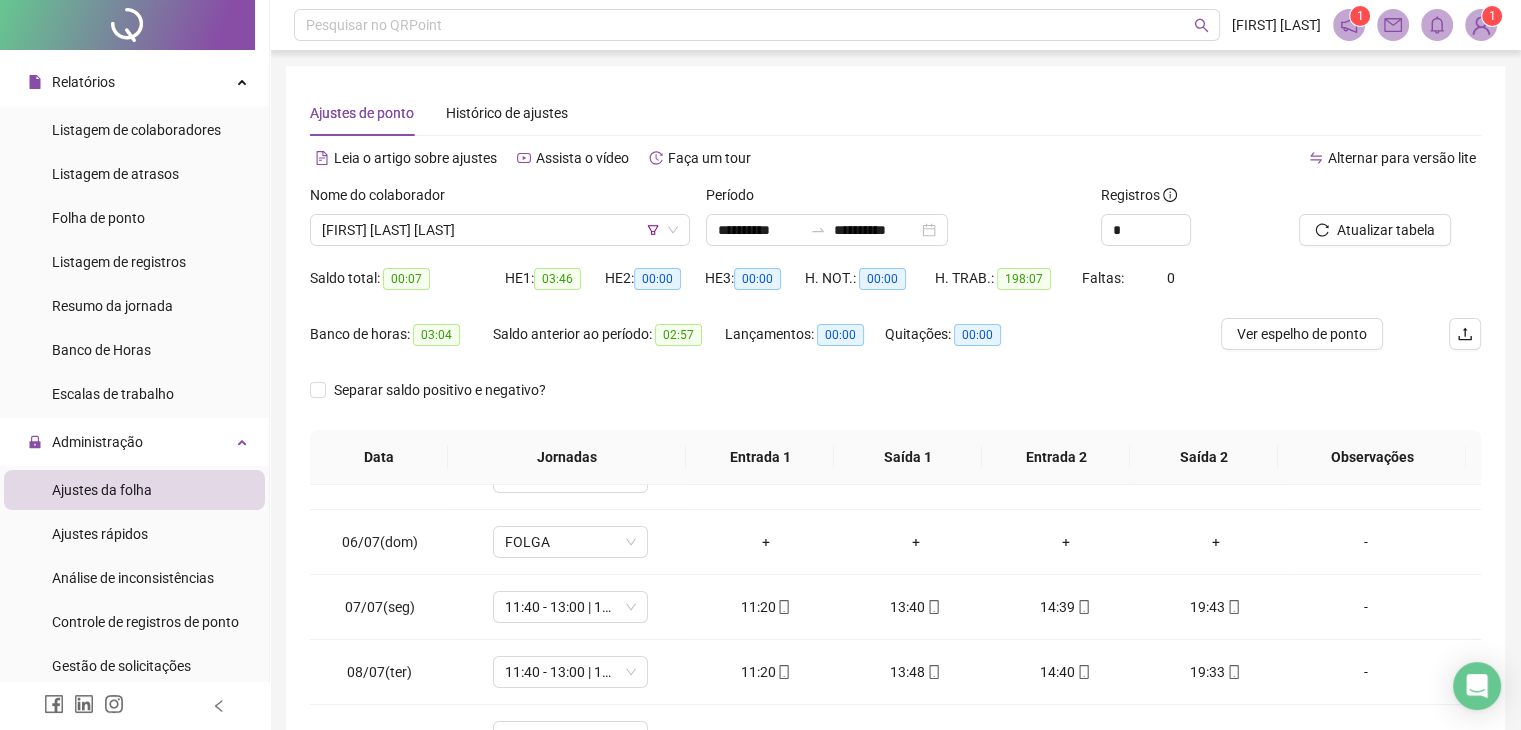 click on "Separar saldo positivo e negativo?" at bounding box center (895, 402) 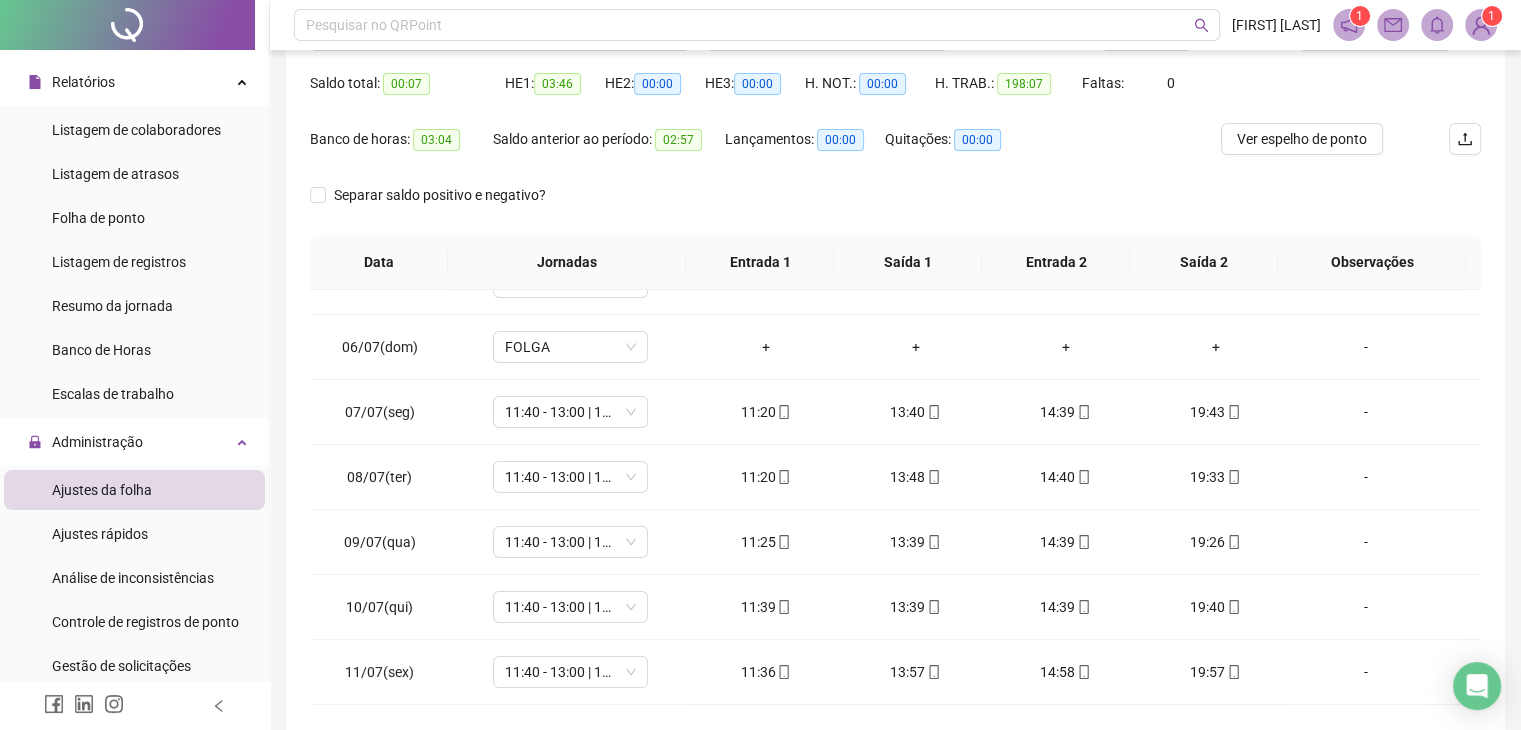scroll, scrollTop: 200, scrollLeft: 0, axis: vertical 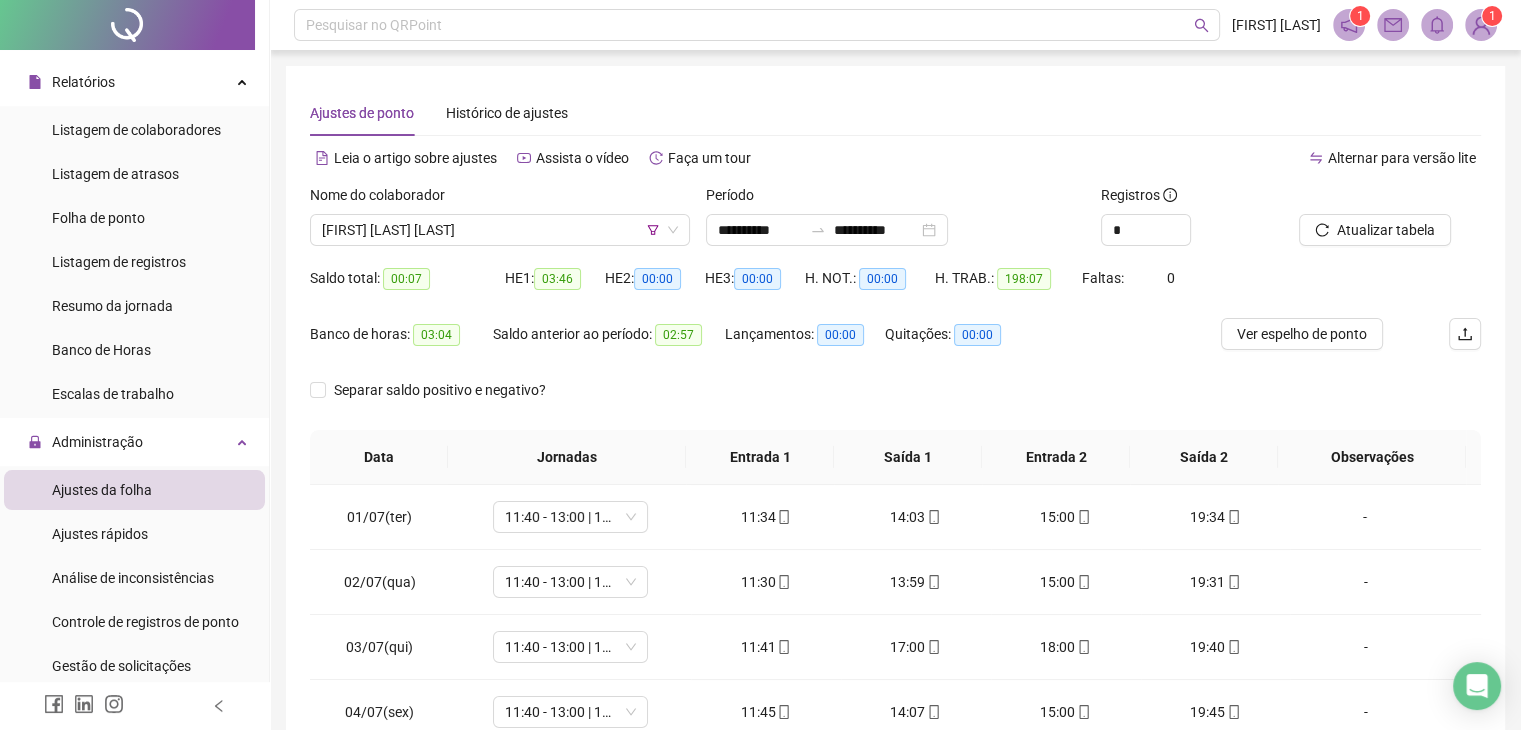 click on "Separar saldo positivo e negativo?" at bounding box center [895, 402] 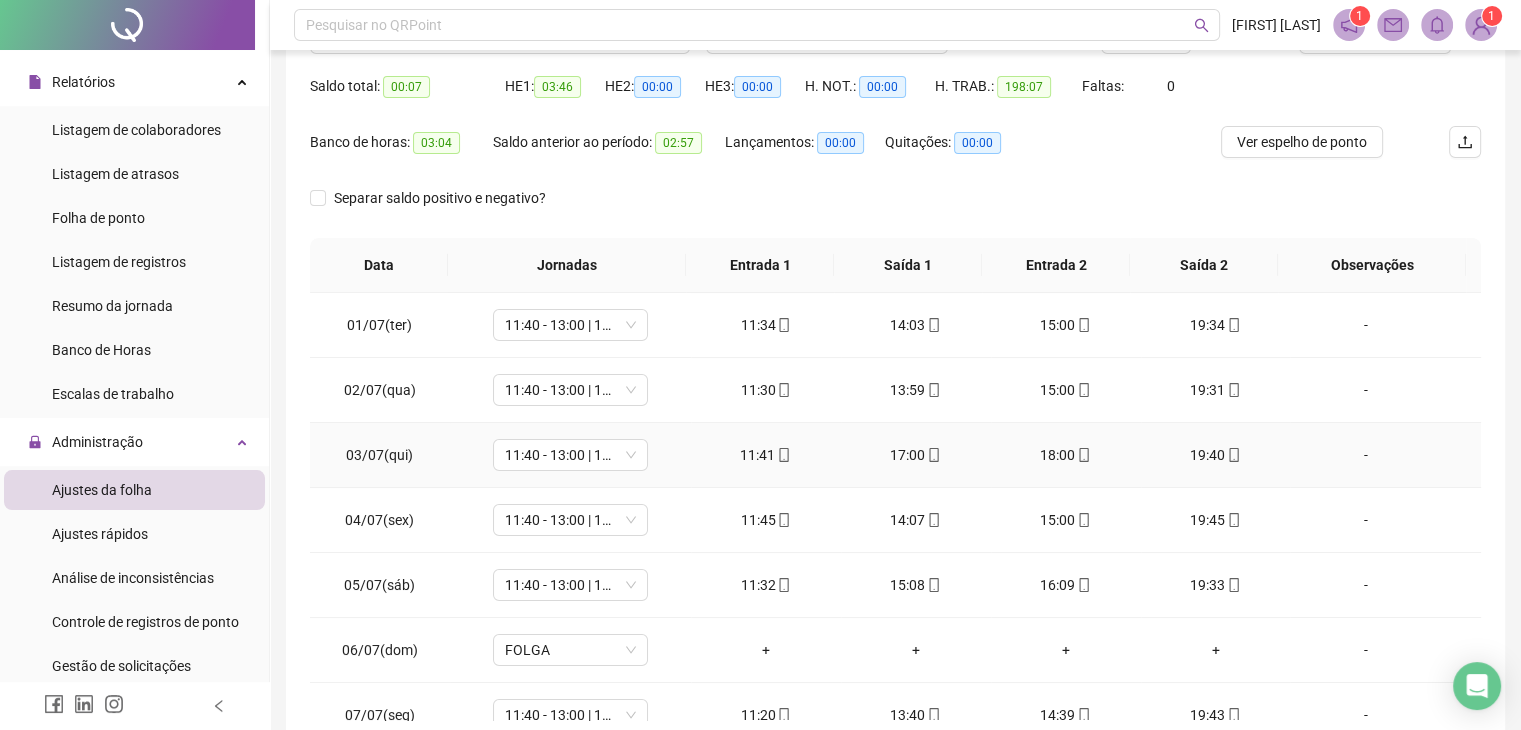 scroll, scrollTop: 192, scrollLeft: 0, axis: vertical 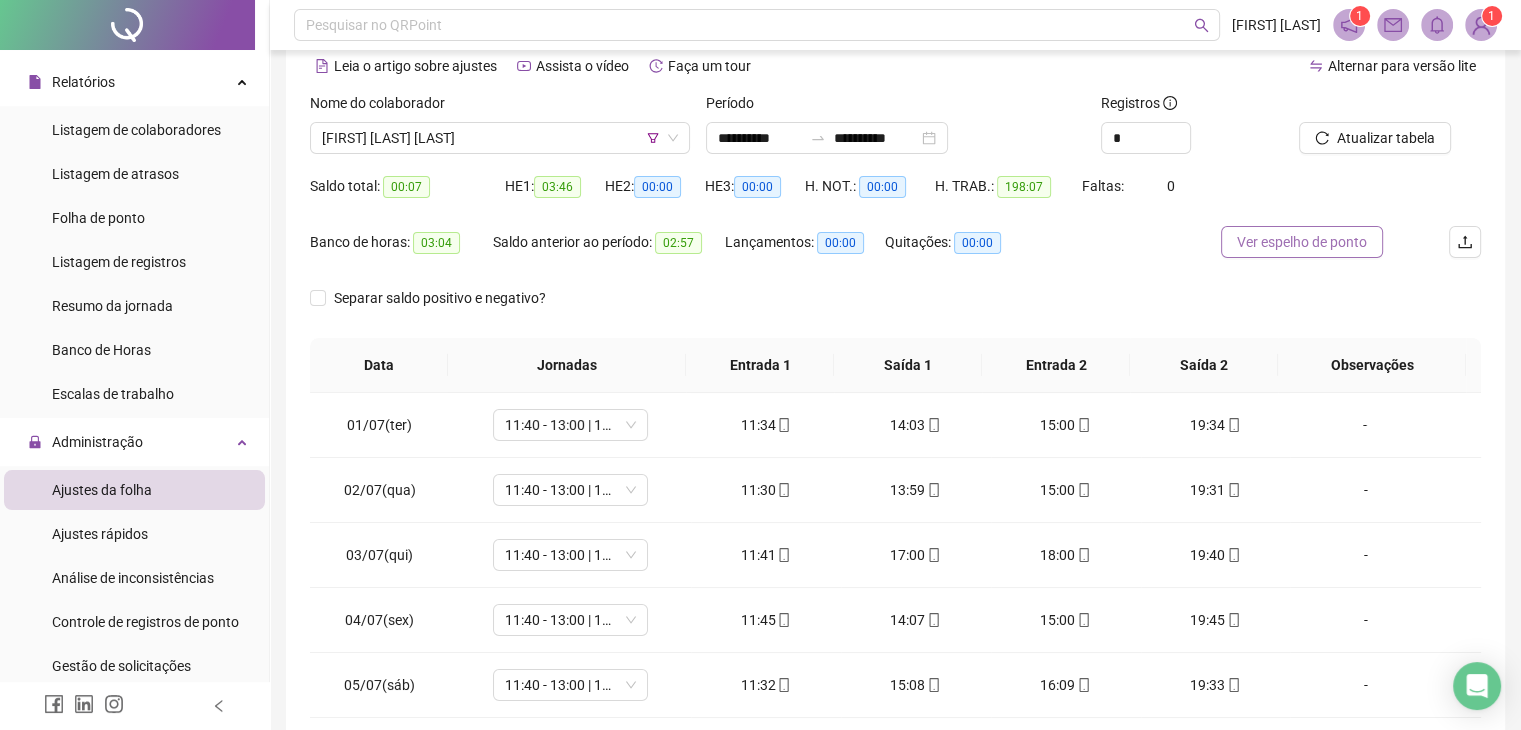 click on "Ver espelho de ponto" at bounding box center [1302, 242] 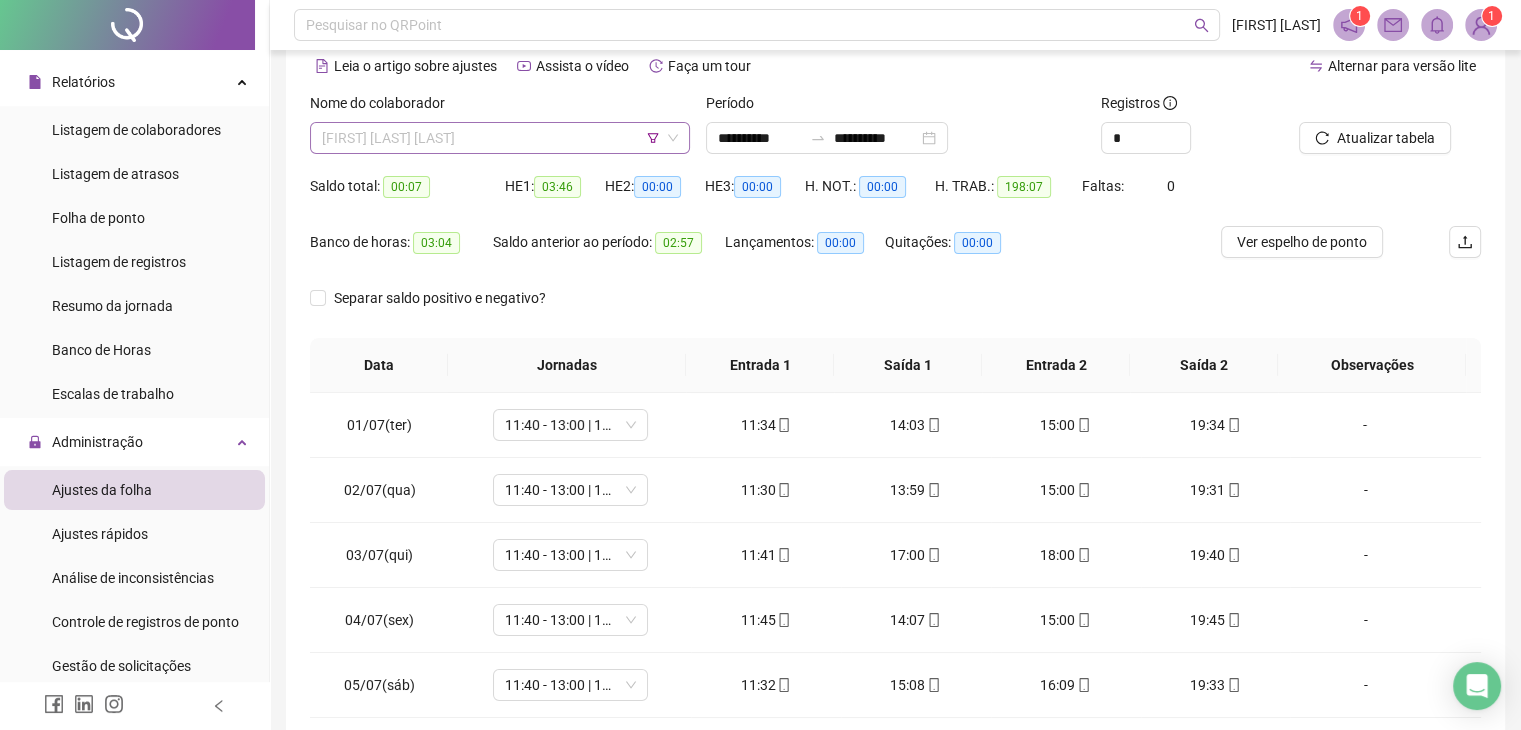 click on "[FIRST] [FIRST] [LAST] [LAST]" at bounding box center [500, 138] 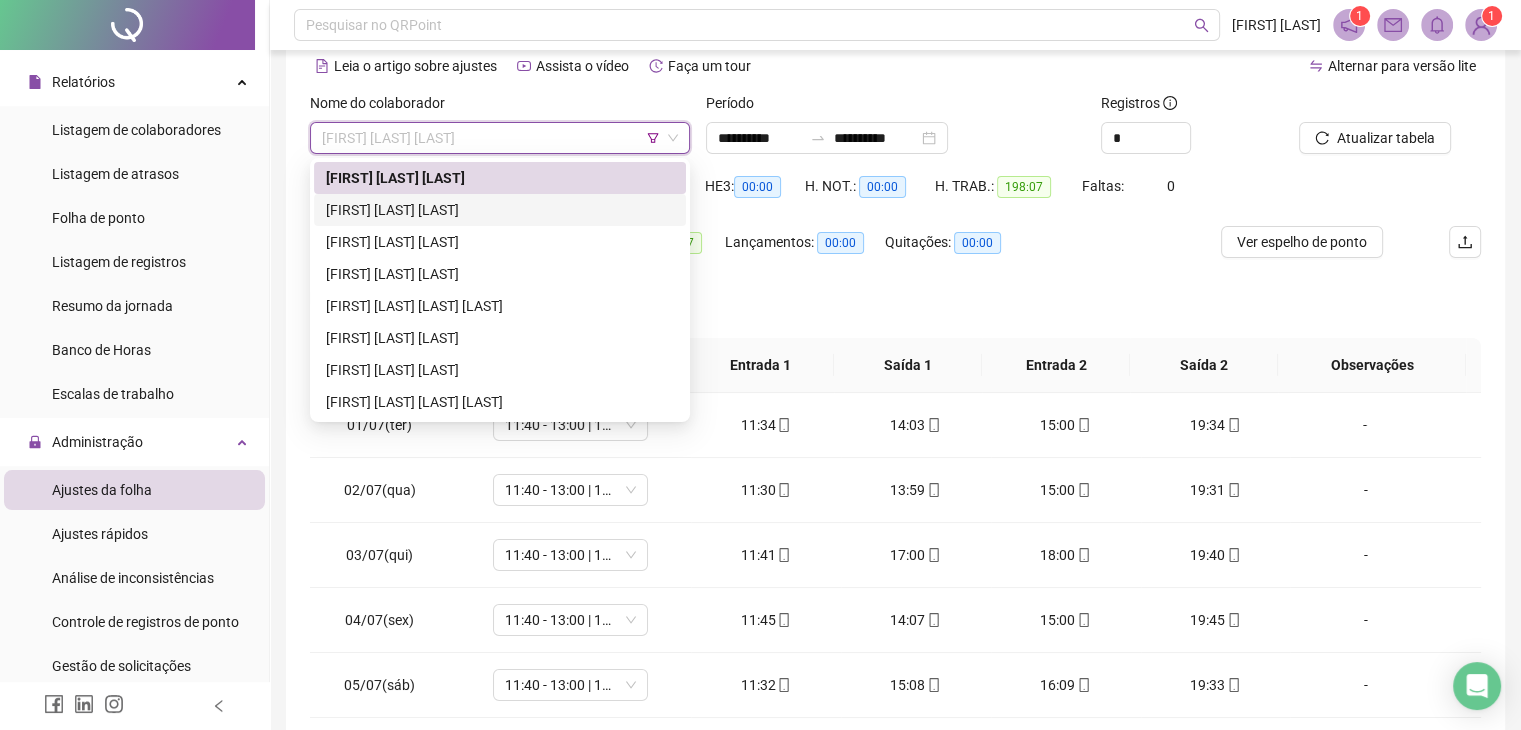 click on "[FIRST] [LAST] [LAST]" at bounding box center (500, 210) 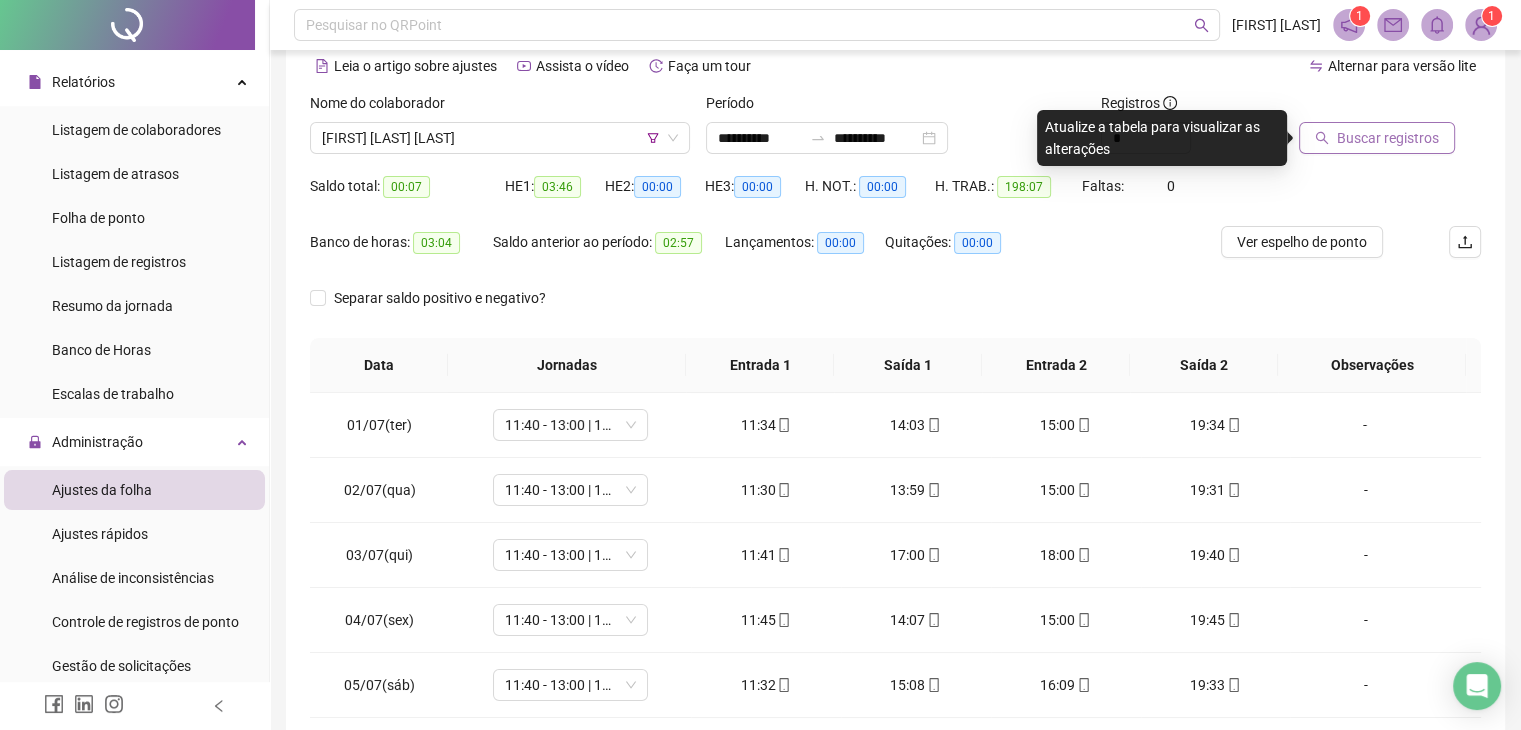 click on "Buscar registros" at bounding box center [1388, 138] 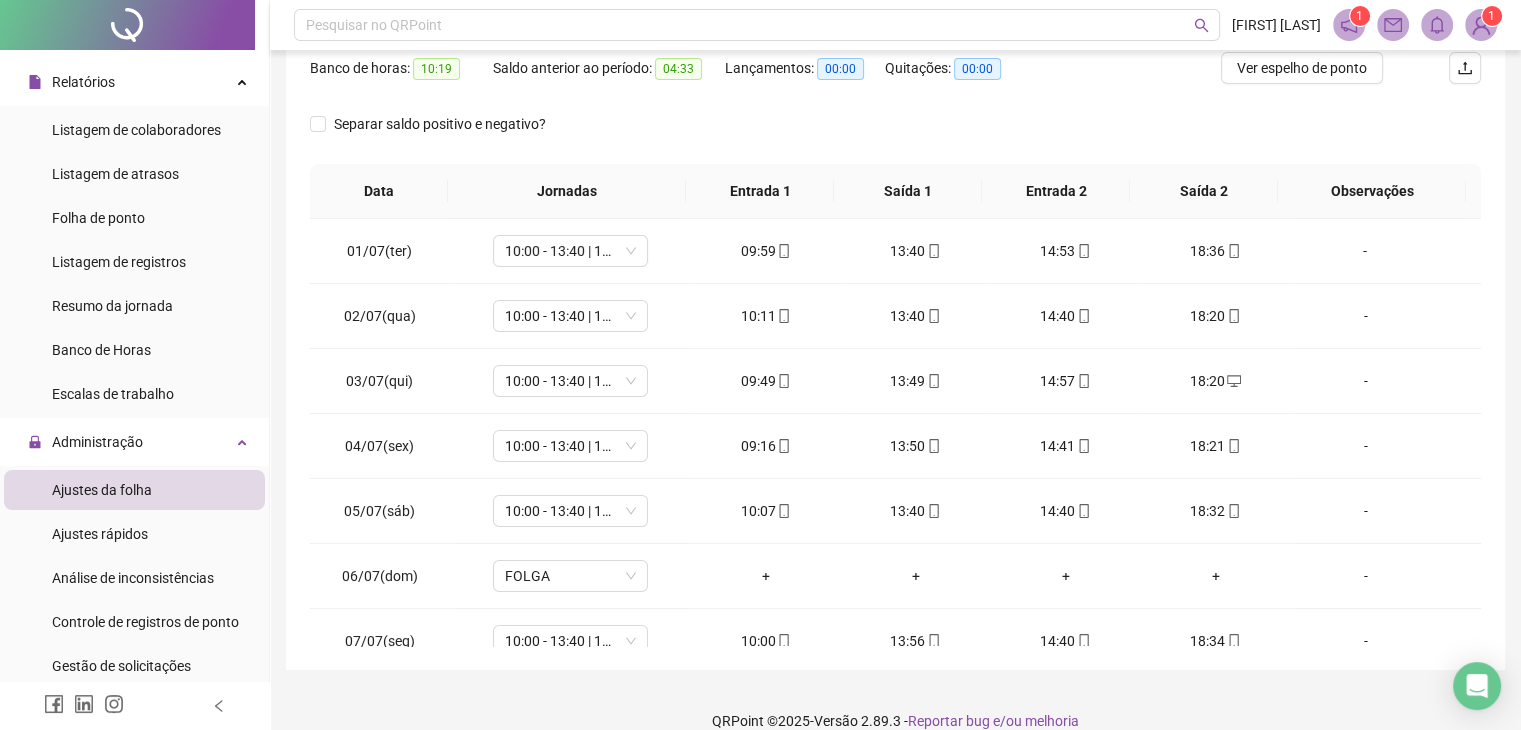 scroll, scrollTop: 292, scrollLeft: 0, axis: vertical 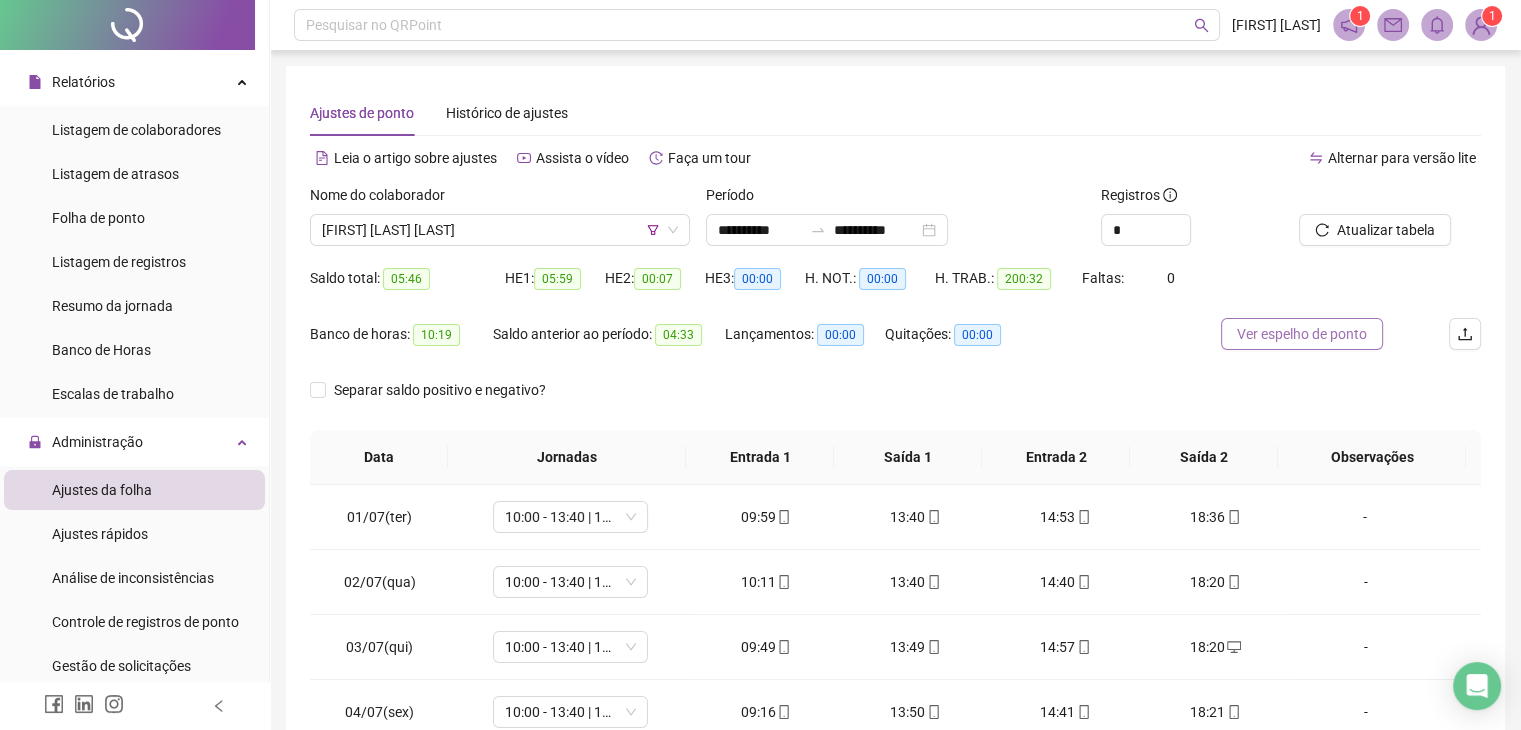 click on "Ver espelho de ponto" at bounding box center [1302, 334] 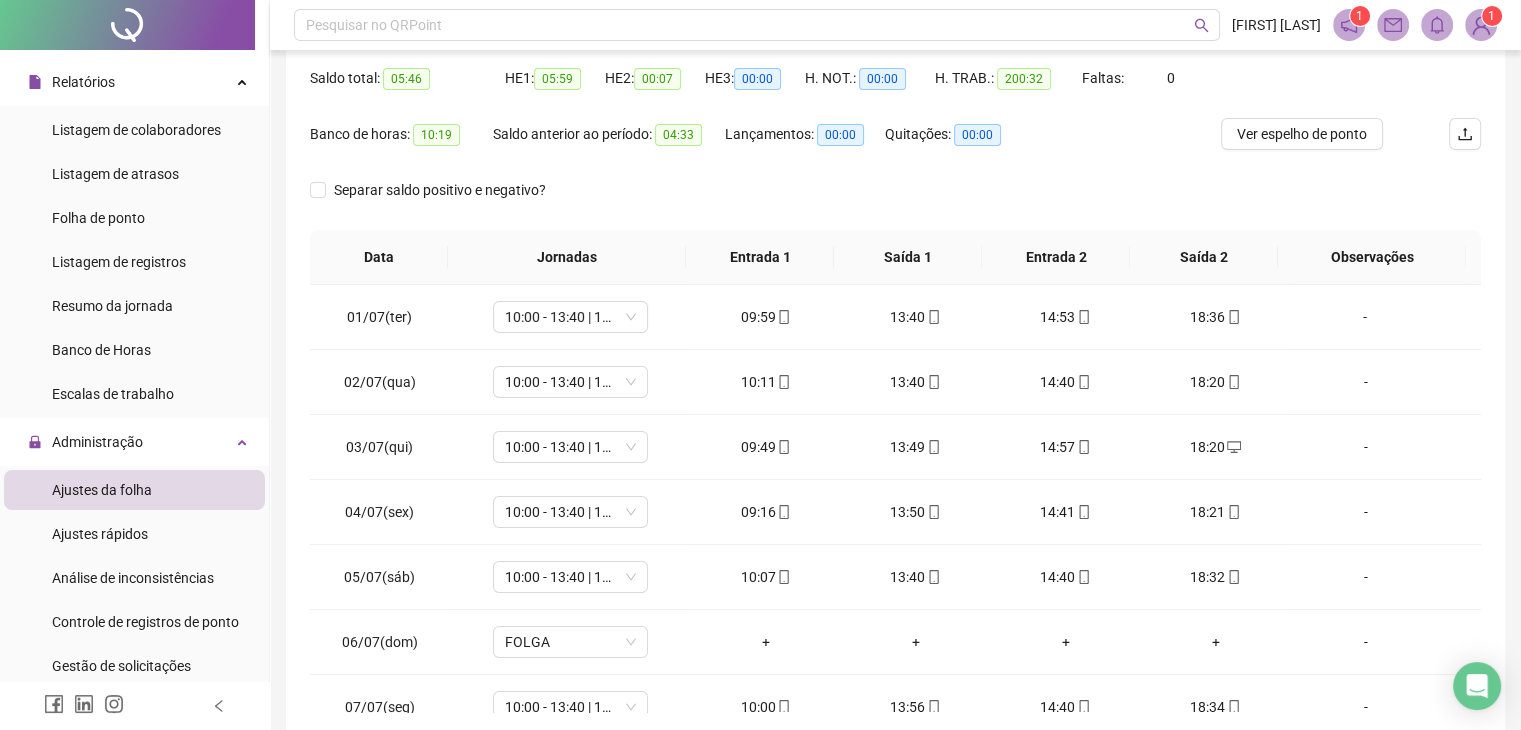 scroll, scrollTop: 0, scrollLeft: 0, axis: both 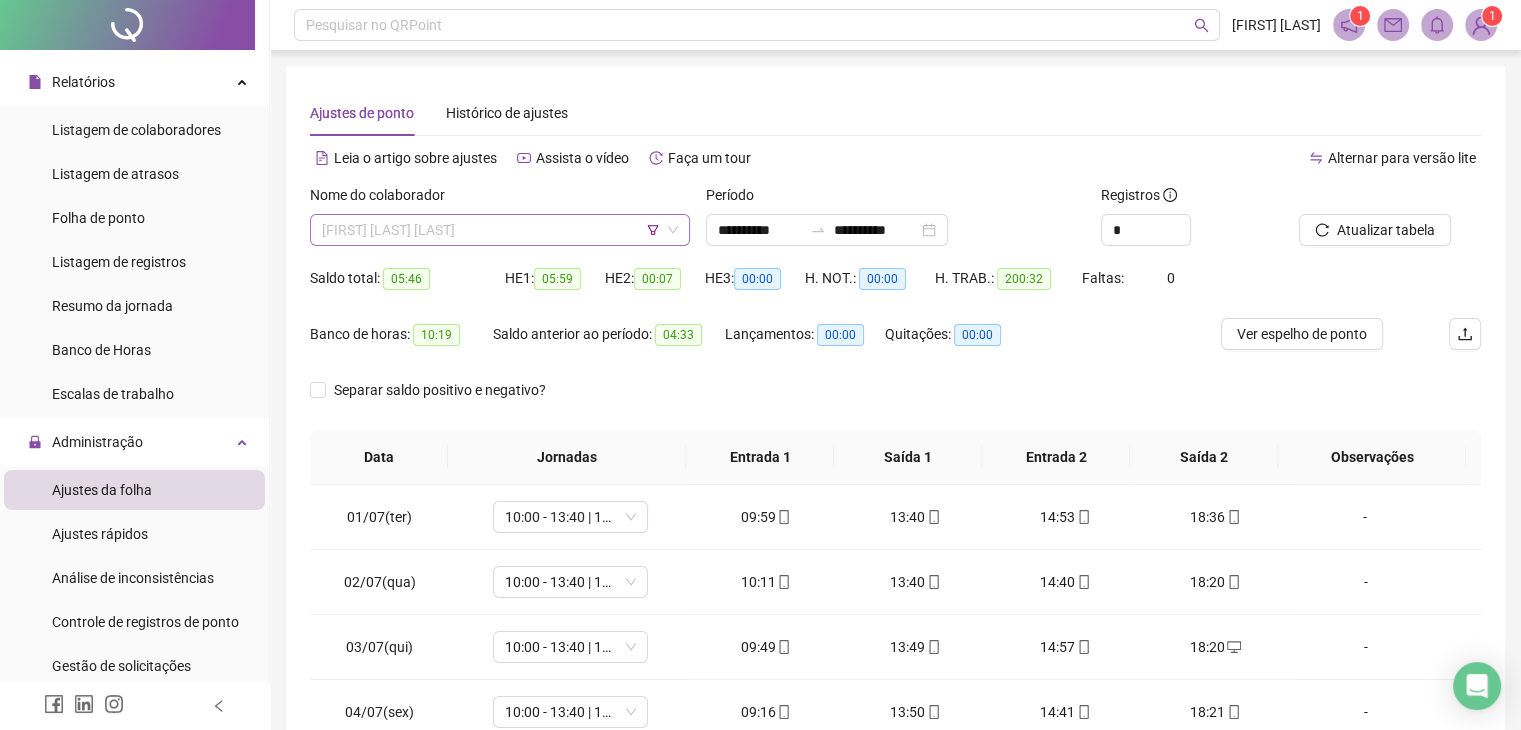 click on "[FIRST] [LAST] [LAST]" at bounding box center (500, 230) 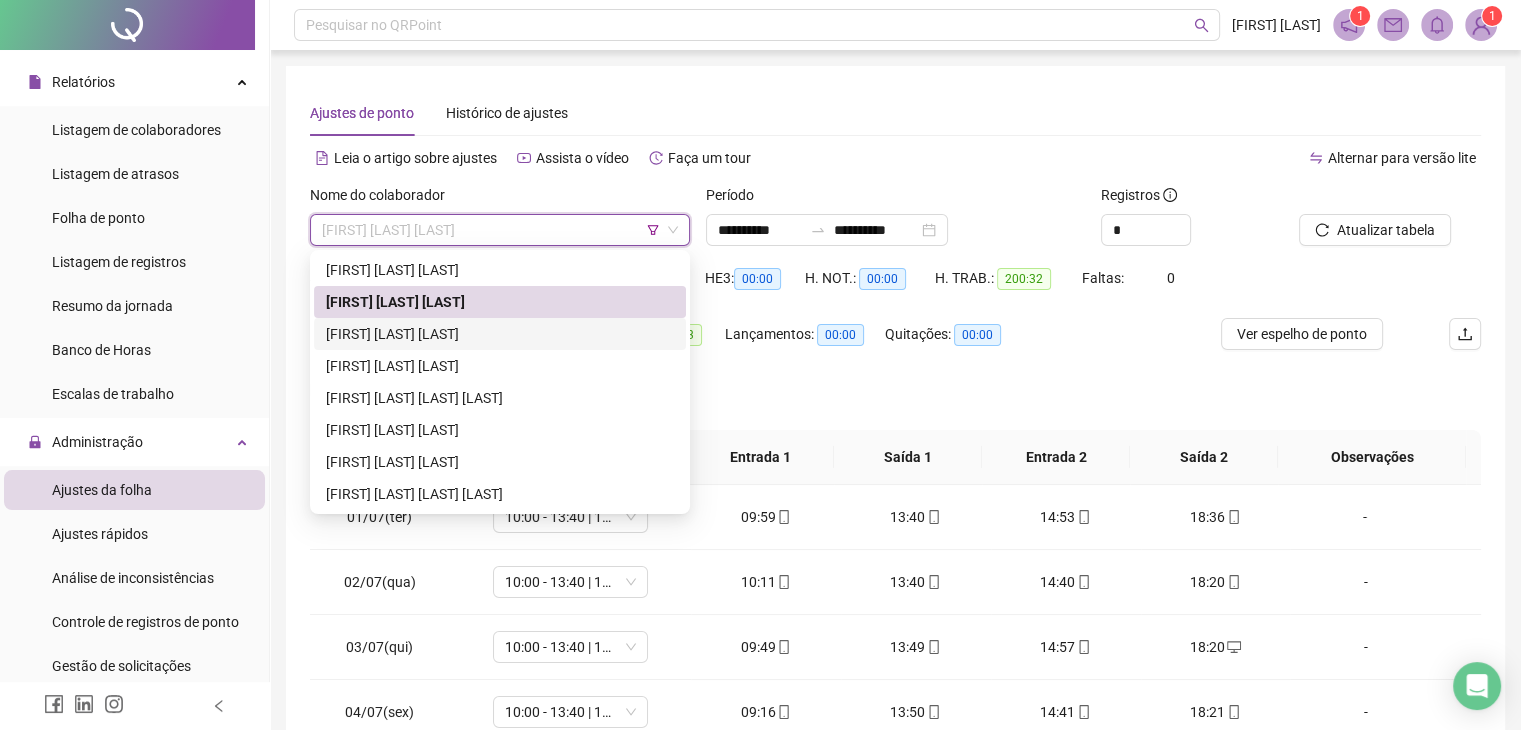 click on "CAMYLA THAYS MELO FIDELIS" at bounding box center [500, 334] 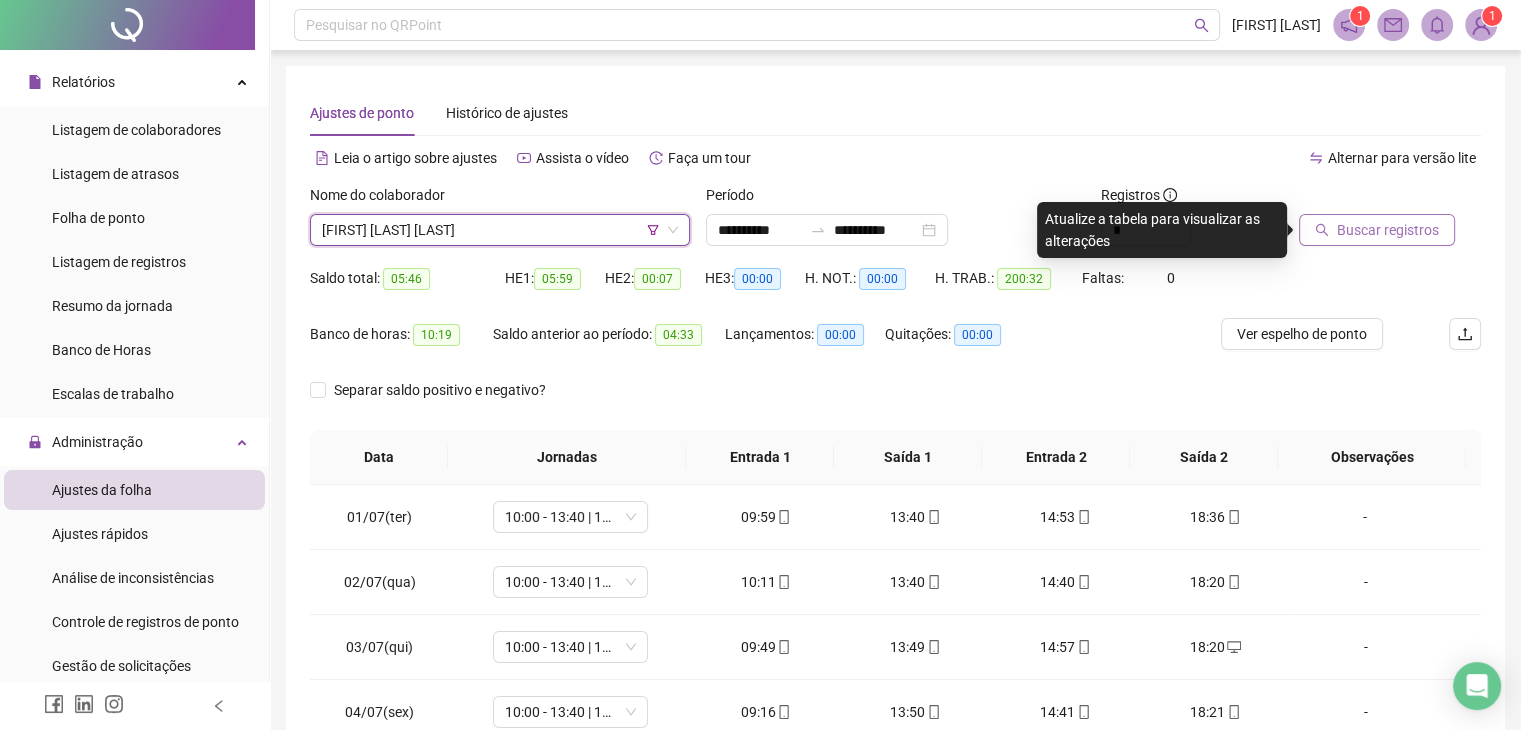 click on "Buscar registros" at bounding box center (1388, 230) 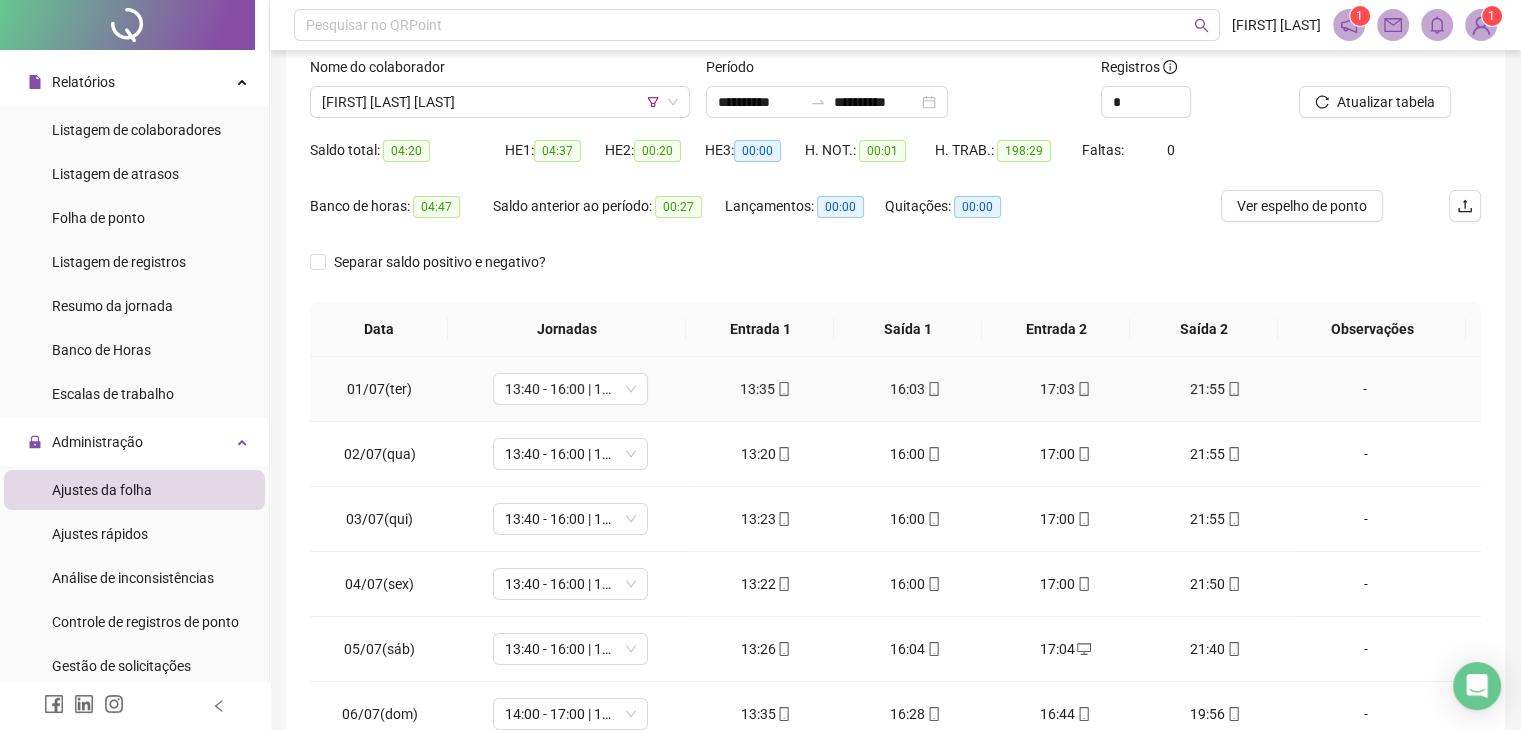 scroll, scrollTop: 200, scrollLeft: 0, axis: vertical 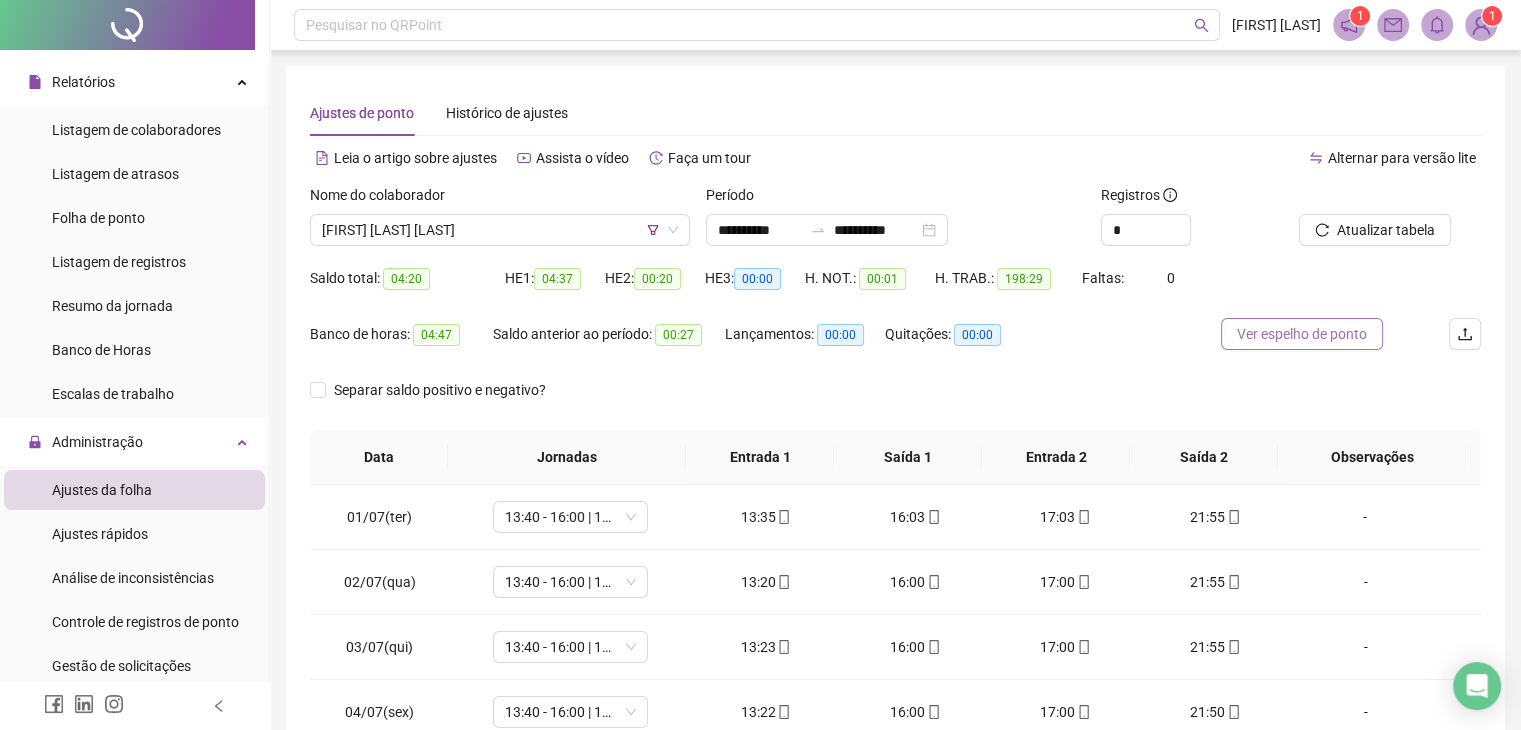 click on "Ver espelho de ponto" at bounding box center (1302, 334) 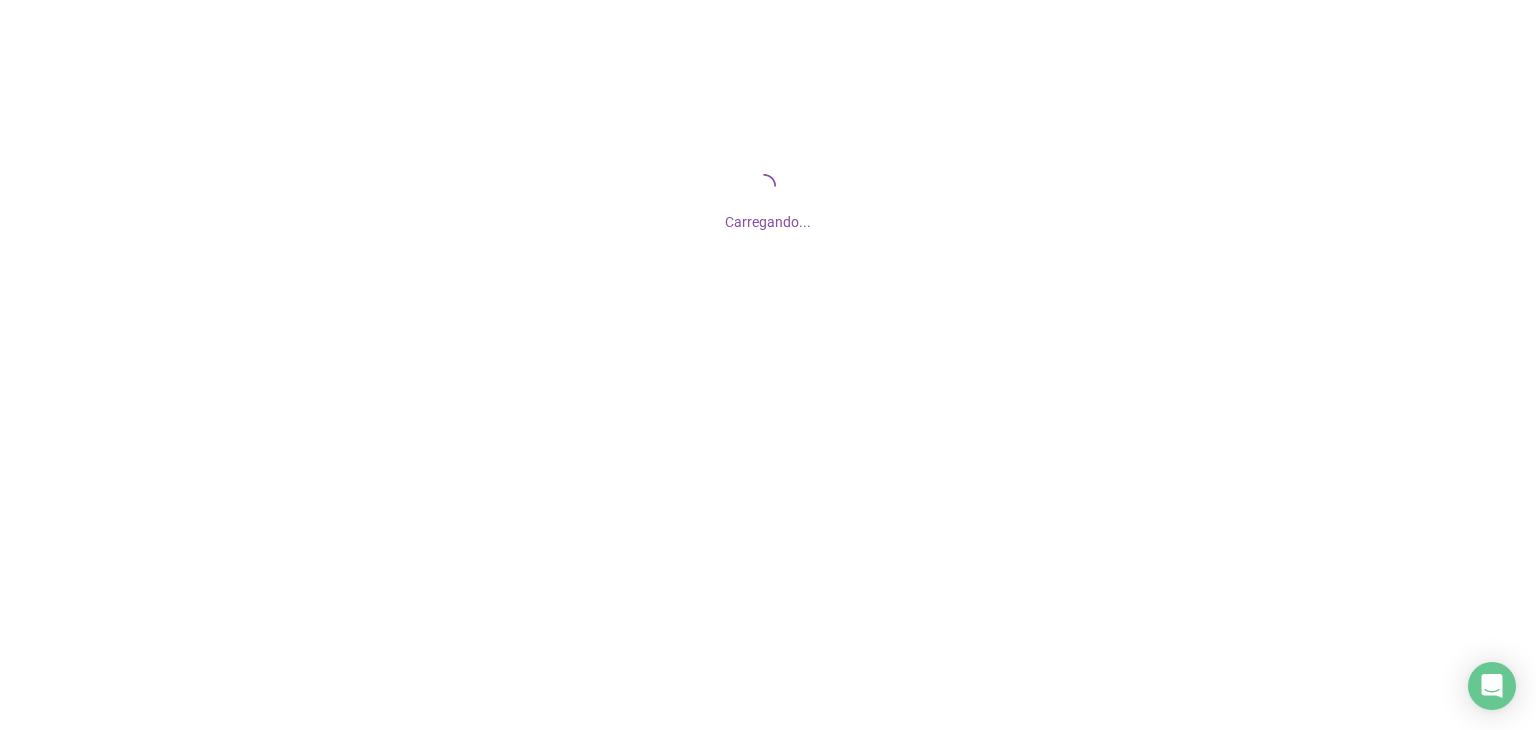 scroll, scrollTop: 0, scrollLeft: 0, axis: both 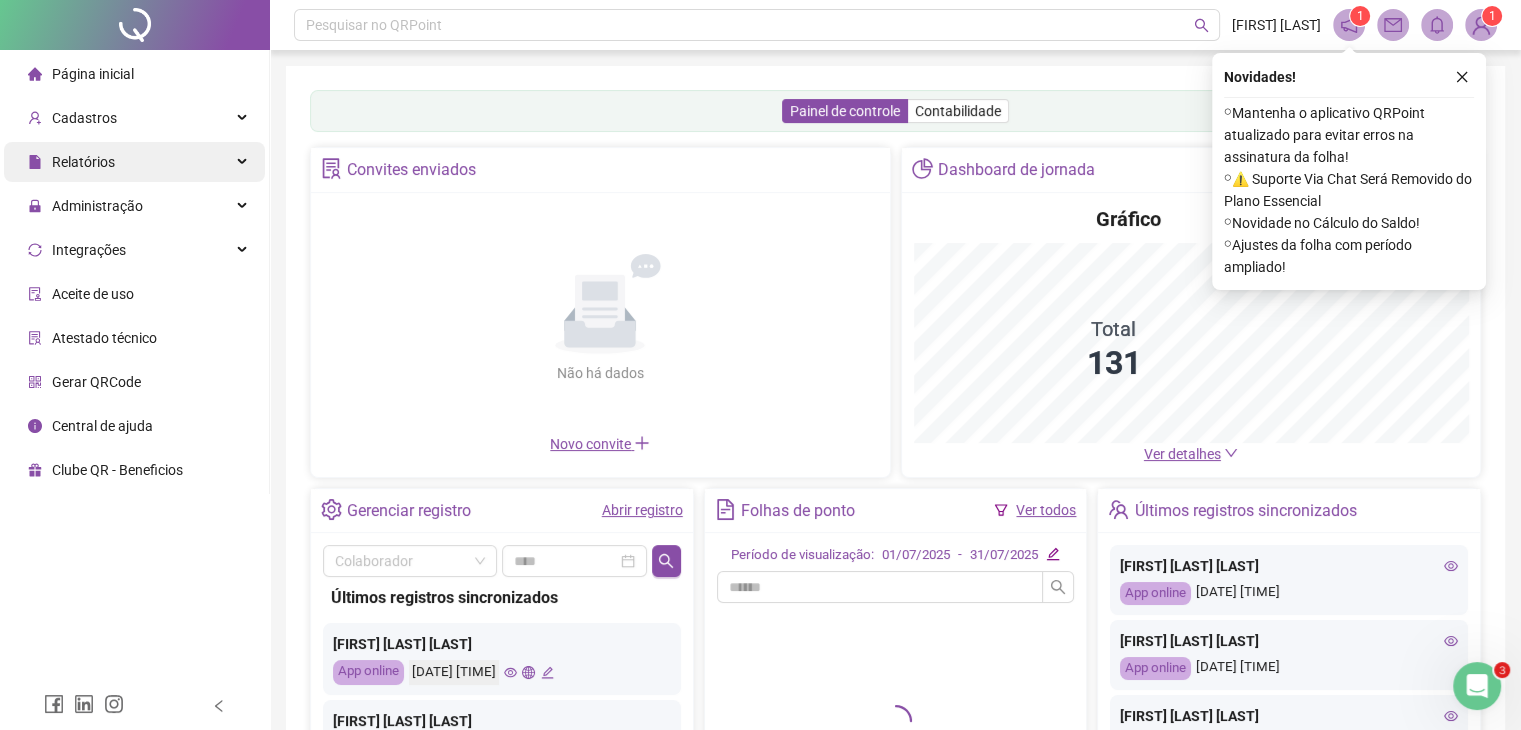 click on "Relatórios" at bounding box center [134, 162] 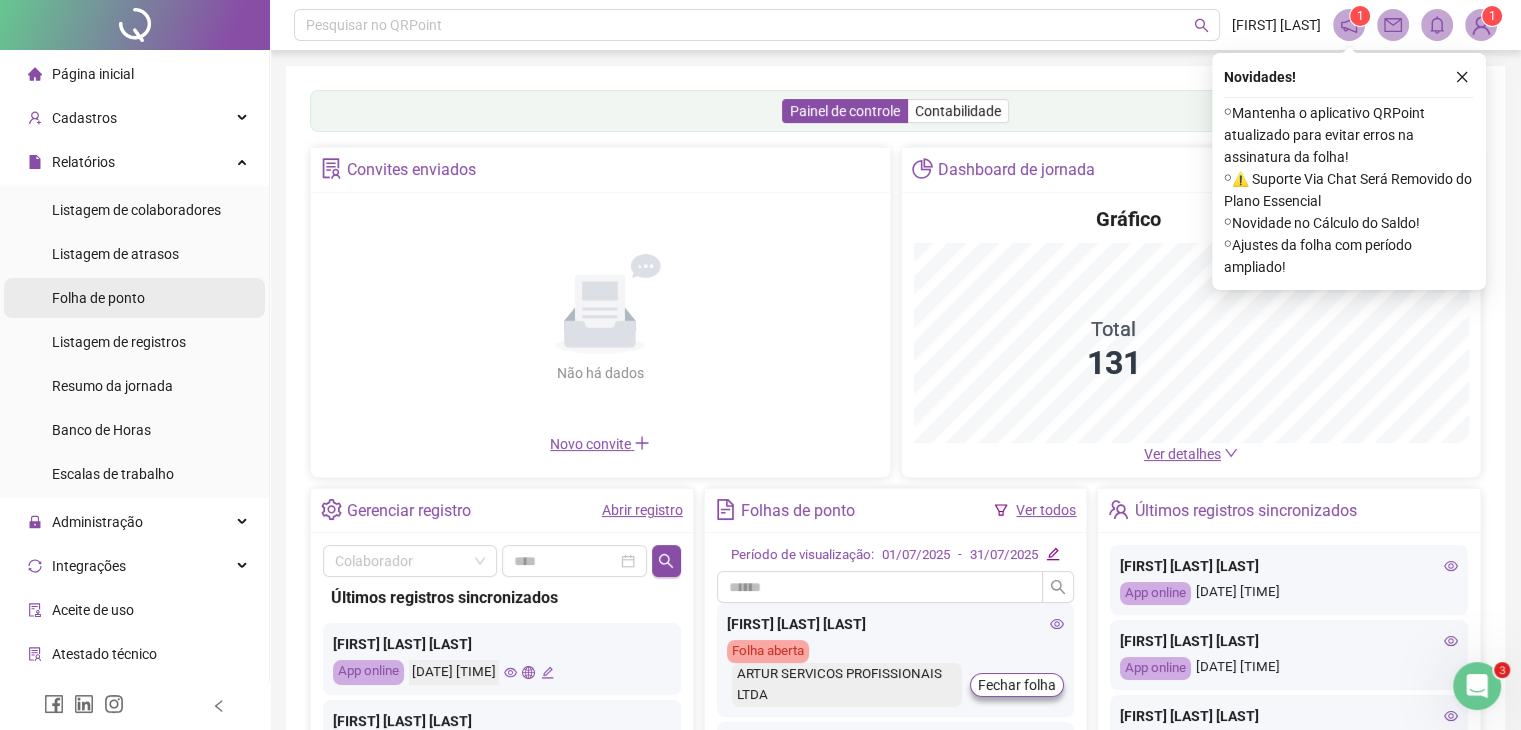 click on "Folha de ponto" at bounding box center (98, 298) 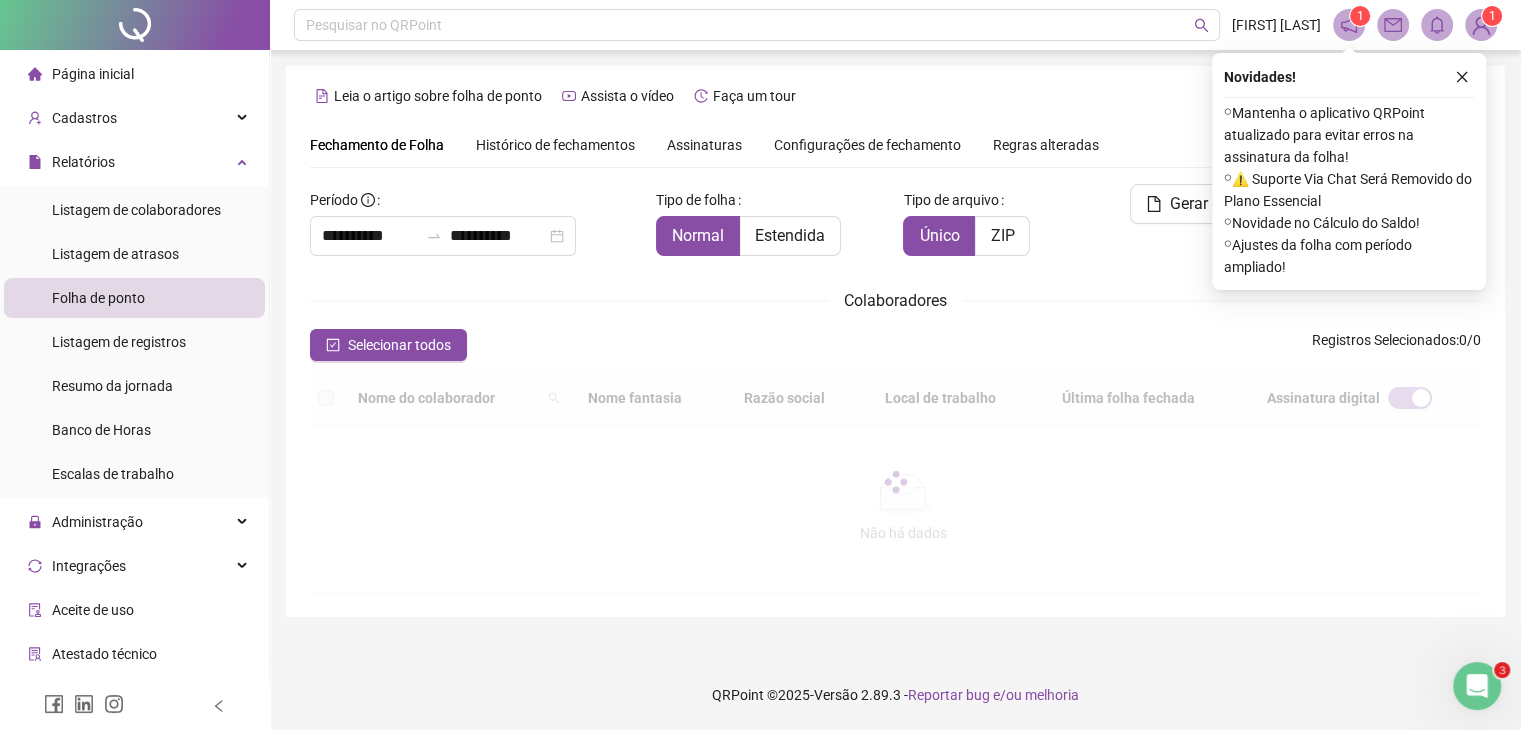 scroll, scrollTop: 44, scrollLeft: 0, axis: vertical 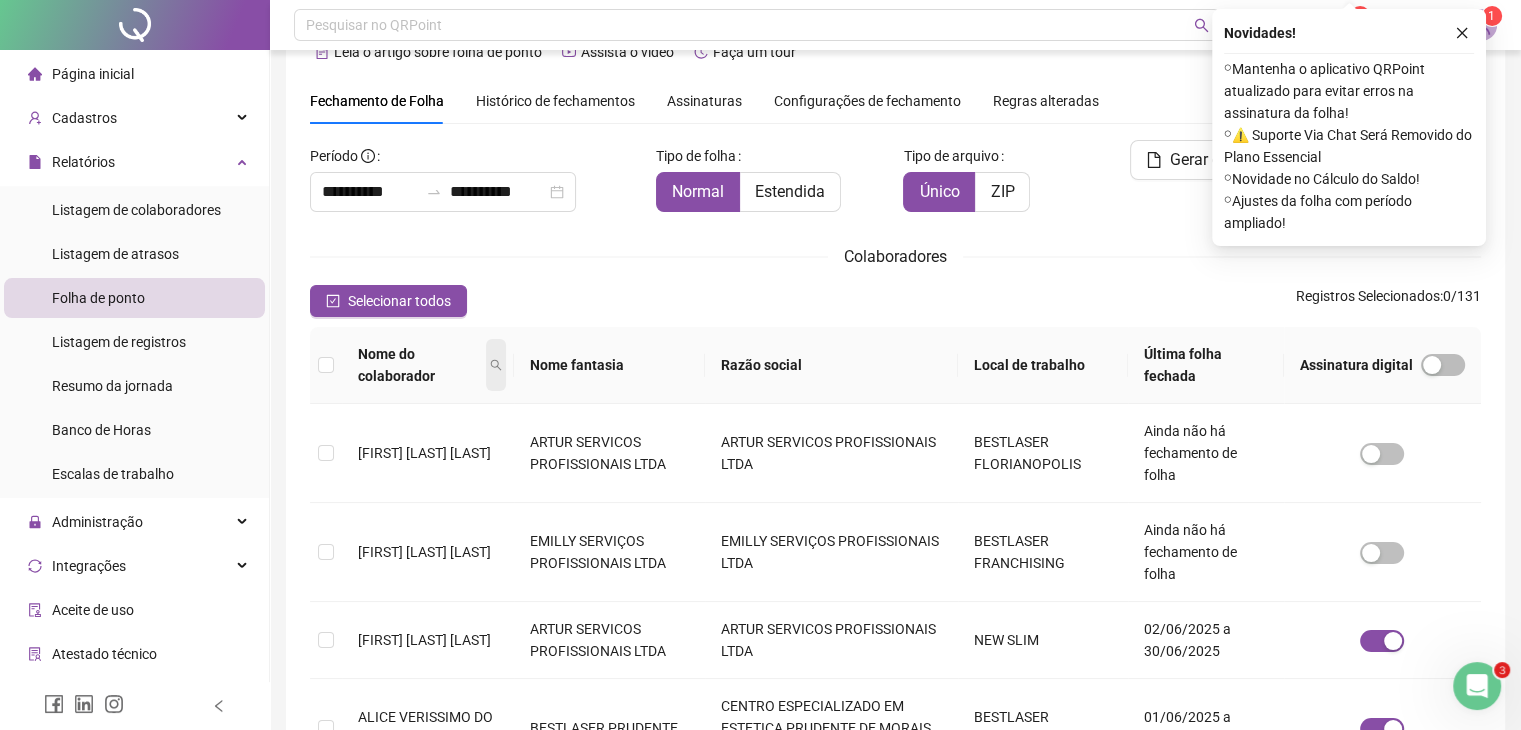 click 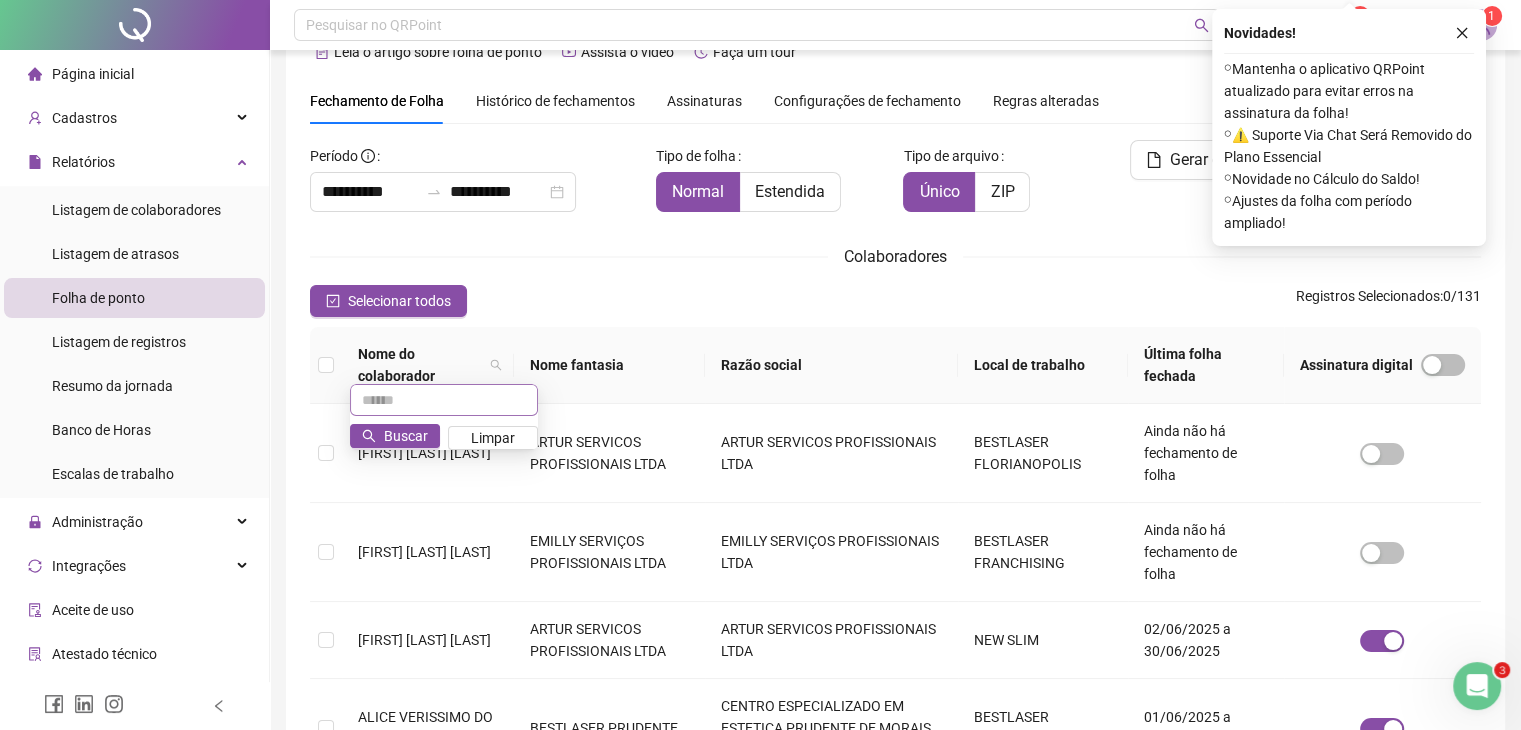 click at bounding box center (444, 400) 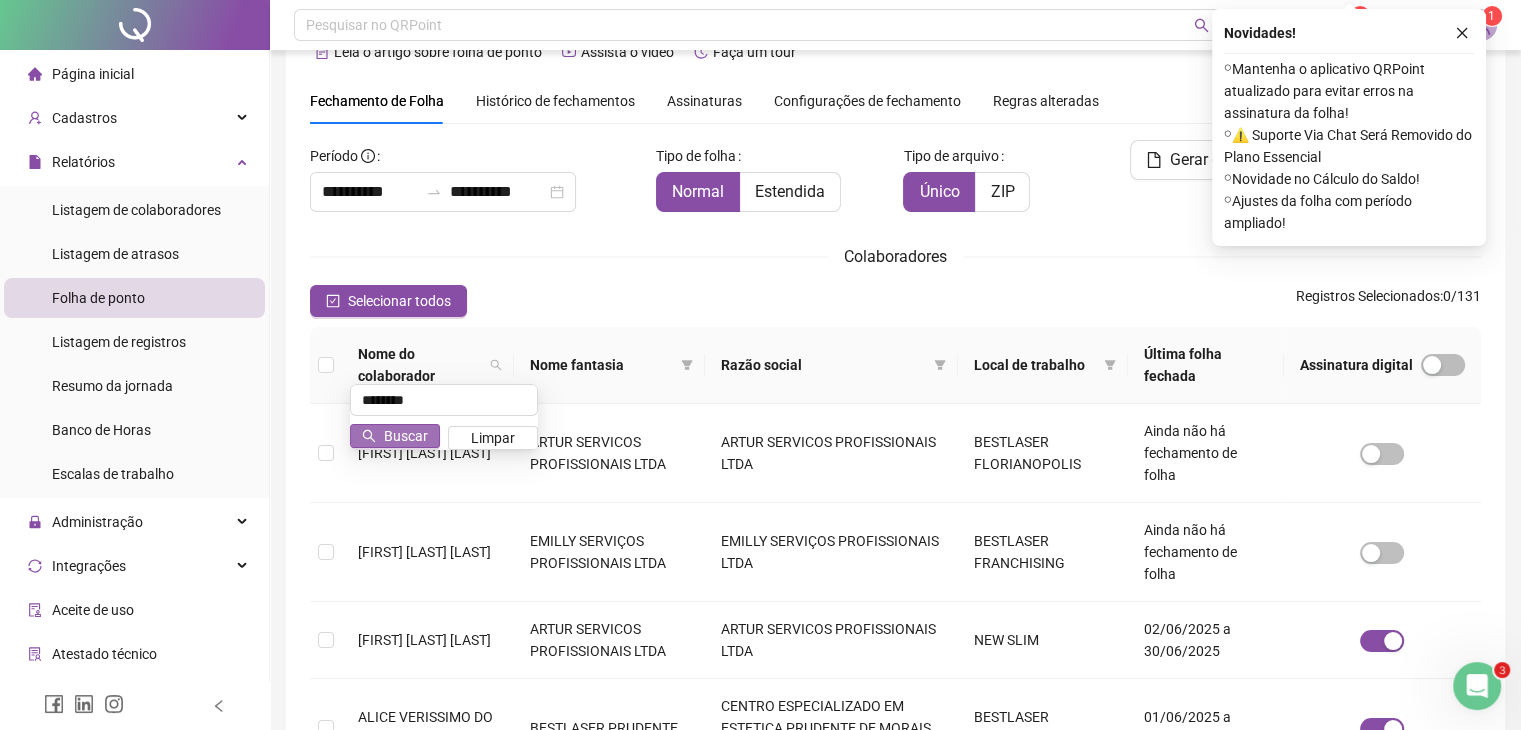 type on "********" 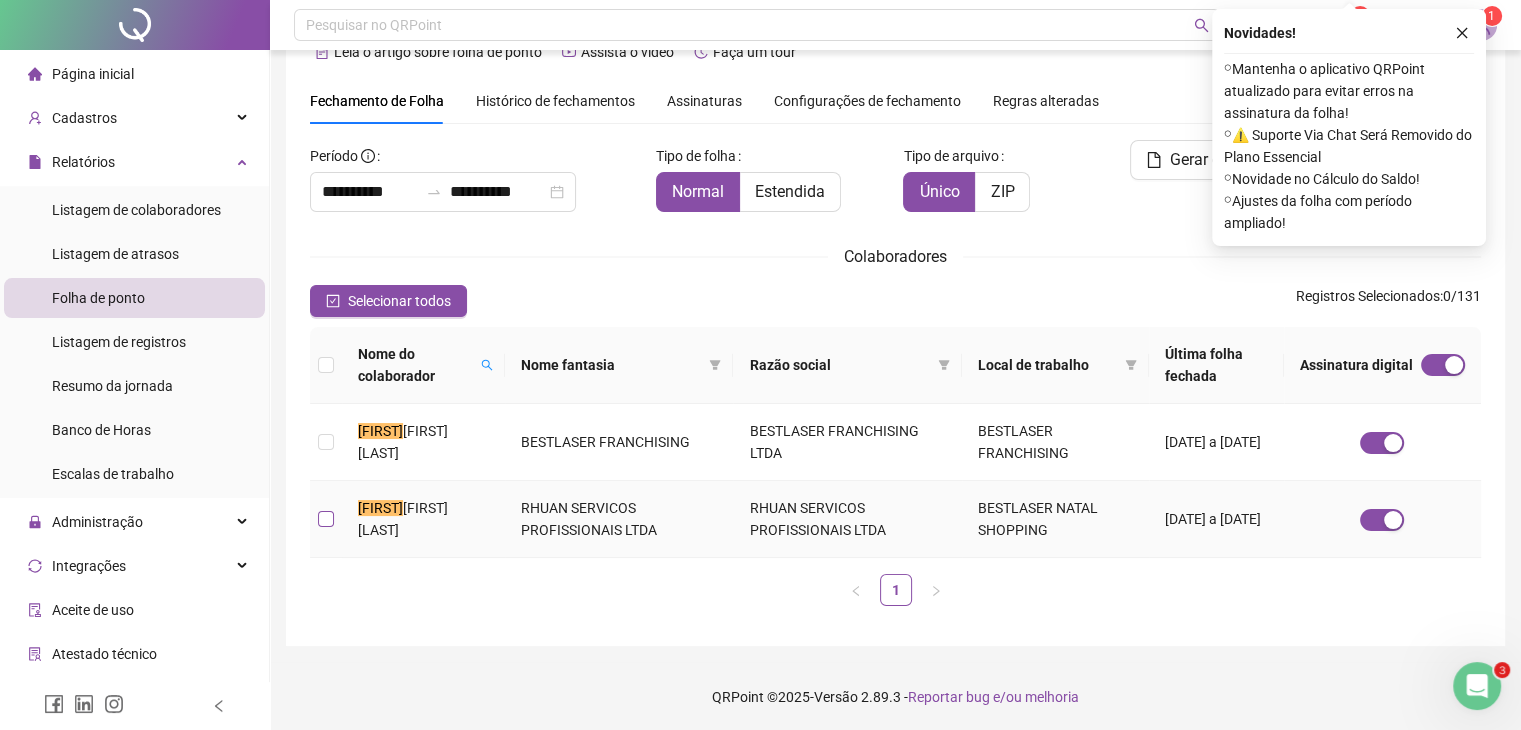 click at bounding box center (326, 519) 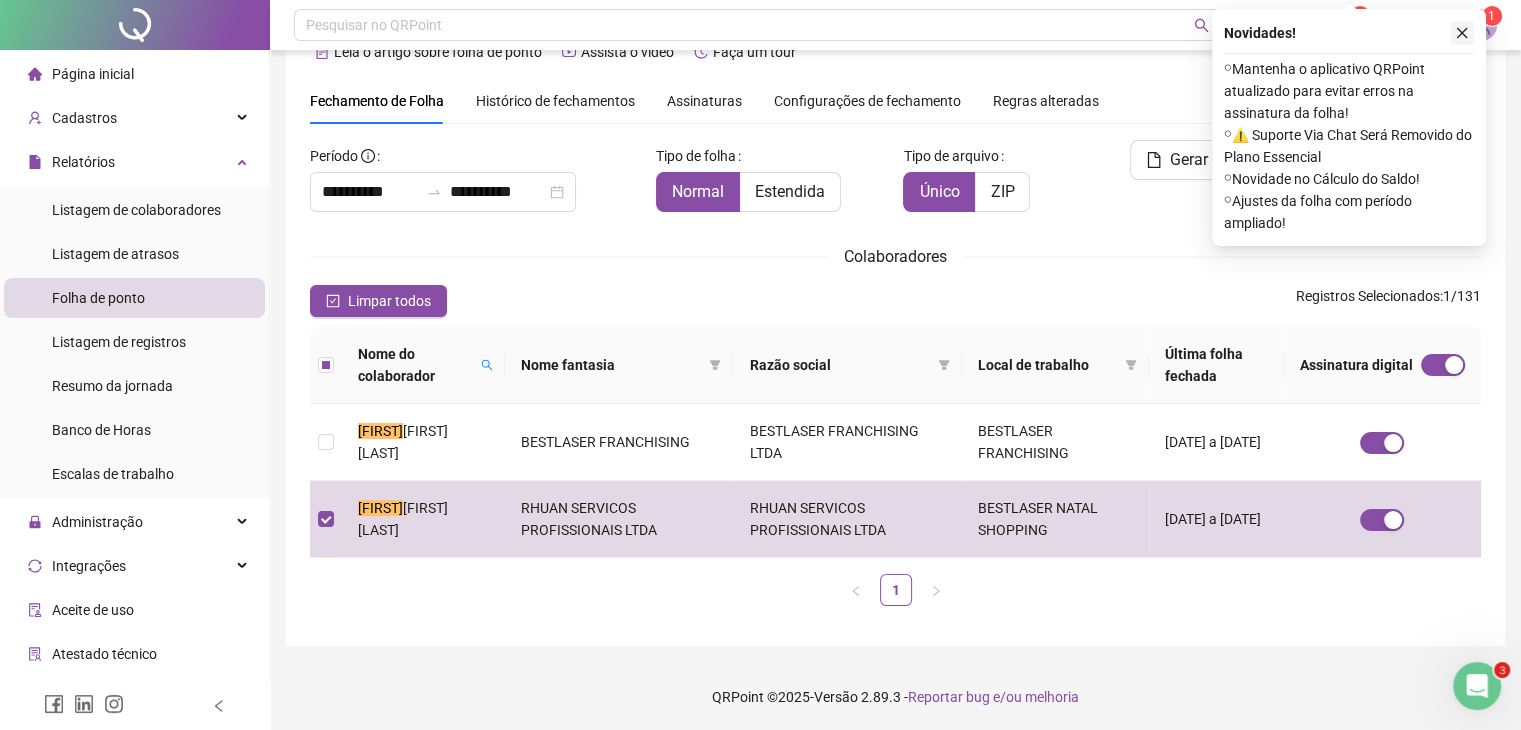 click 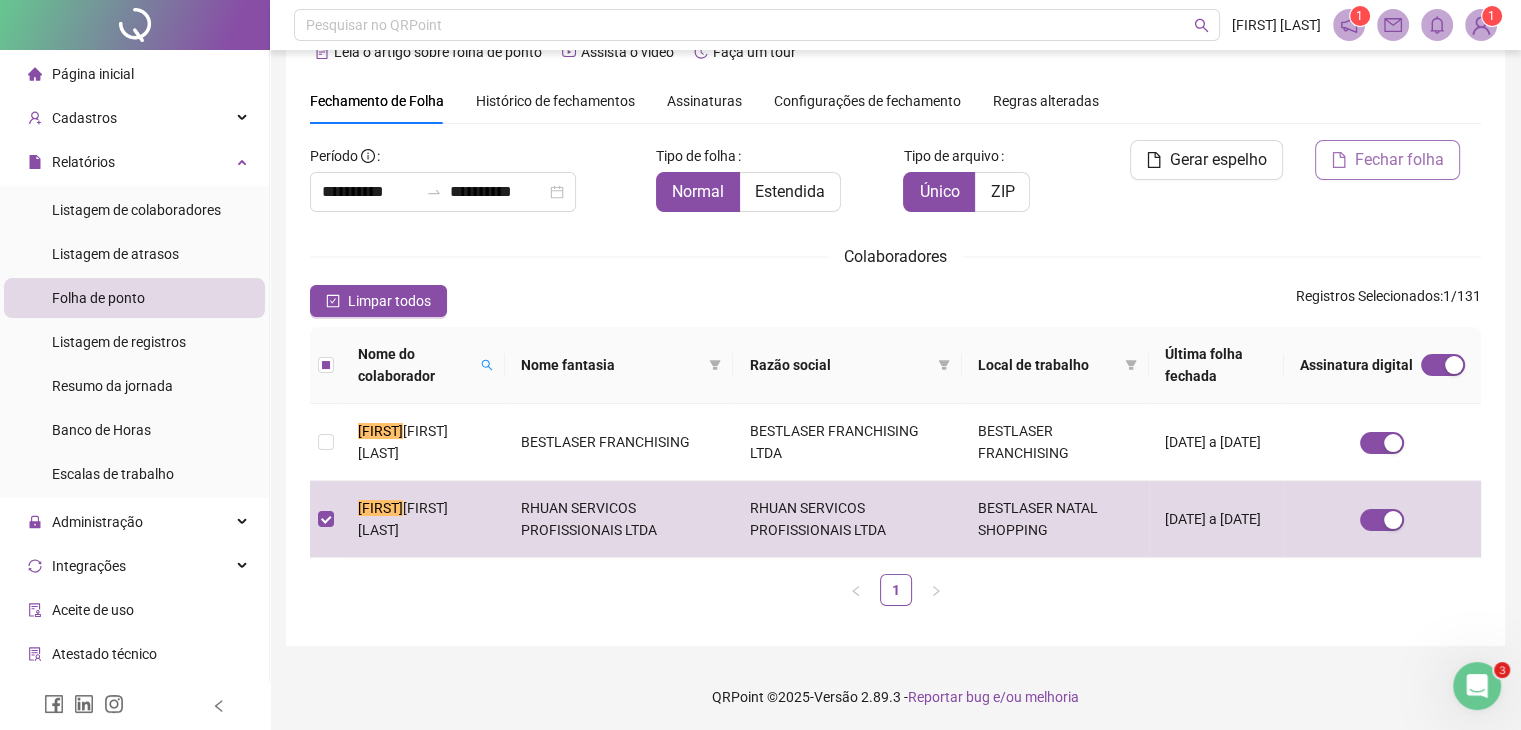 click on "Fechar folha" at bounding box center (1387, 160) 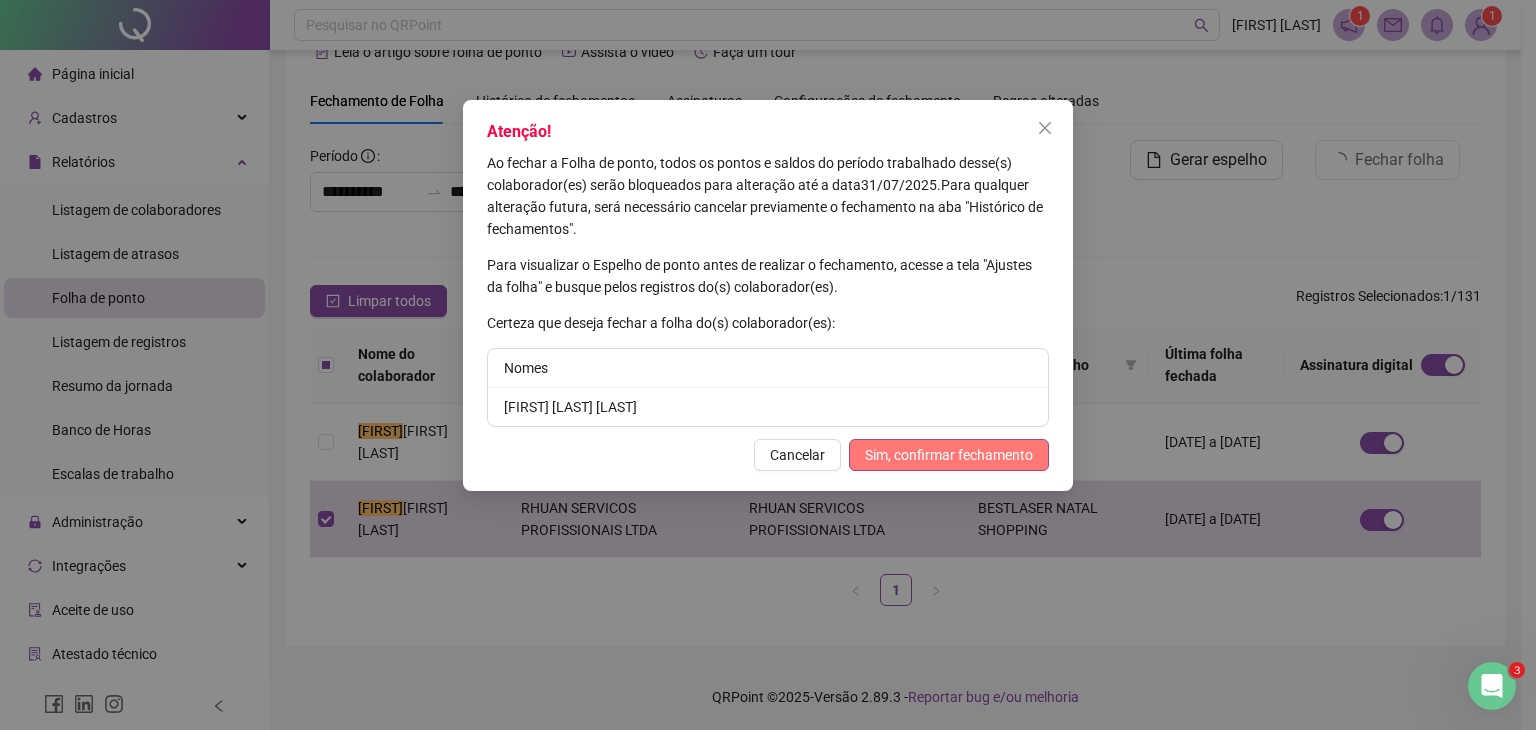 click on "Sim, confirmar fechamento" at bounding box center (949, 455) 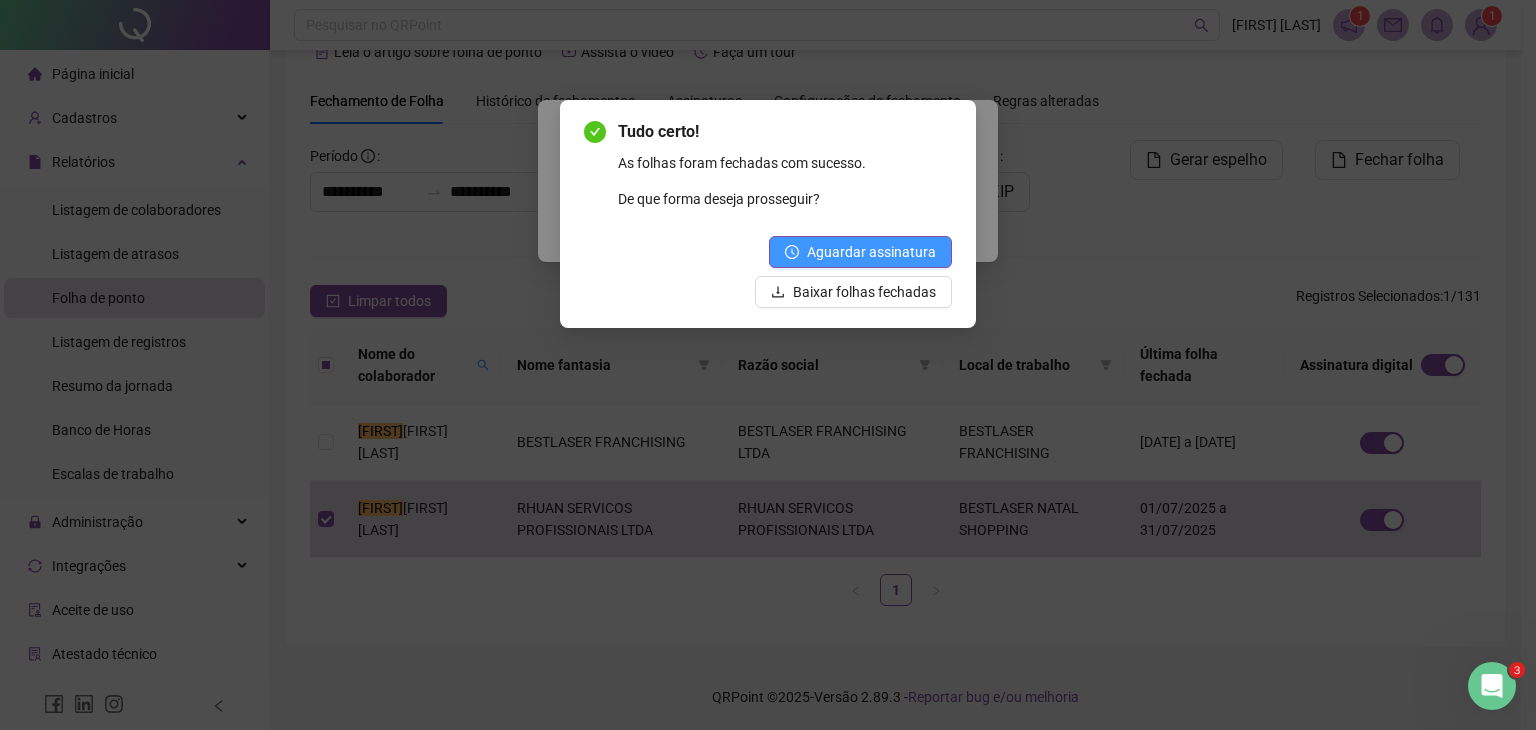 click on "Aguardar assinatura" at bounding box center (871, 252) 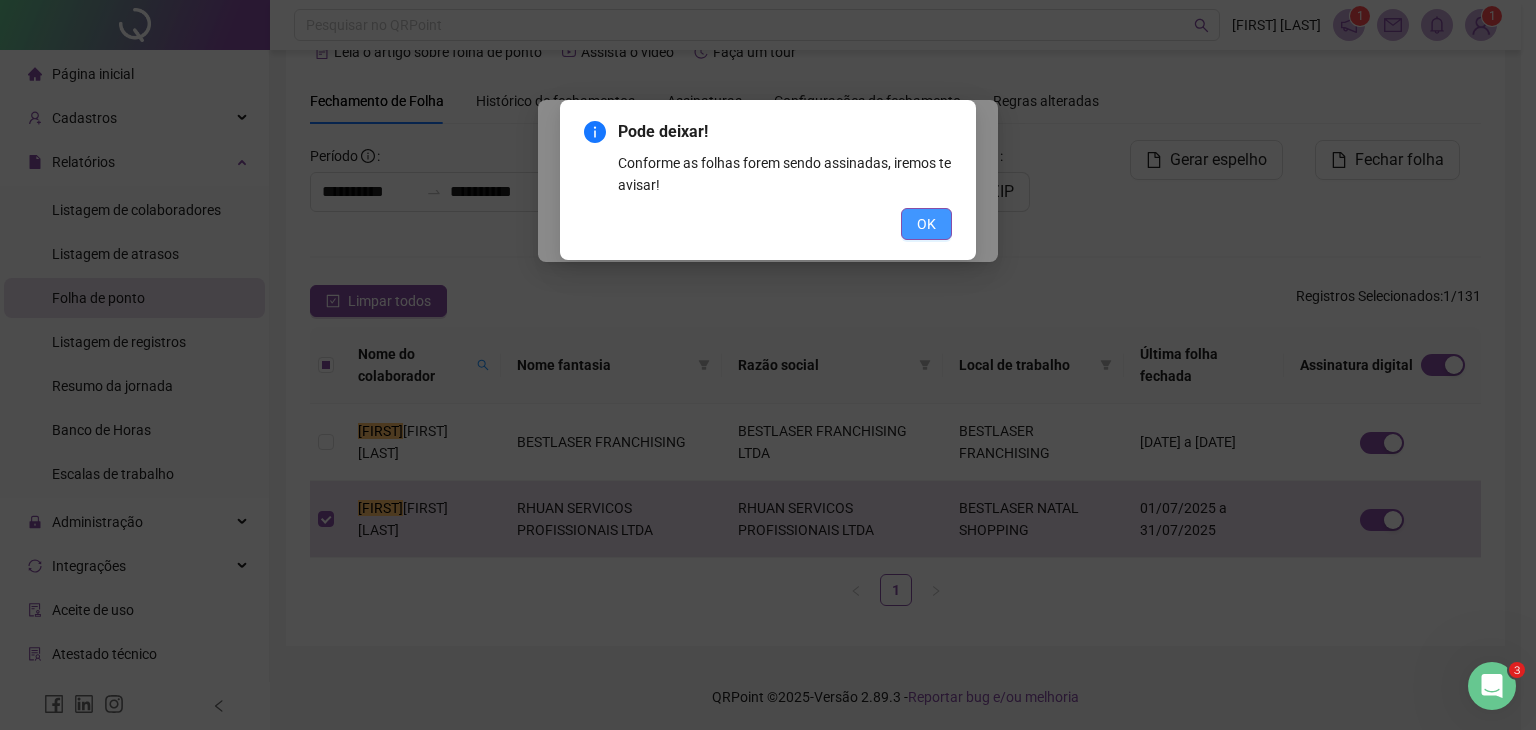 click on "OK" at bounding box center (926, 224) 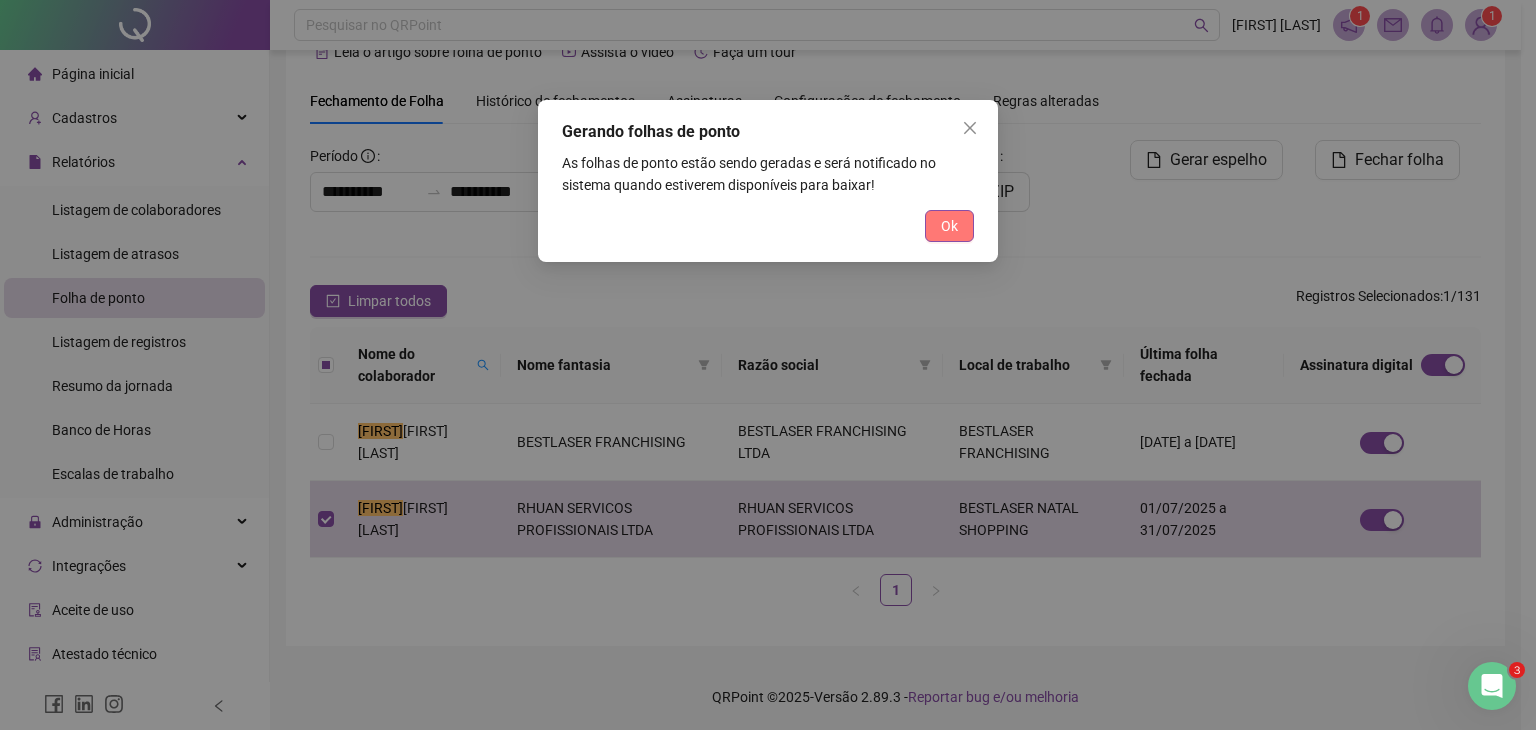 click on "Ok" at bounding box center [949, 226] 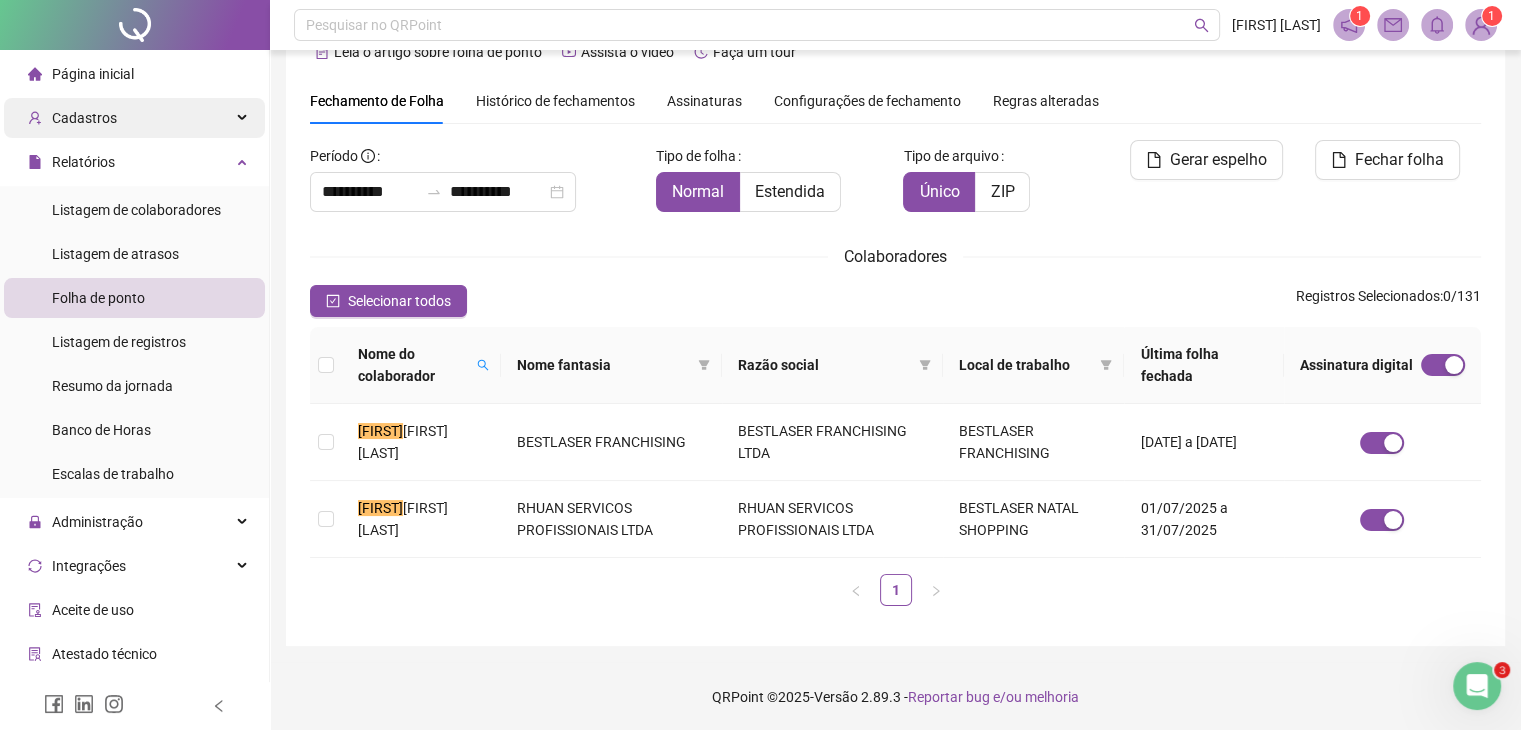 click on "Cadastros" at bounding box center [84, 118] 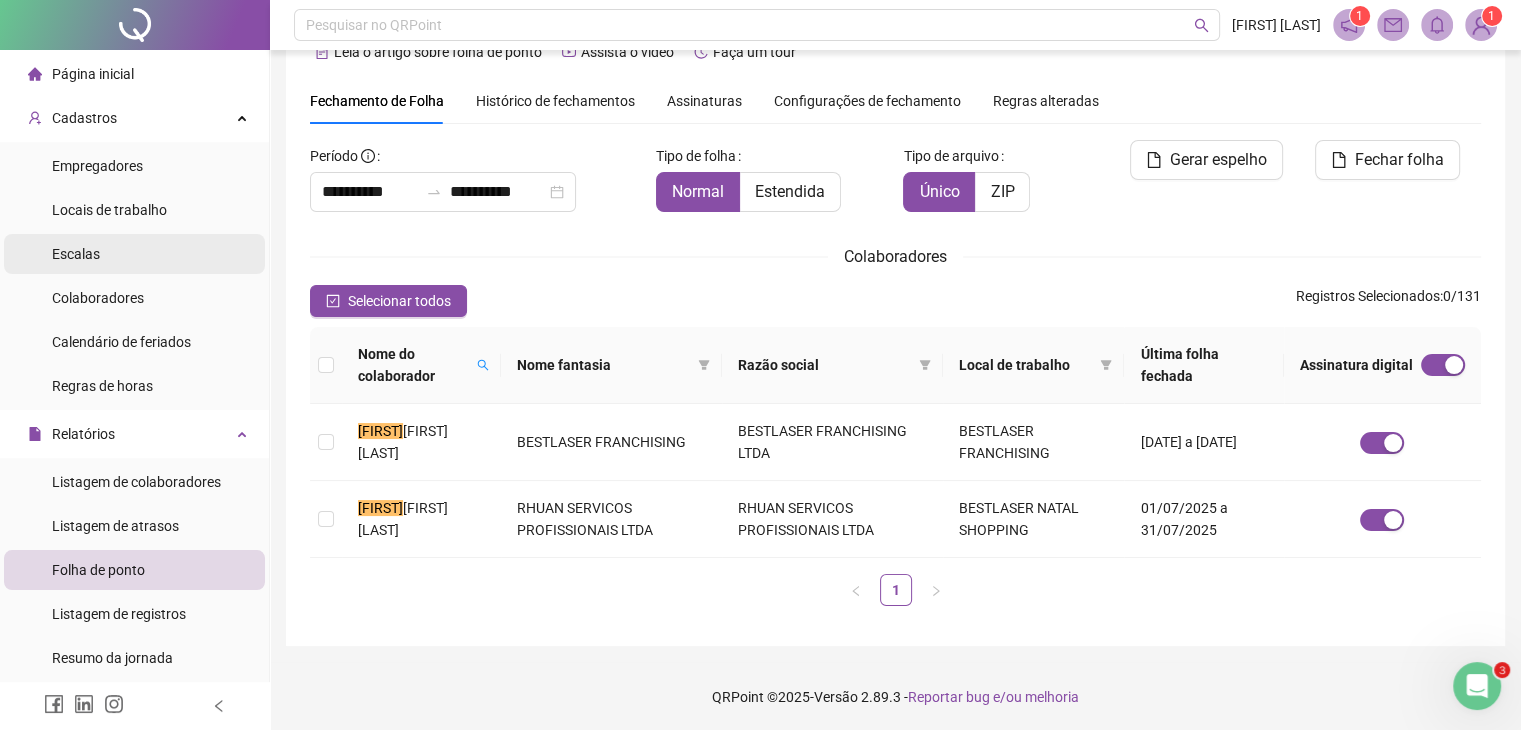 click on "Escalas" at bounding box center (76, 254) 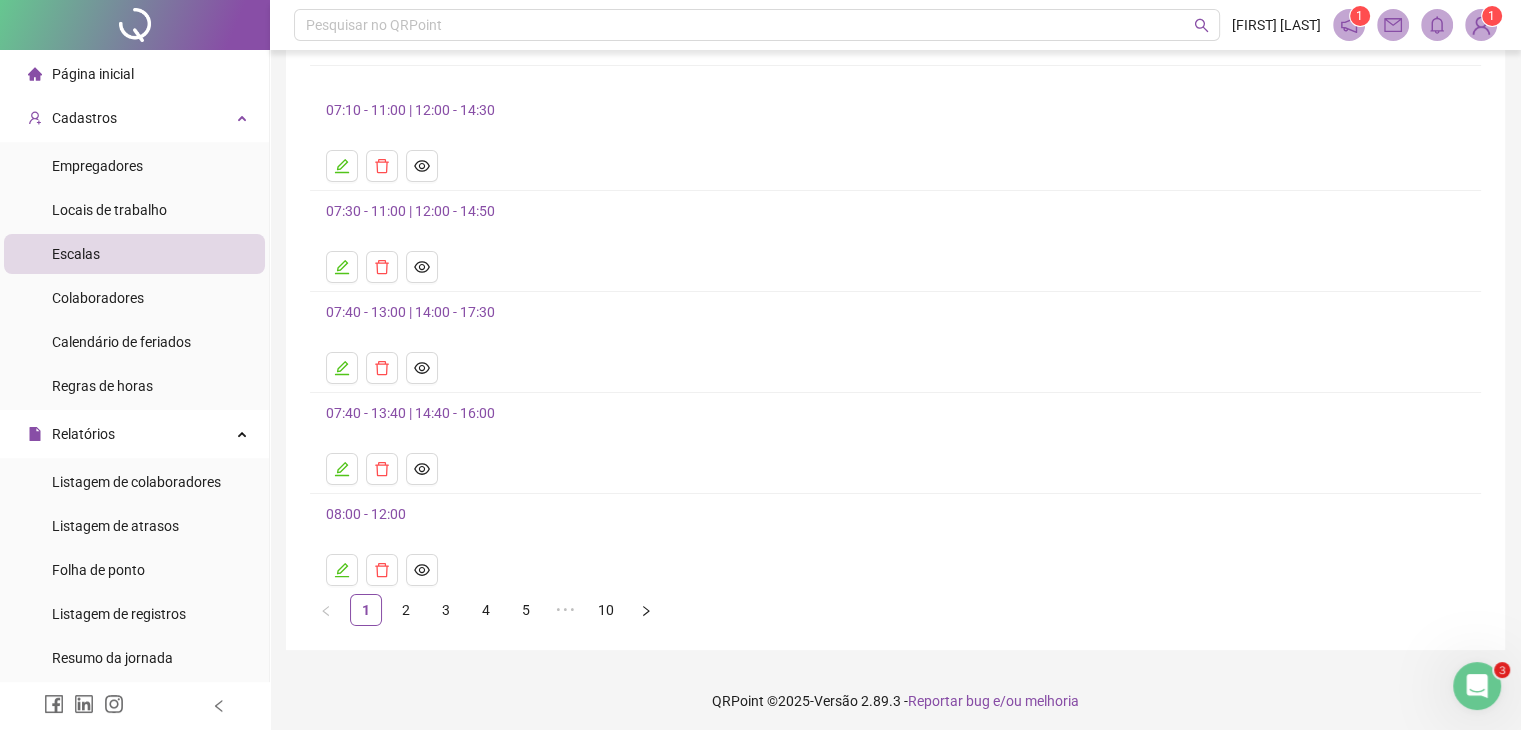 scroll, scrollTop: 126, scrollLeft: 0, axis: vertical 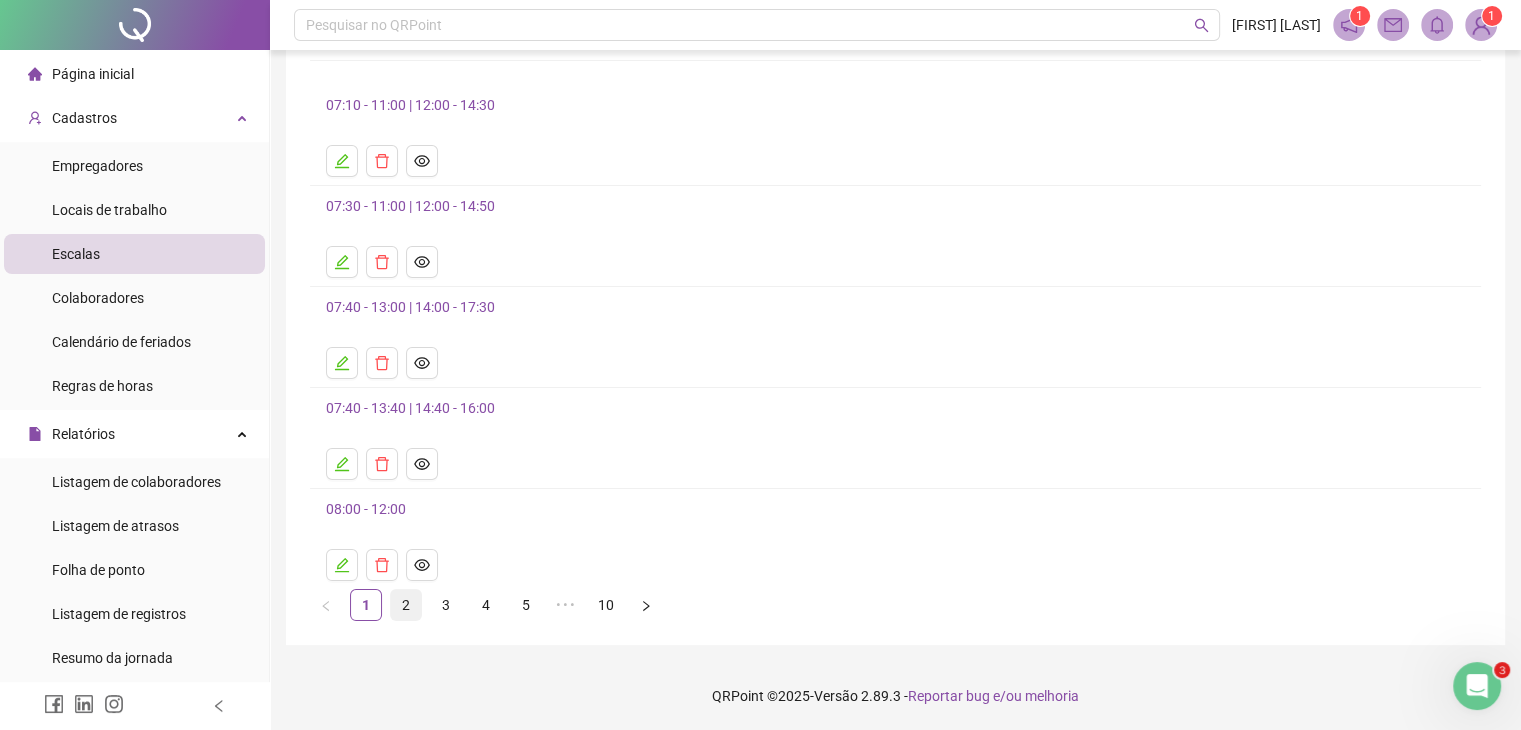 click on "2" at bounding box center [406, 605] 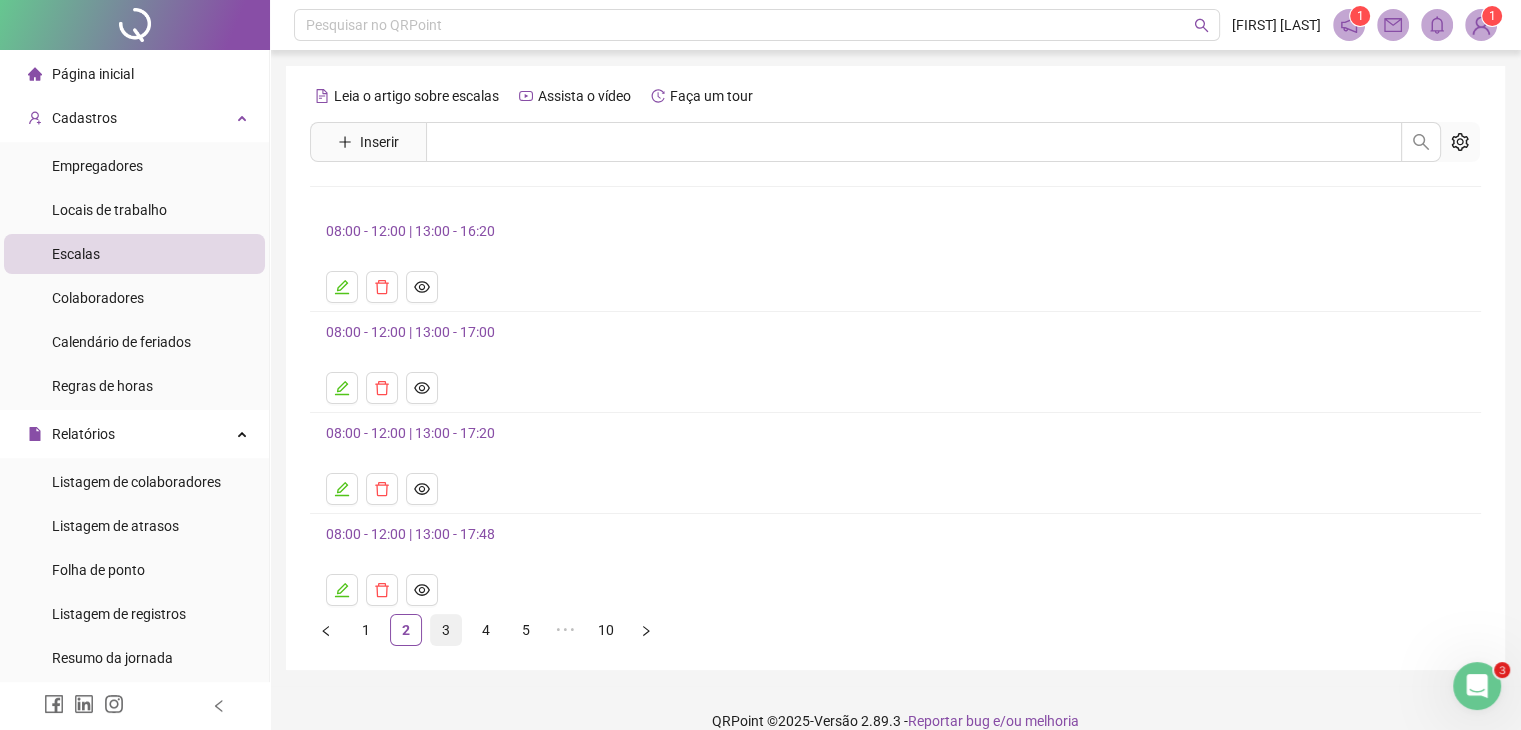 click on "3" at bounding box center [446, 630] 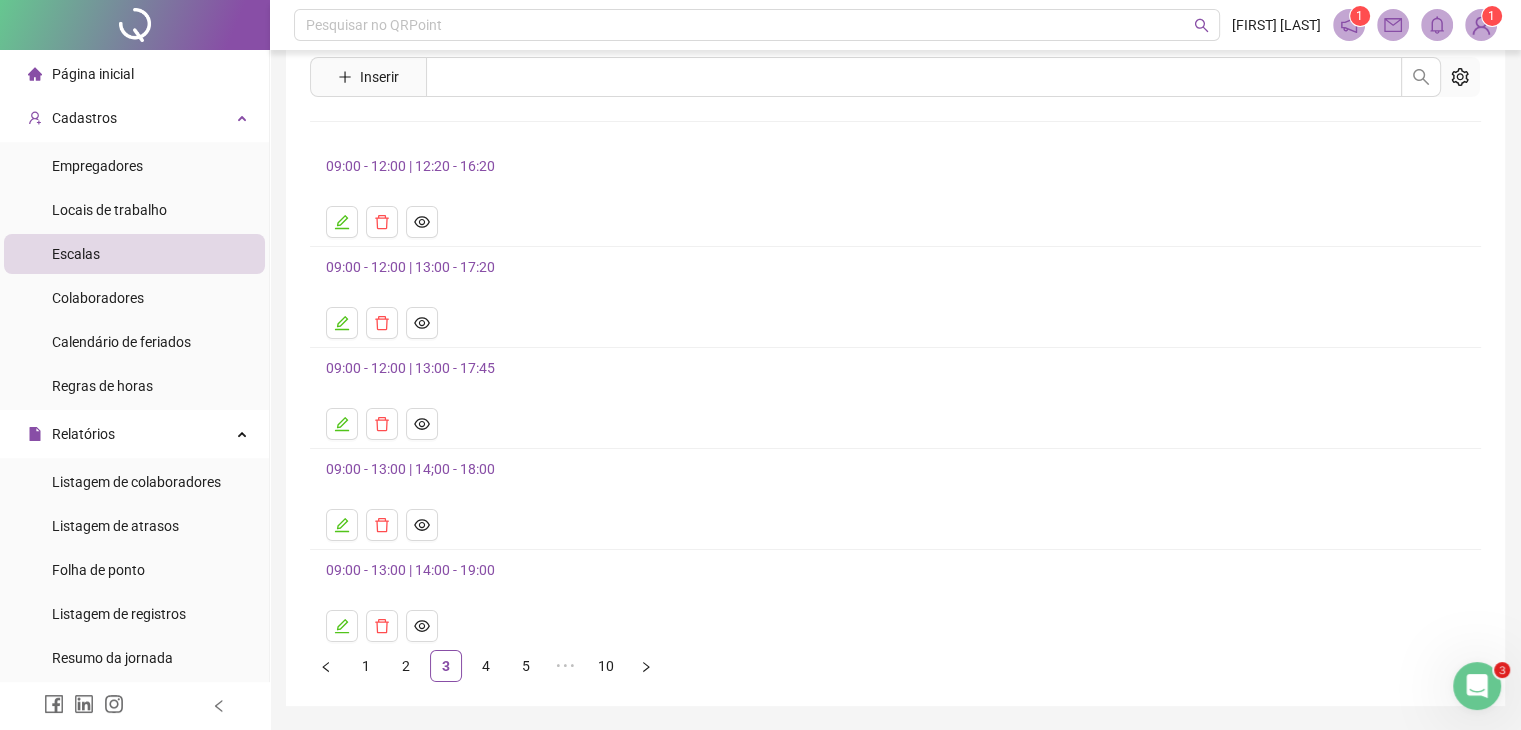 scroll, scrollTop: 126, scrollLeft: 0, axis: vertical 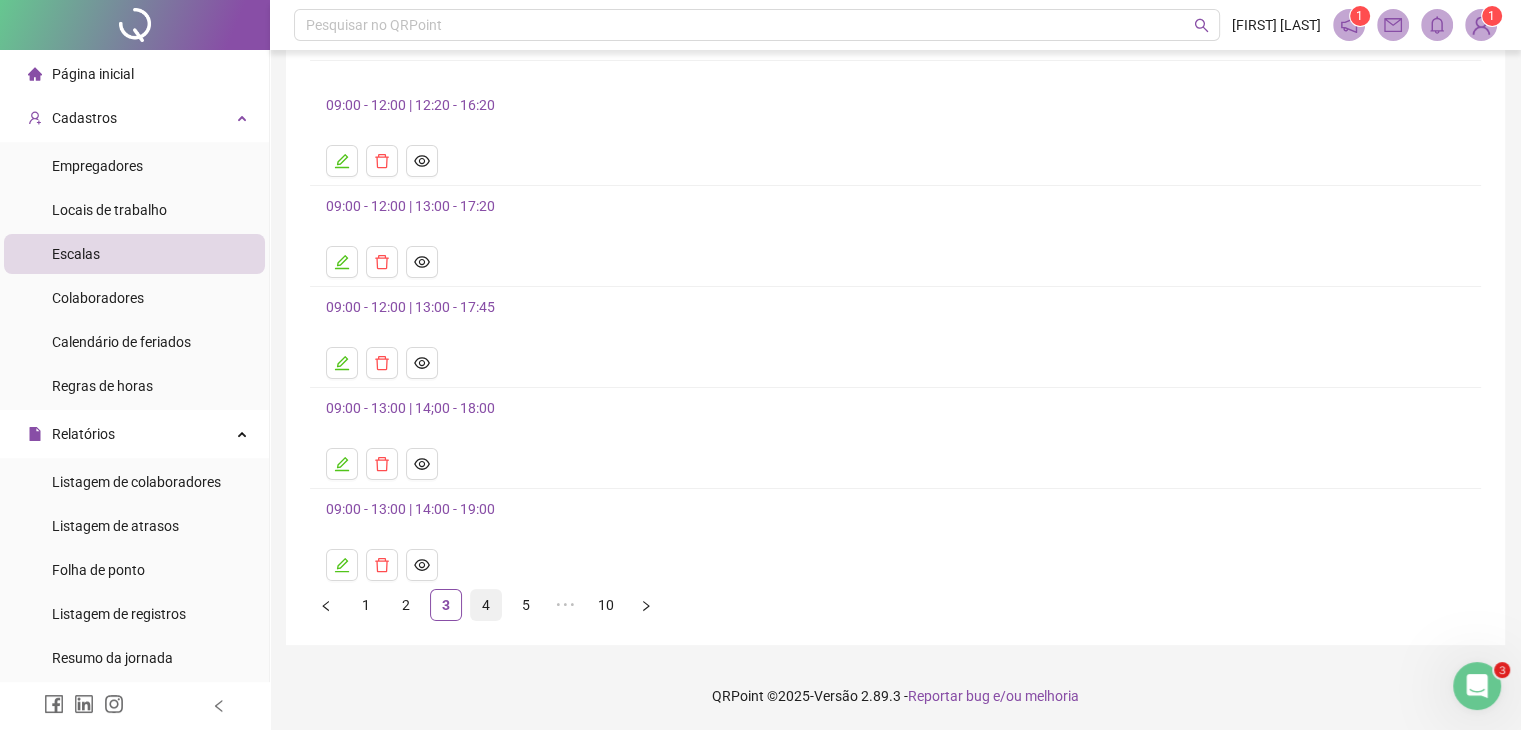 click on "4" at bounding box center (486, 605) 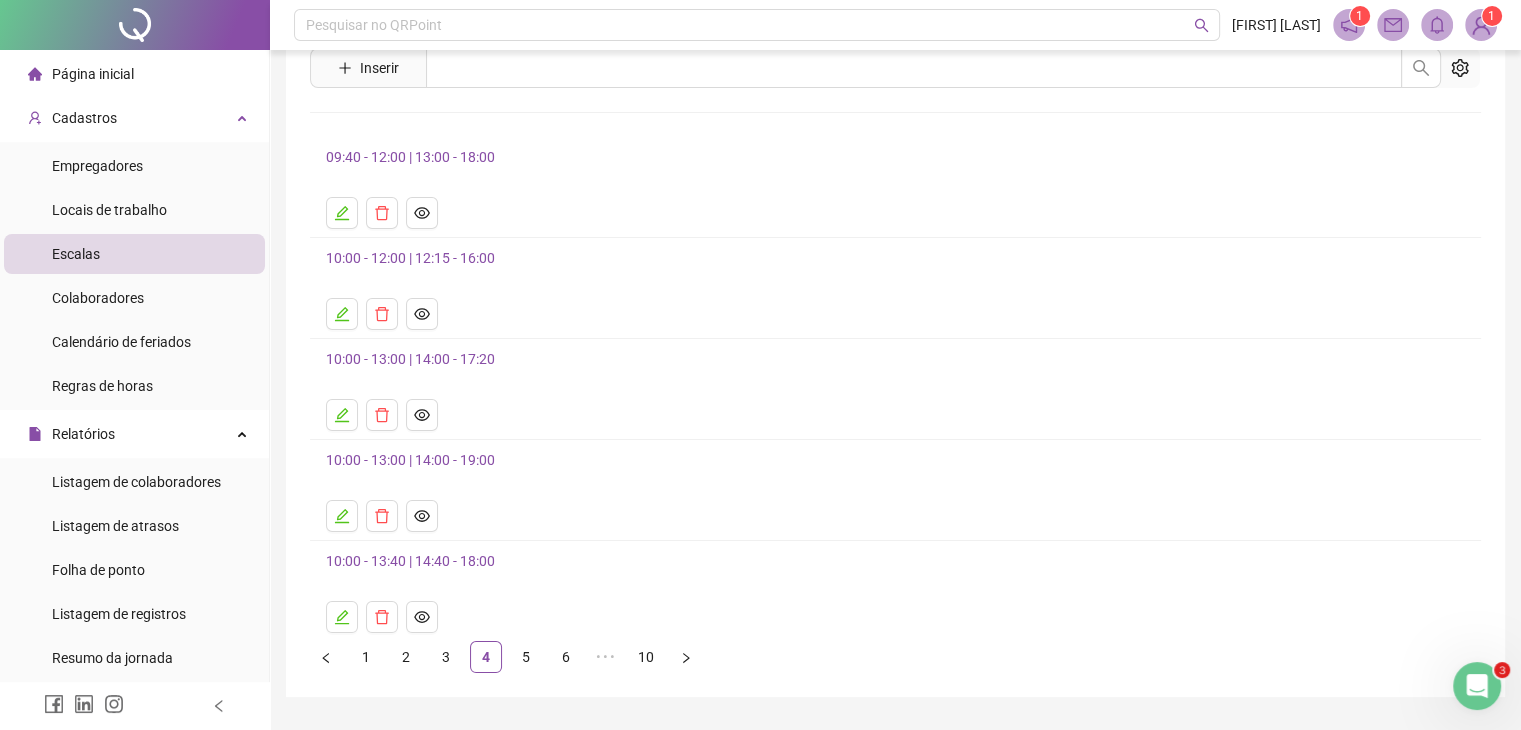scroll, scrollTop: 126, scrollLeft: 0, axis: vertical 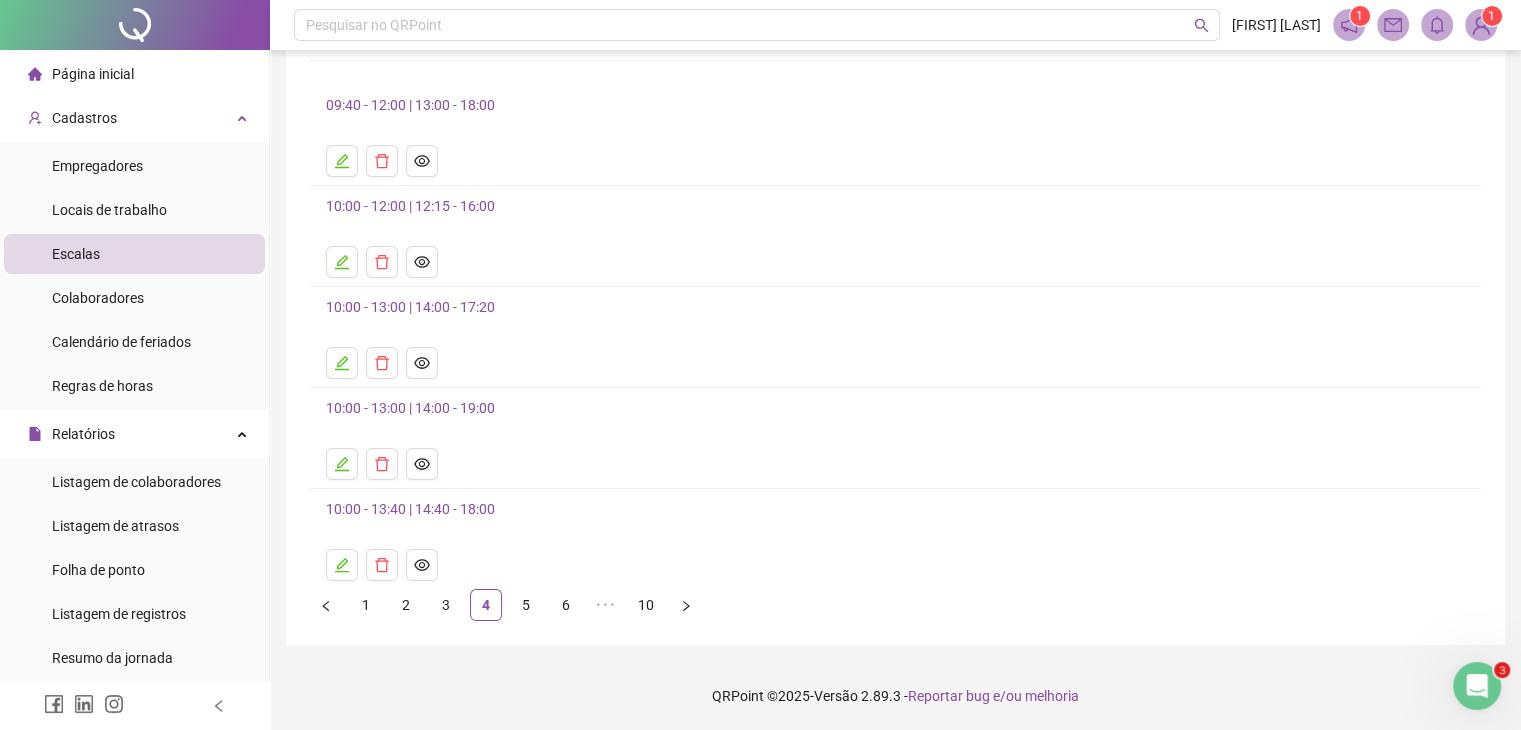 click on "5" at bounding box center [526, 605] 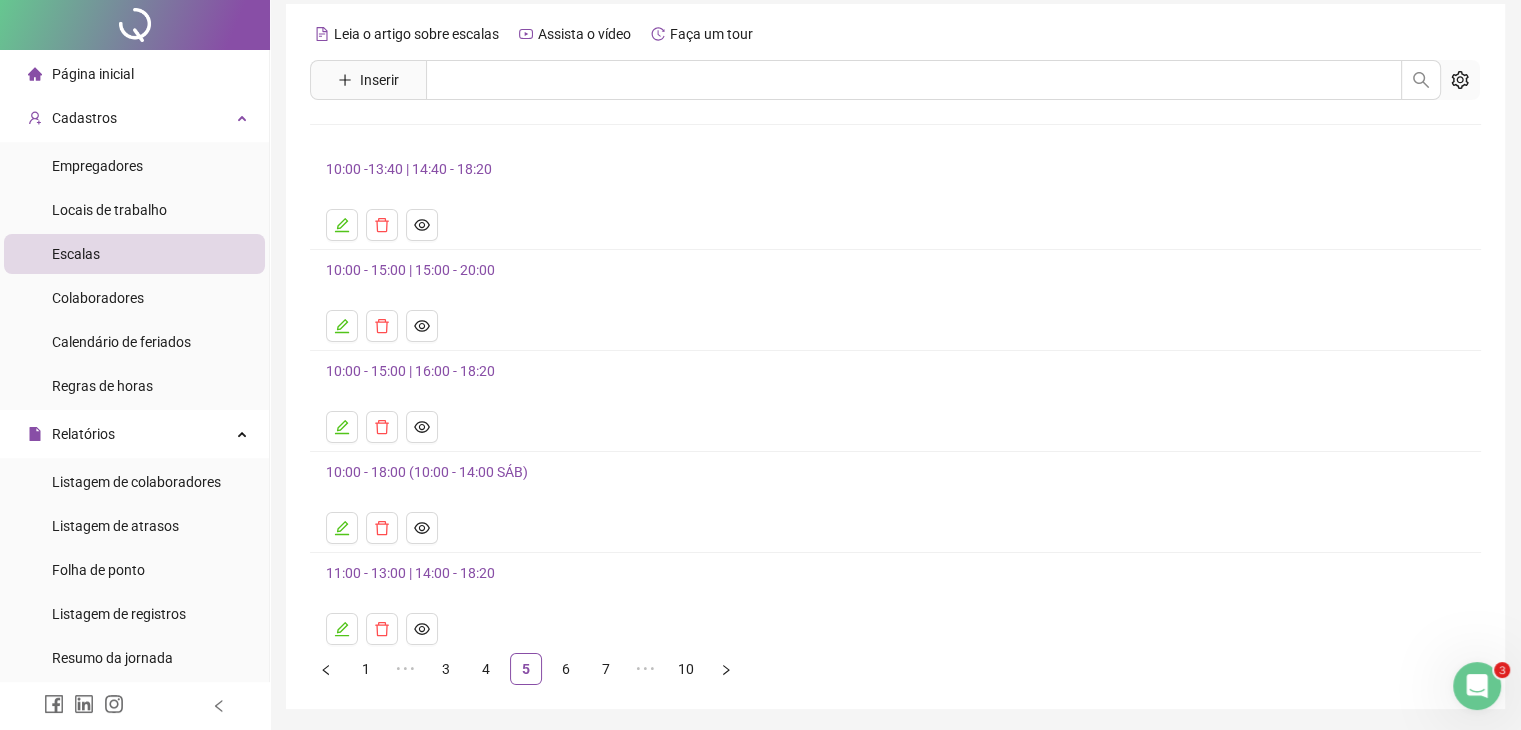 scroll, scrollTop: 126, scrollLeft: 0, axis: vertical 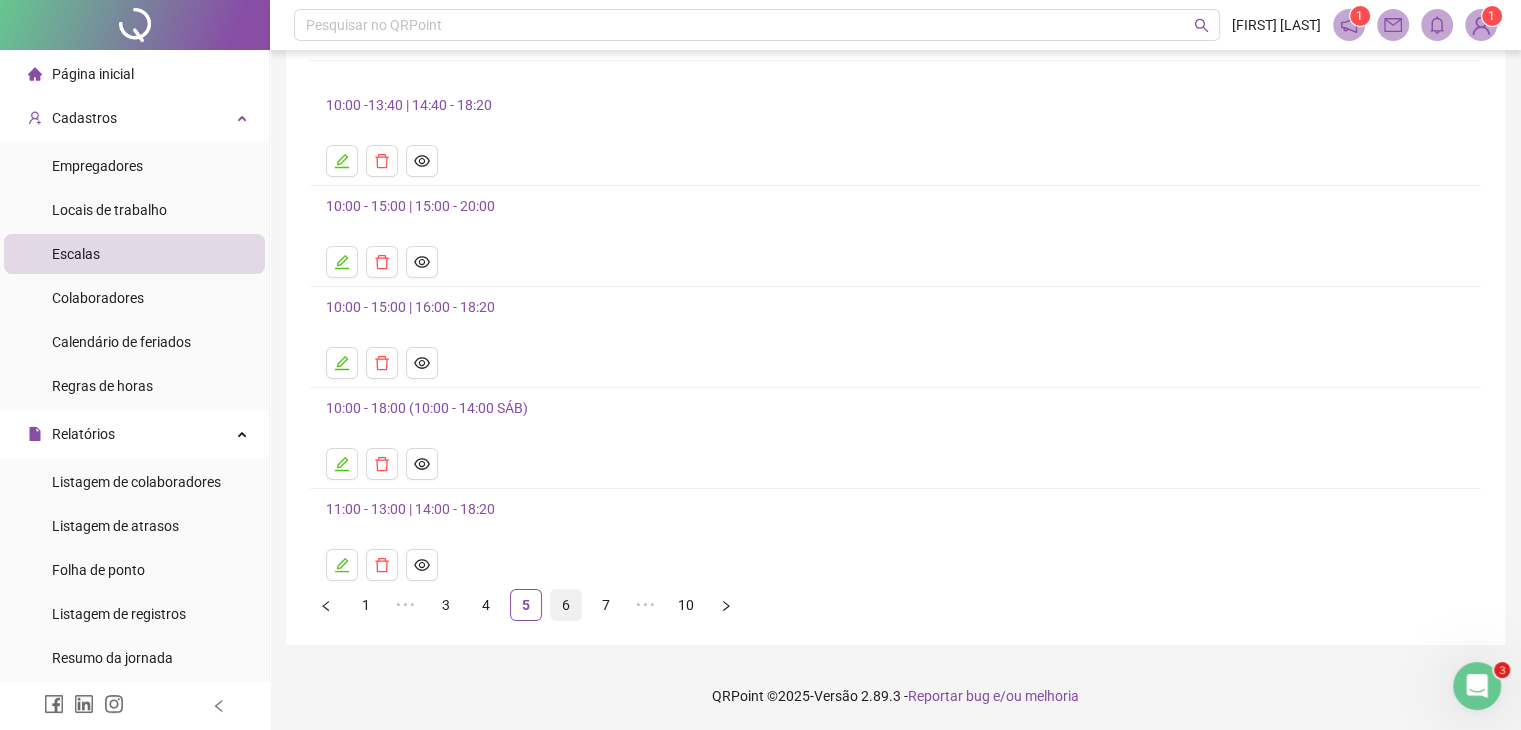 click on "6" at bounding box center (566, 605) 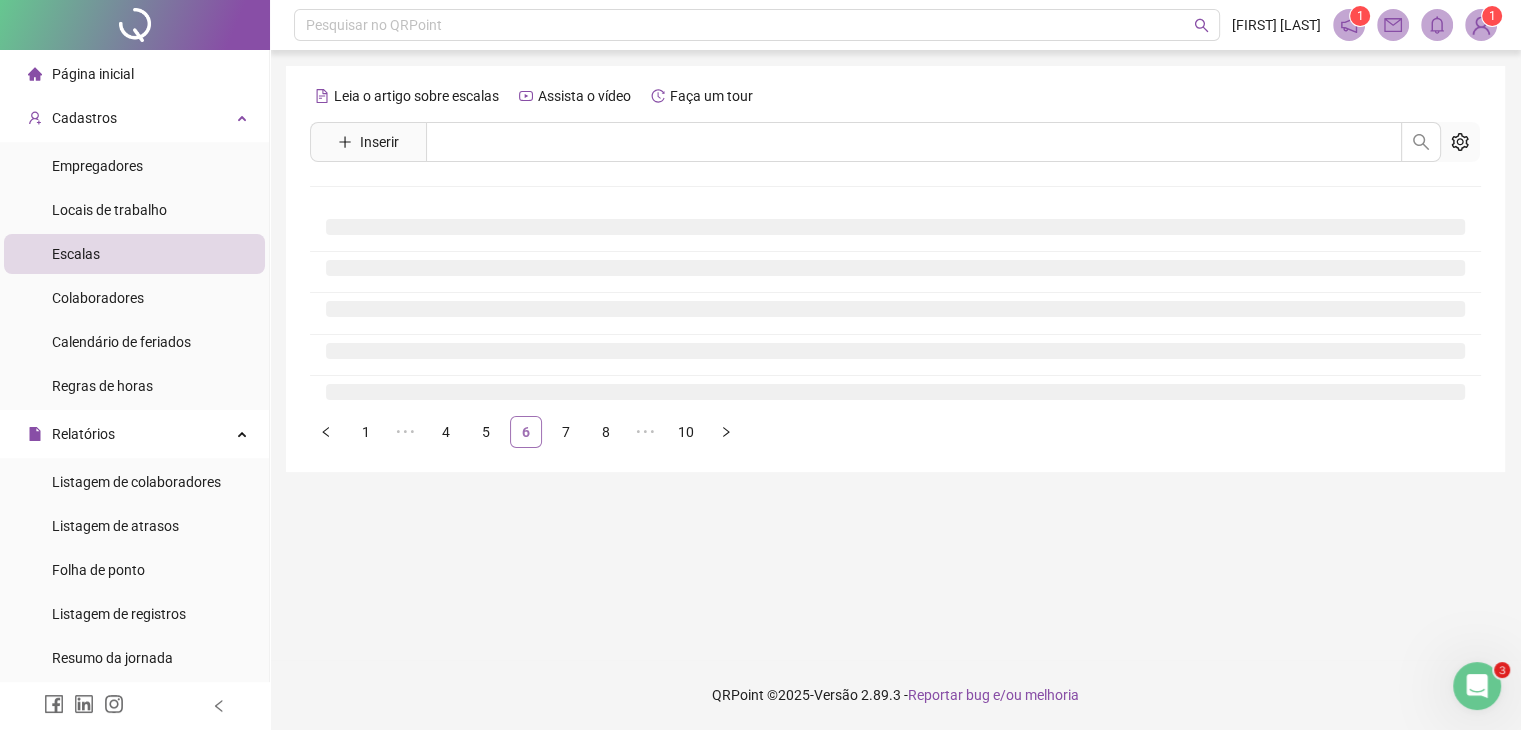 scroll, scrollTop: 0, scrollLeft: 0, axis: both 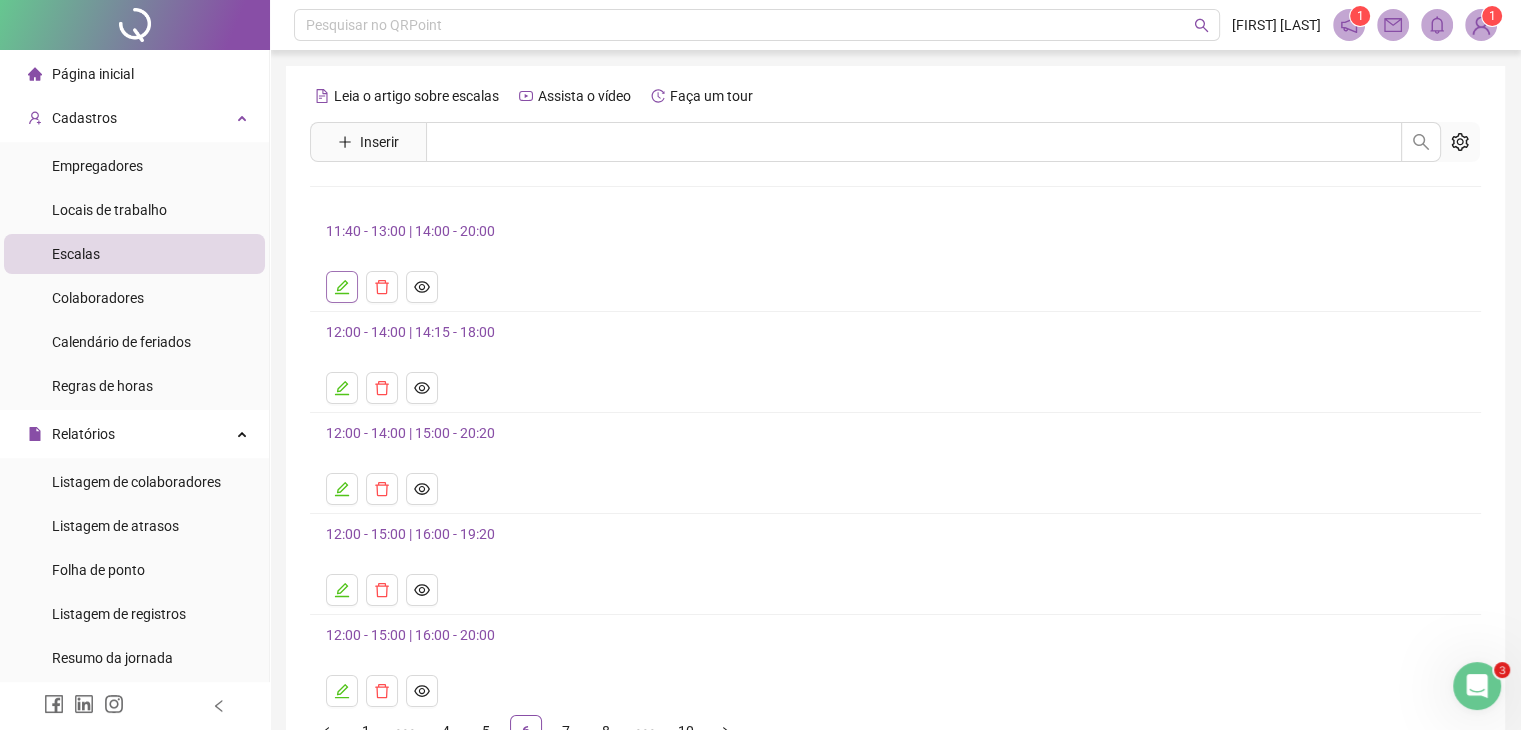 click 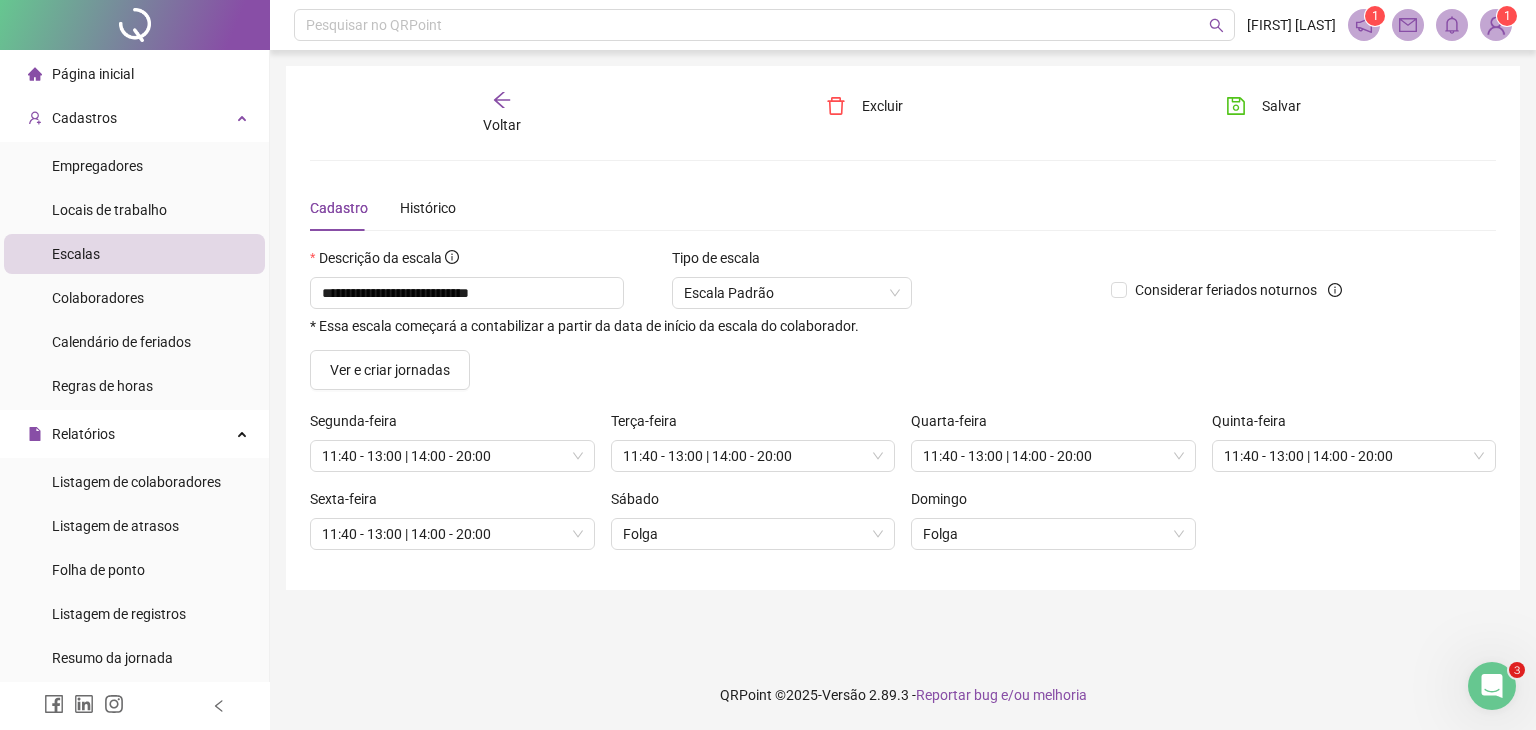 click 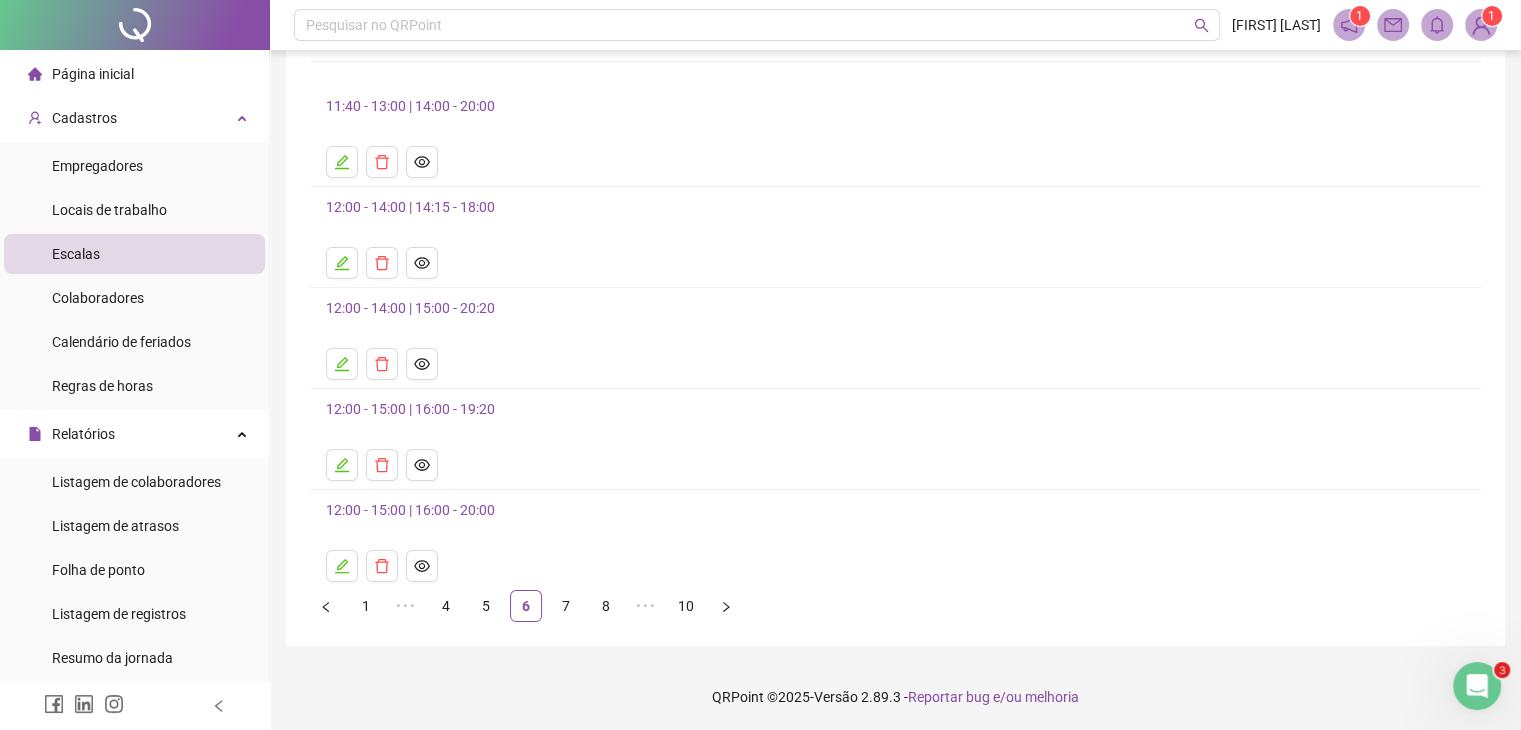 scroll, scrollTop: 126, scrollLeft: 0, axis: vertical 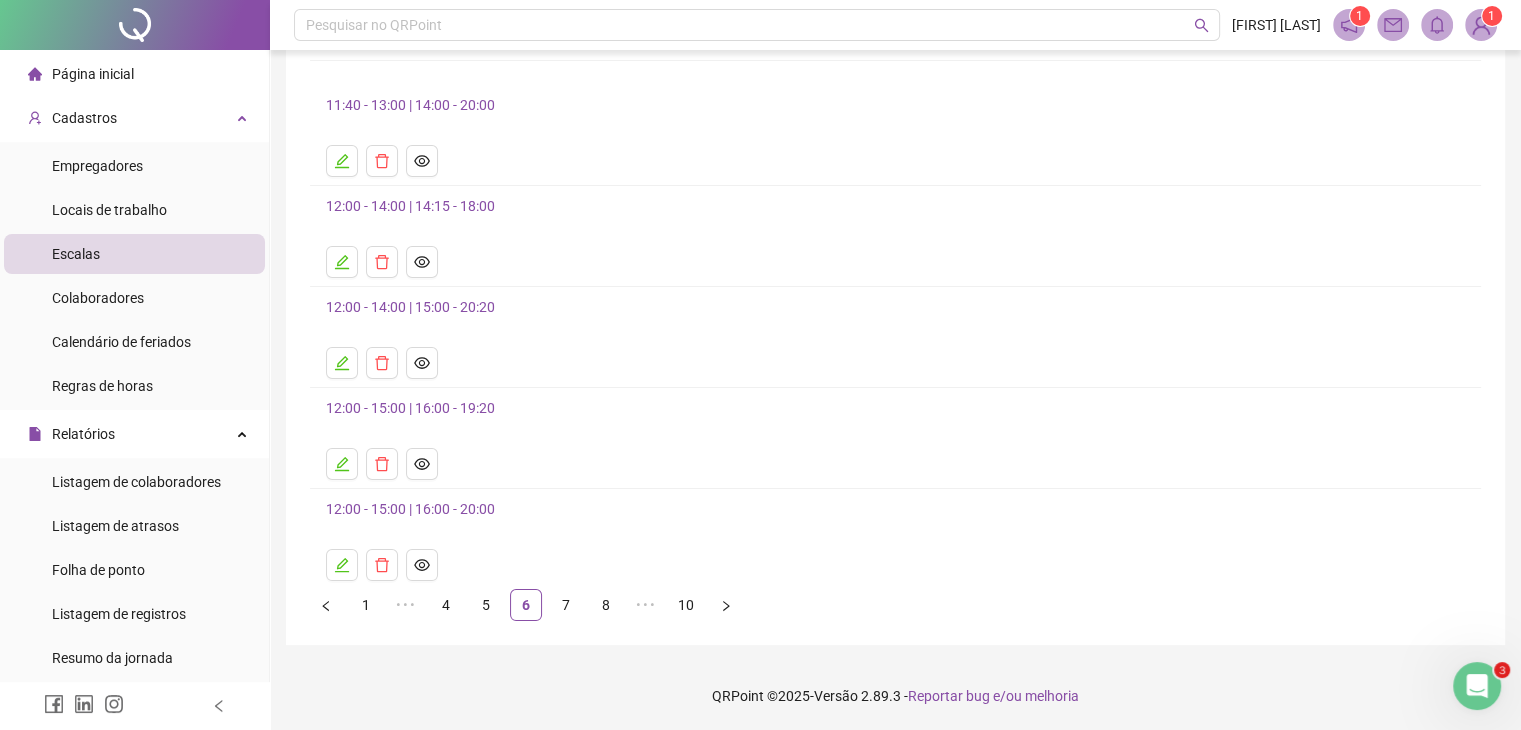 click on "7" at bounding box center (566, 605) 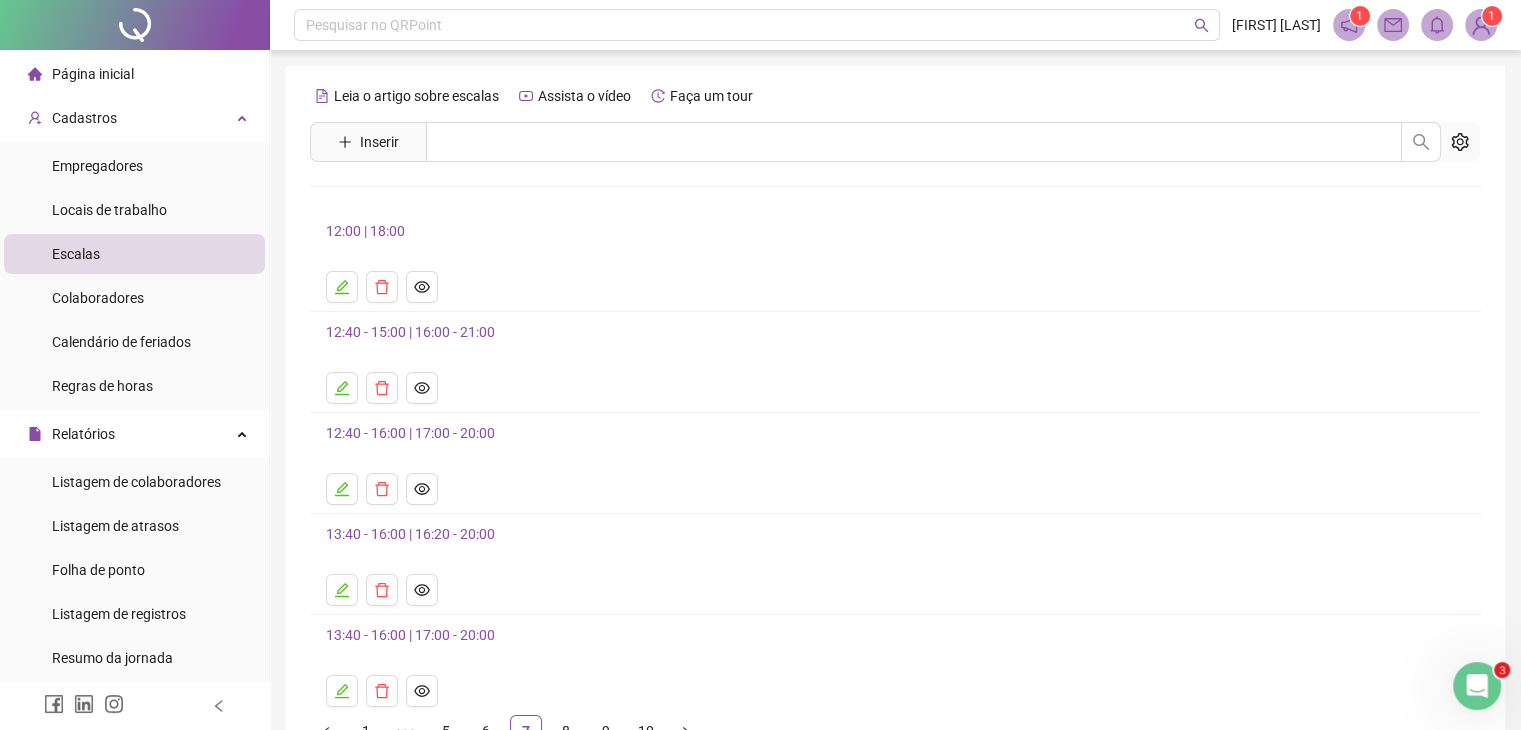 scroll, scrollTop: 126, scrollLeft: 0, axis: vertical 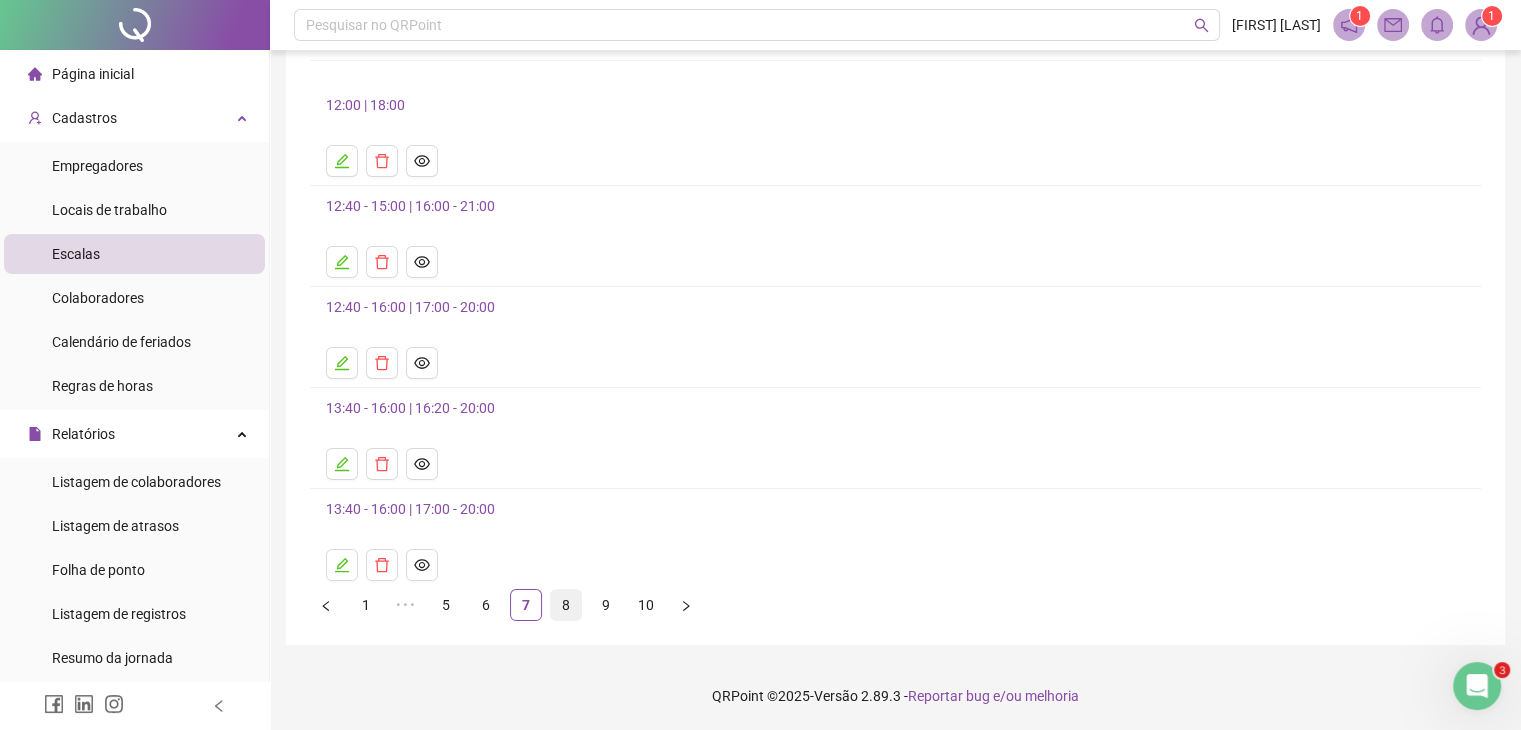 click on "8" at bounding box center (566, 605) 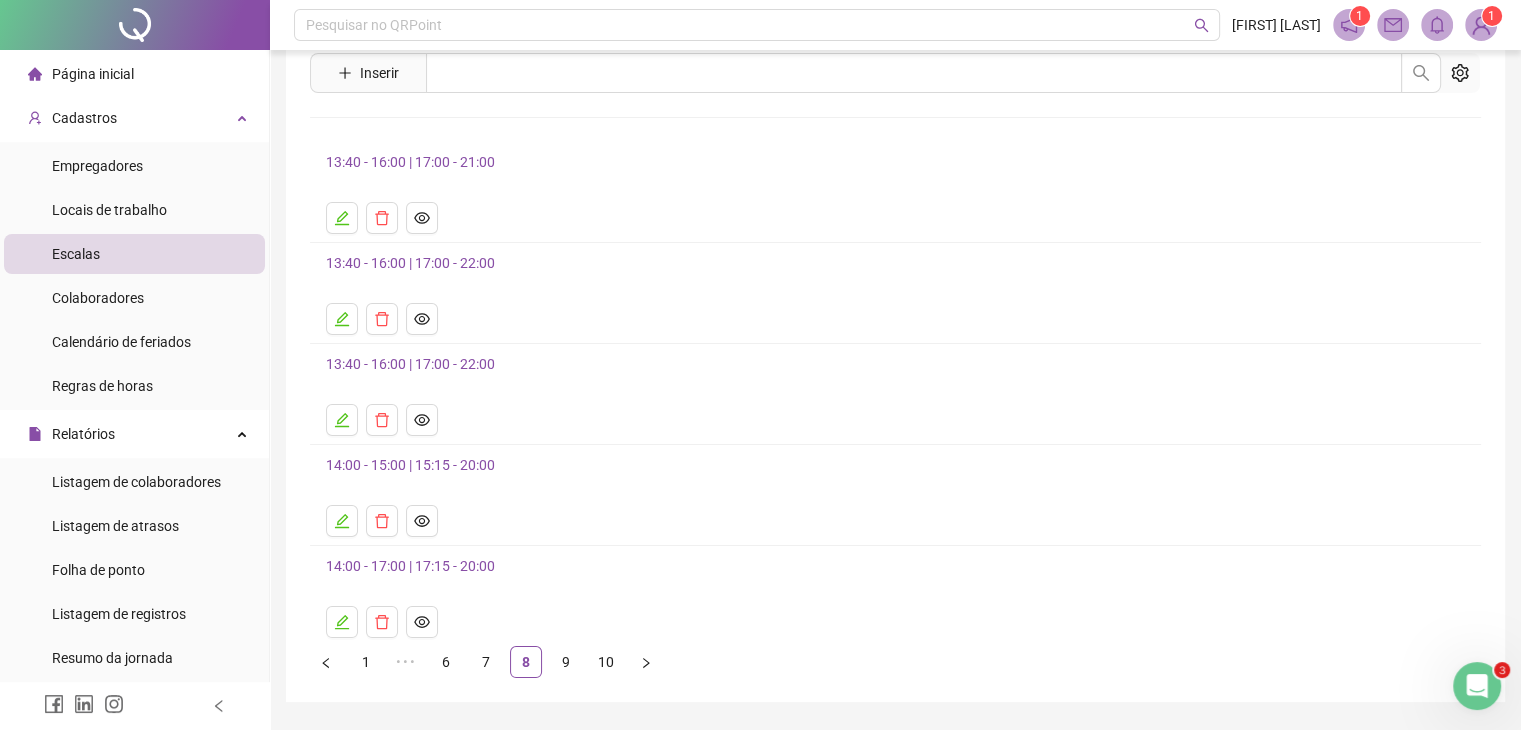 scroll, scrollTop: 126, scrollLeft: 0, axis: vertical 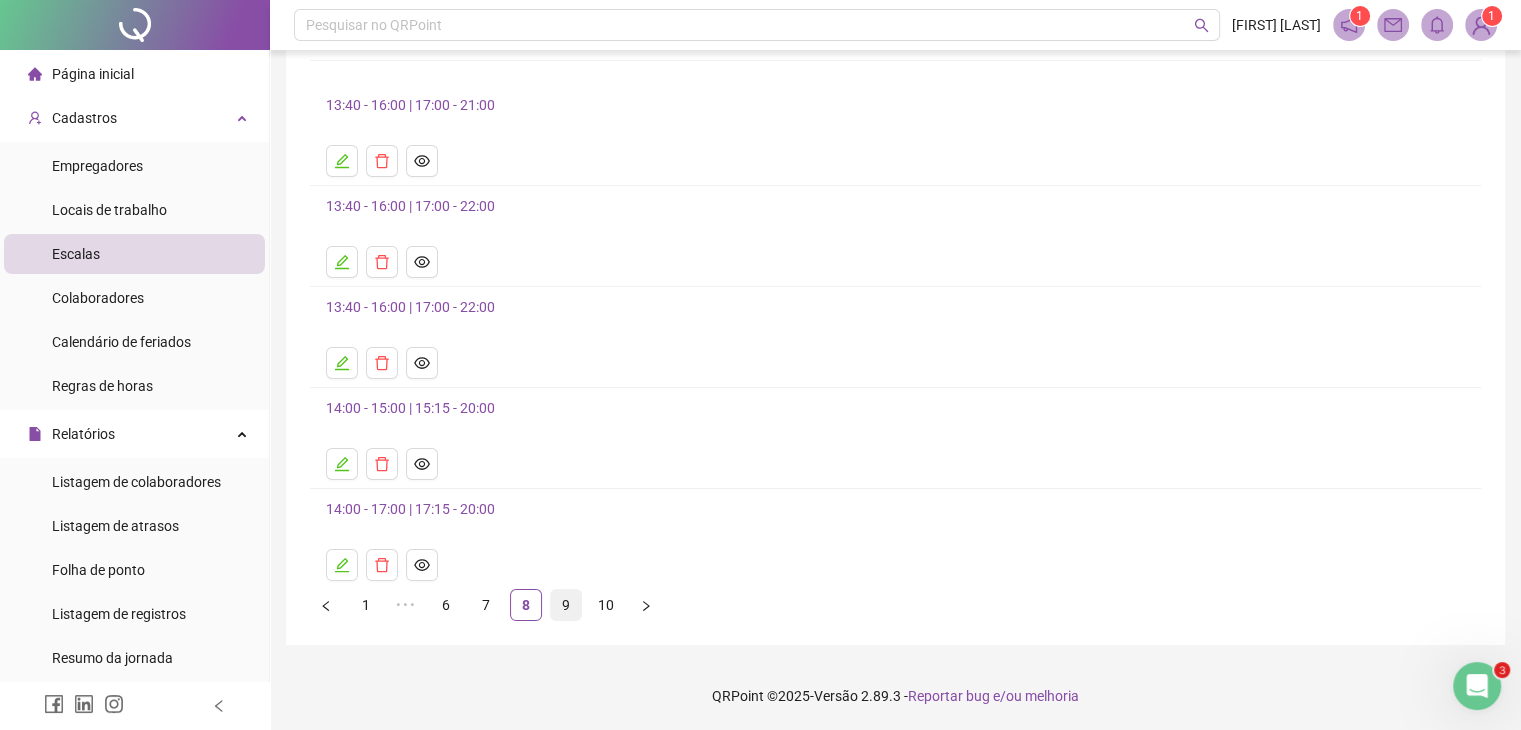click on "9" at bounding box center (566, 605) 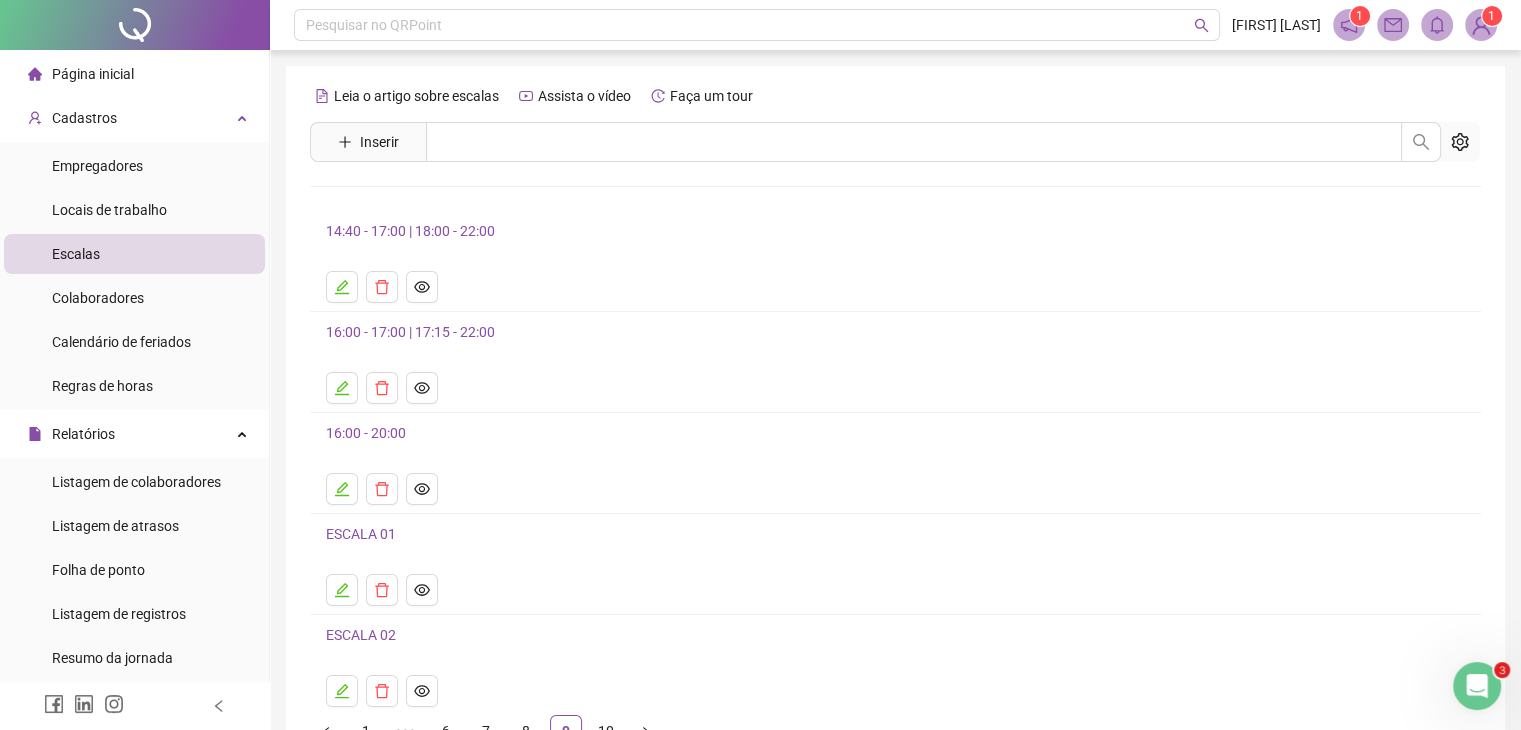 scroll, scrollTop: 126, scrollLeft: 0, axis: vertical 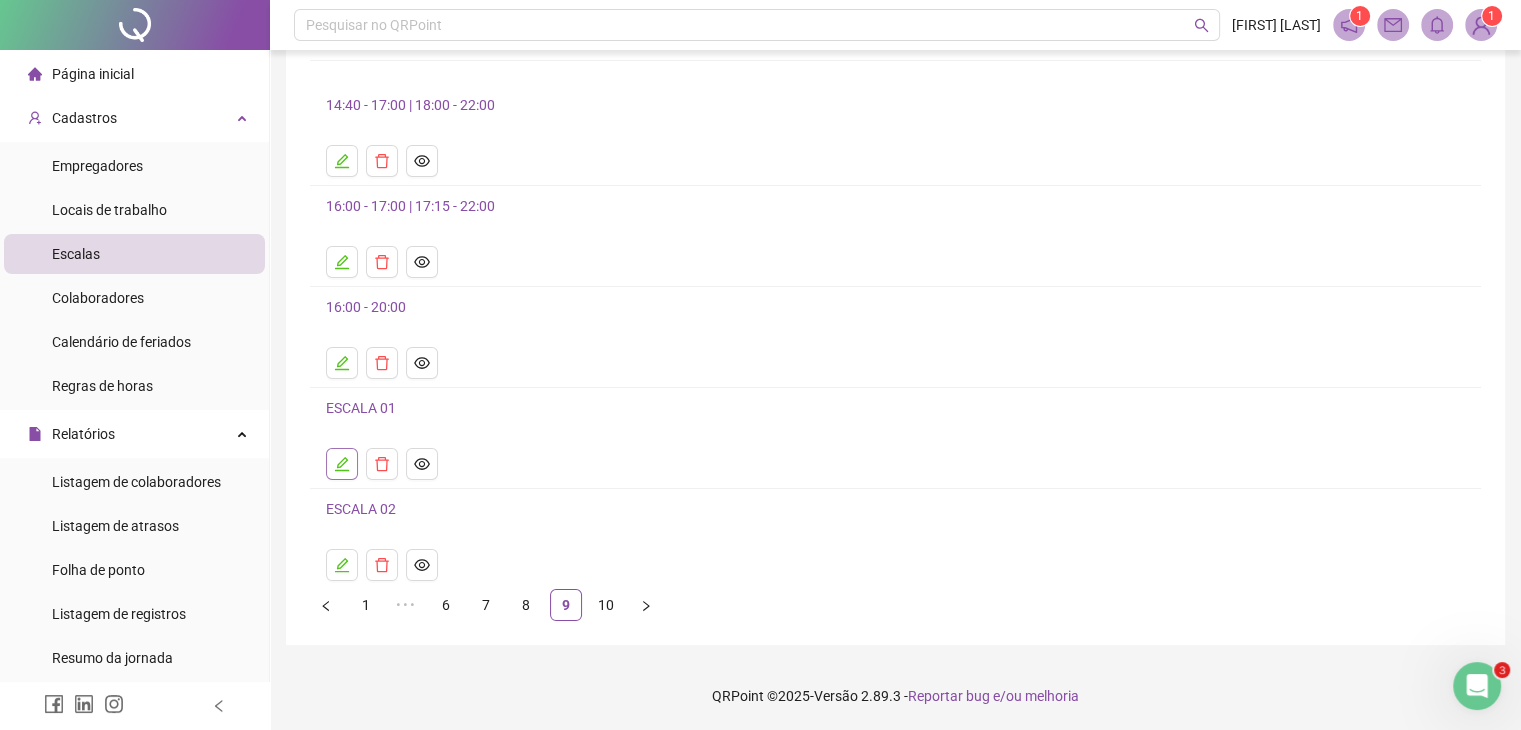 click at bounding box center [342, 464] 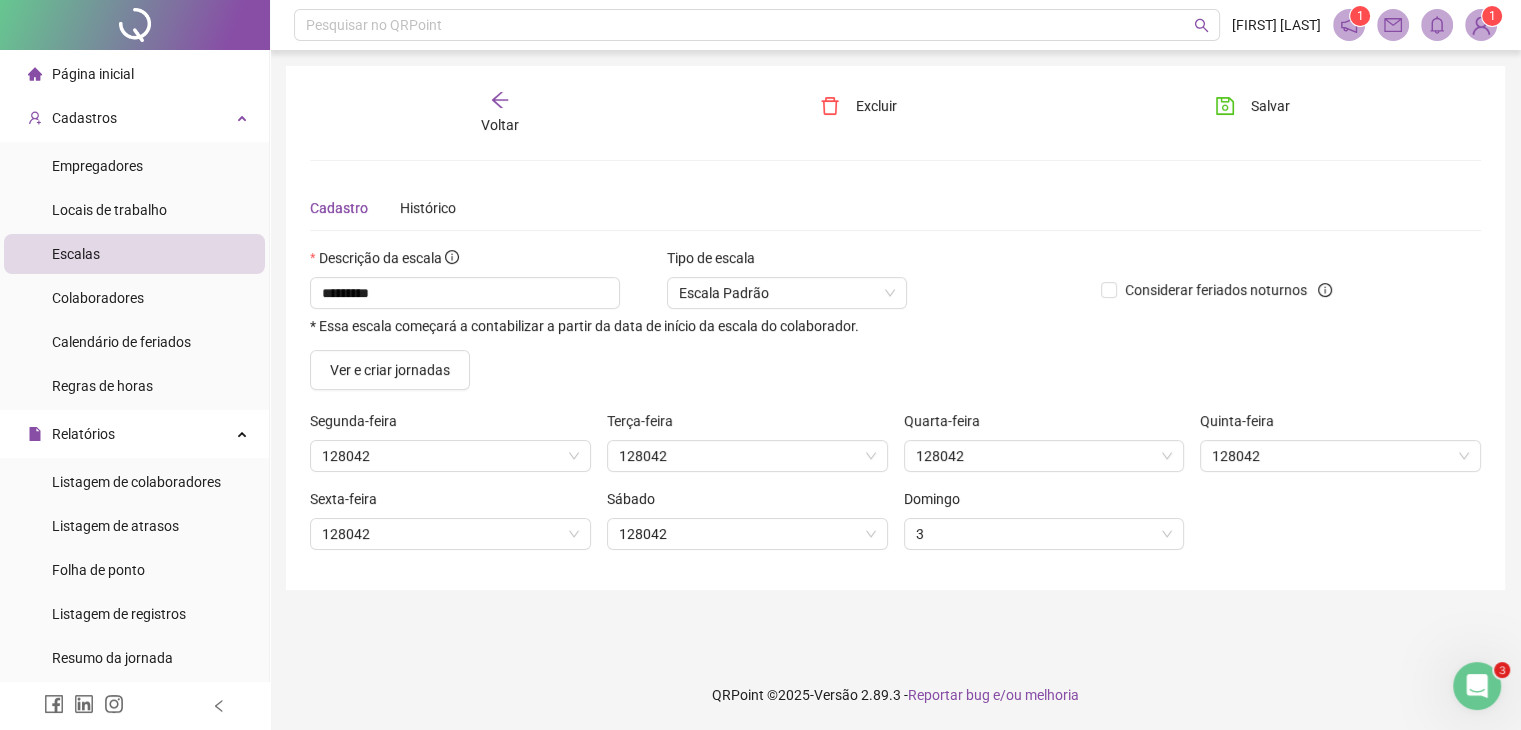 scroll, scrollTop: 0, scrollLeft: 0, axis: both 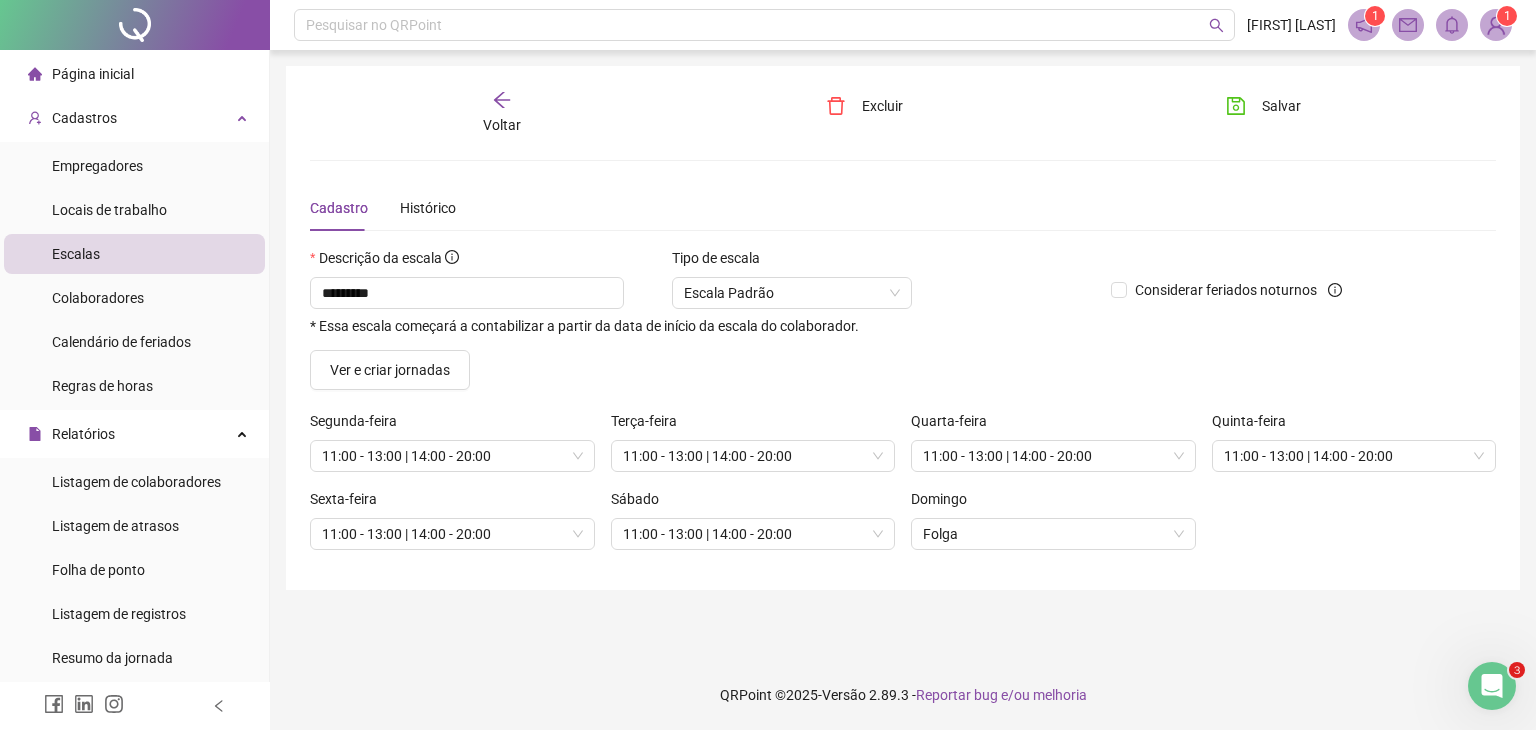 click 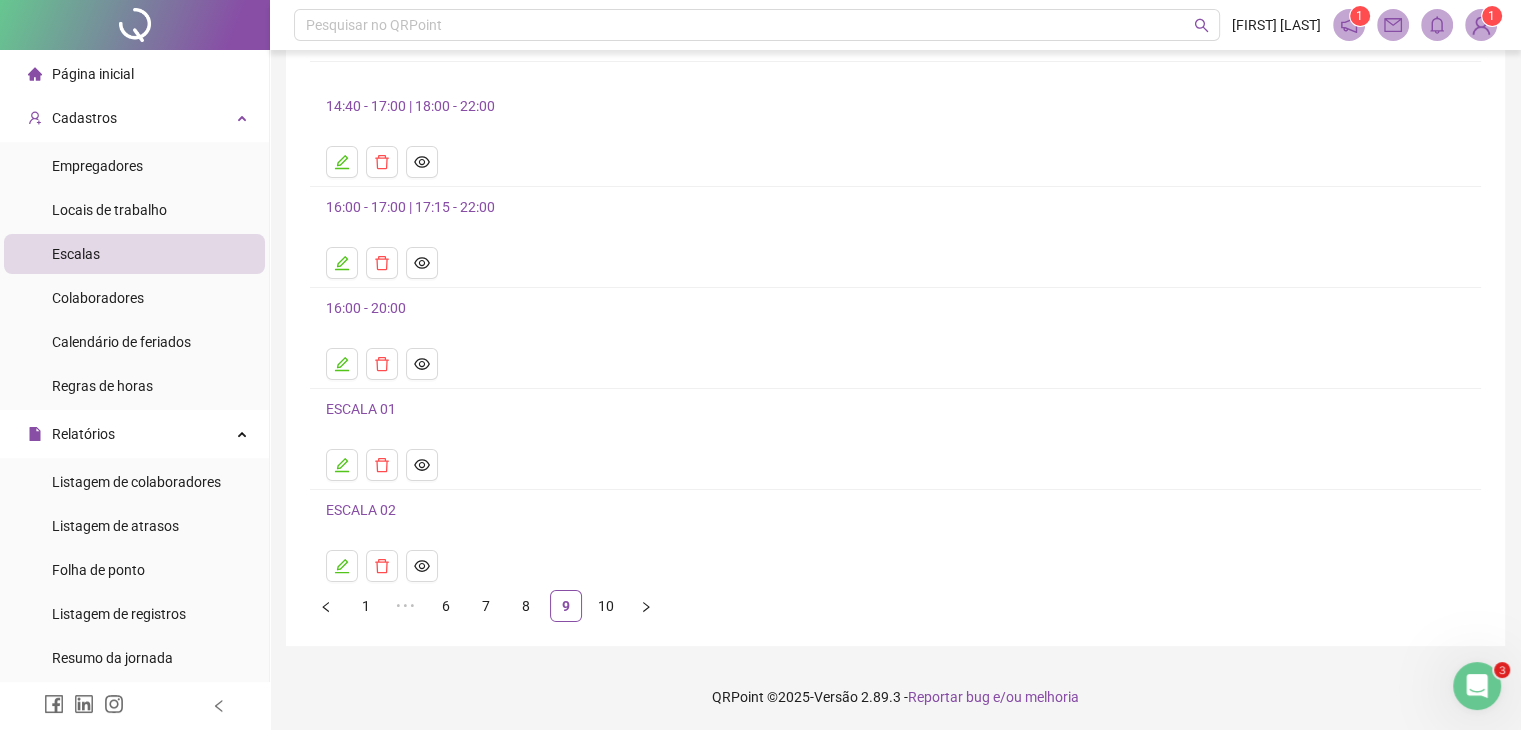 scroll, scrollTop: 126, scrollLeft: 0, axis: vertical 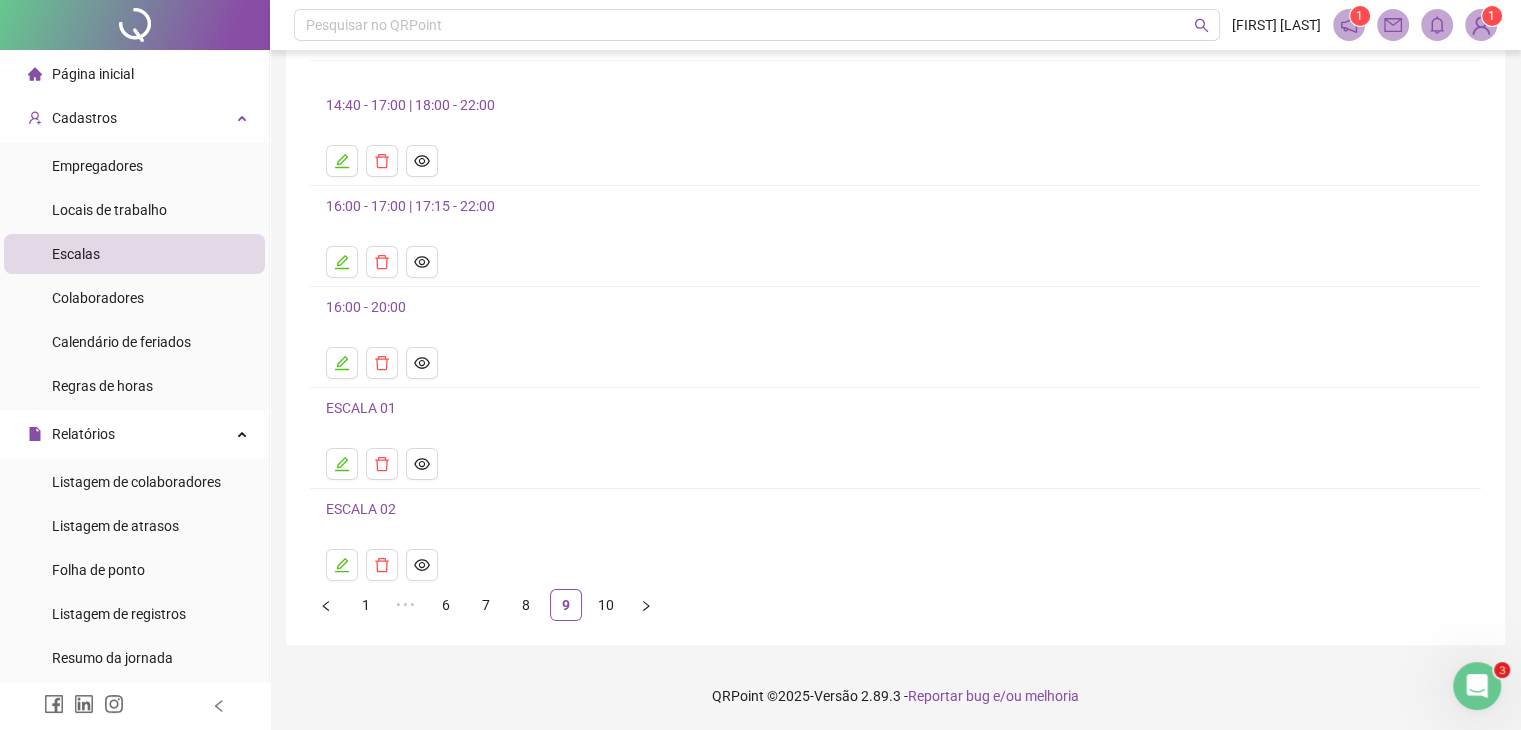 click 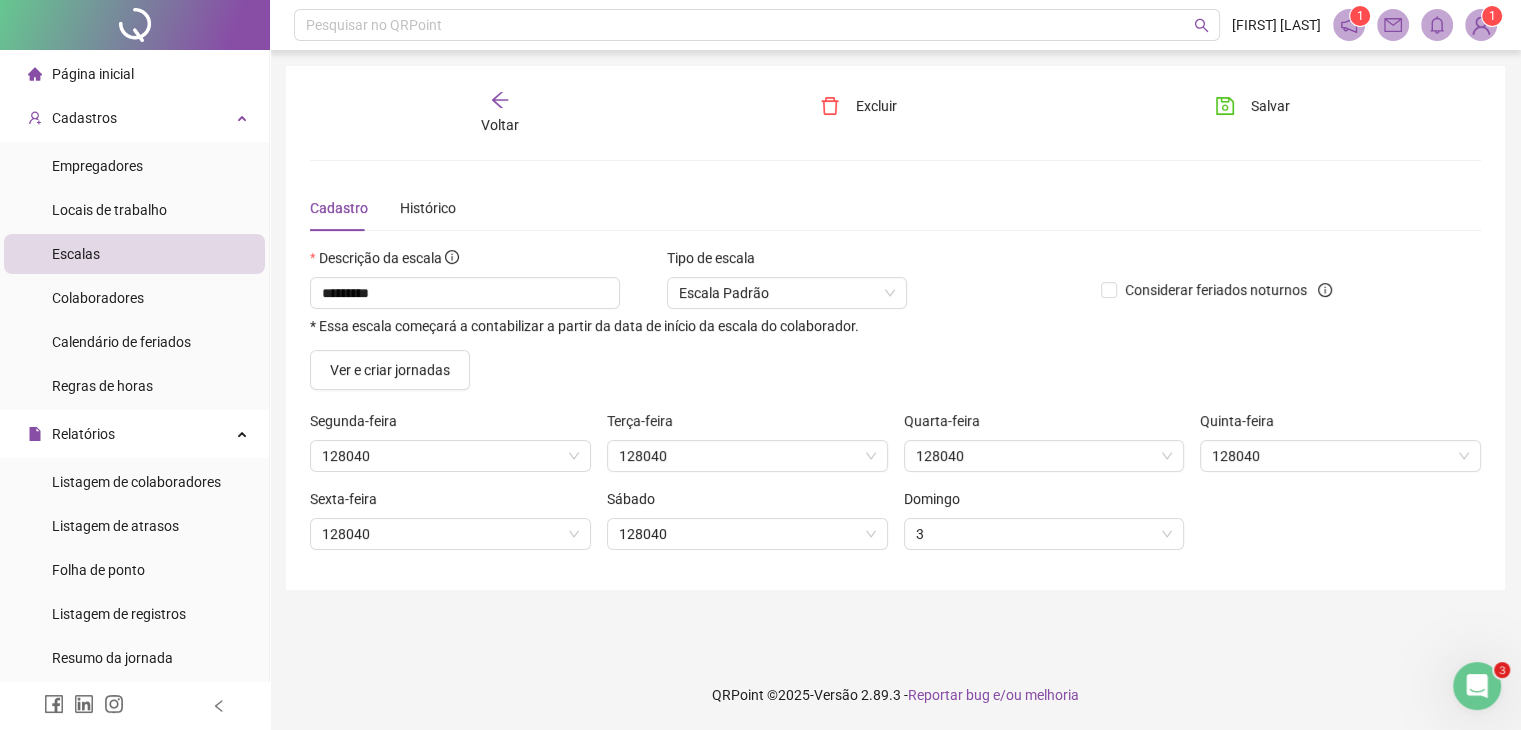 scroll, scrollTop: 0, scrollLeft: 0, axis: both 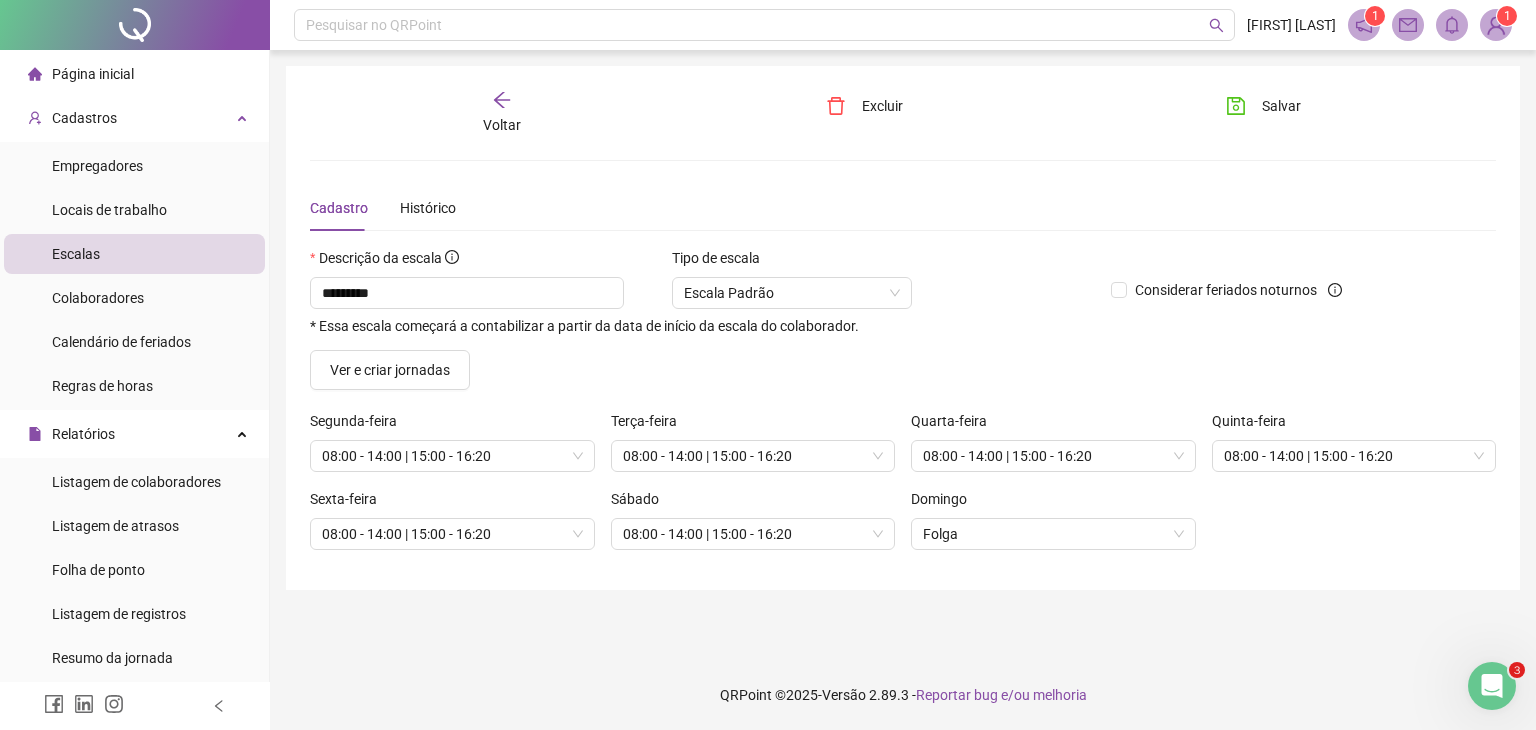 click 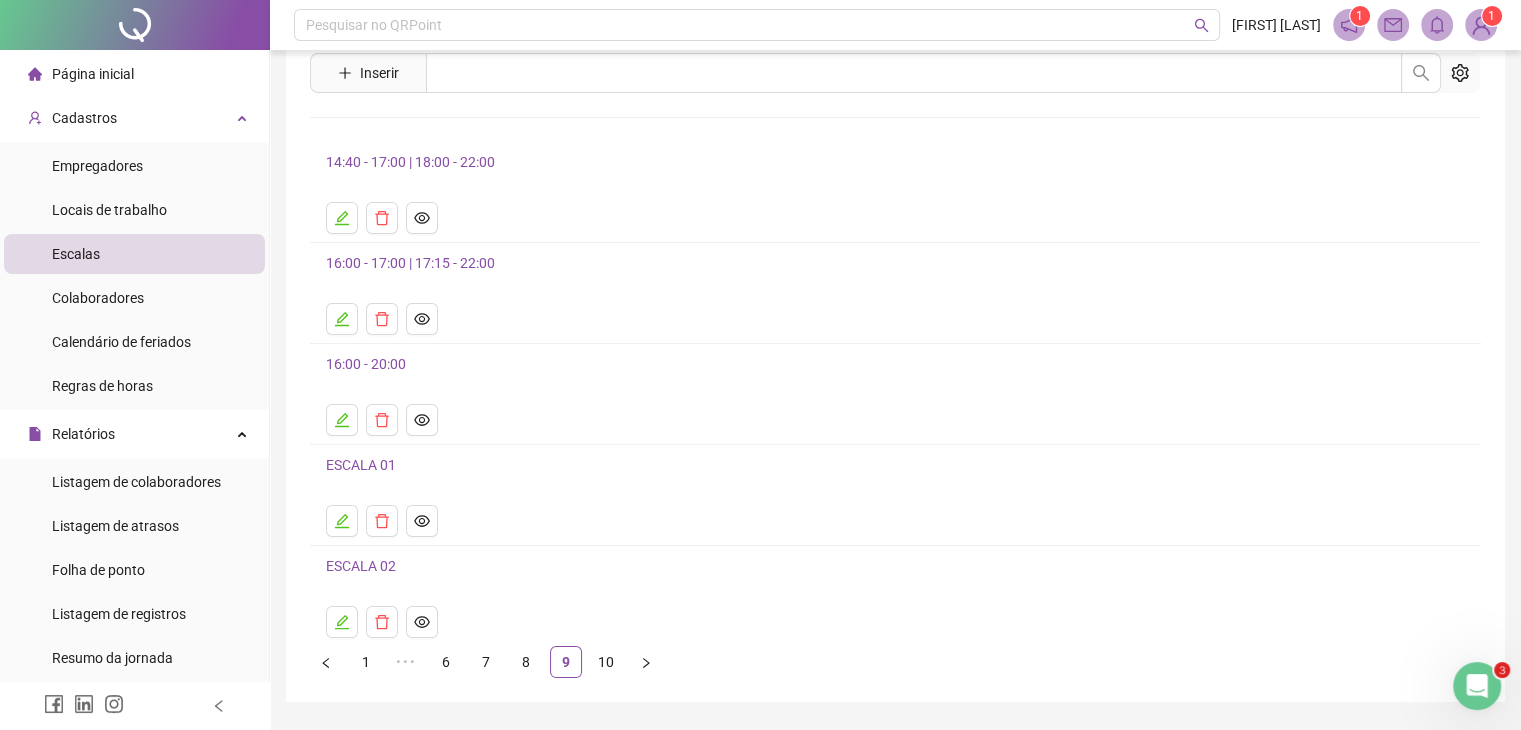 scroll, scrollTop: 126, scrollLeft: 0, axis: vertical 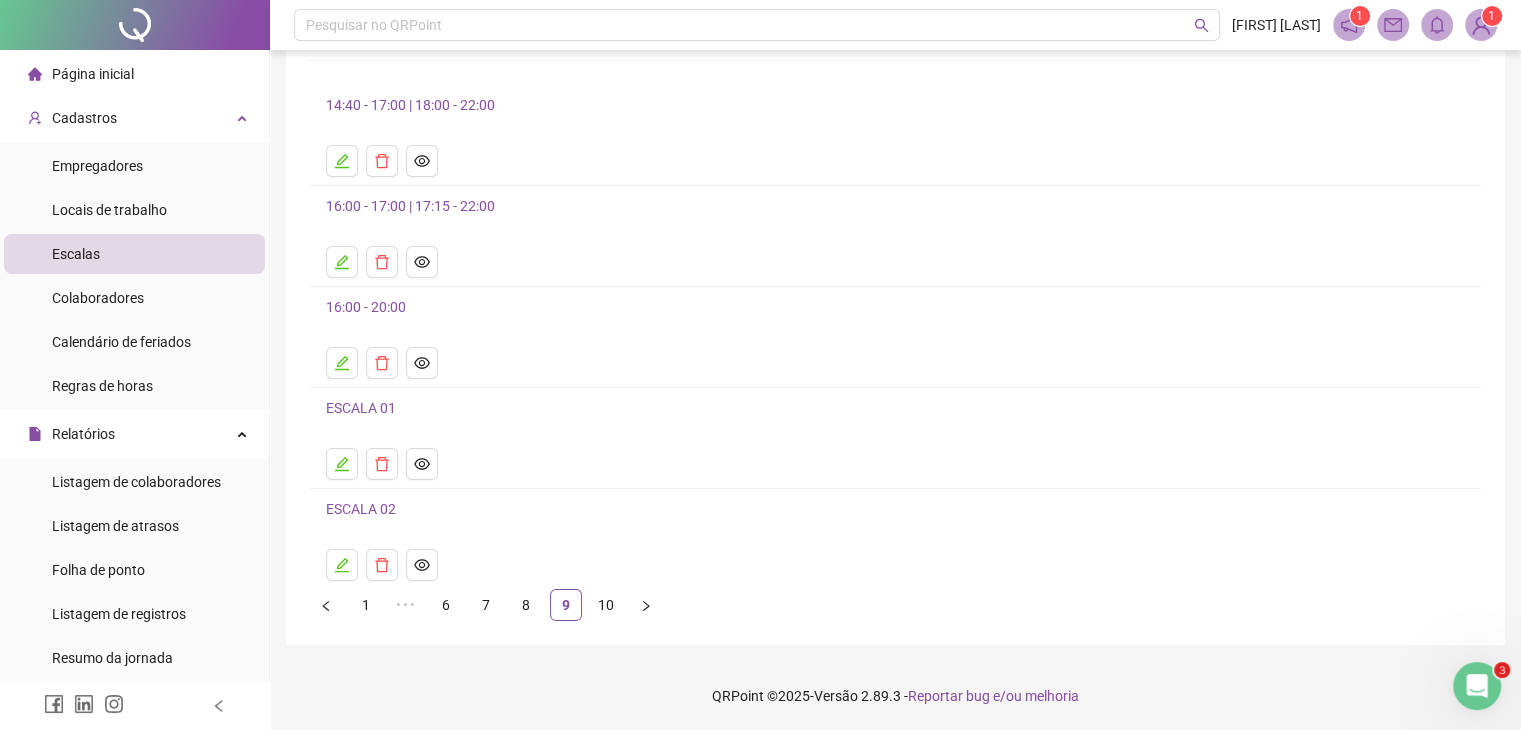 click on "10" at bounding box center [606, 605] 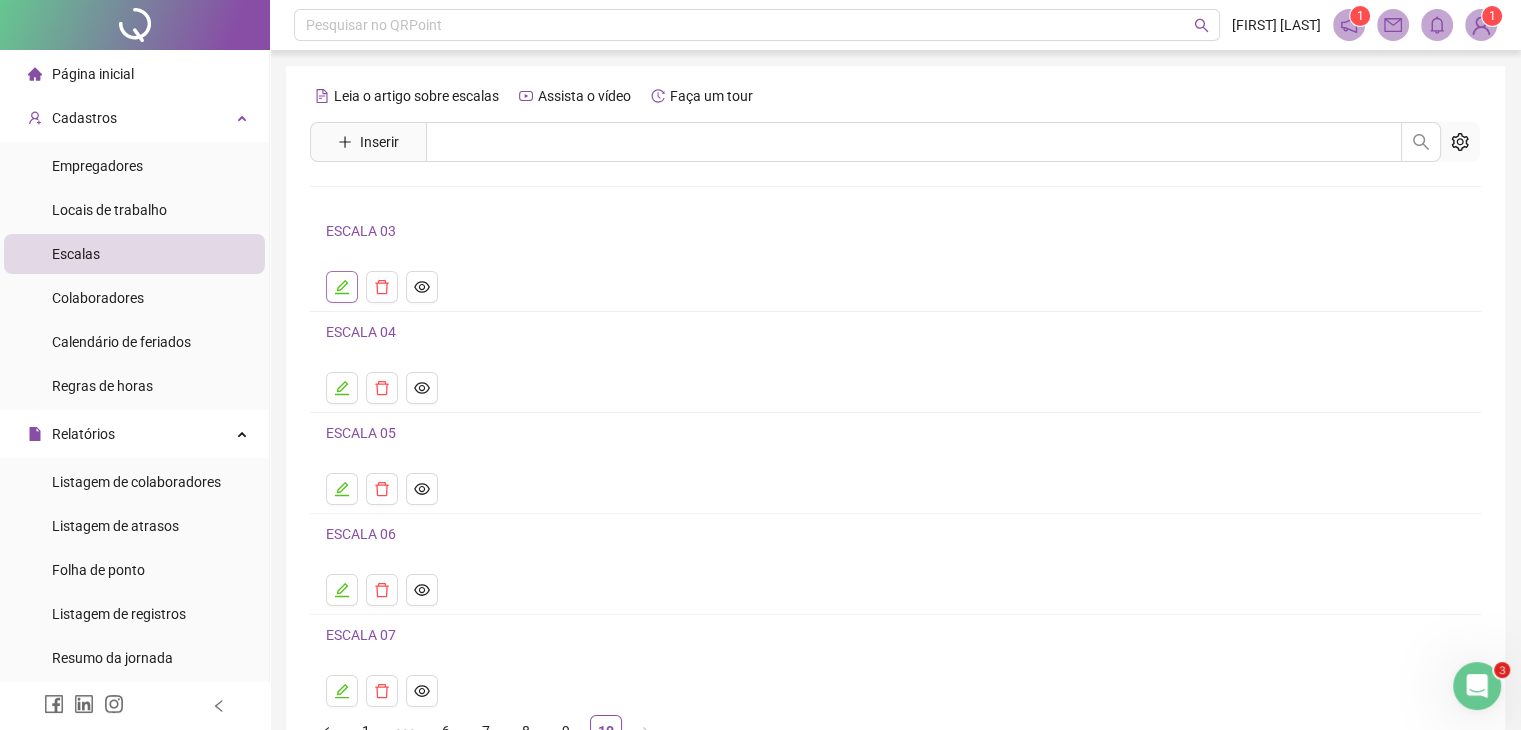 click at bounding box center (342, 287) 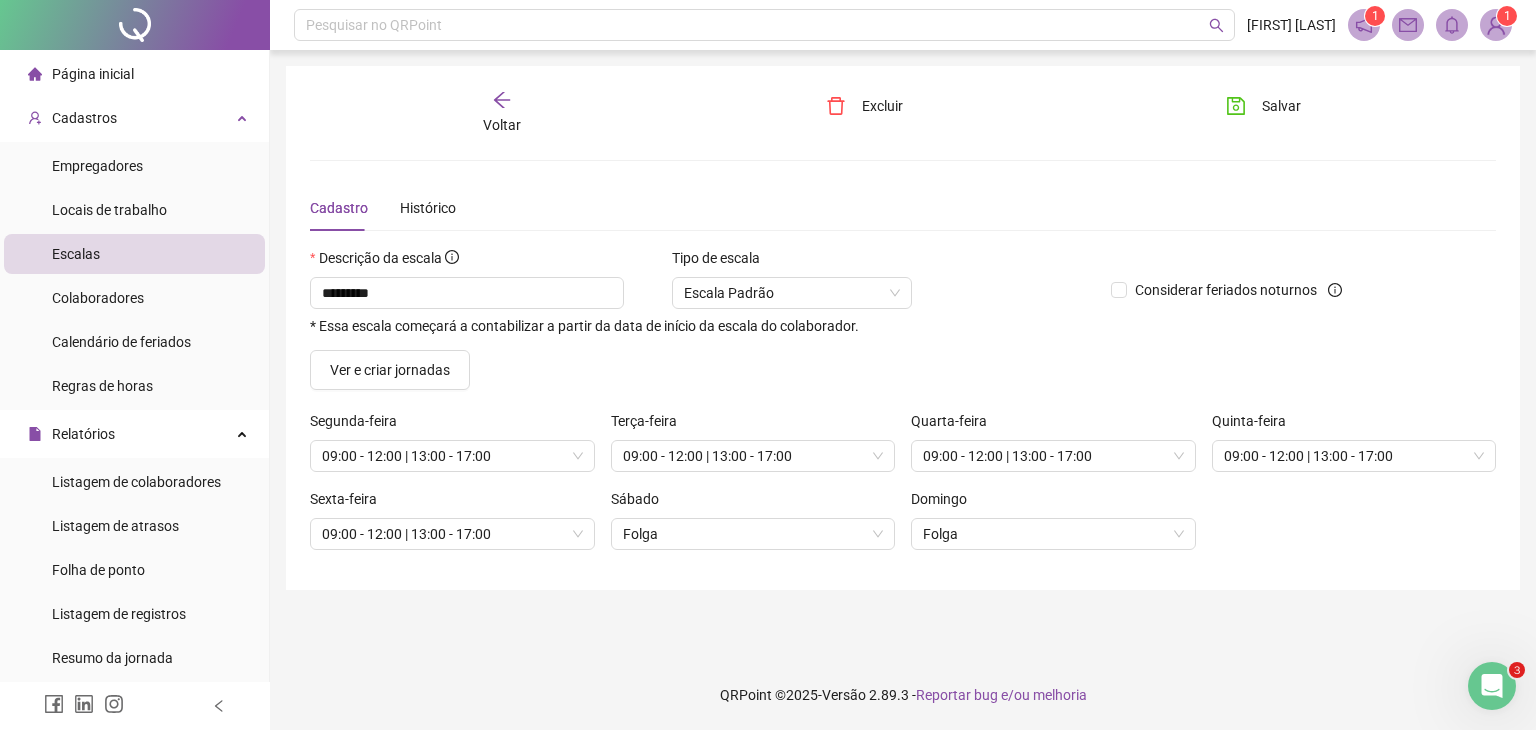 click 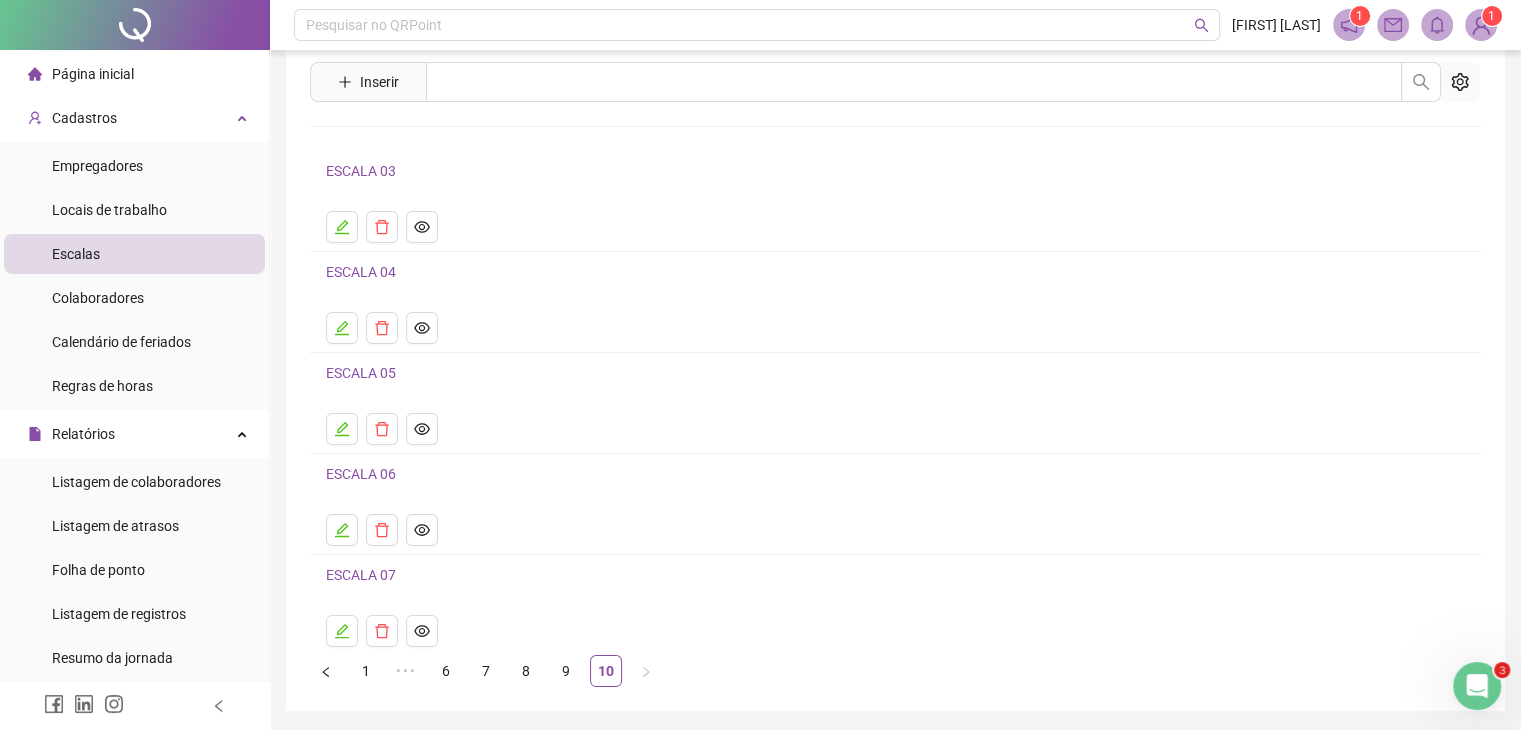 scroll, scrollTop: 126, scrollLeft: 0, axis: vertical 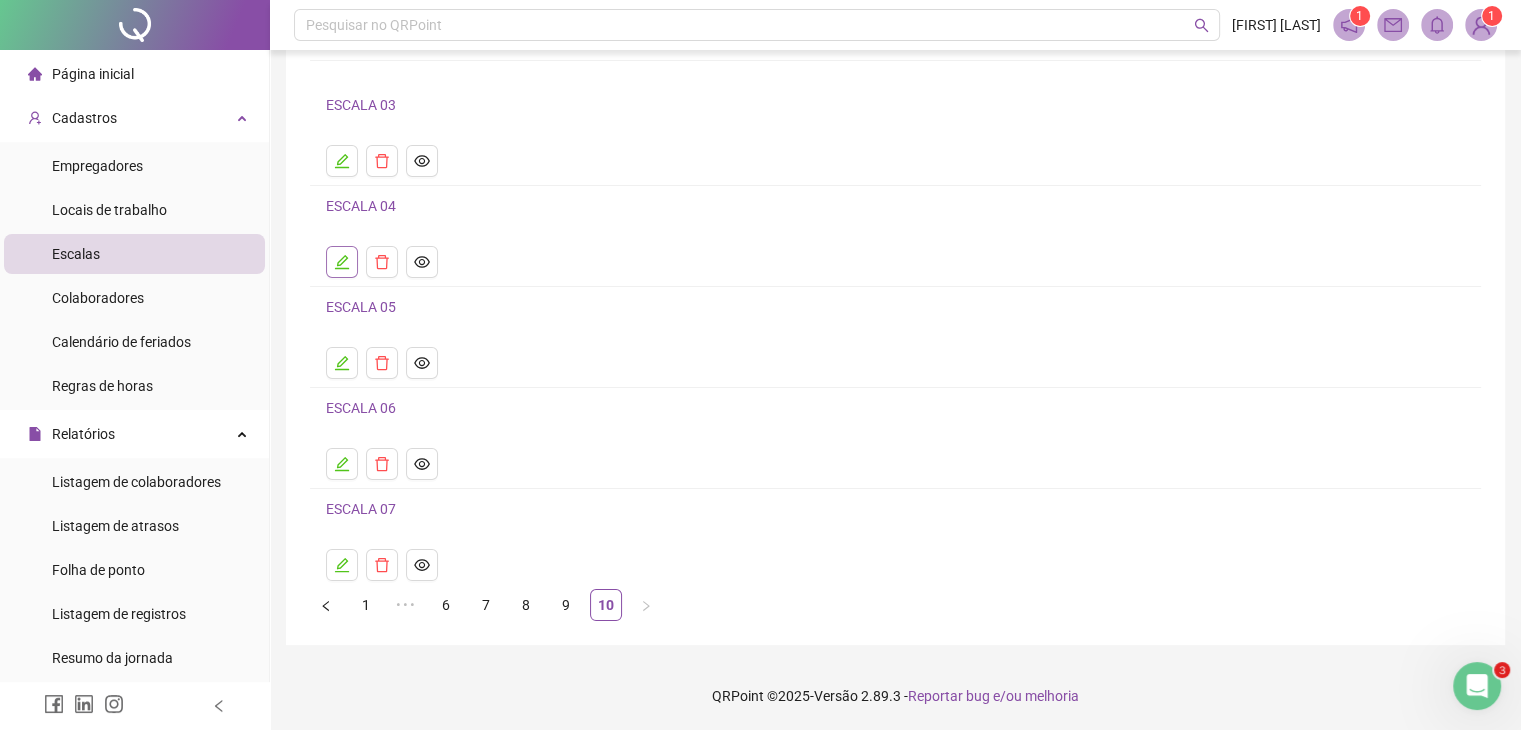 click 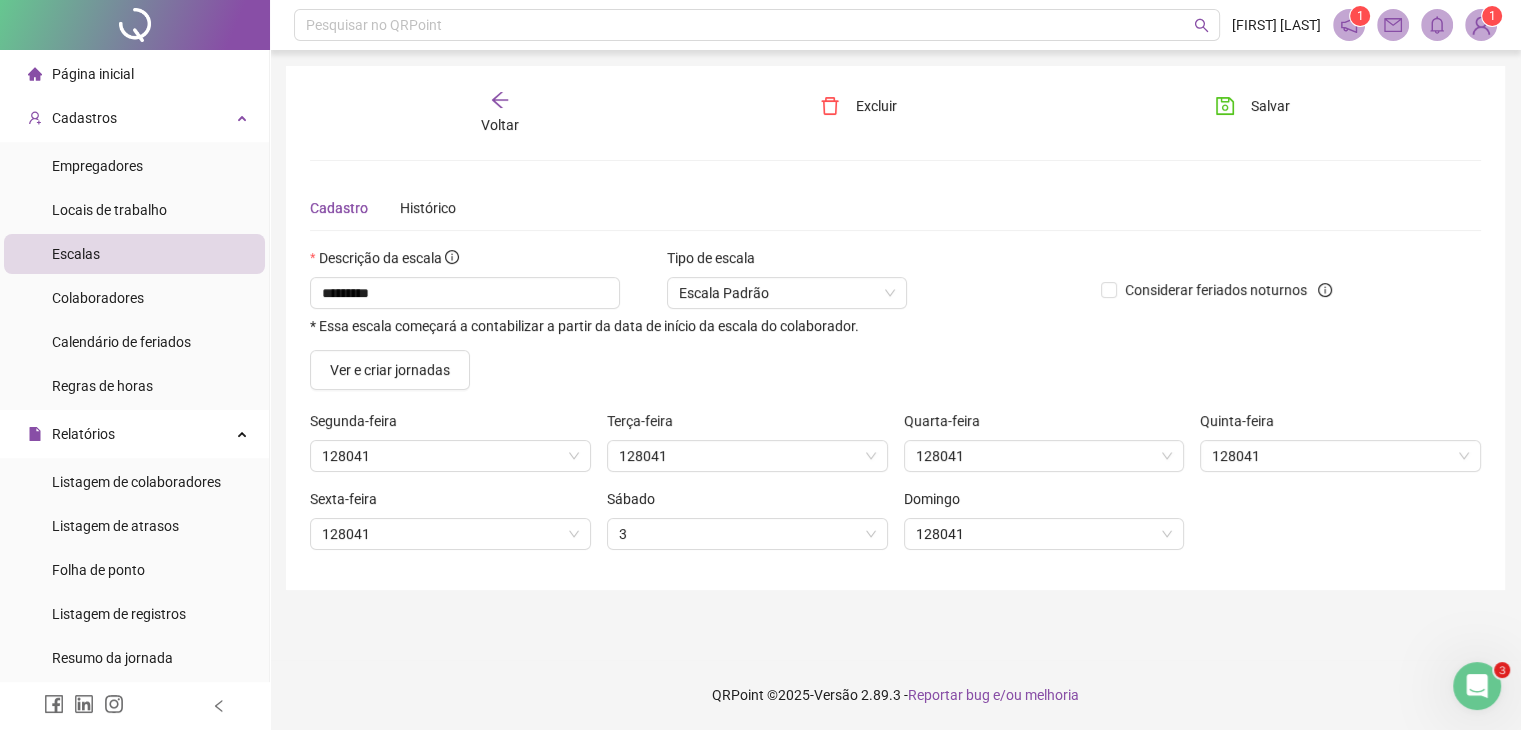 scroll, scrollTop: 0, scrollLeft: 0, axis: both 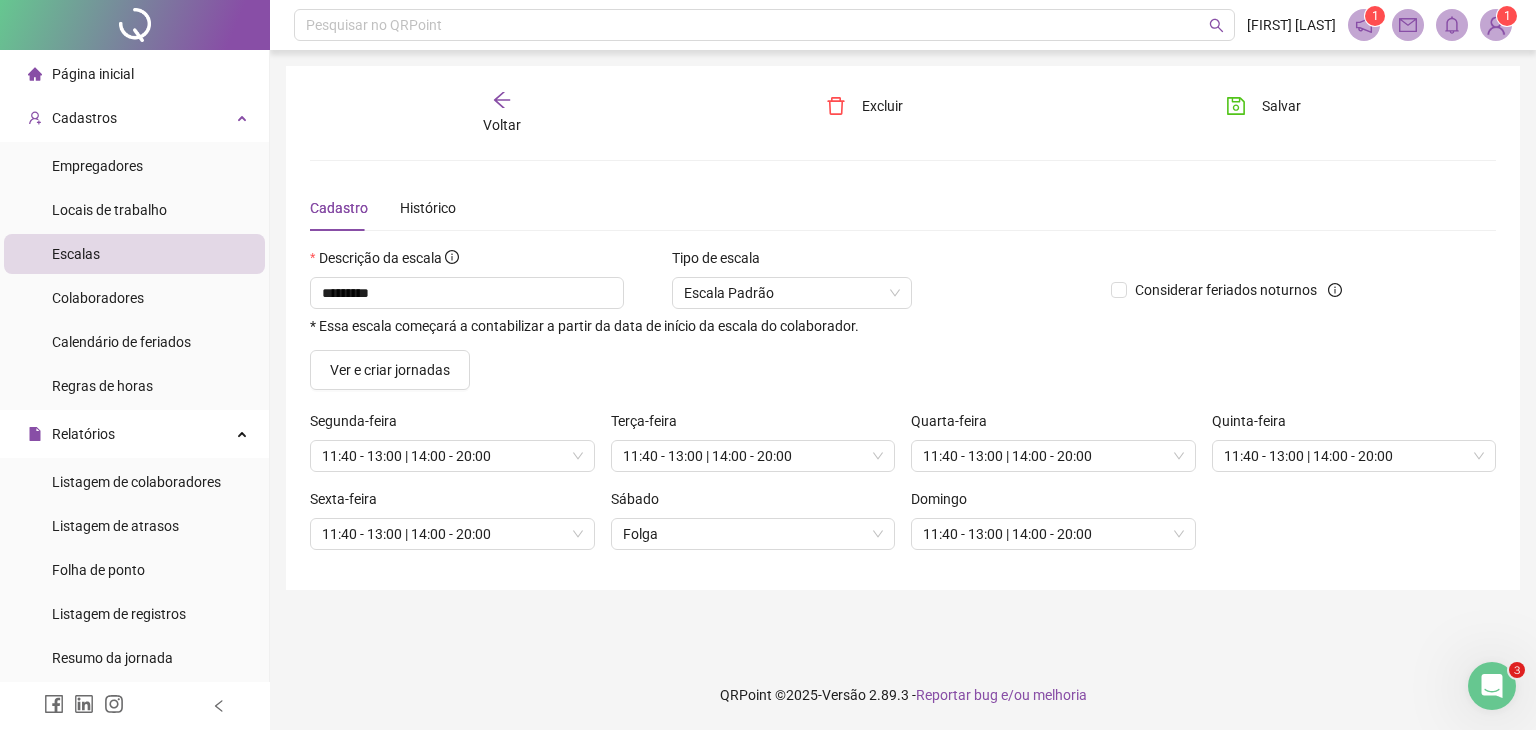 click 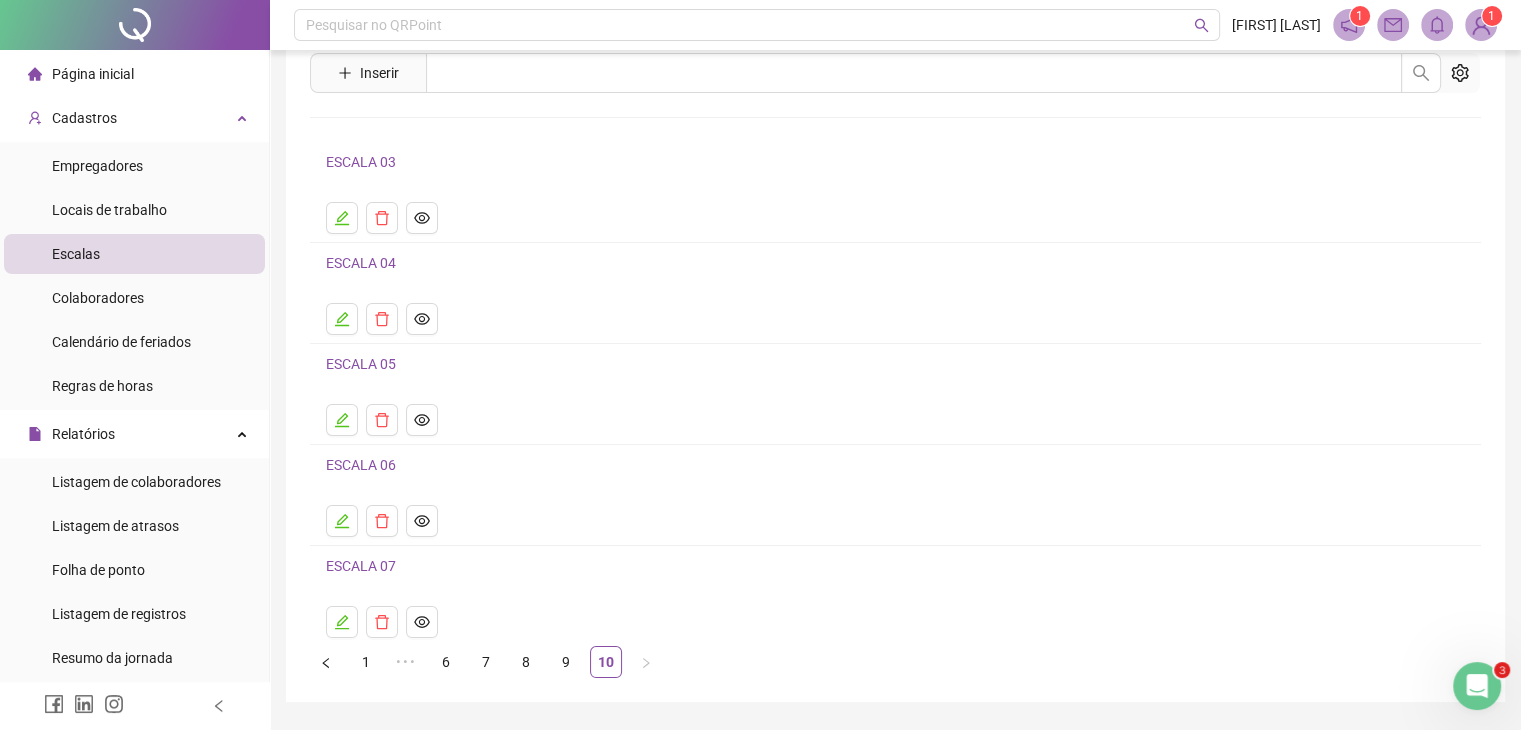 scroll, scrollTop: 126, scrollLeft: 0, axis: vertical 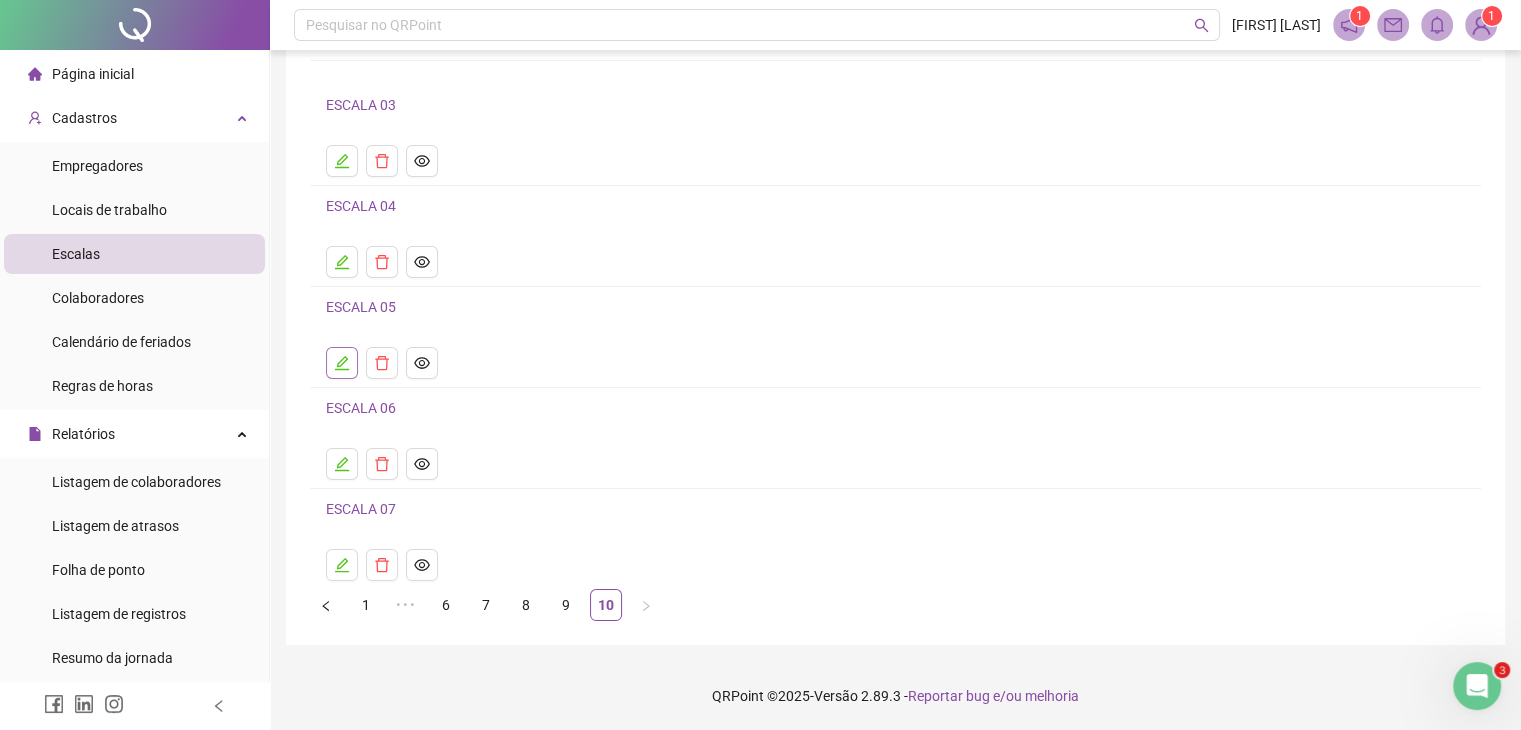 click 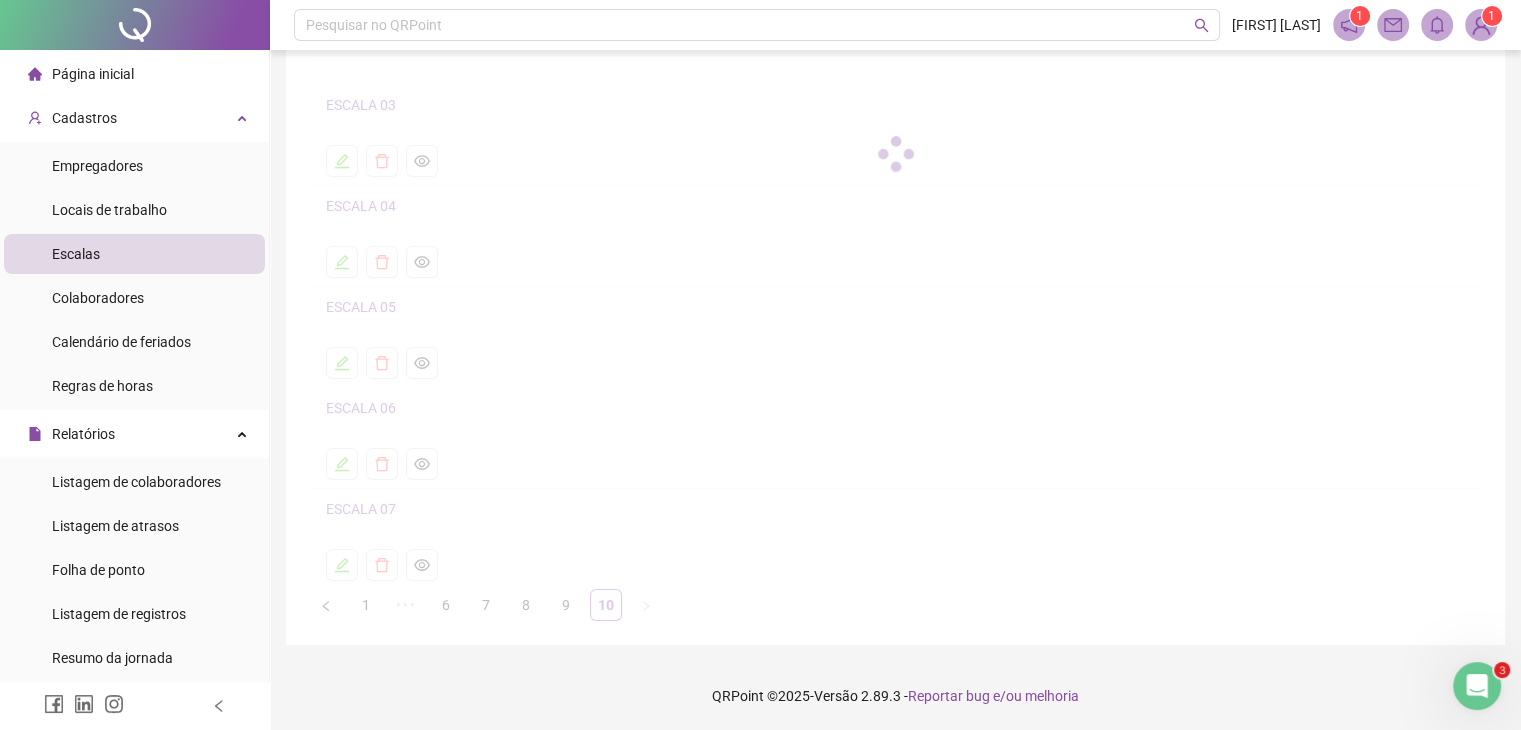 scroll, scrollTop: 0, scrollLeft: 0, axis: both 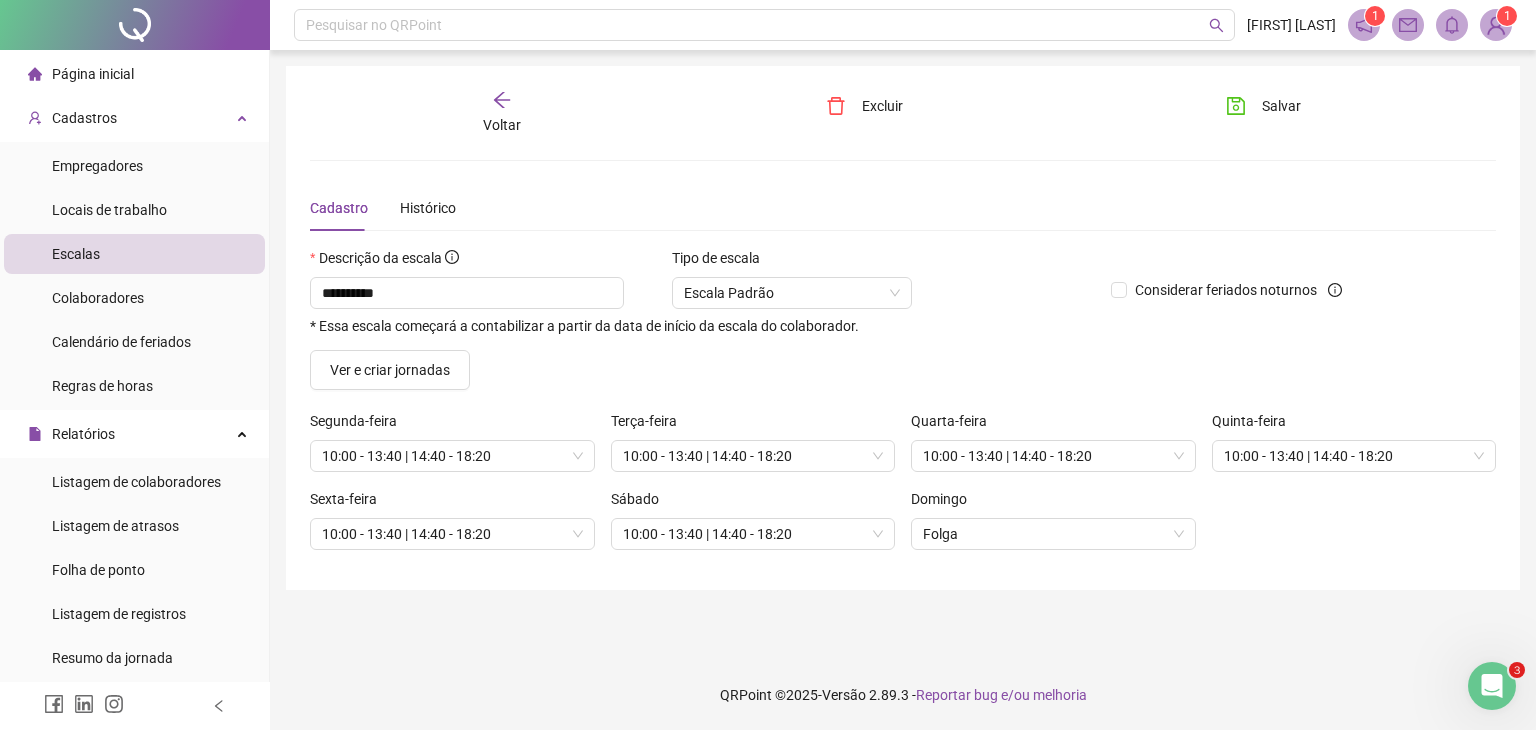 click on "Voltar" at bounding box center (502, 125) 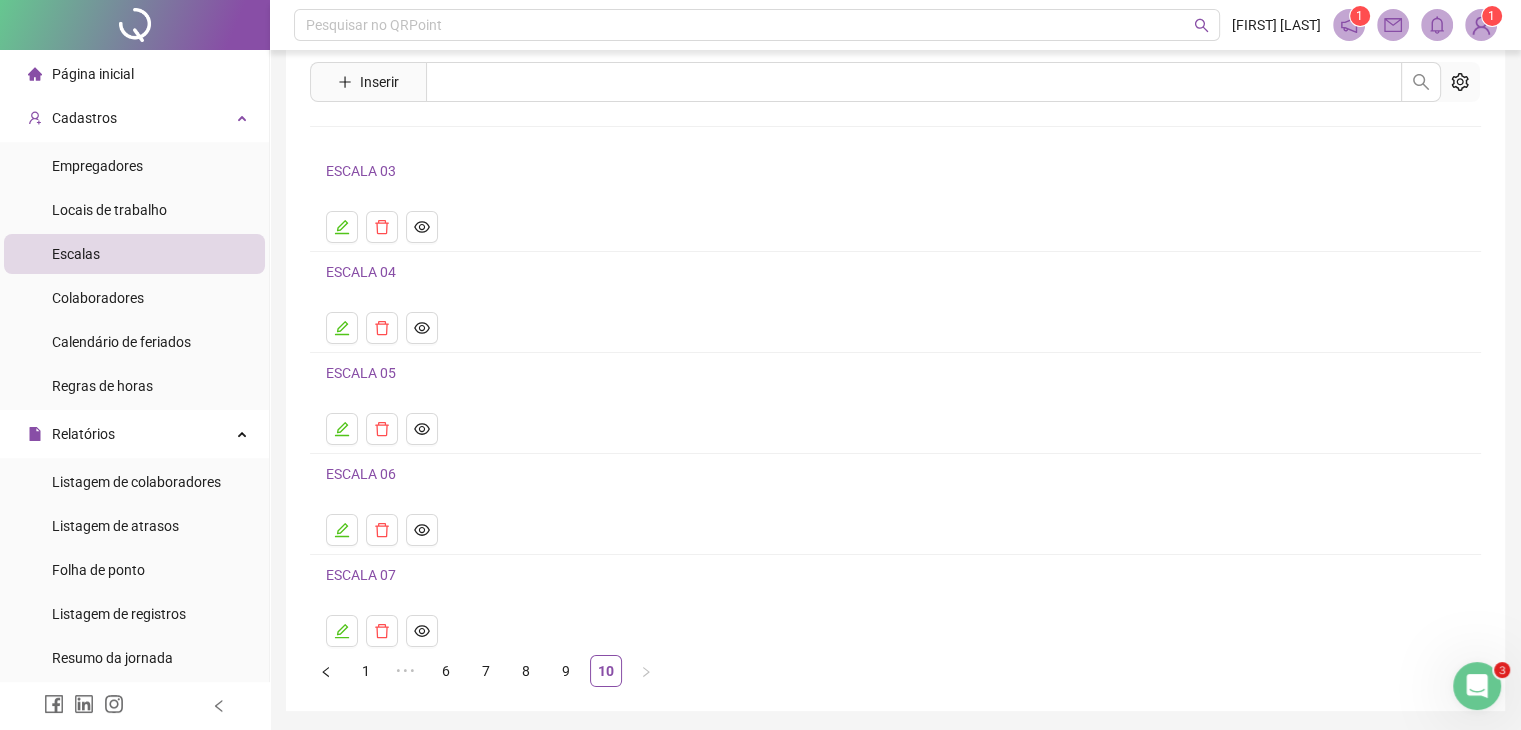 scroll, scrollTop: 126, scrollLeft: 0, axis: vertical 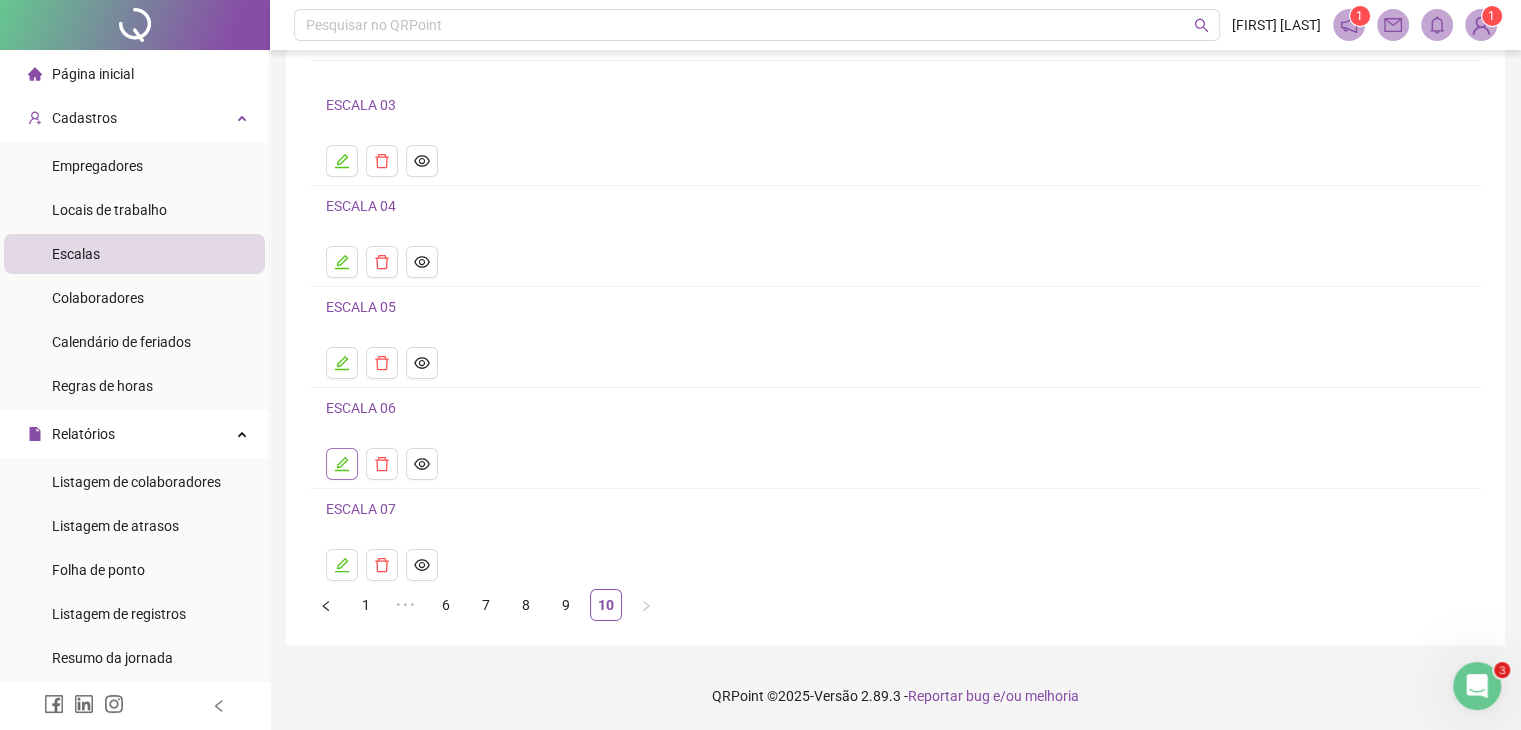 click at bounding box center (342, 464) 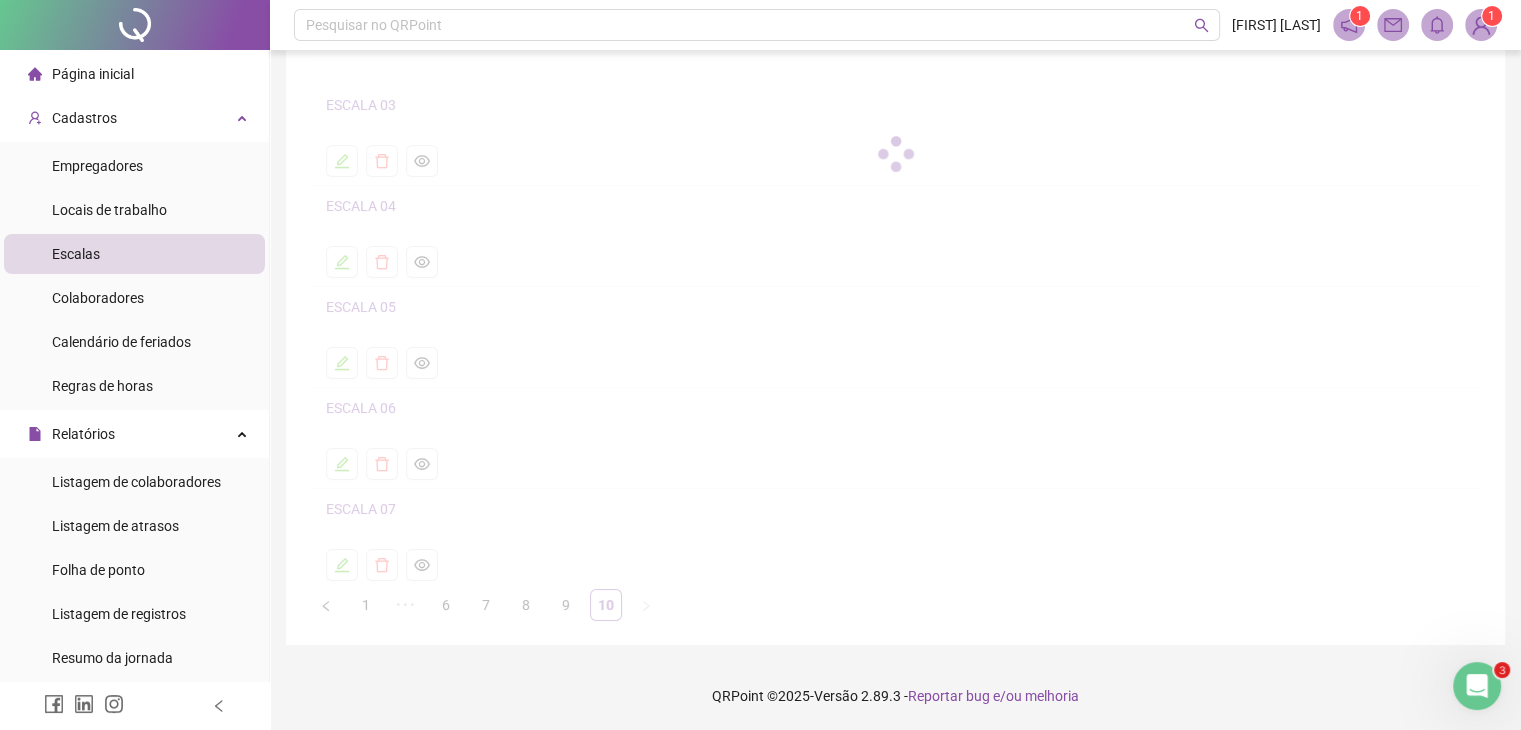 scroll, scrollTop: 0, scrollLeft: 0, axis: both 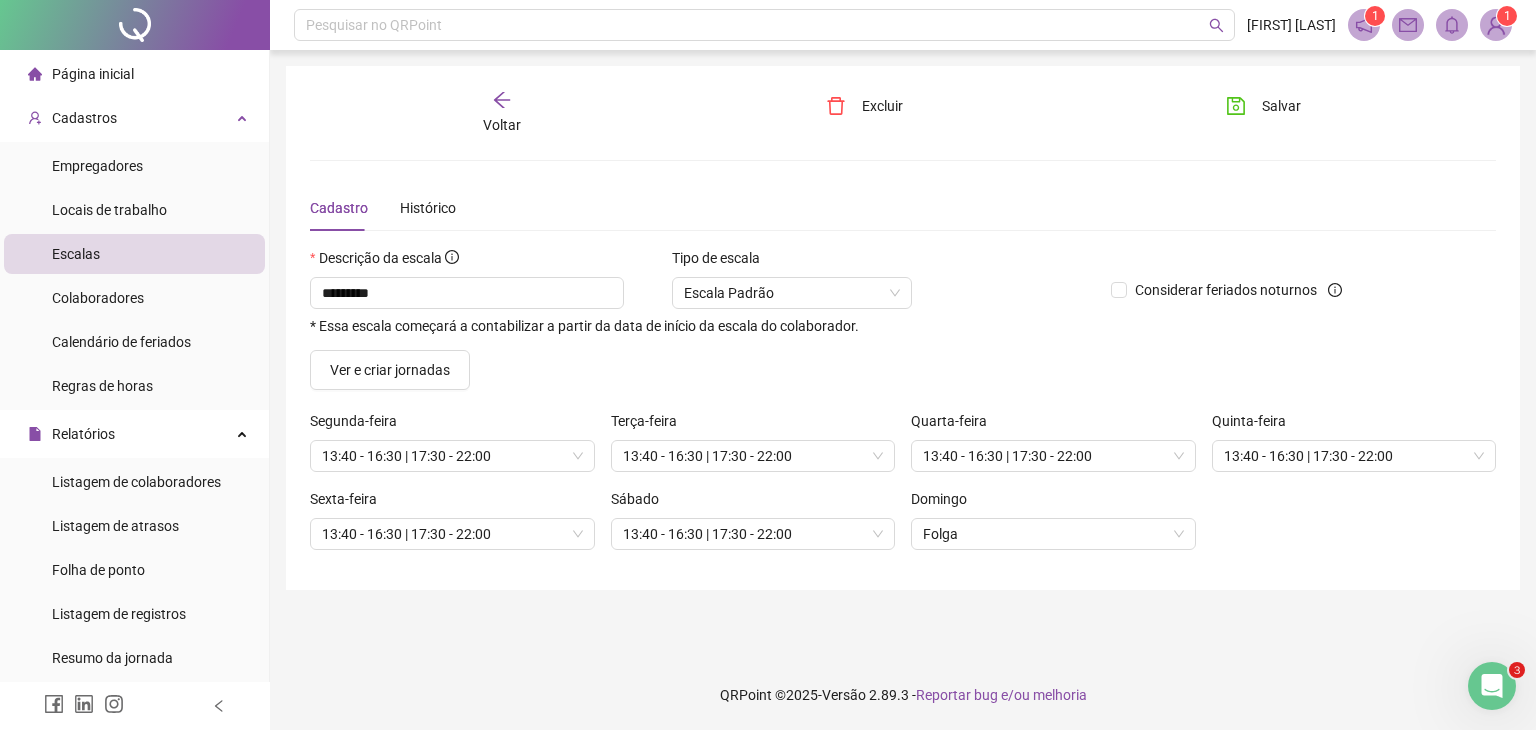 click on "Voltar" at bounding box center [502, 113] 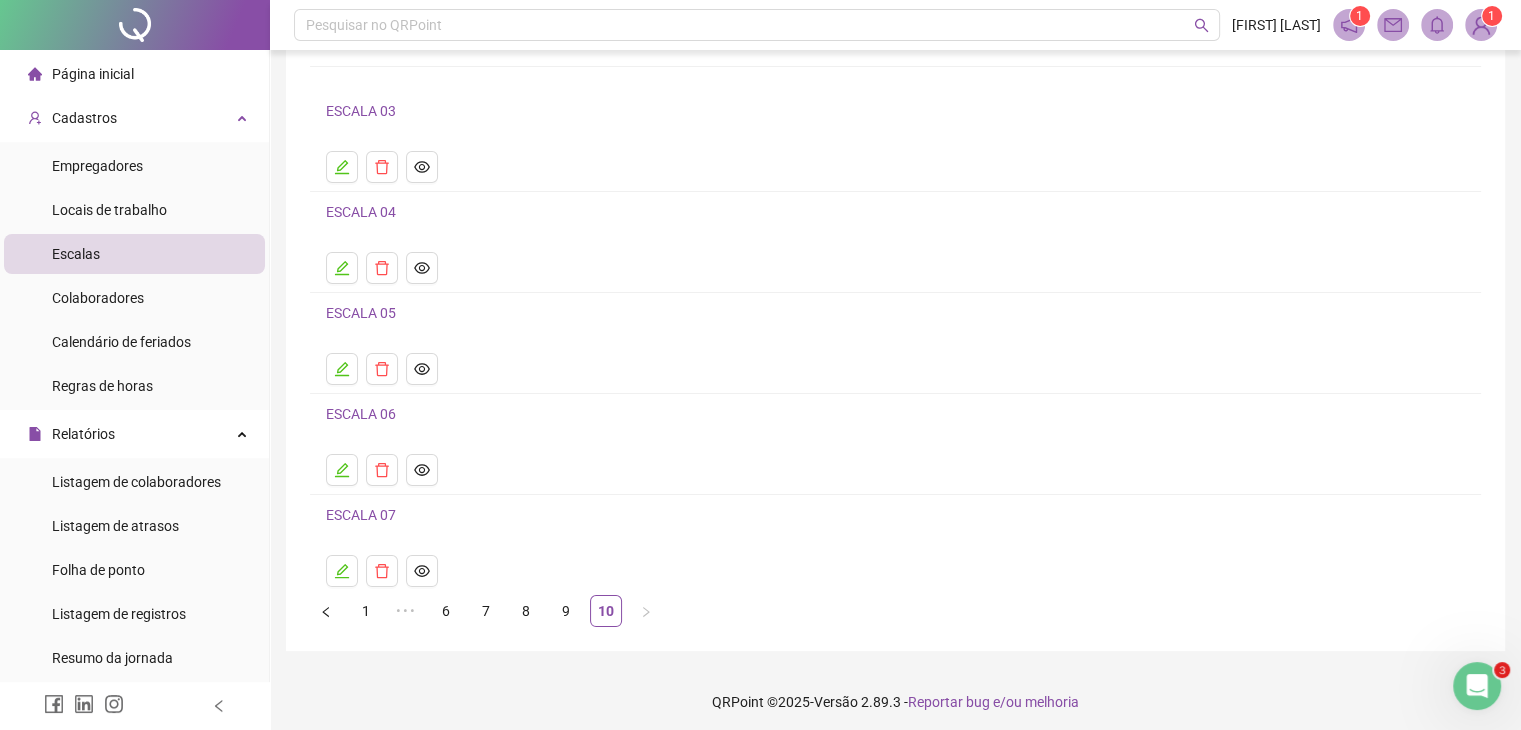 scroll, scrollTop: 126, scrollLeft: 0, axis: vertical 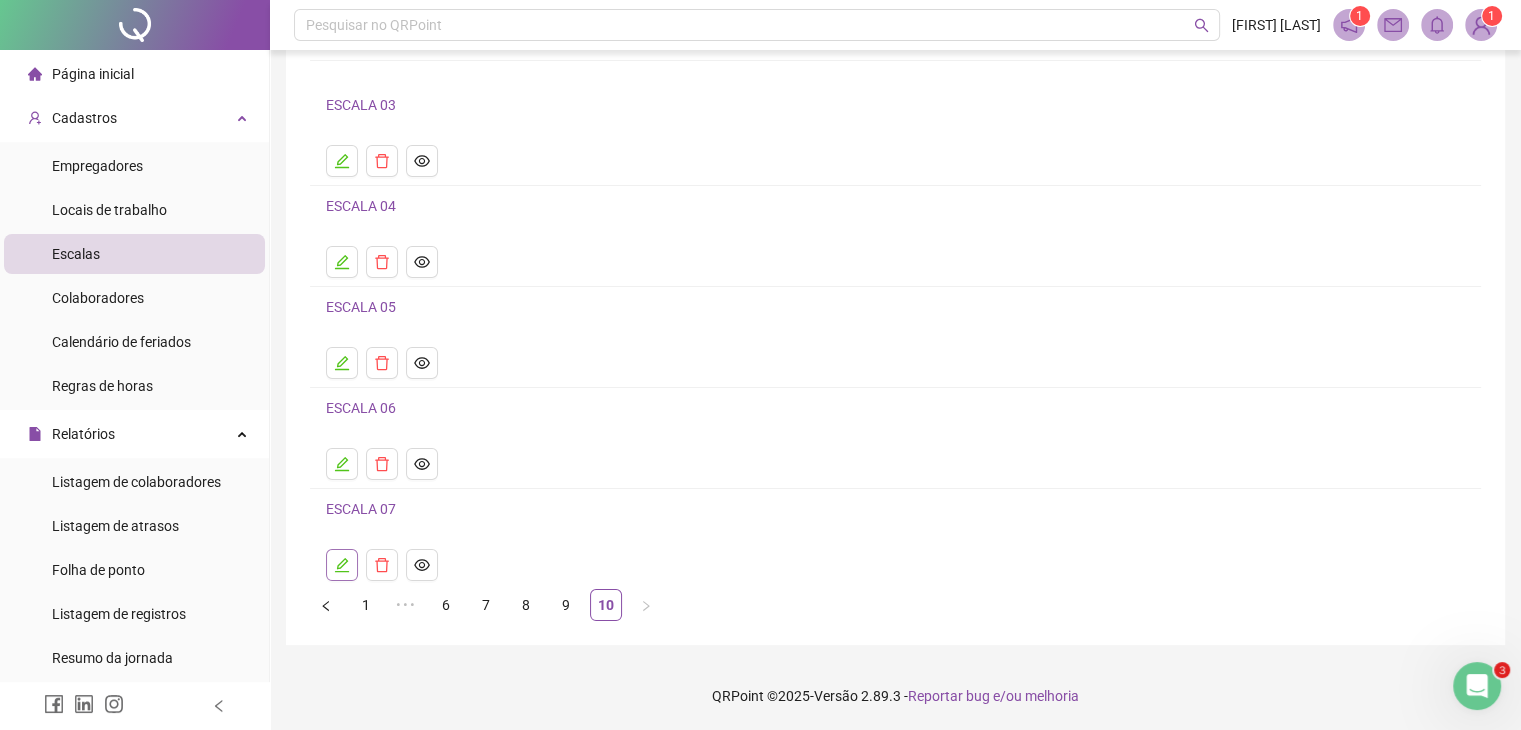 click 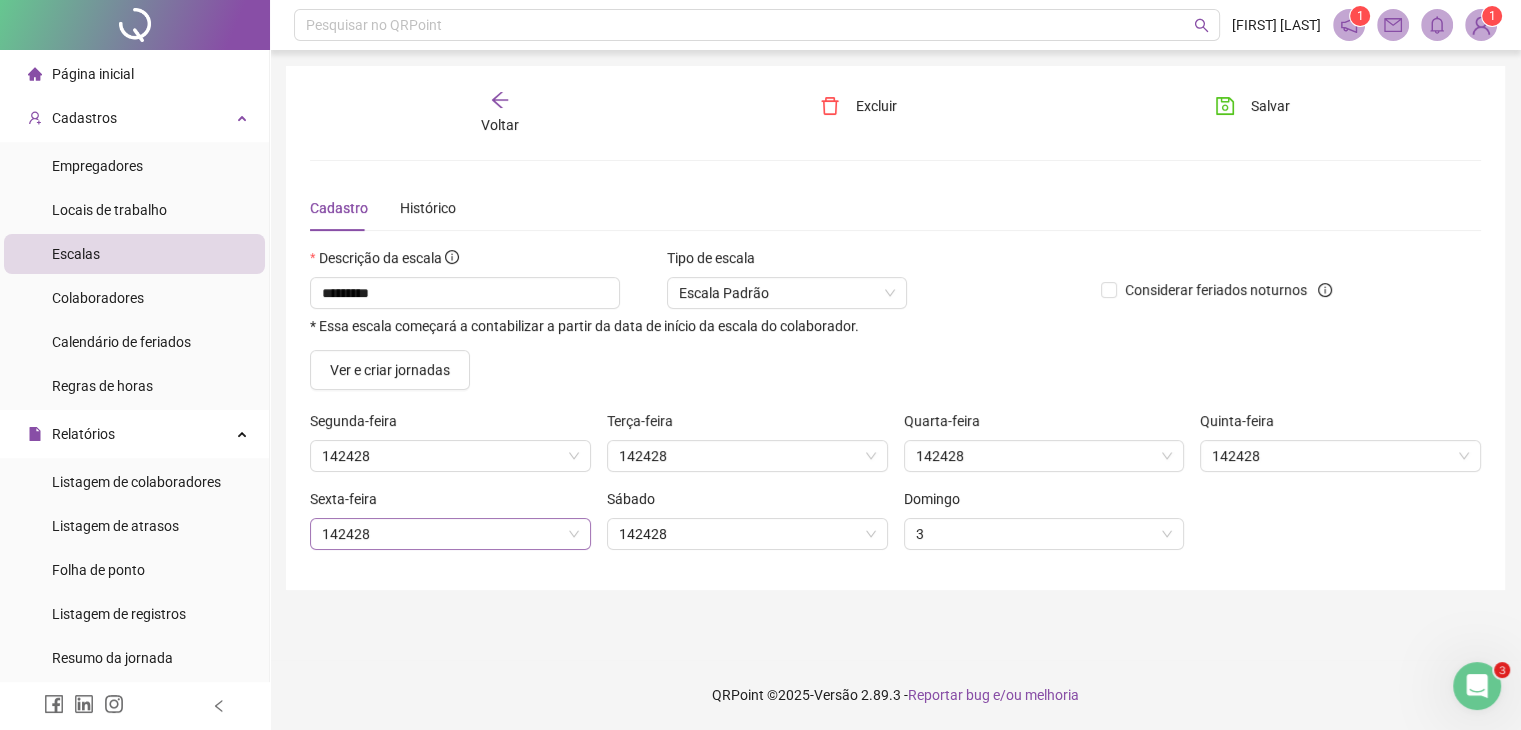 scroll, scrollTop: 0, scrollLeft: 0, axis: both 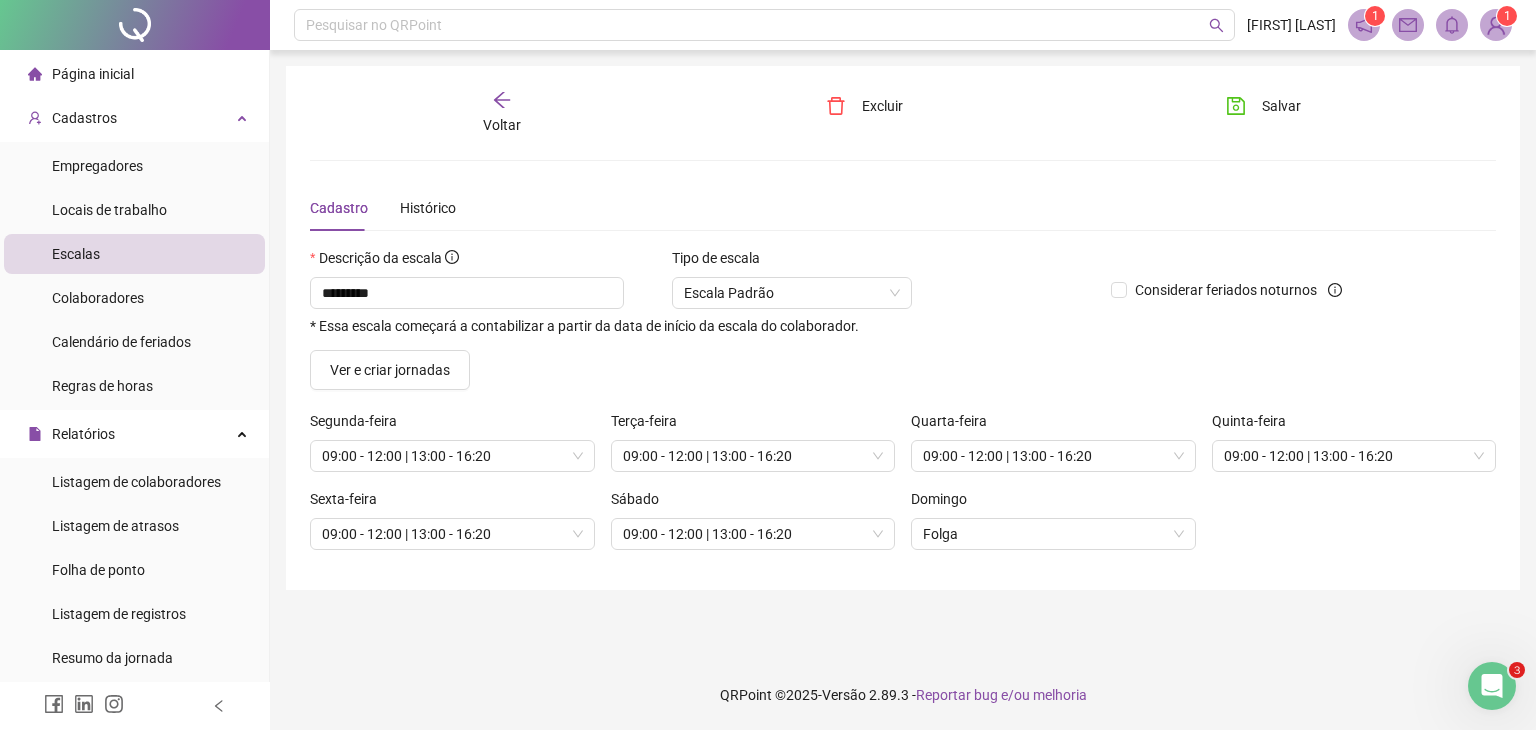 click 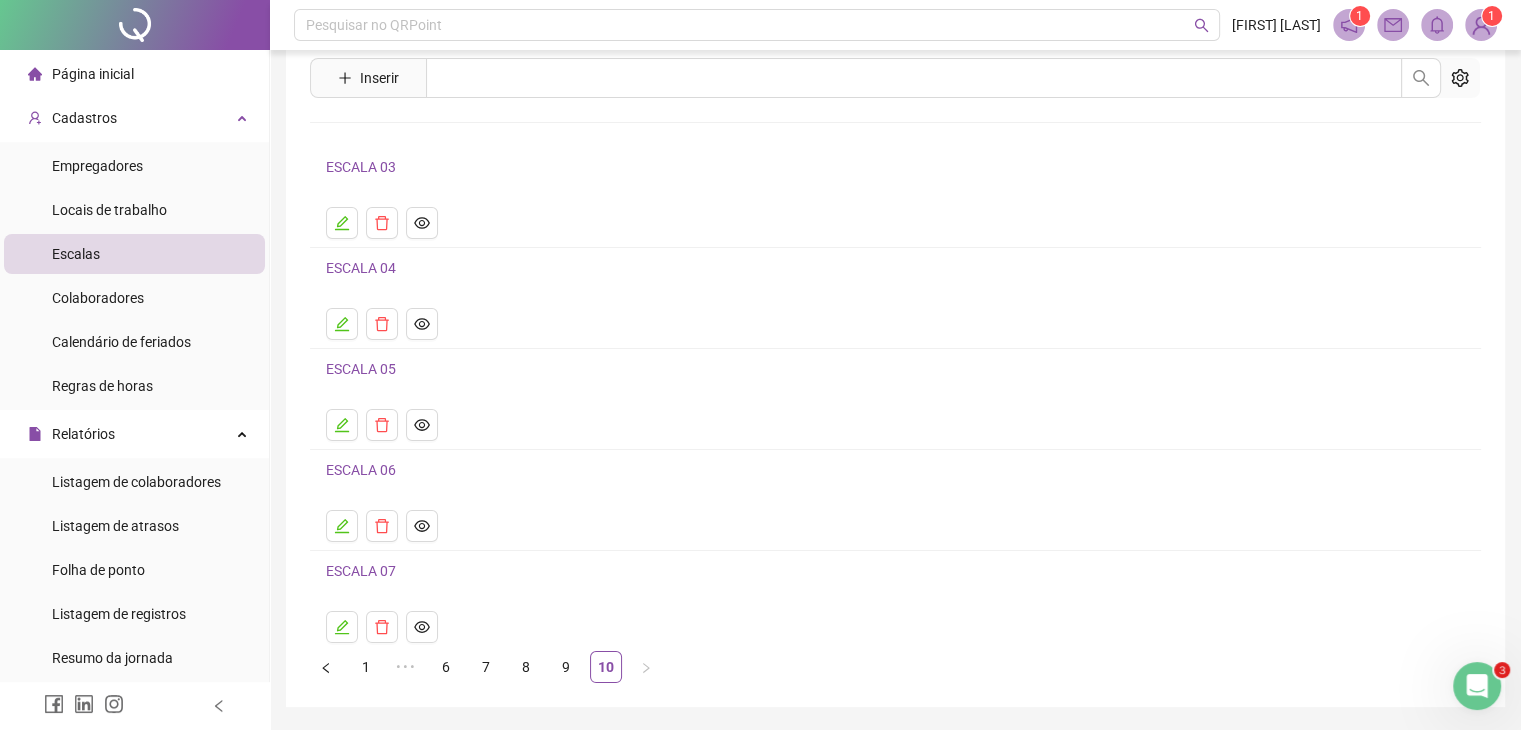 scroll, scrollTop: 126, scrollLeft: 0, axis: vertical 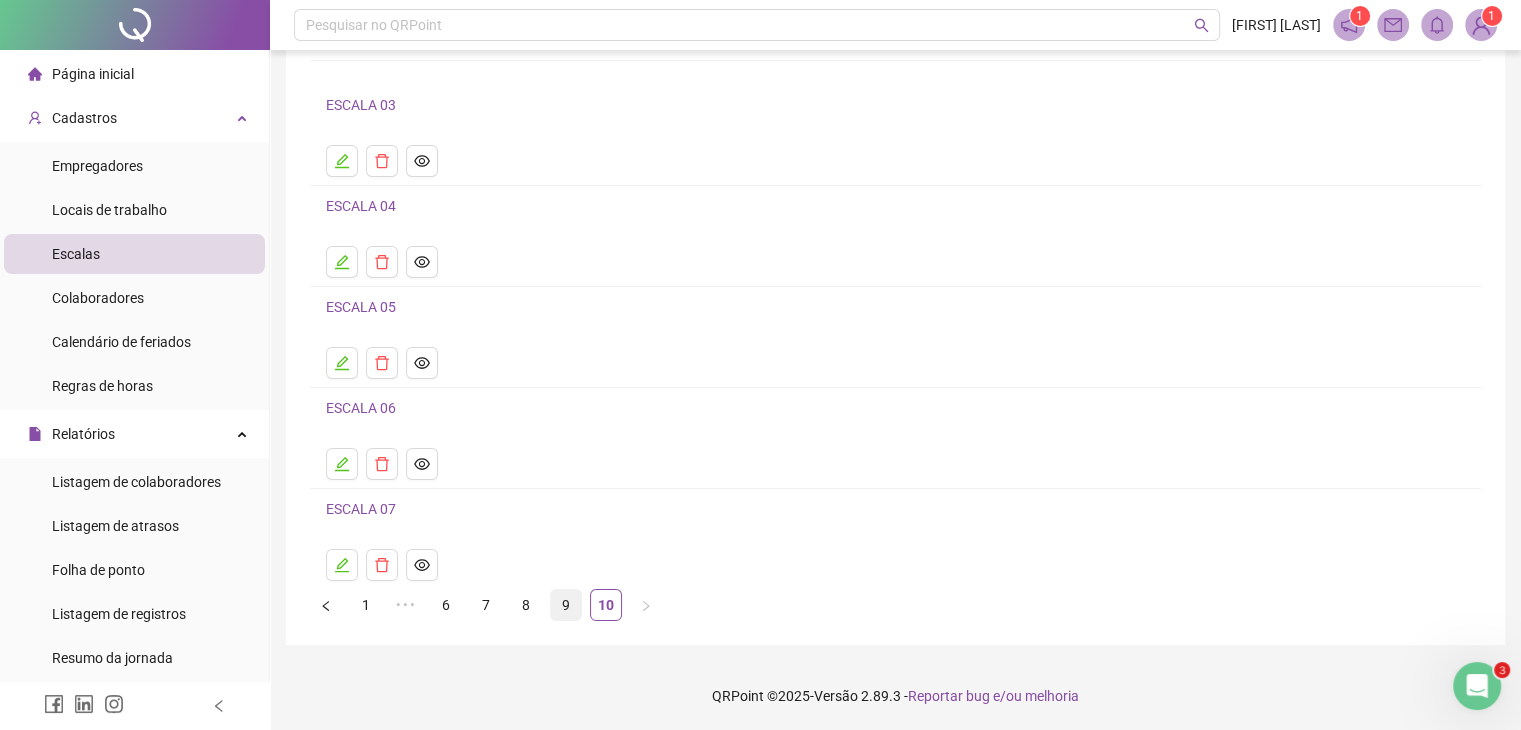 click on "9" at bounding box center (566, 605) 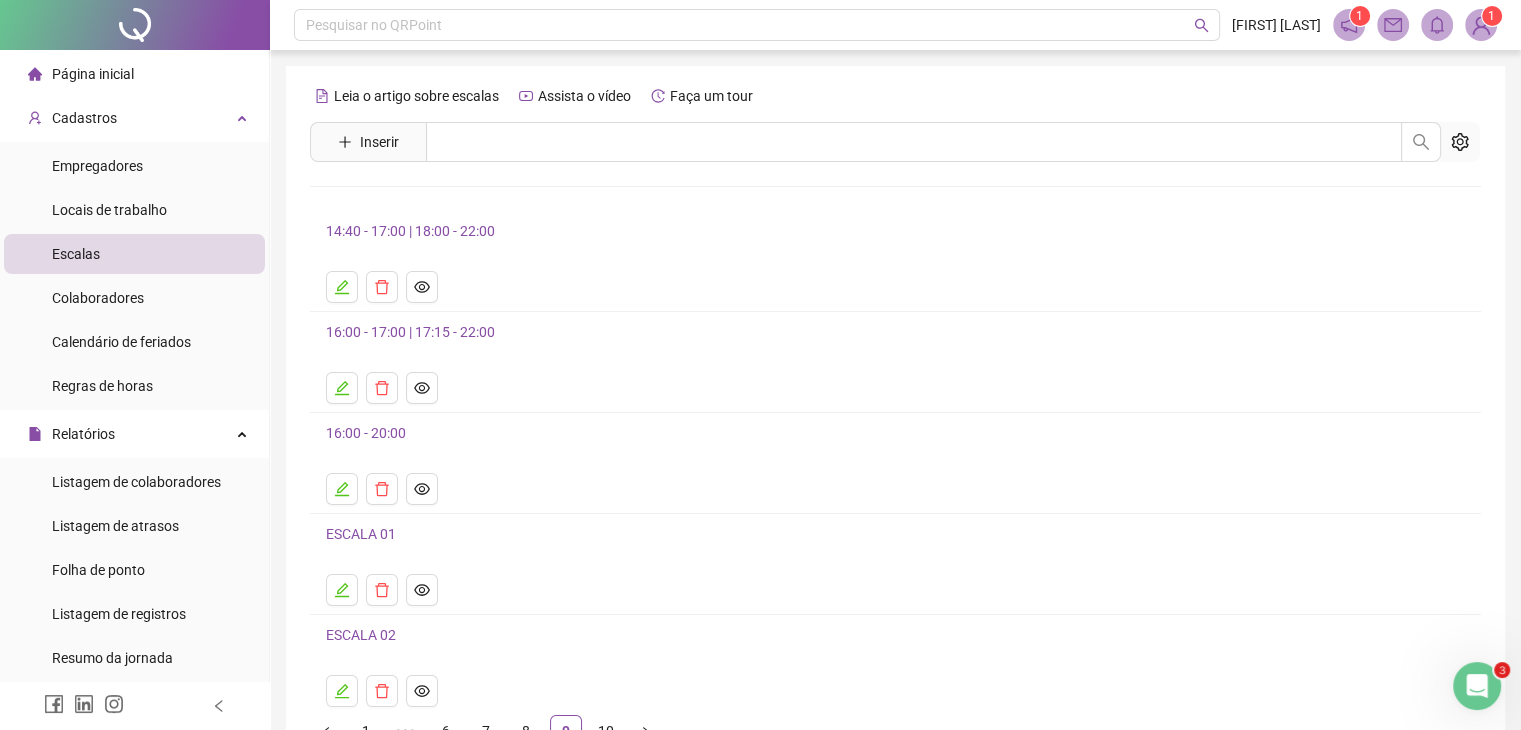 scroll, scrollTop: 126, scrollLeft: 0, axis: vertical 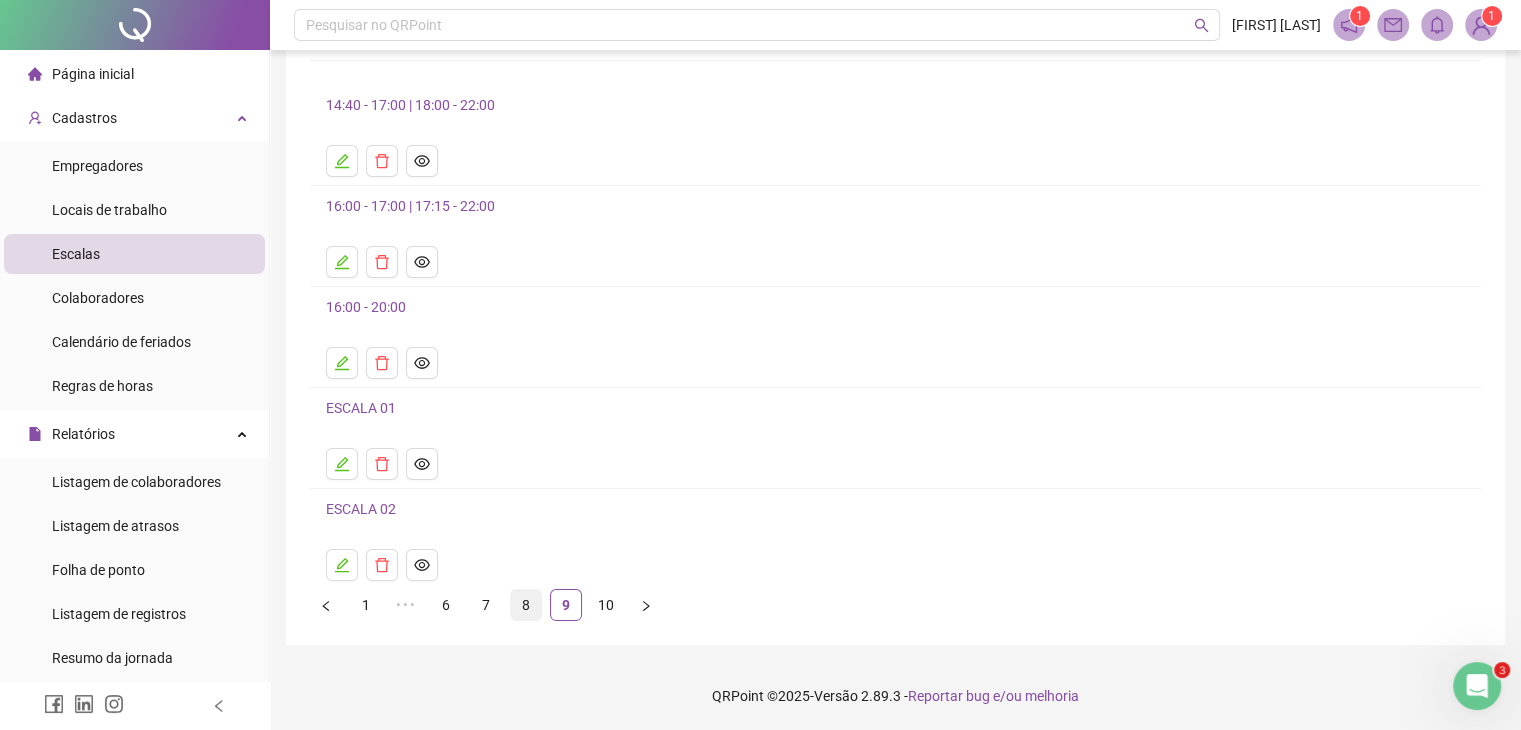 click on "8" at bounding box center [526, 605] 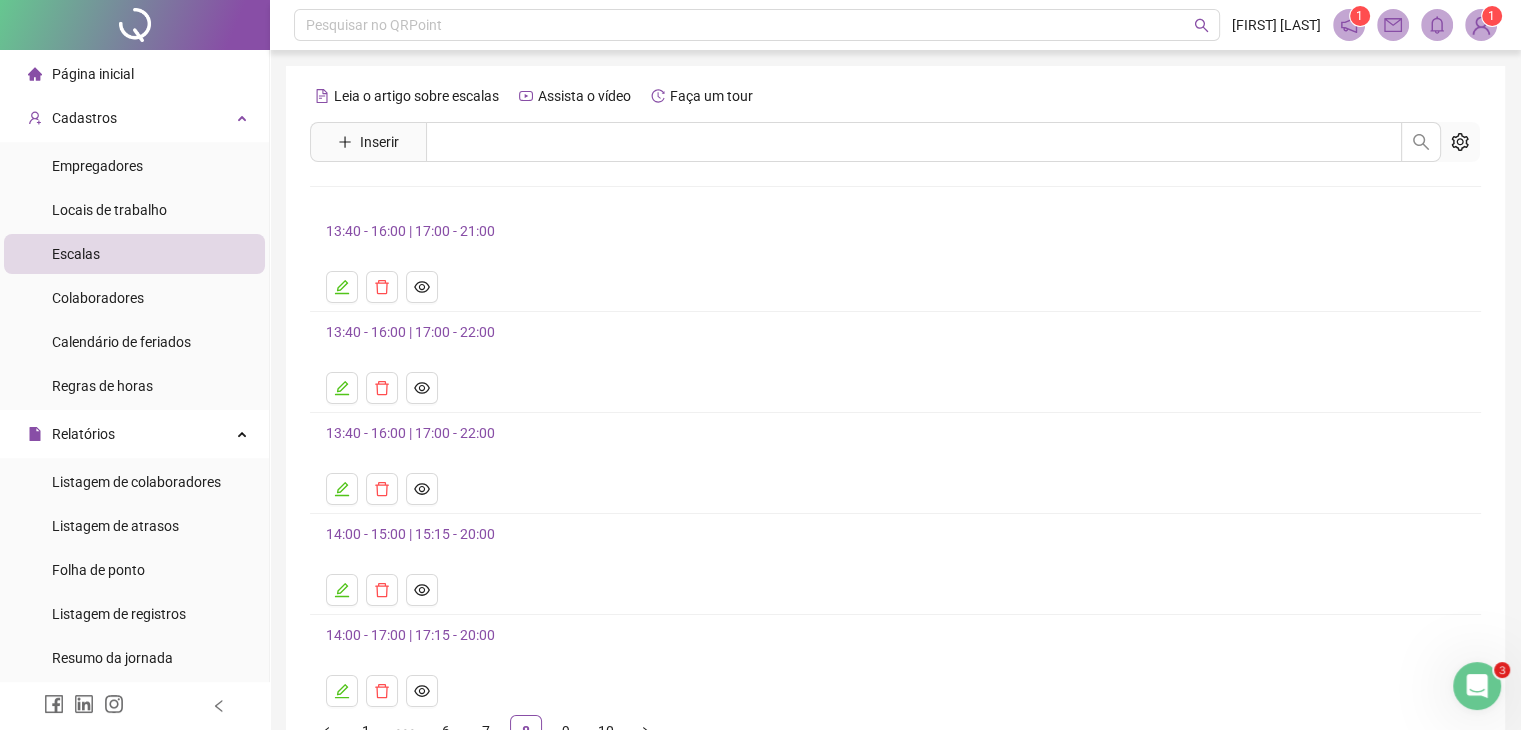 scroll, scrollTop: 100, scrollLeft: 0, axis: vertical 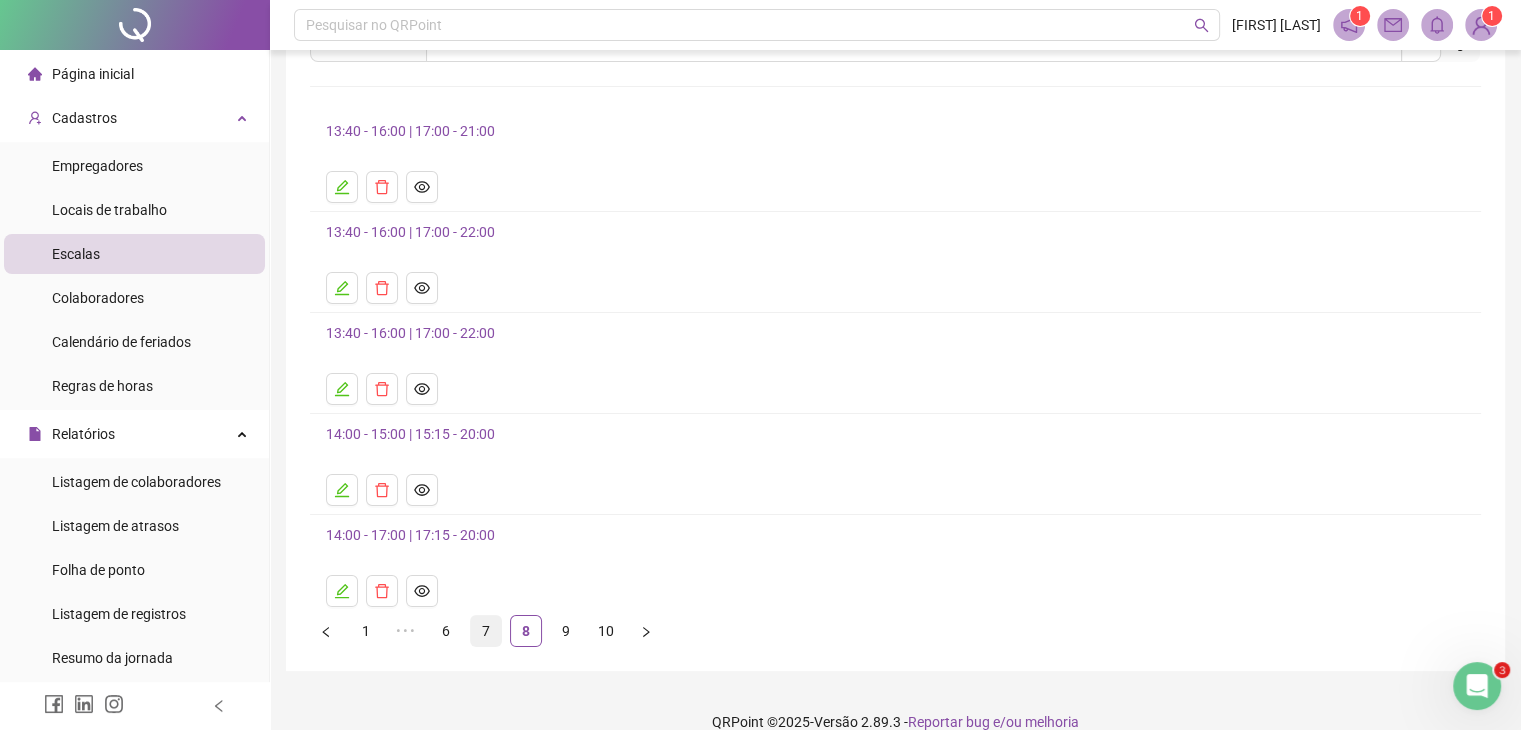 click on "7" at bounding box center (486, 631) 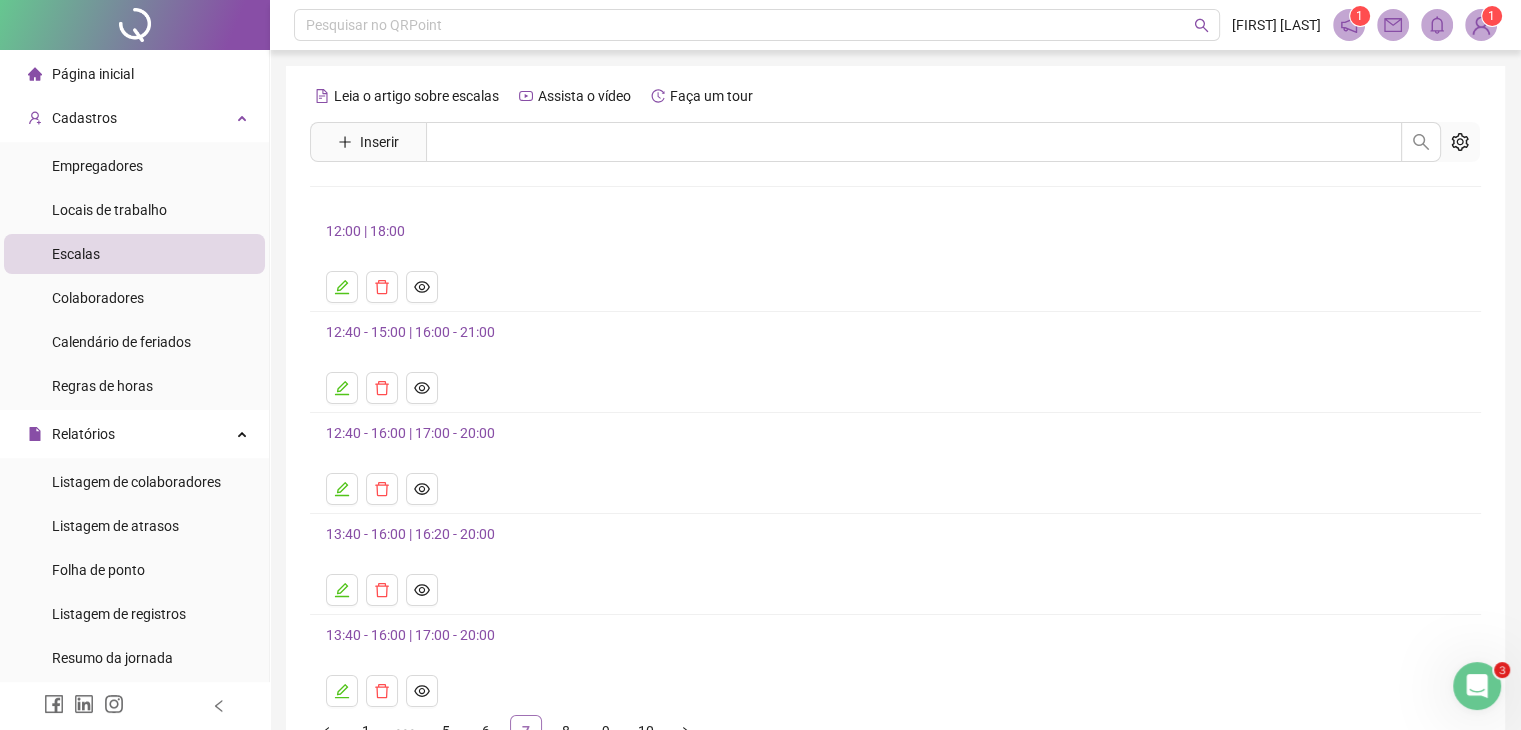 scroll, scrollTop: 126, scrollLeft: 0, axis: vertical 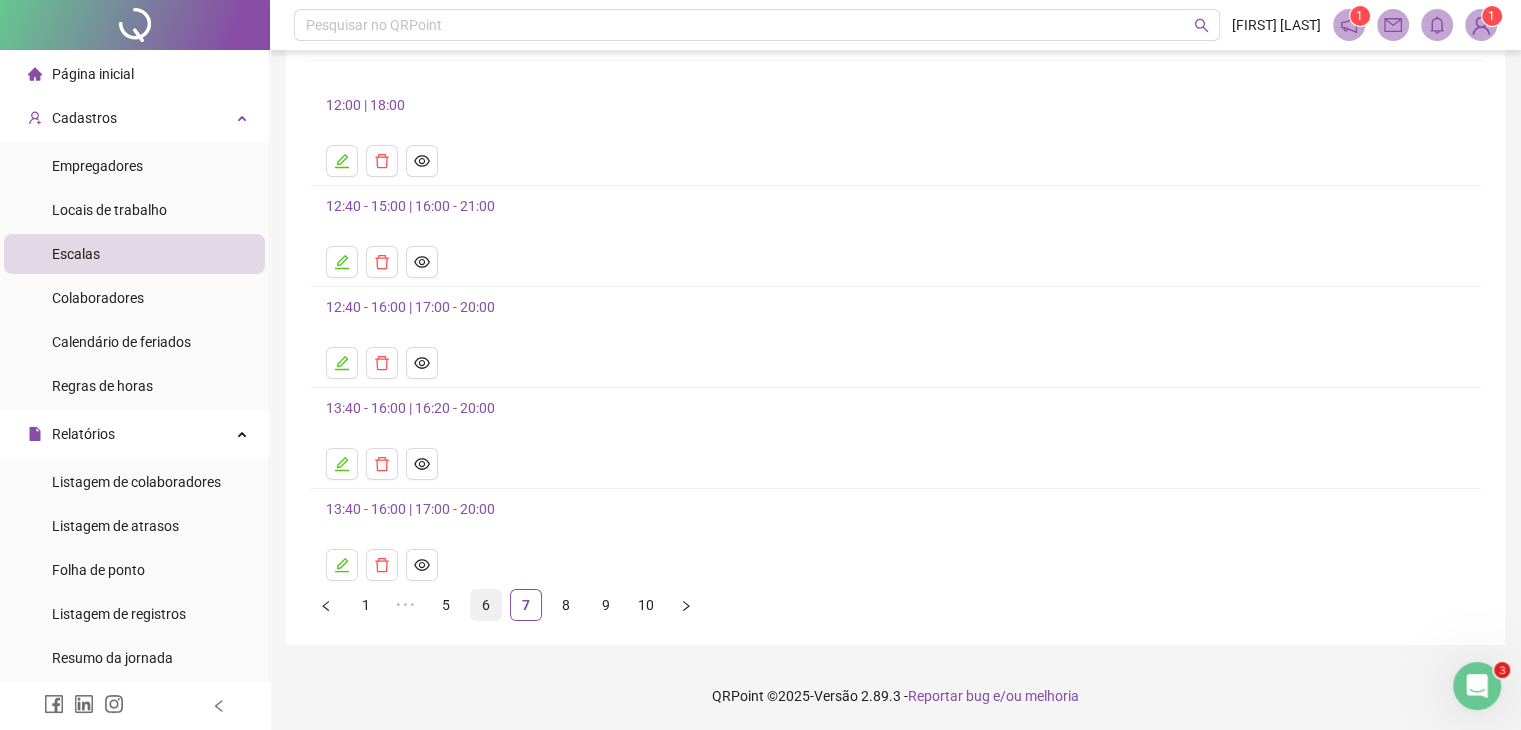 click on "6" at bounding box center (486, 605) 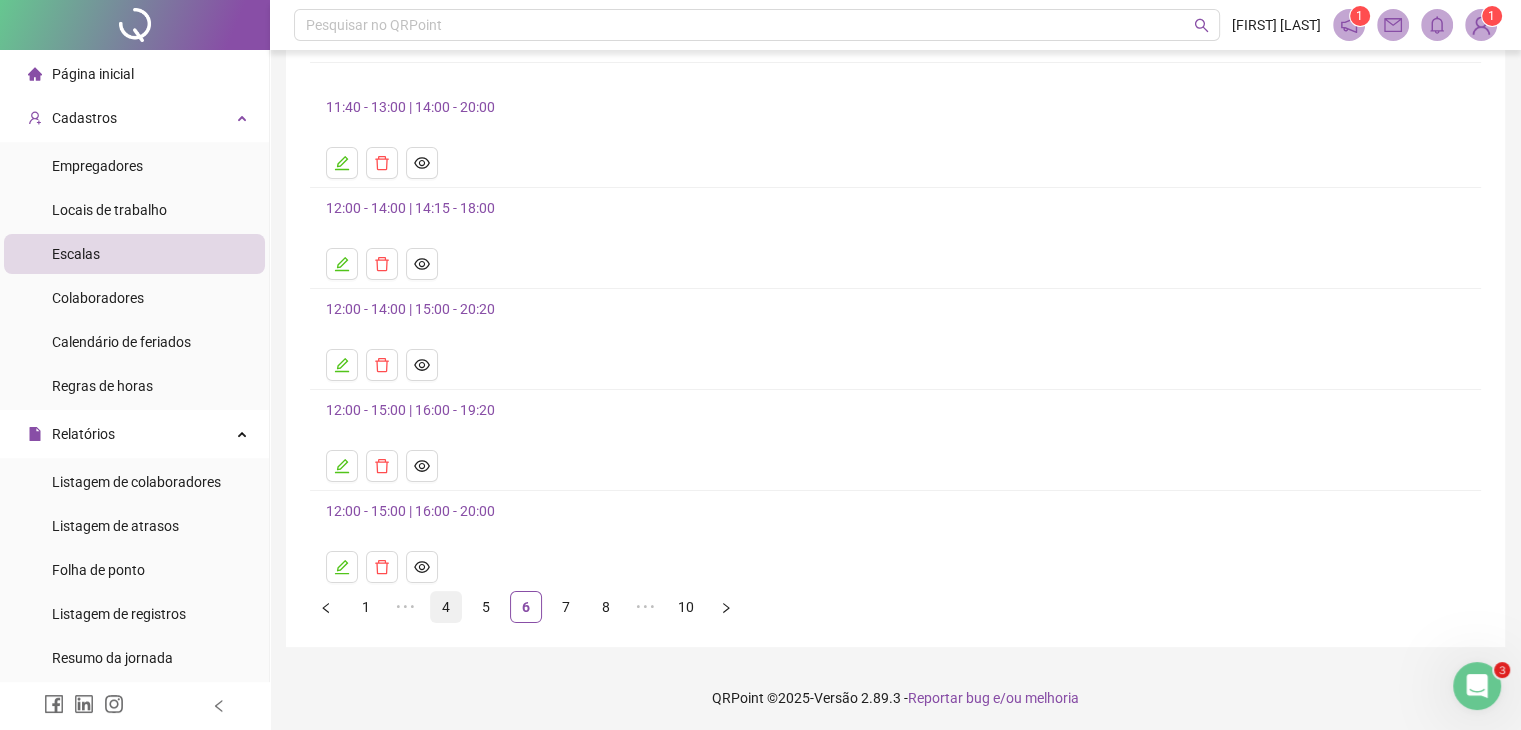 scroll, scrollTop: 126, scrollLeft: 0, axis: vertical 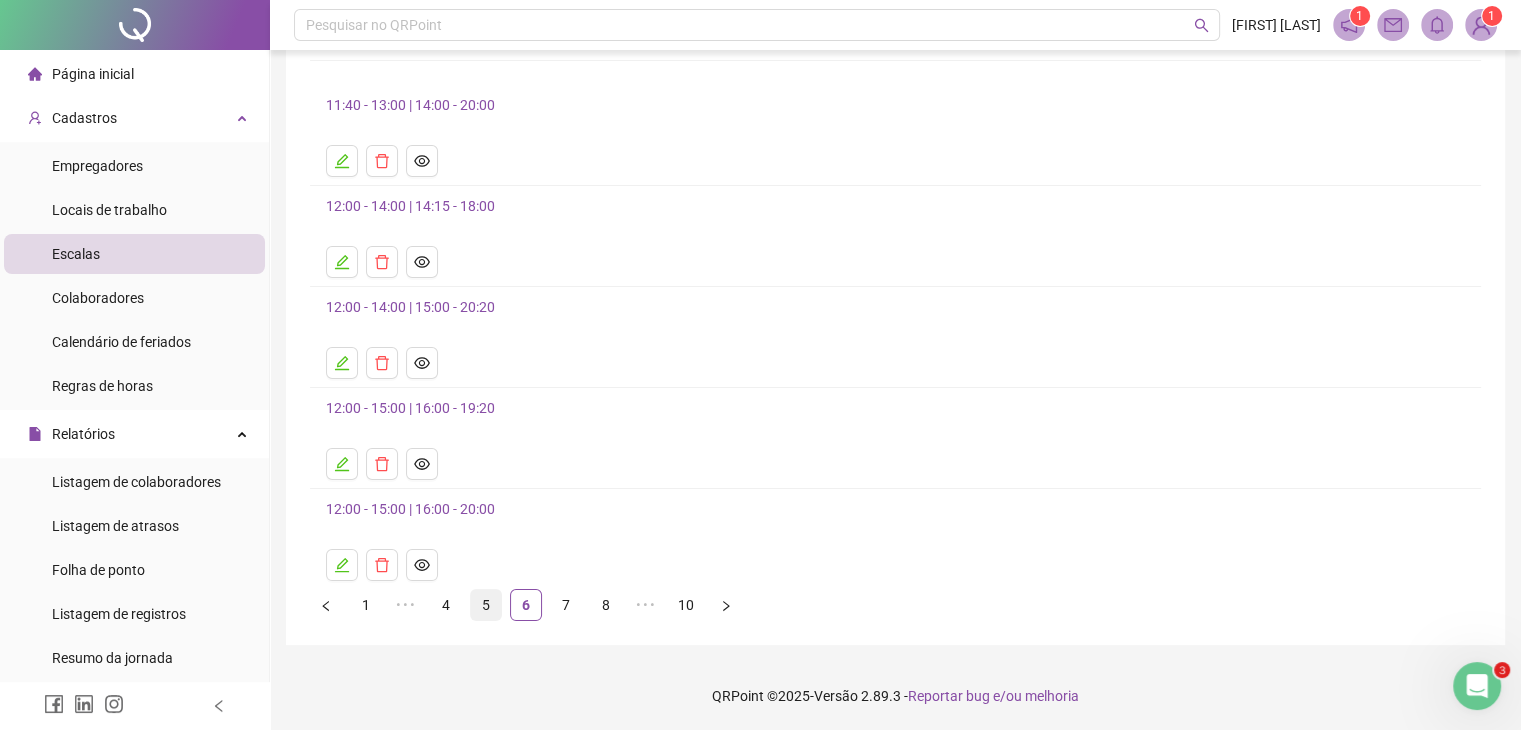 click on "5" at bounding box center [486, 605] 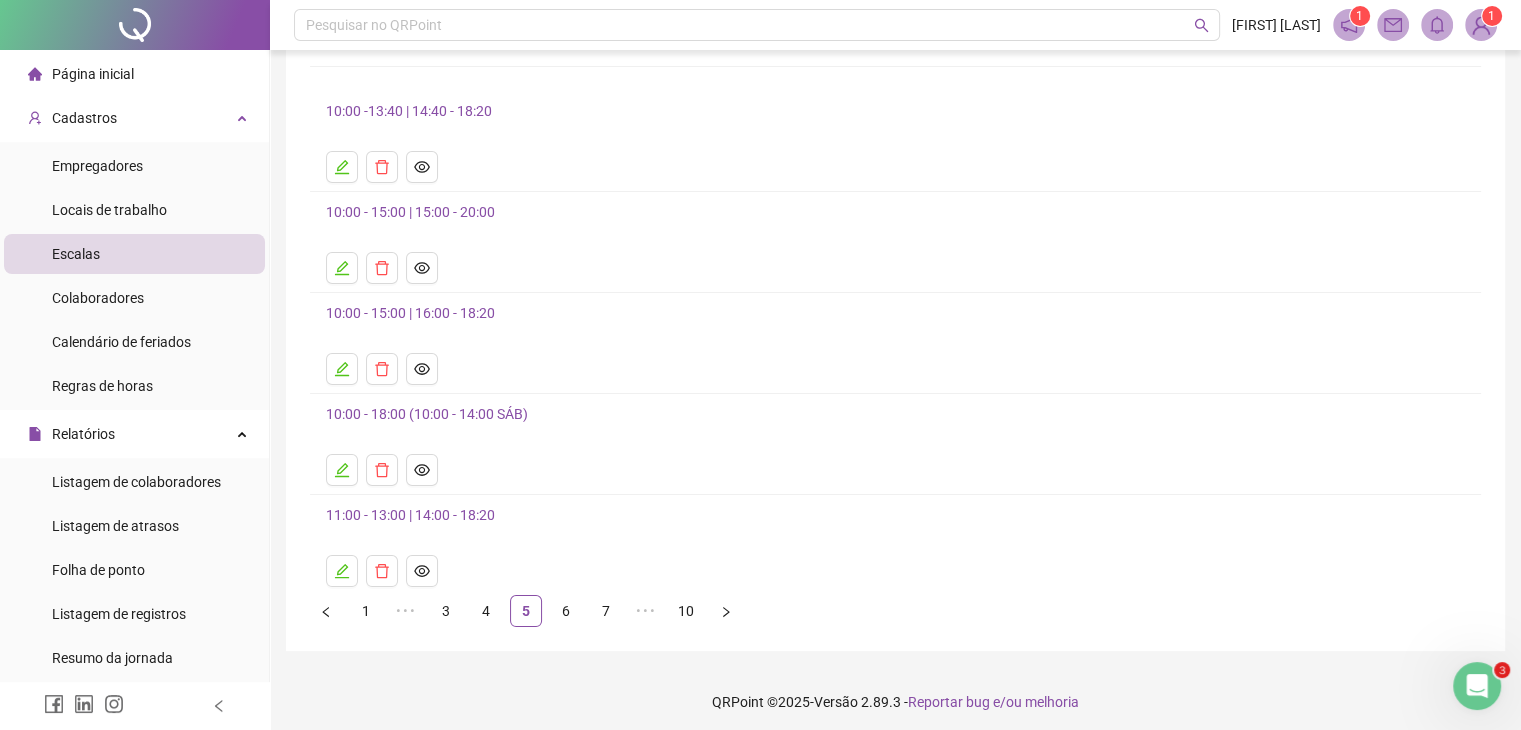 scroll, scrollTop: 126, scrollLeft: 0, axis: vertical 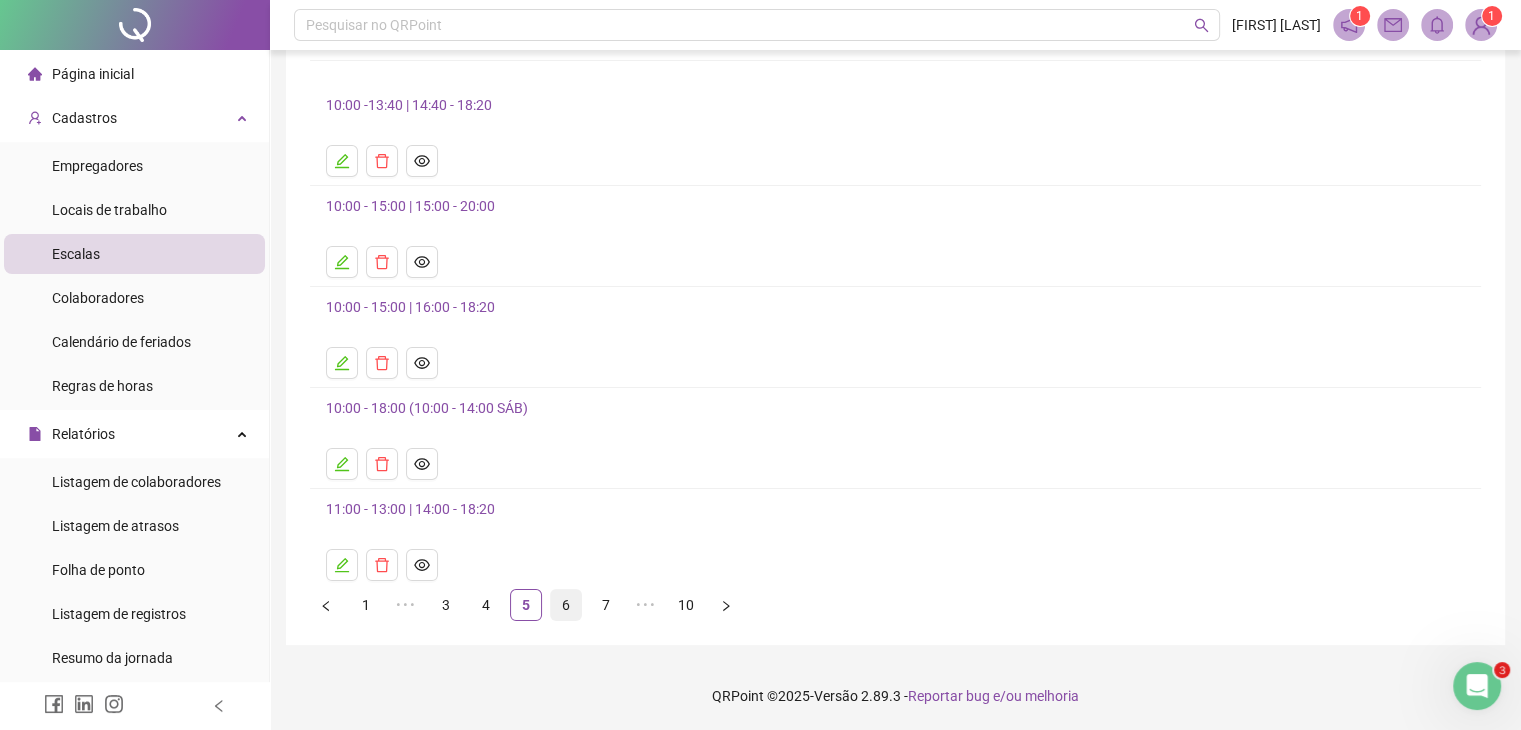click on "6" at bounding box center (566, 605) 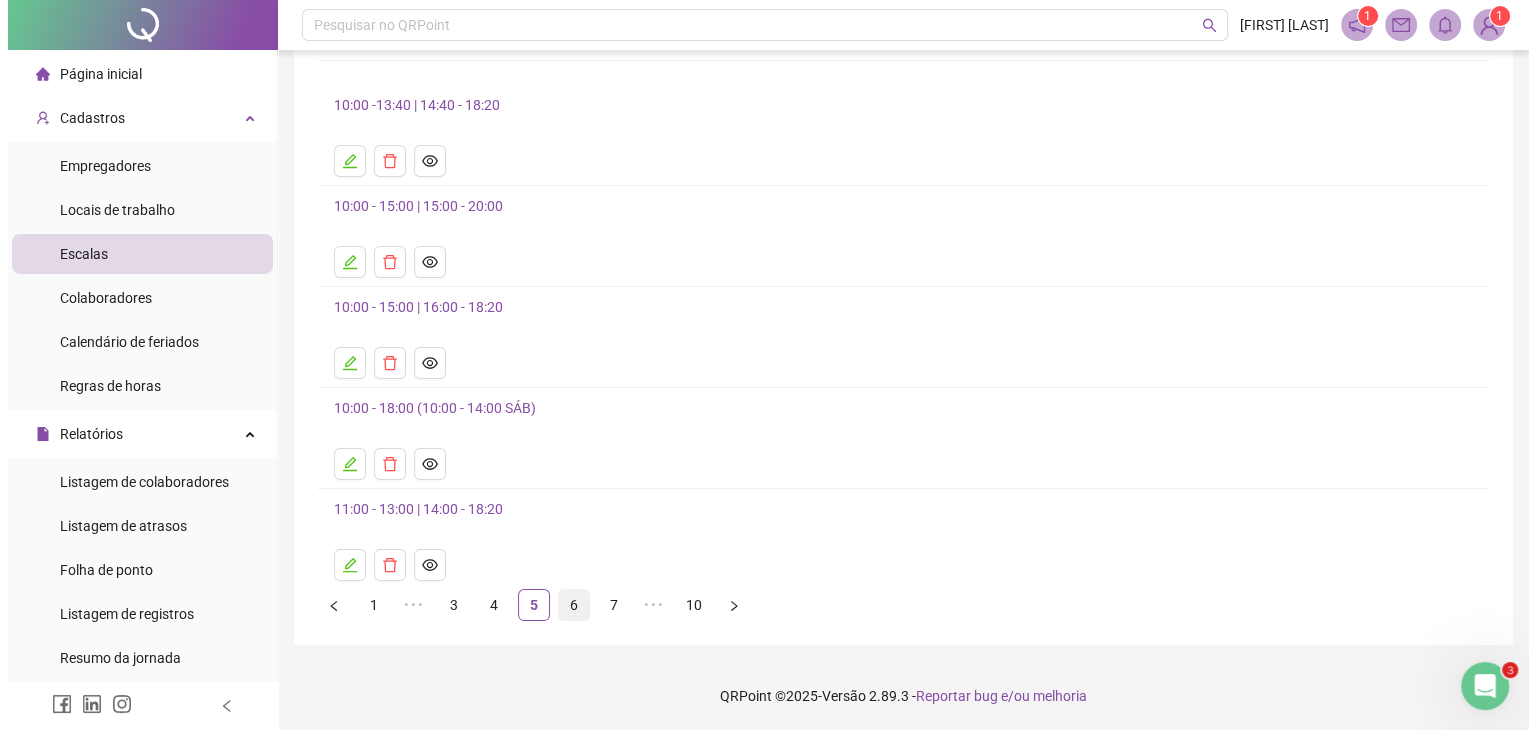 scroll, scrollTop: 0, scrollLeft: 0, axis: both 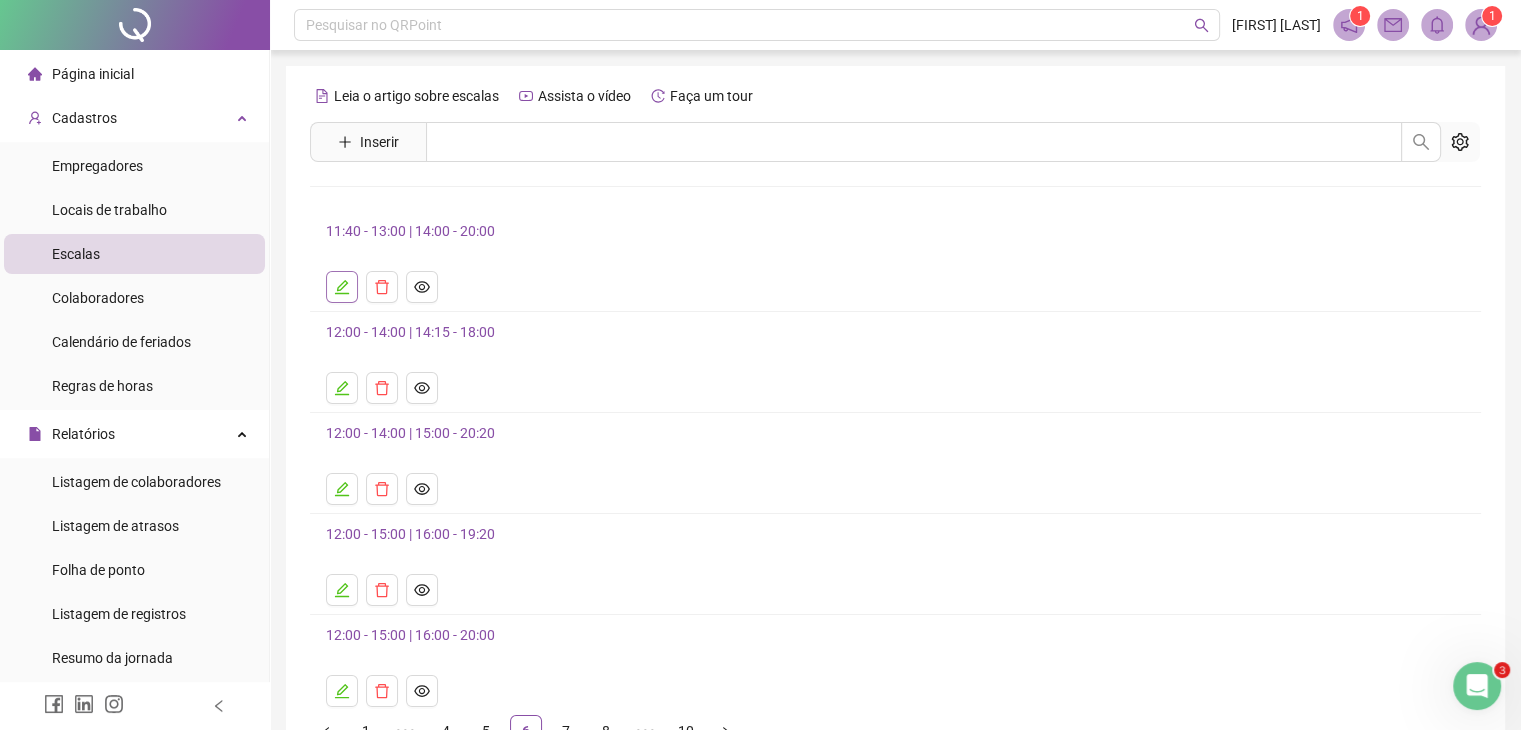 click at bounding box center (342, 287) 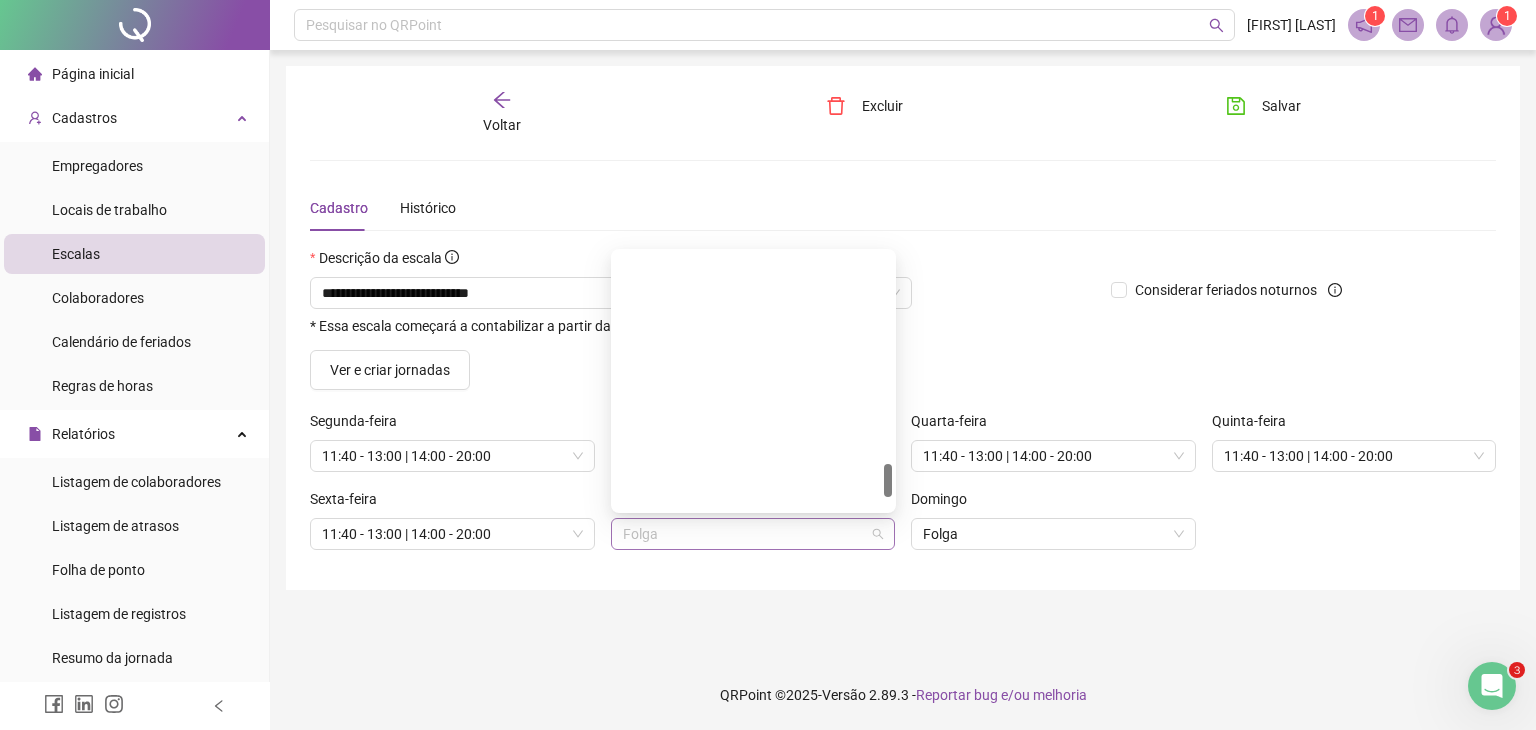 click on "Folga" at bounding box center (753, 534) 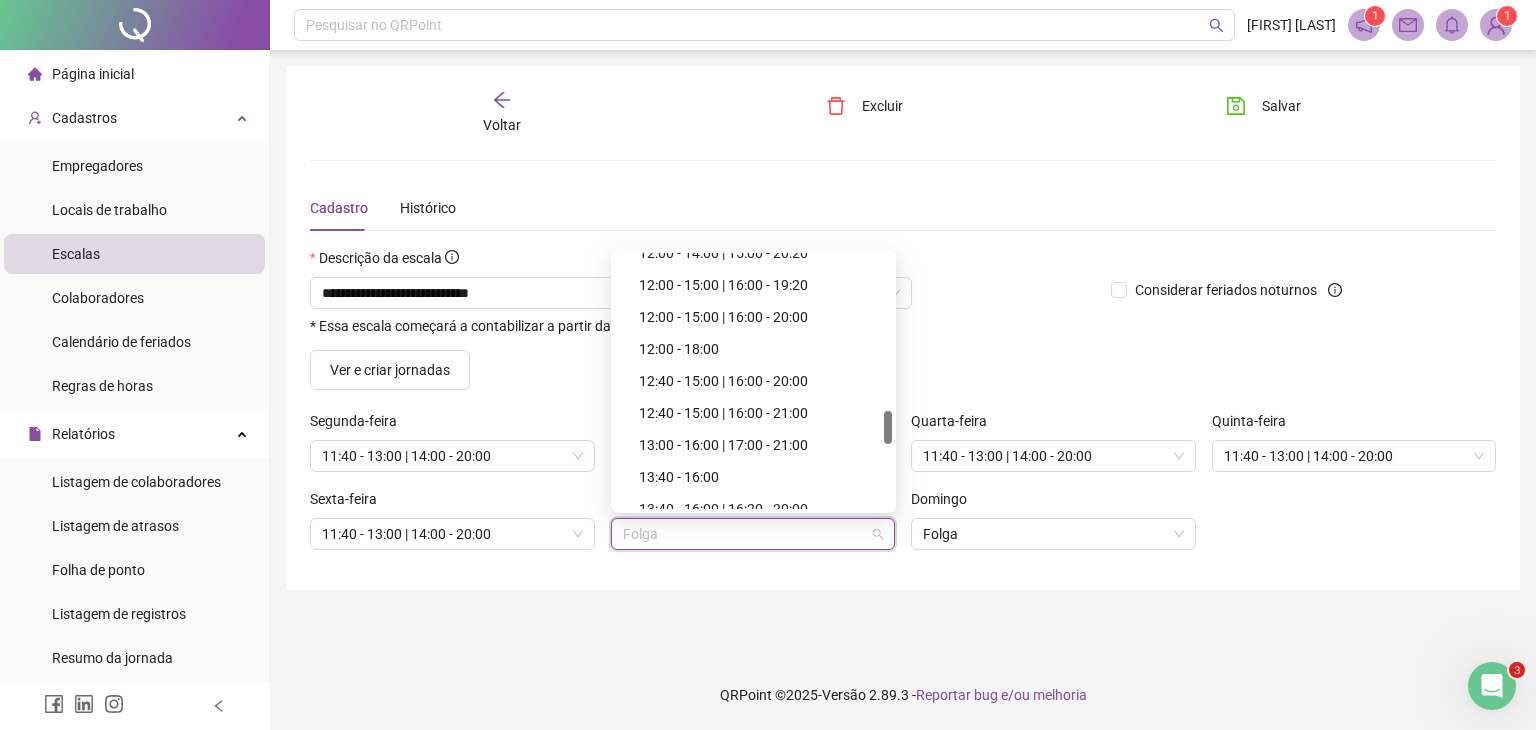scroll, scrollTop: 1110, scrollLeft: 0, axis: vertical 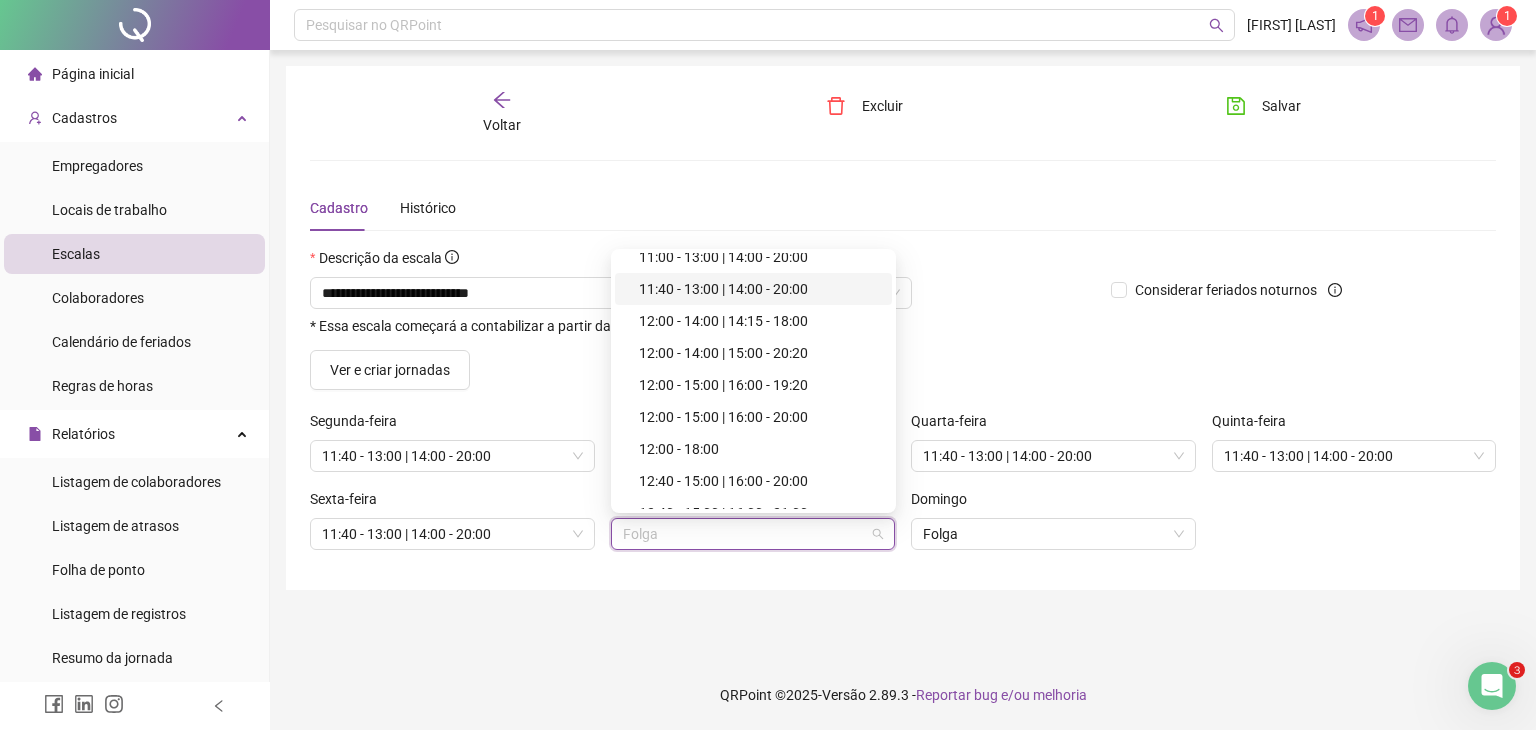 click on "11:40 - 13:00 | 14:00 - 20:00" at bounding box center [759, 289] 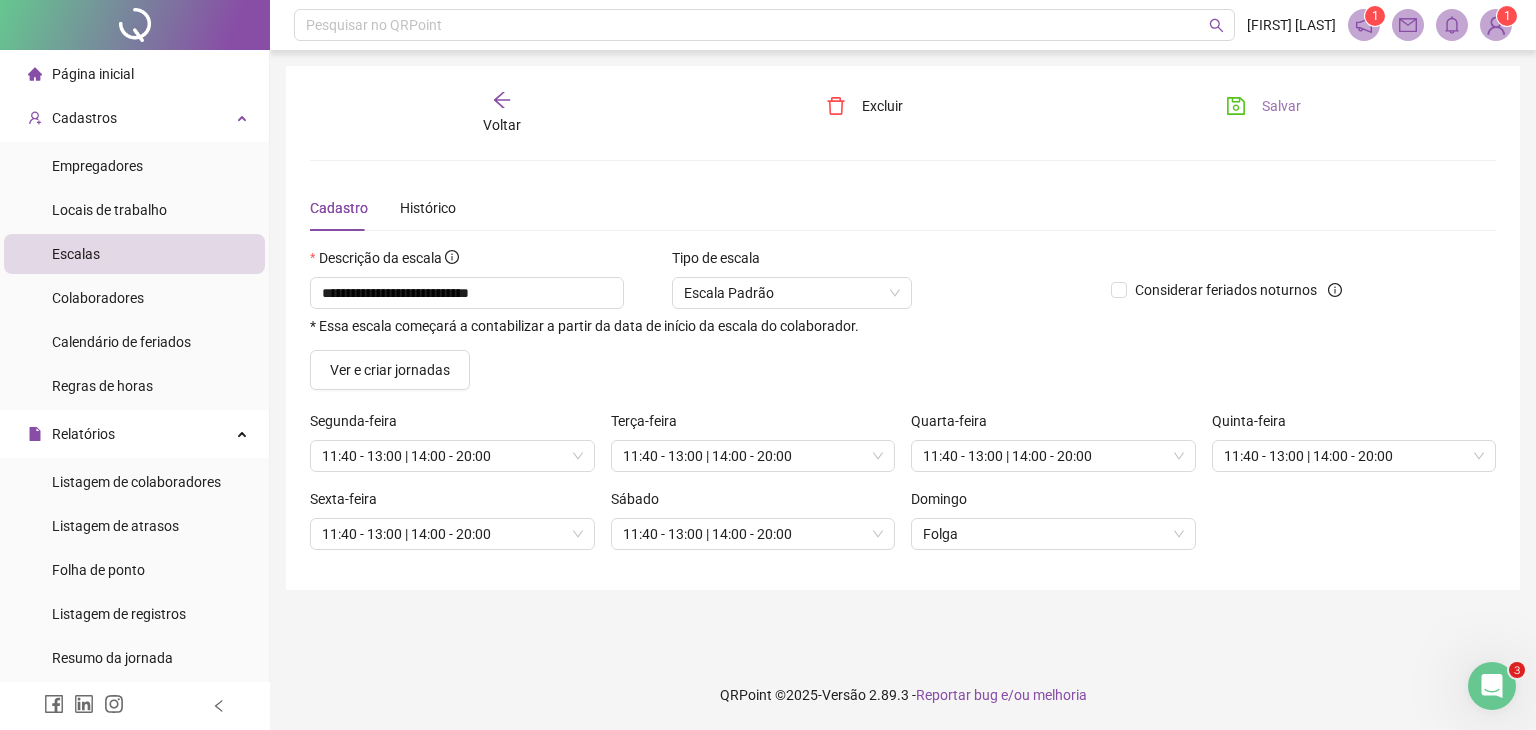 click 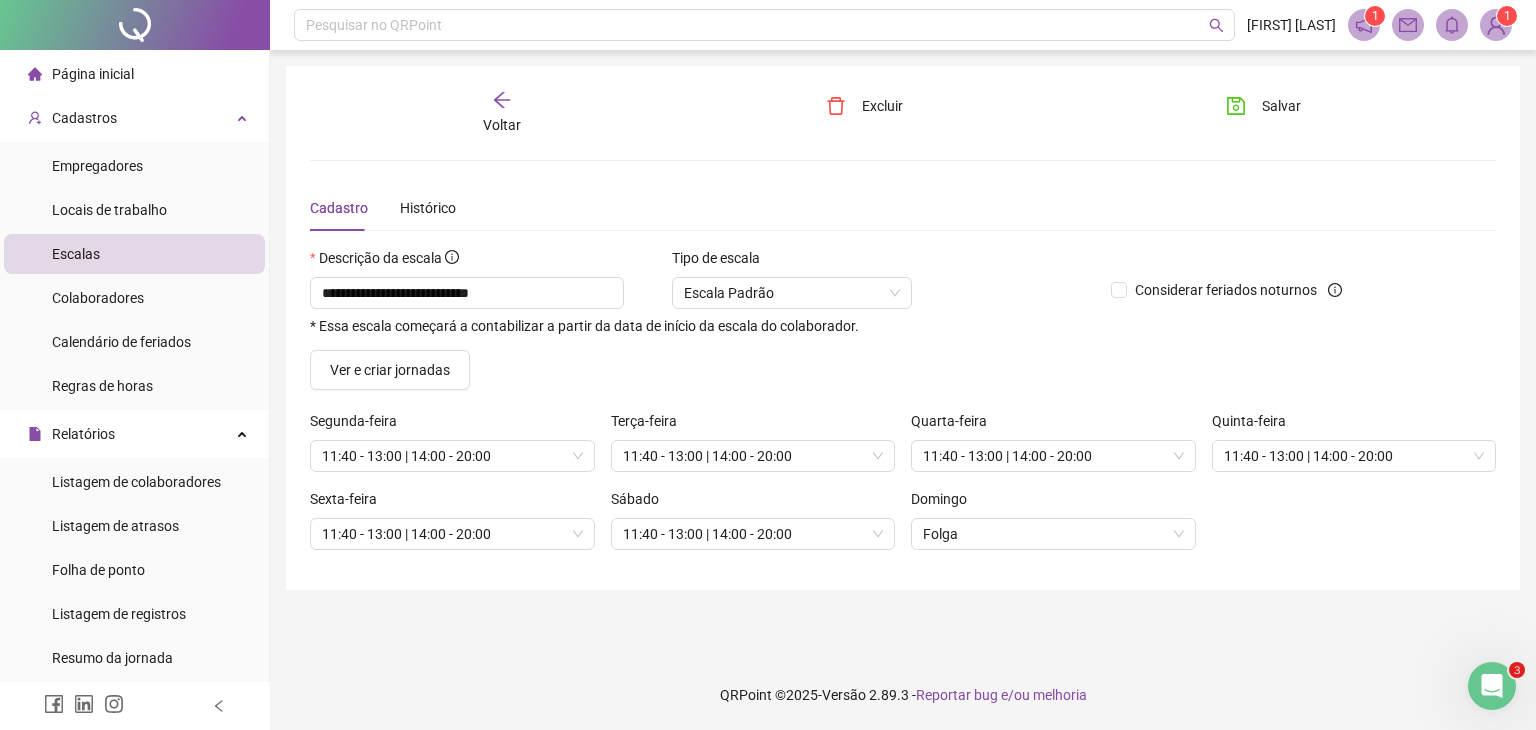 click 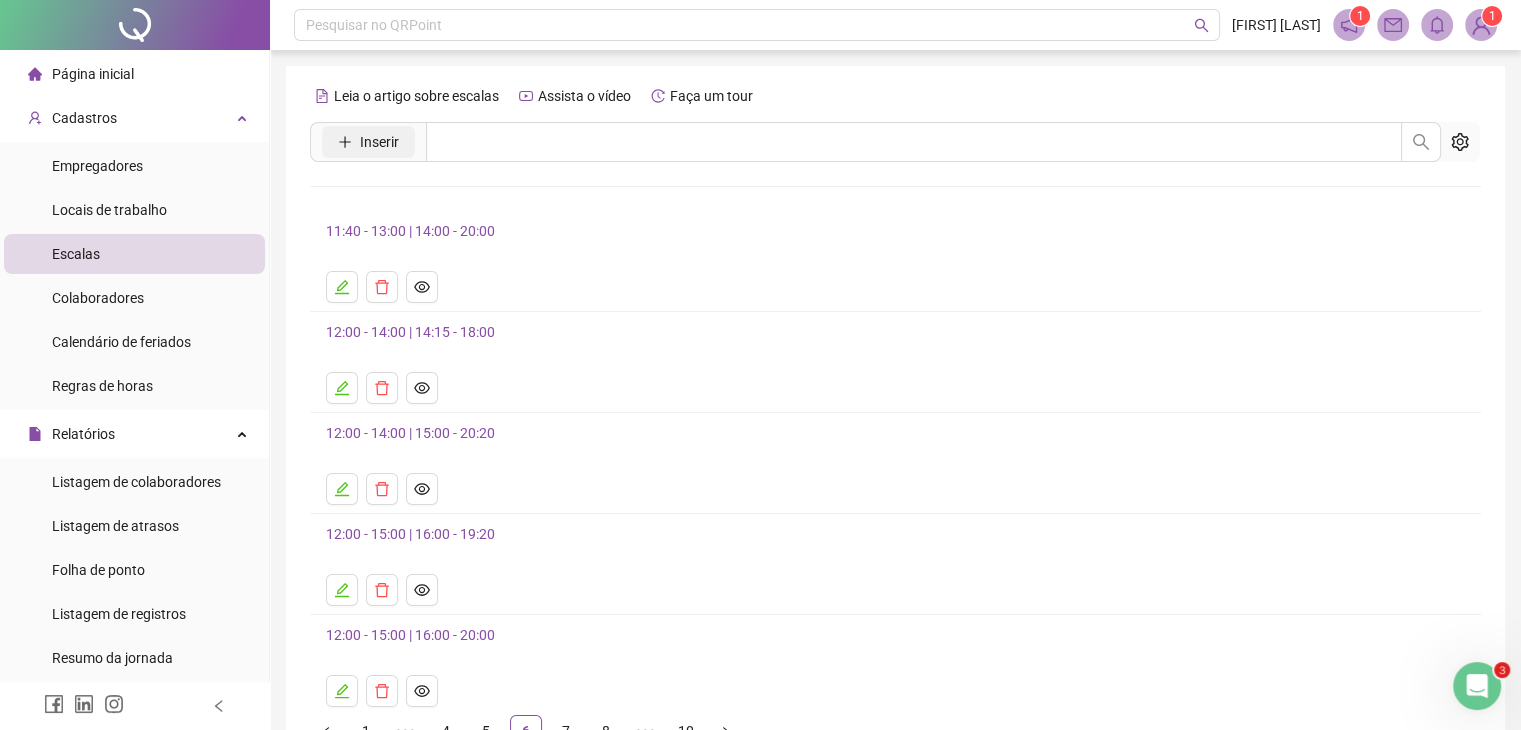 click 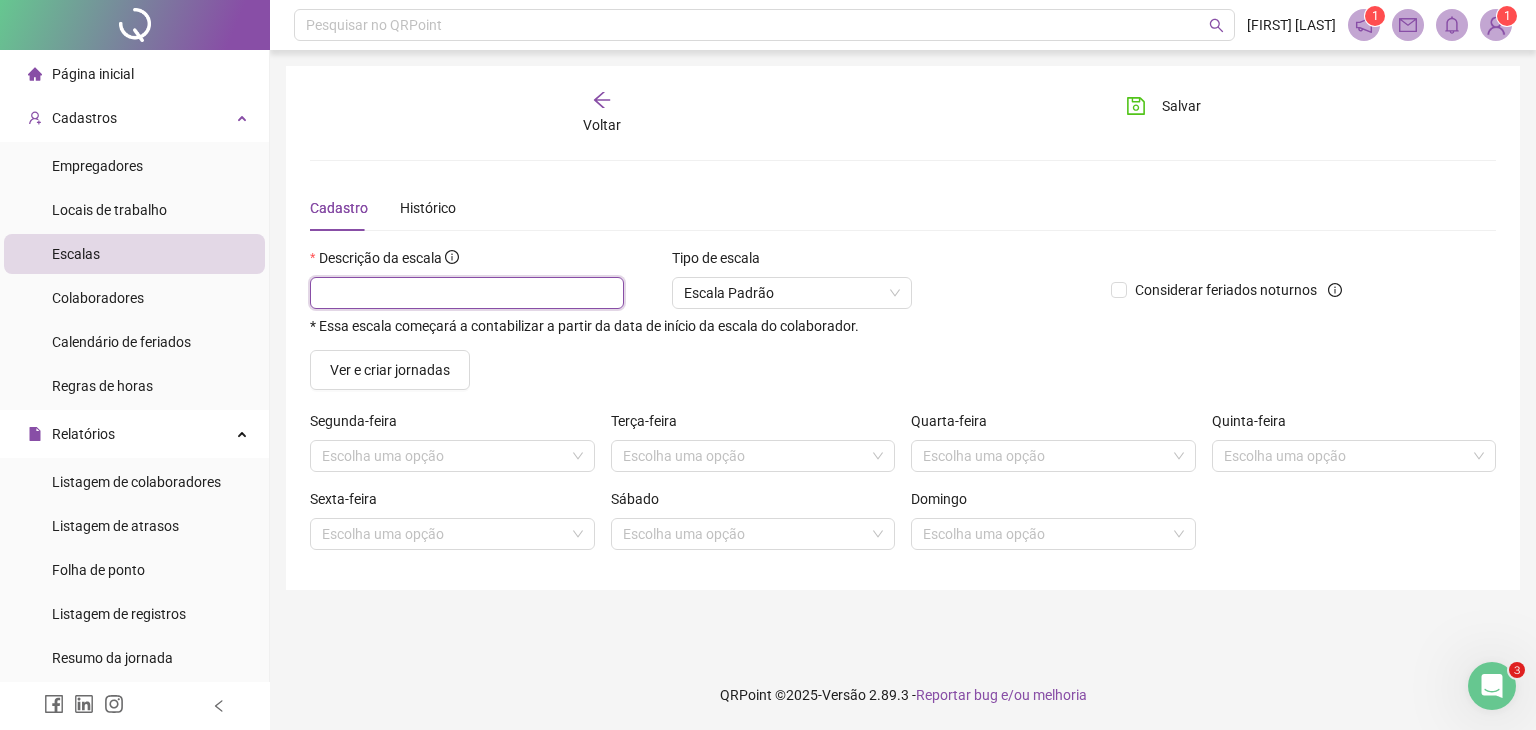 click at bounding box center [467, 293] 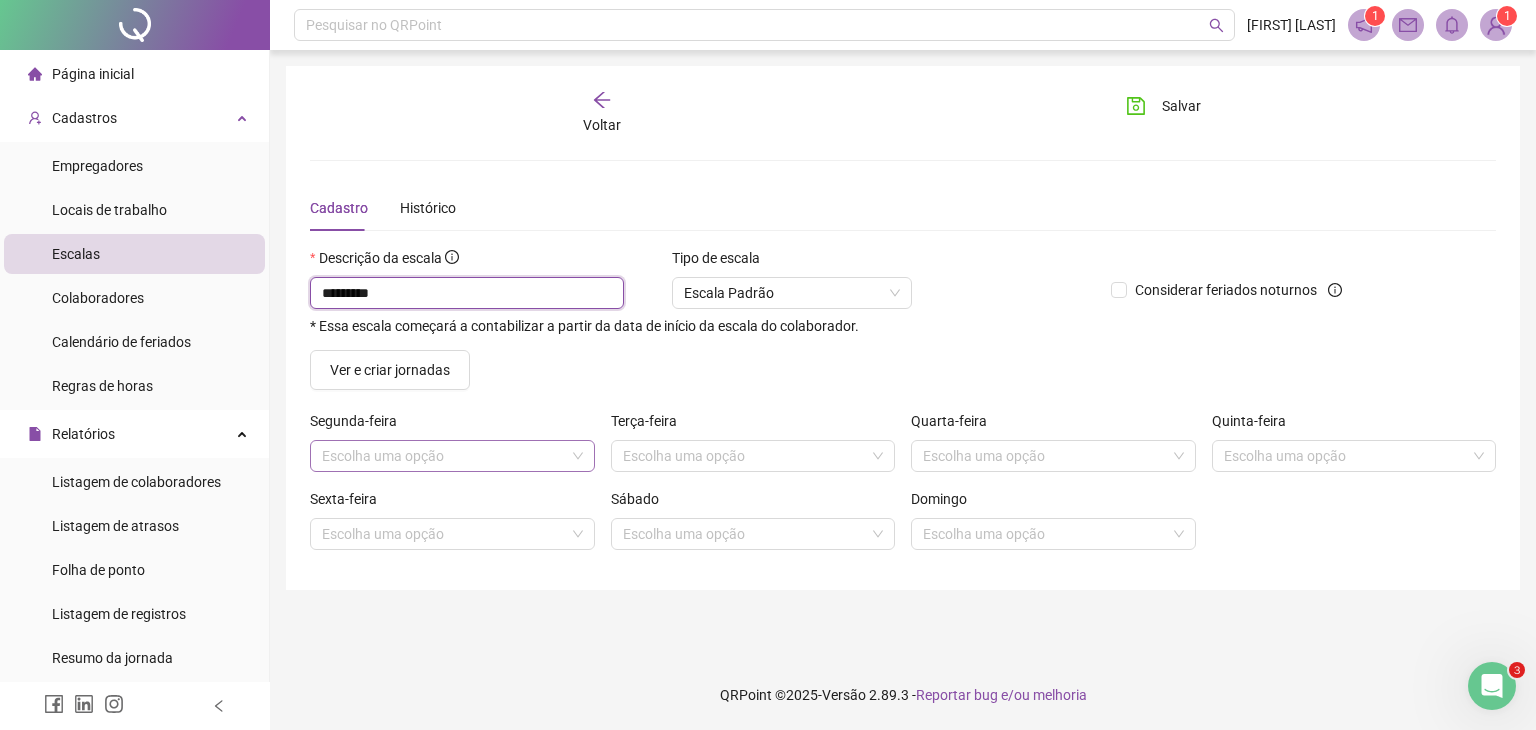 type on "*********" 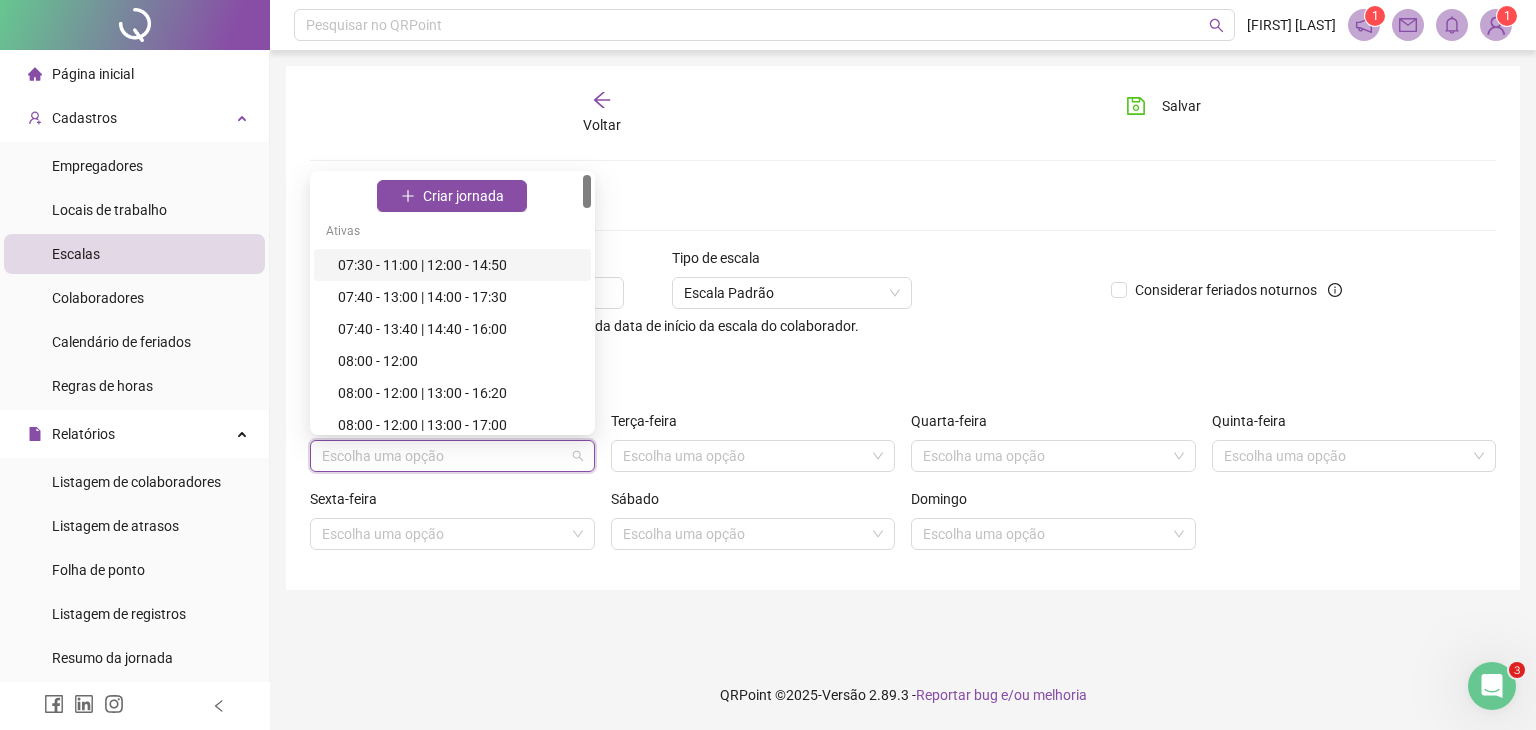 click at bounding box center [443, 456] 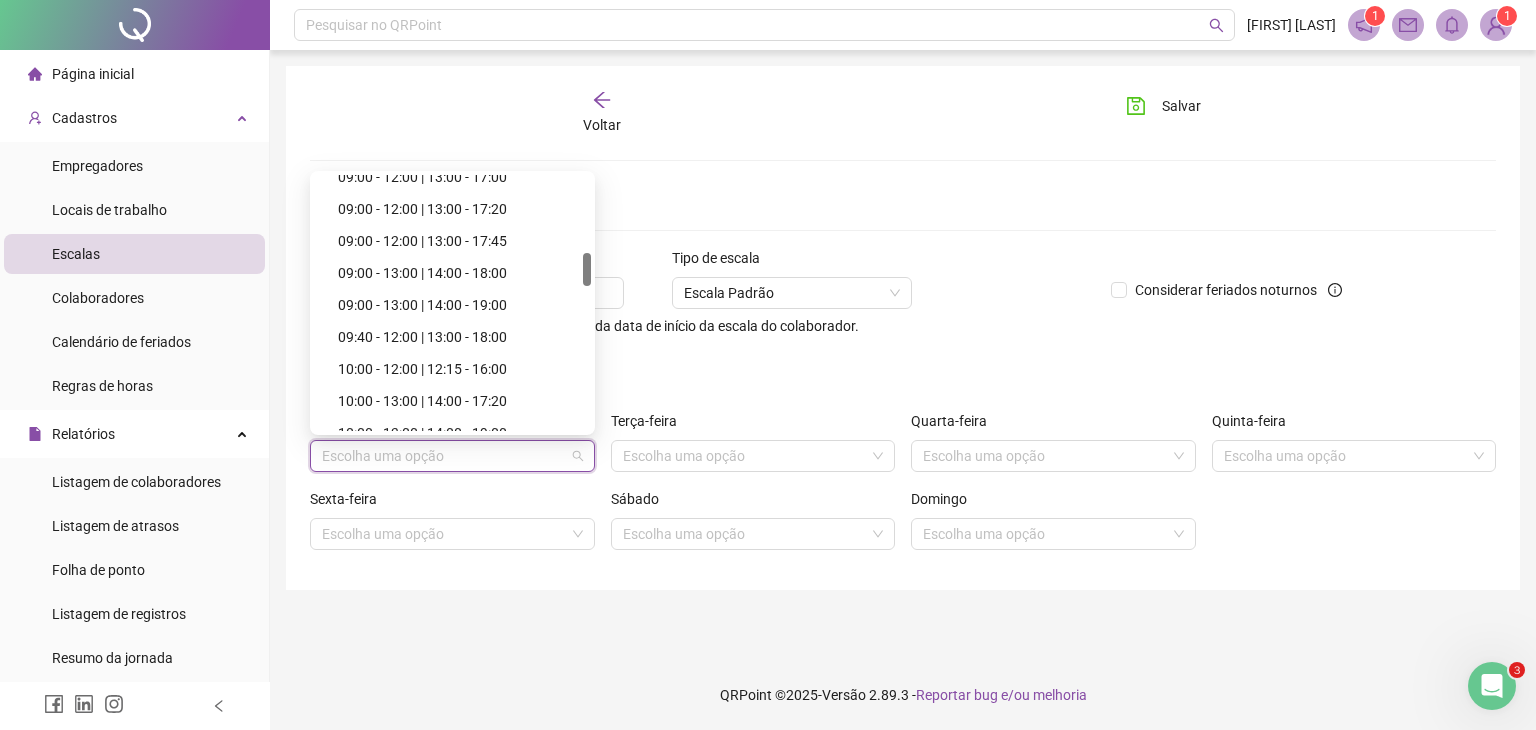 scroll, scrollTop: 1100, scrollLeft: 0, axis: vertical 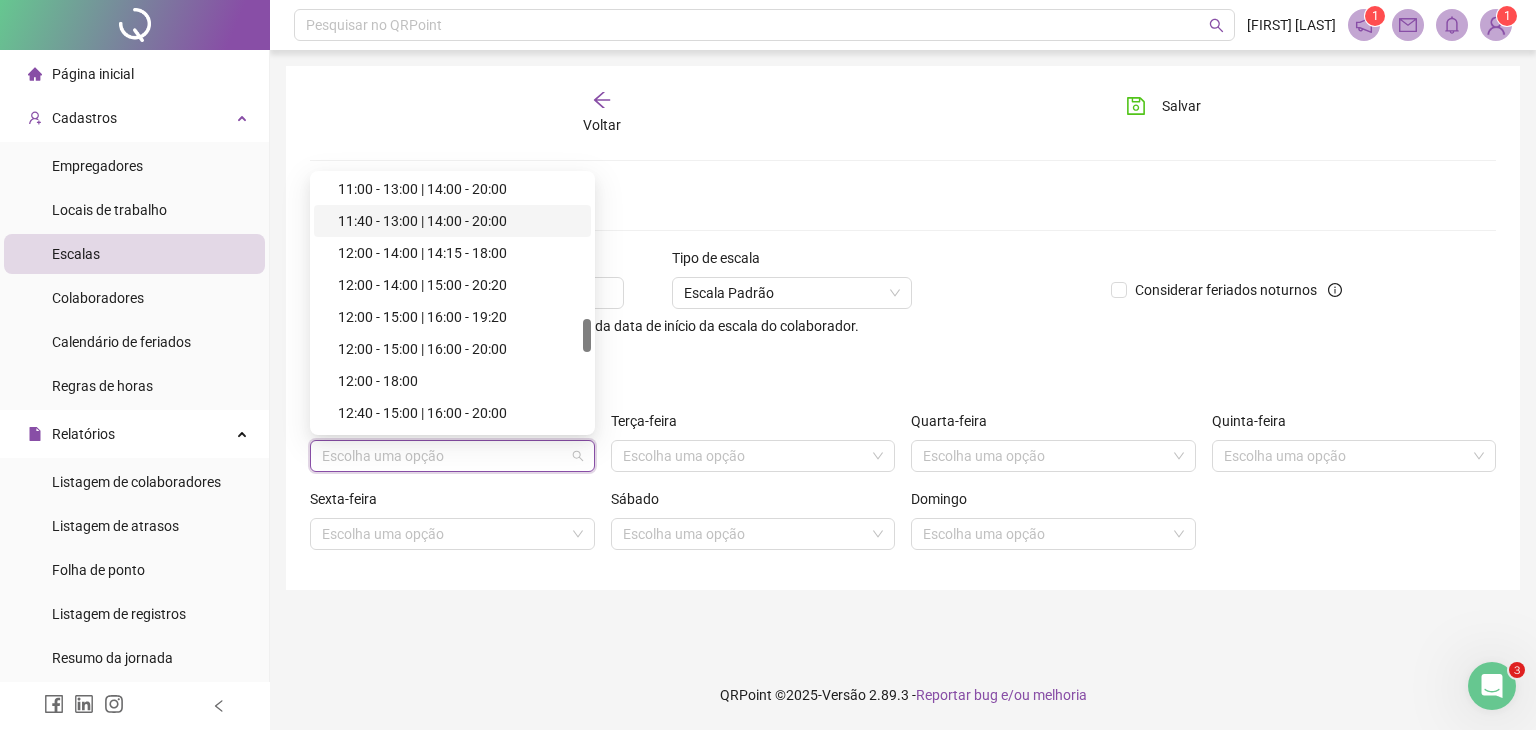 click on "11:40 - 13:00 | 14:00 - 20:00" at bounding box center (458, 221) 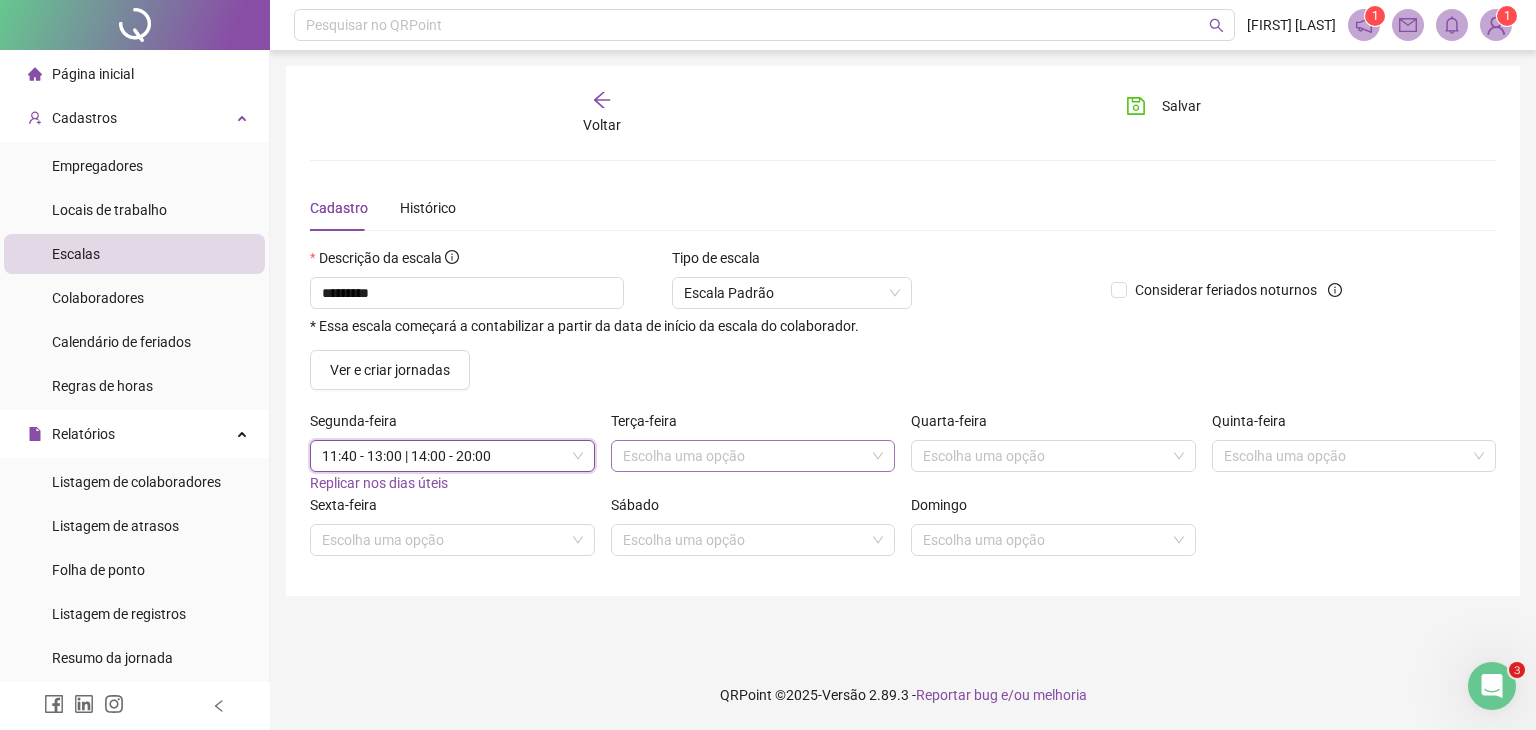 click at bounding box center (744, 456) 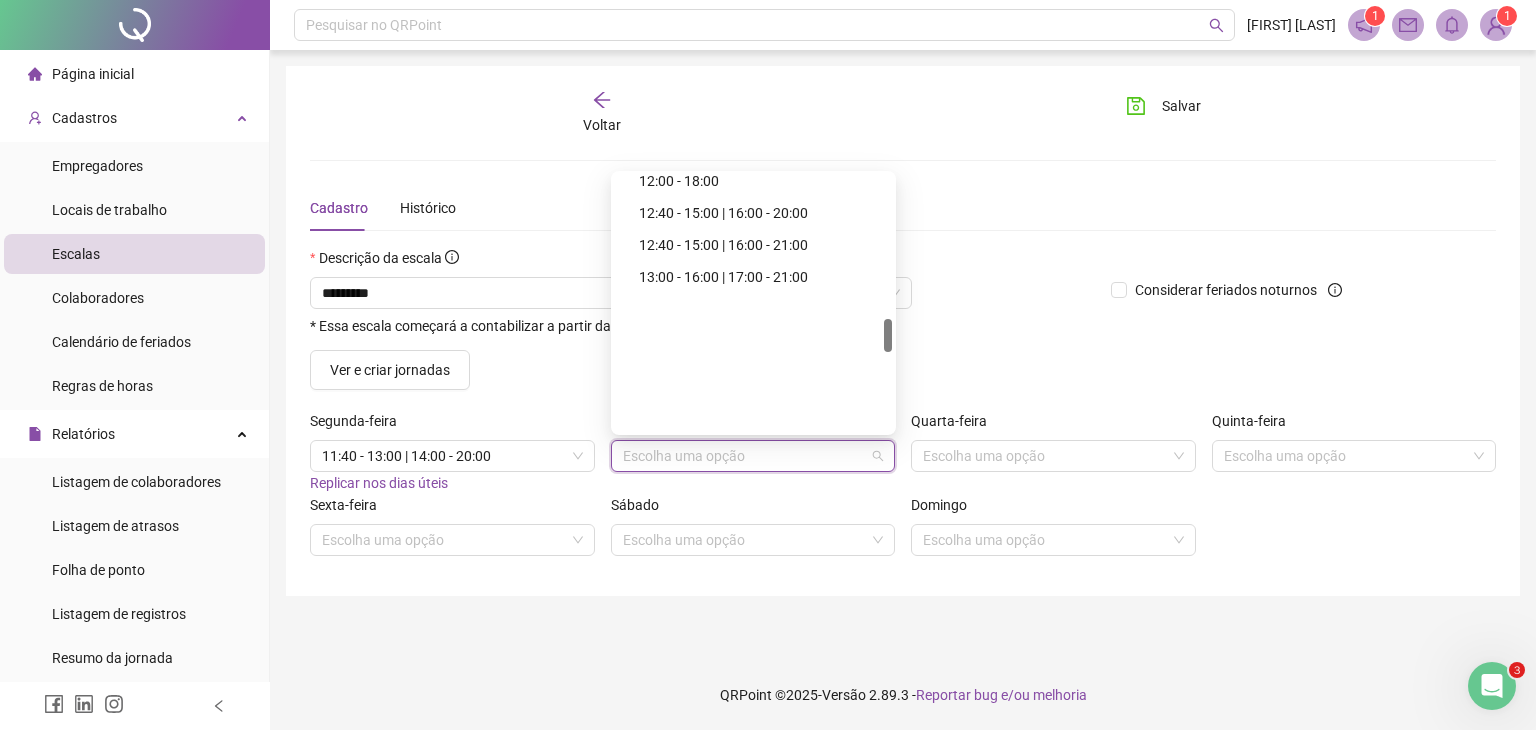scroll, scrollTop: 1100, scrollLeft: 0, axis: vertical 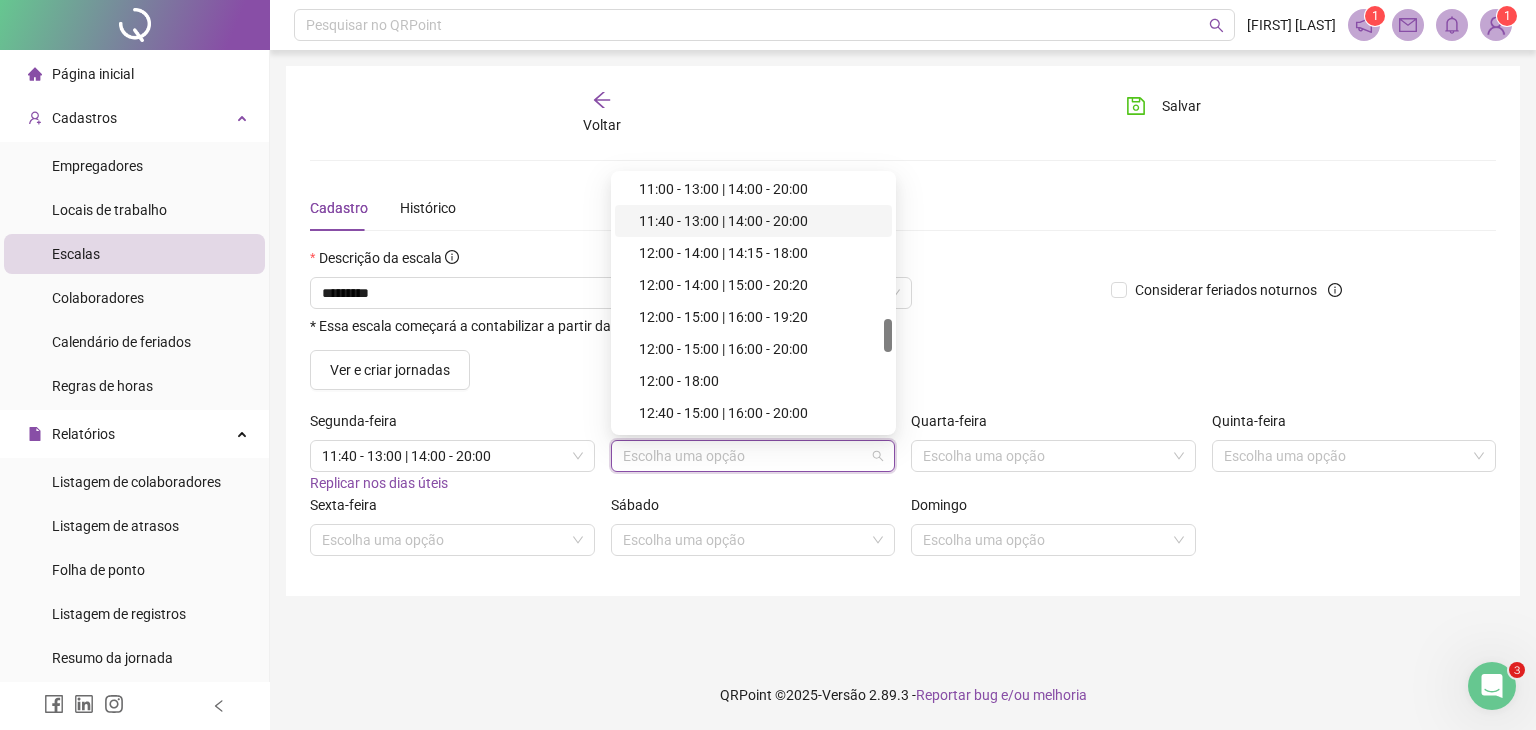click on "11:40 - 13:00 | 14:00 - 20:00" at bounding box center (759, 221) 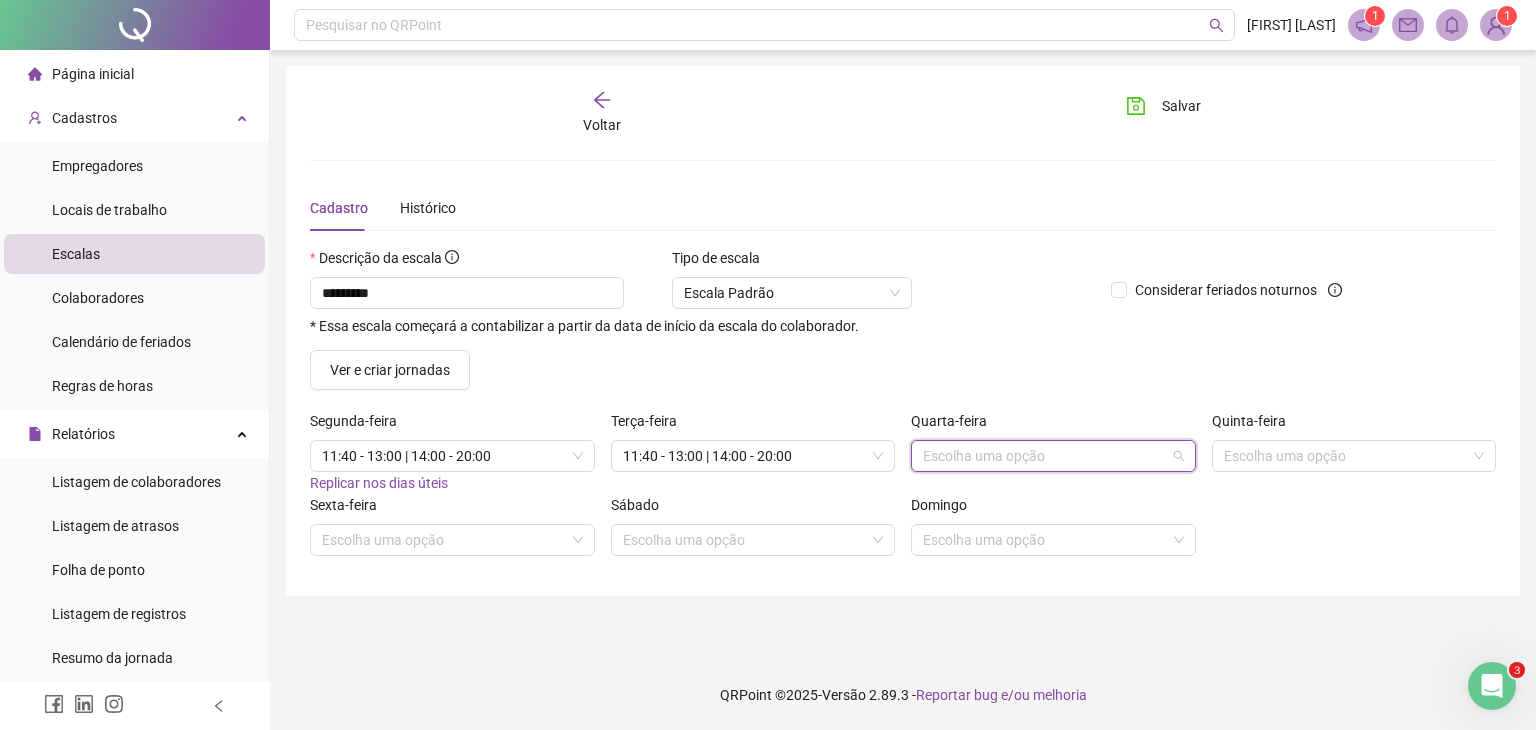 click at bounding box center [1044, 456] 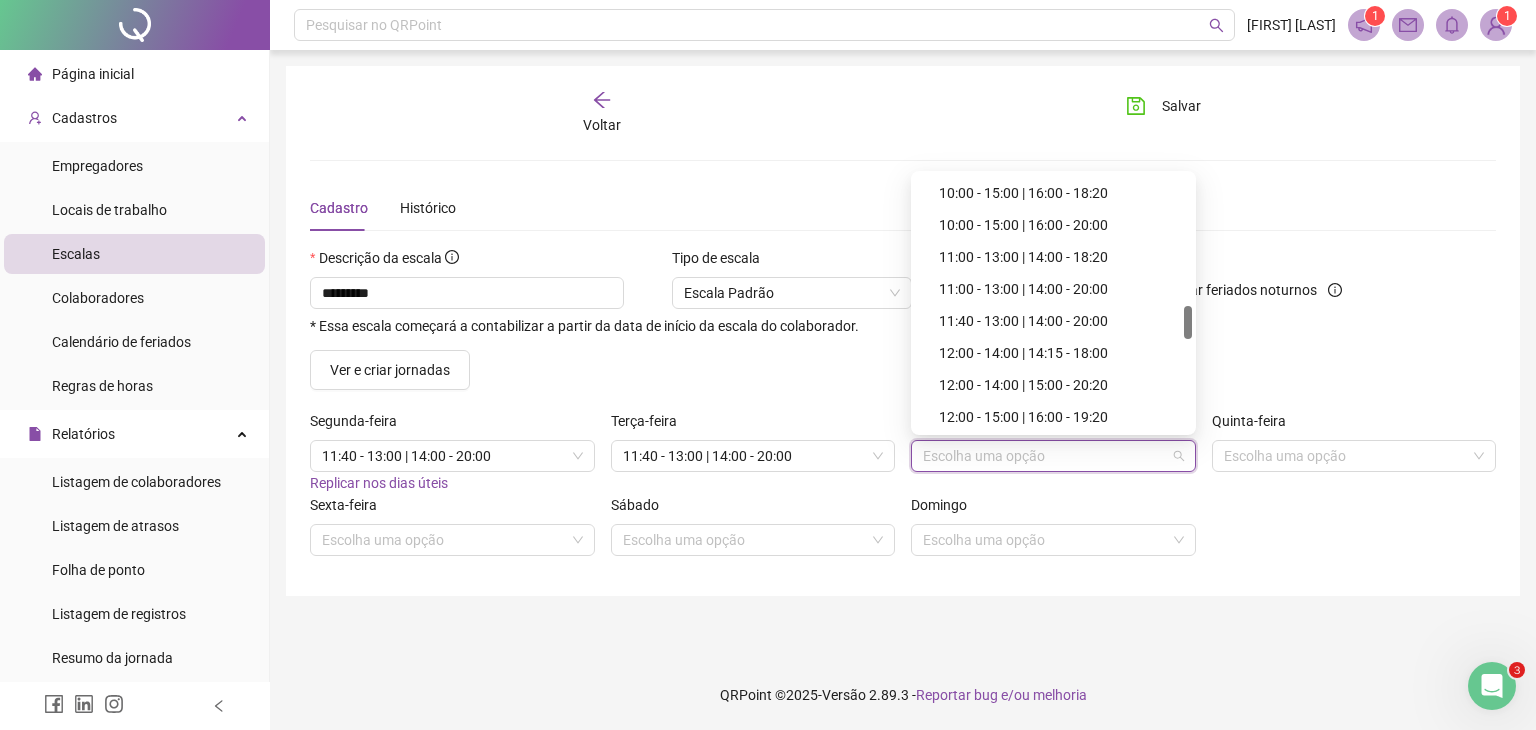 scroll, scrollTop: 1100, scrollLeft: 0, axis: vertical 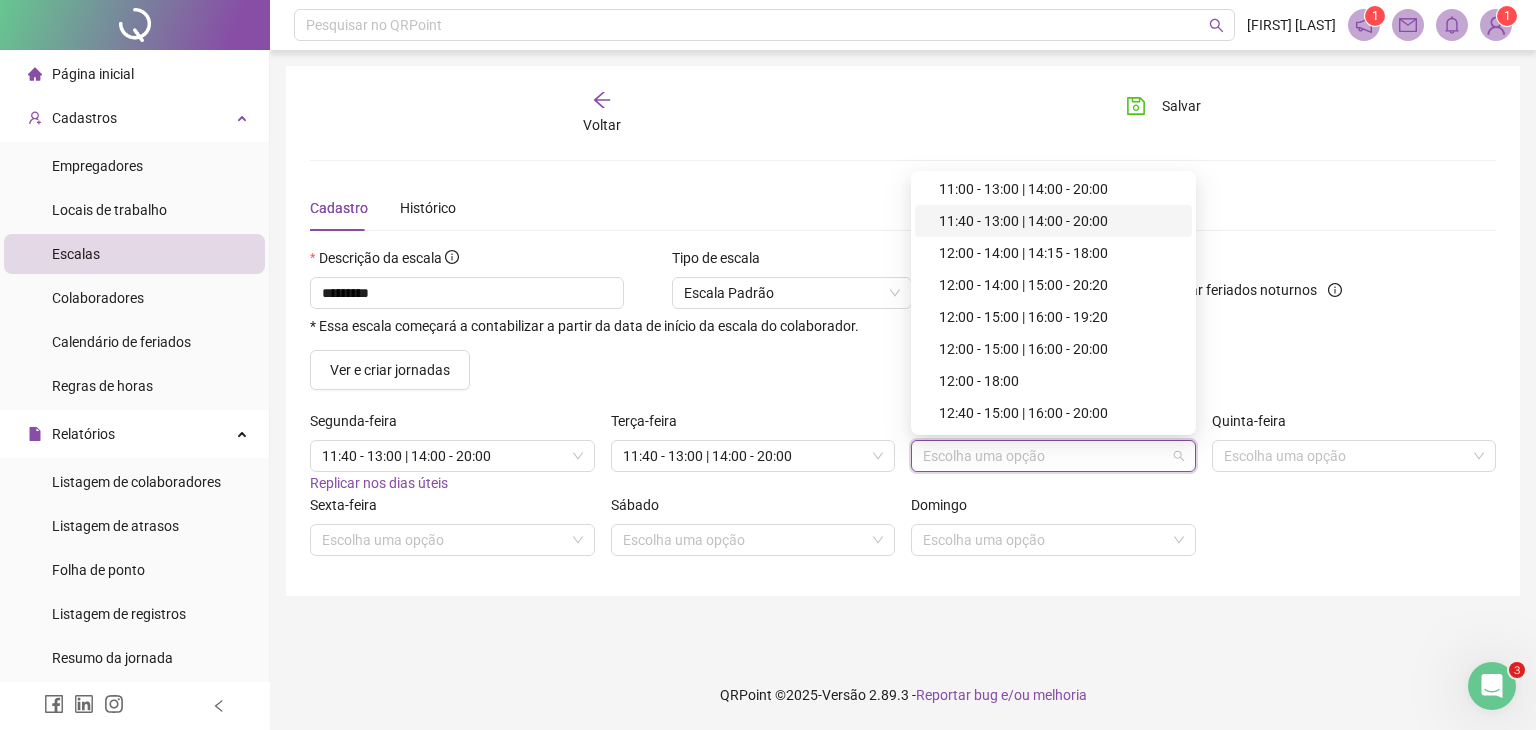 click on "11:40 - 13:00 | 14:00 - 20:00" at bounding box center [1059, 221] 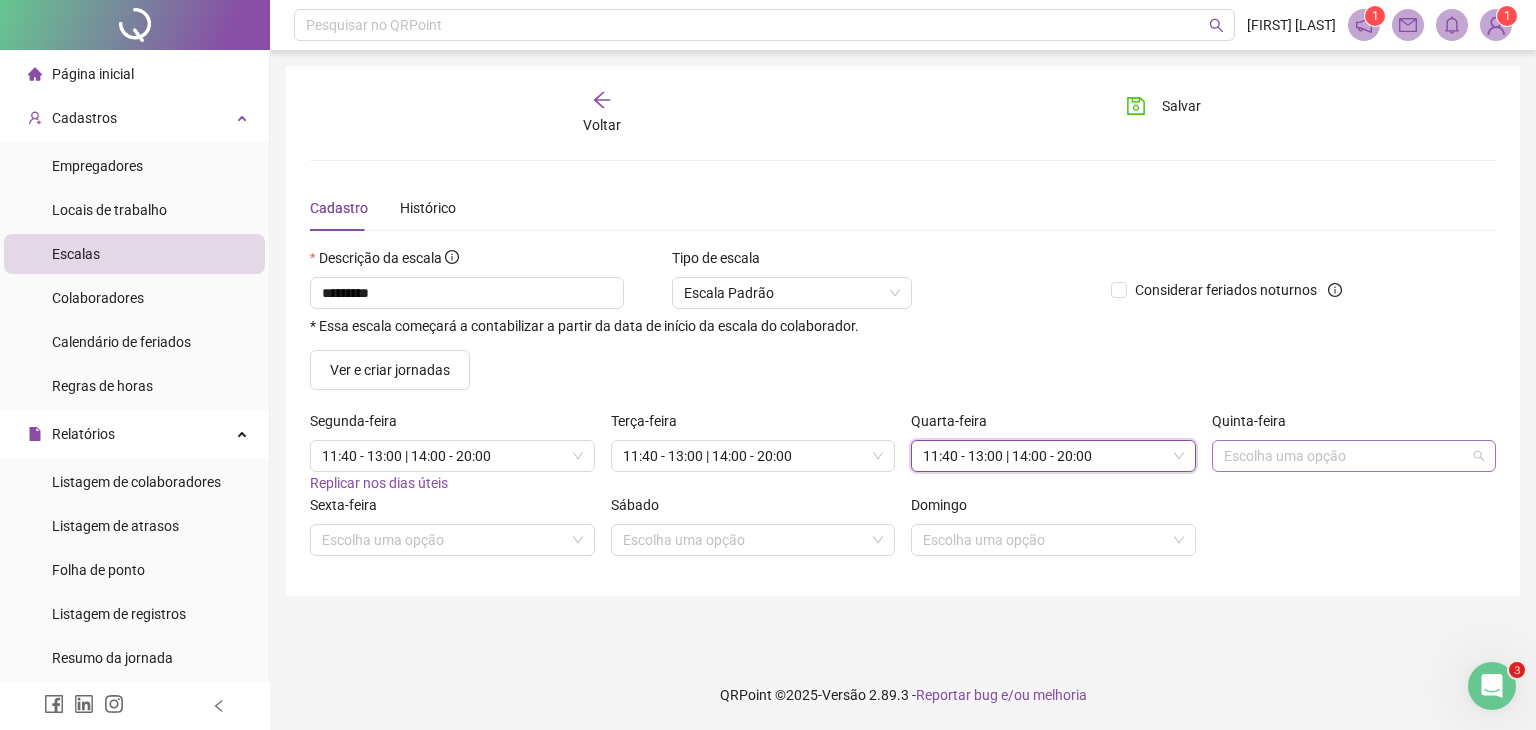 click at bounding box center [1345, 456] 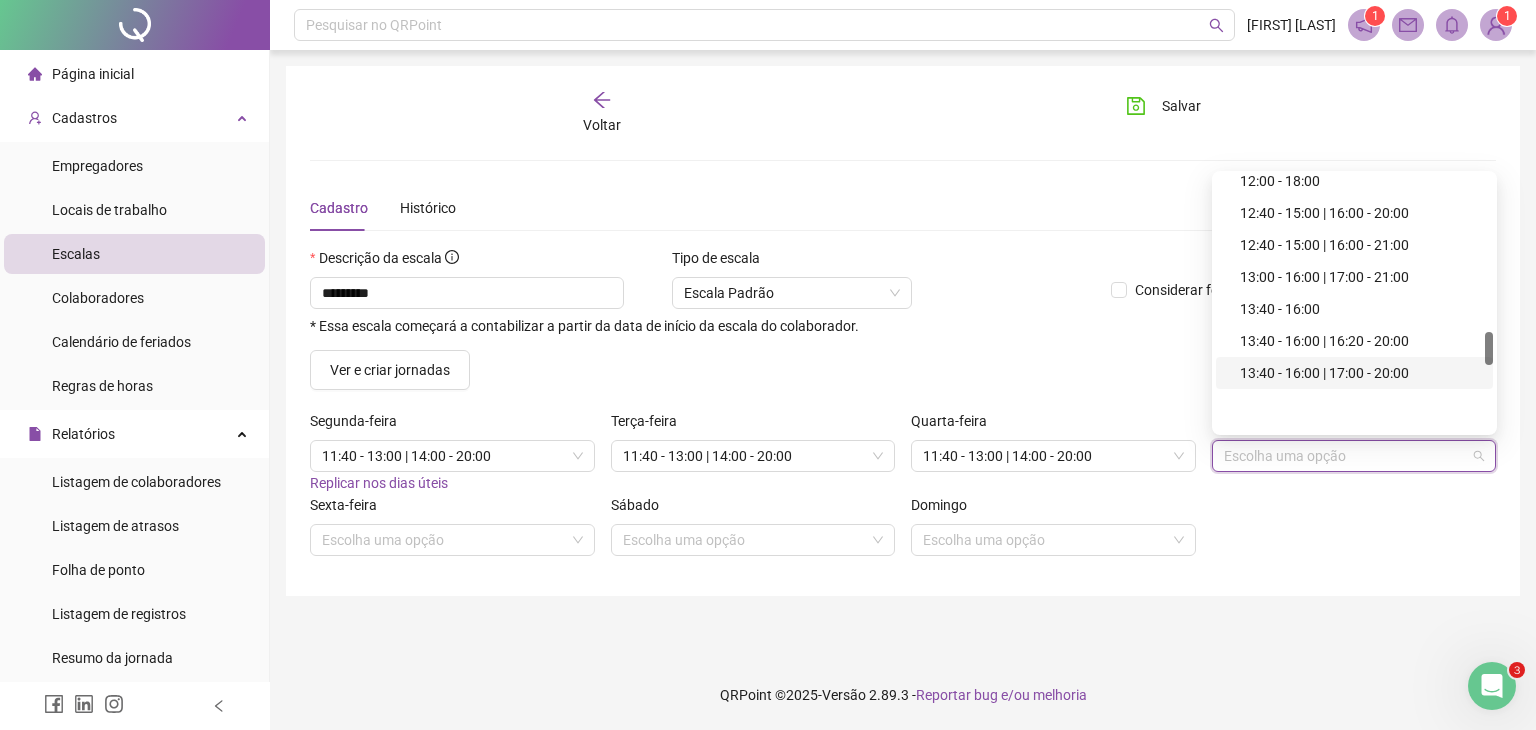 scroll, scrollTop: 1000, scrollLeft: 0, axis: vertical 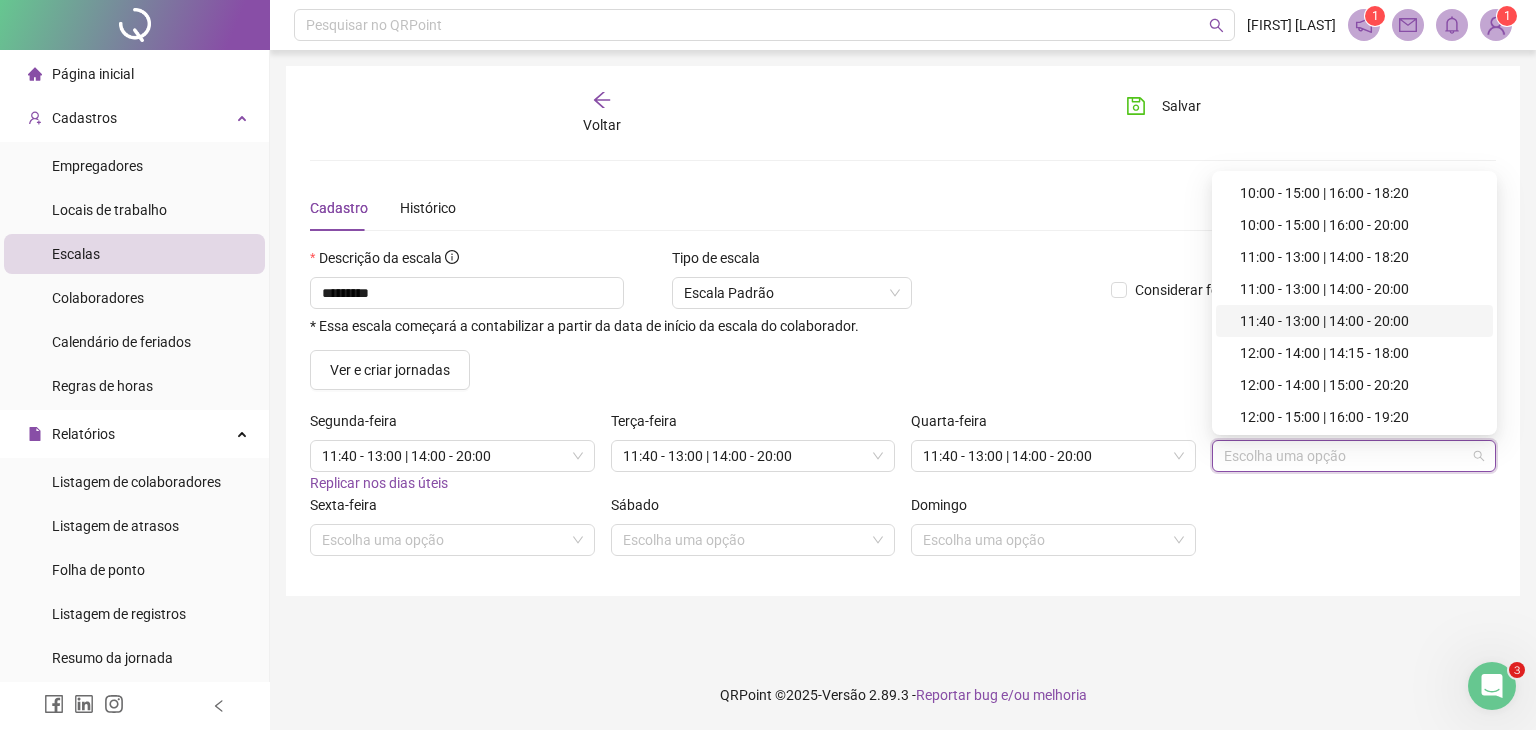 click on "11:40 - 13:00 | 14:00 - 20:00" at bounding box center [1360, 321] 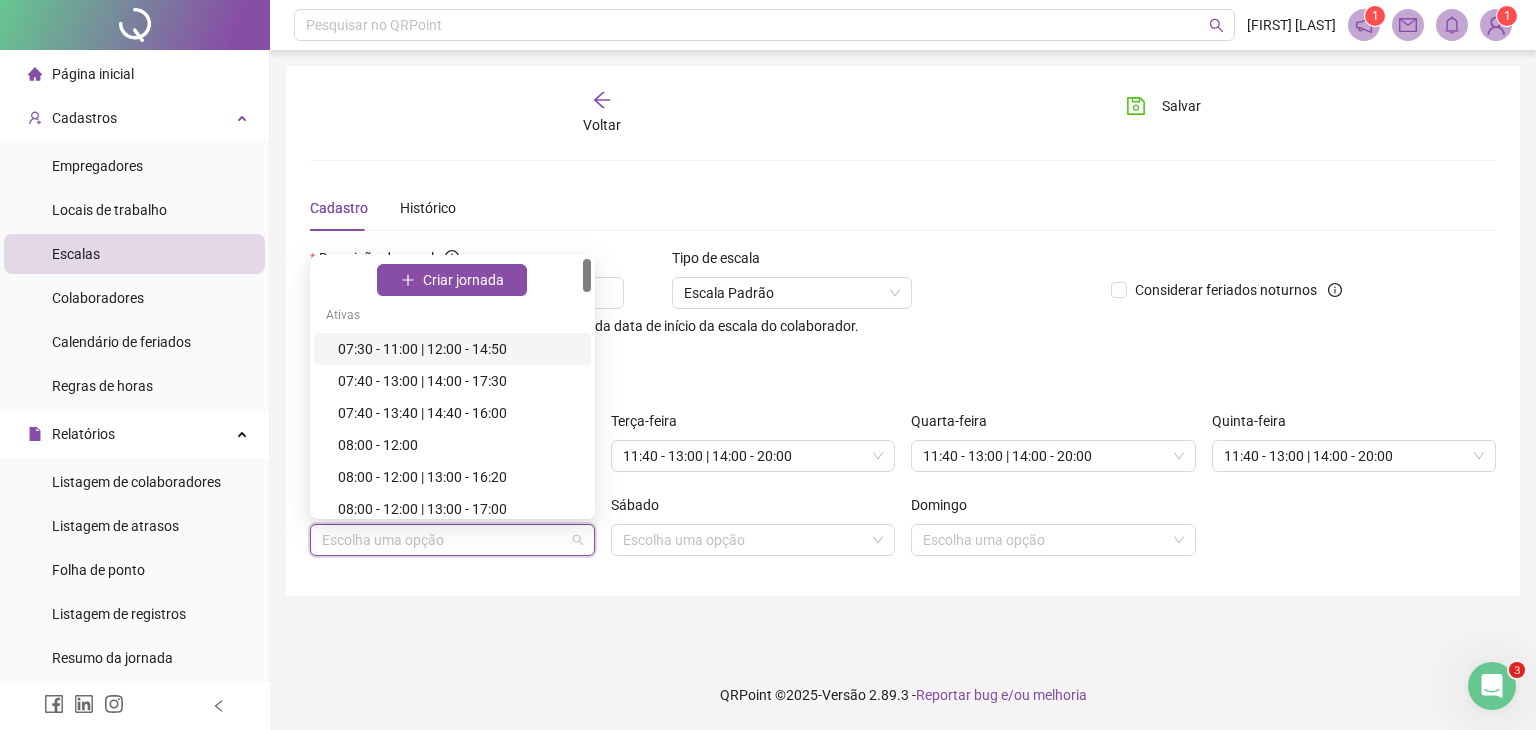 click at bounding box center (443, 540) 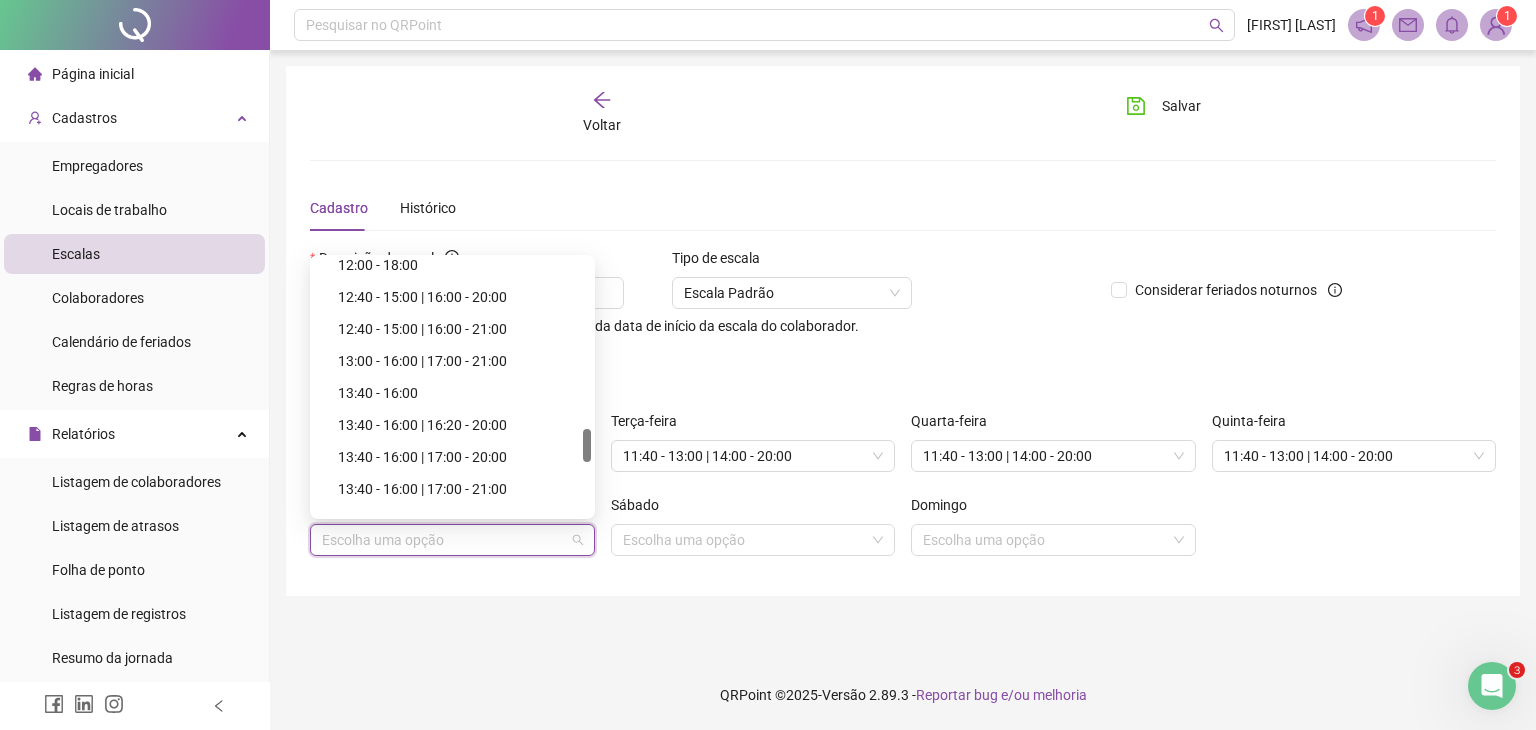 scroll, scrollTop: 1100, scrollLeft: 0, axis: vertical 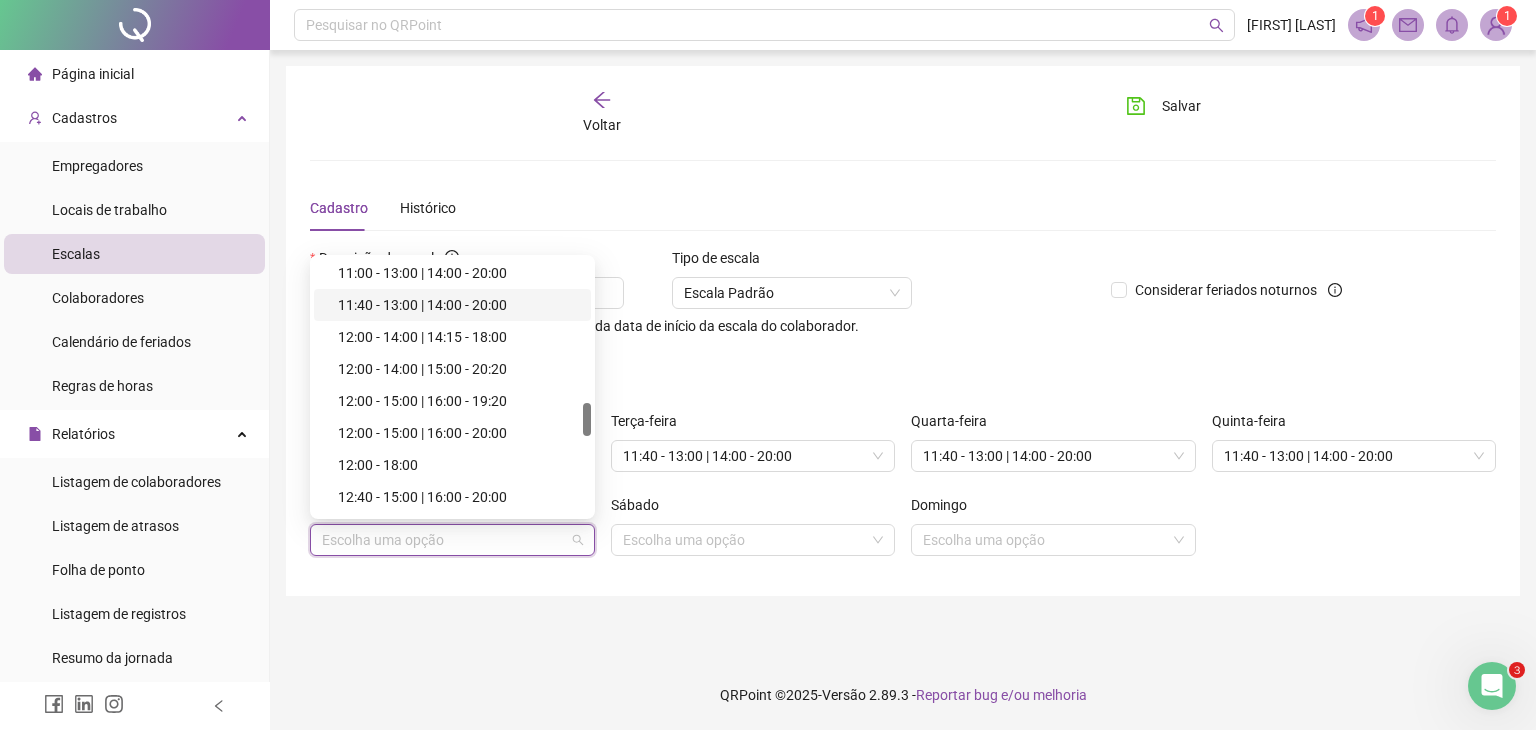 click on "11:40 - 13:00 | 14:00 - 20:00" at bounding box center (458, 305) 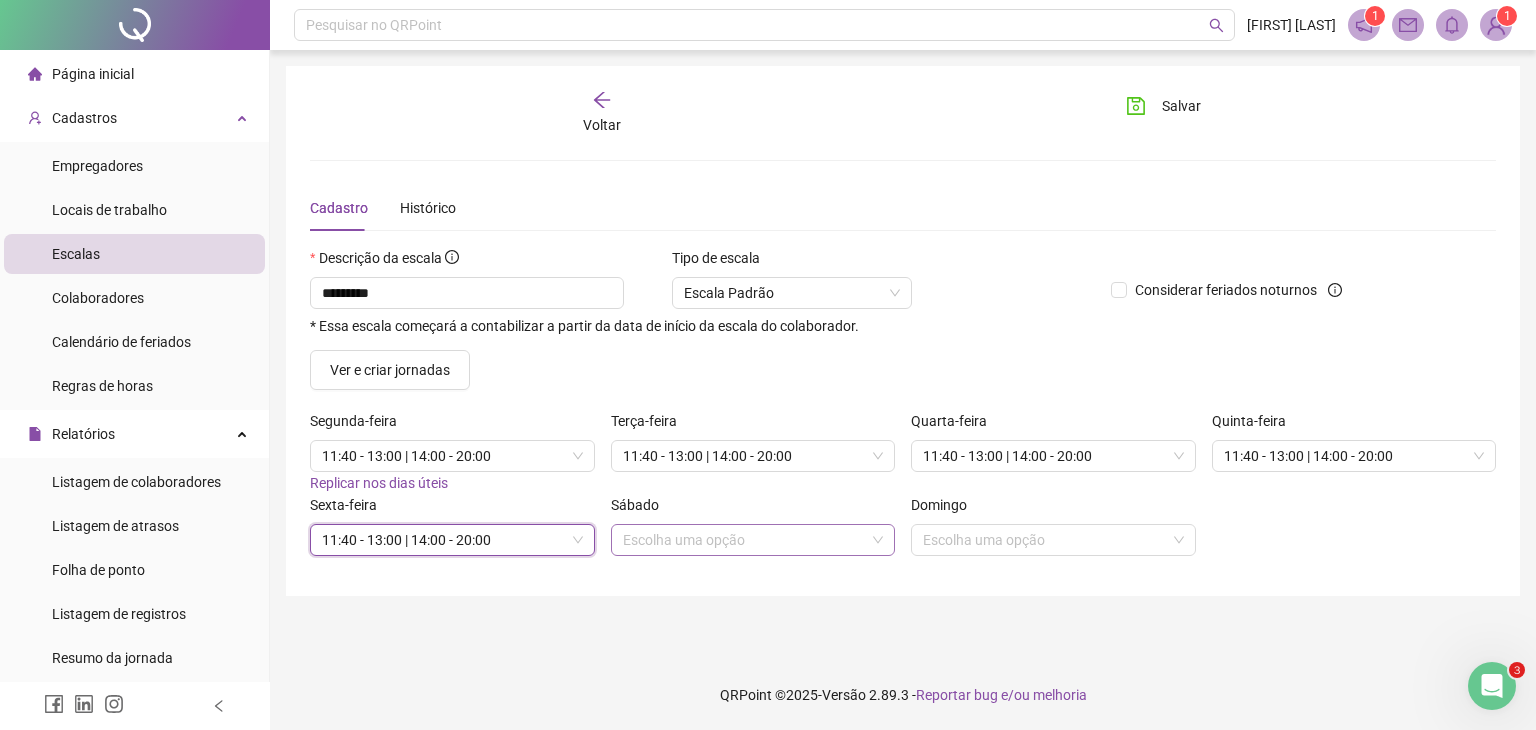 click at bounding box center [744, 540] 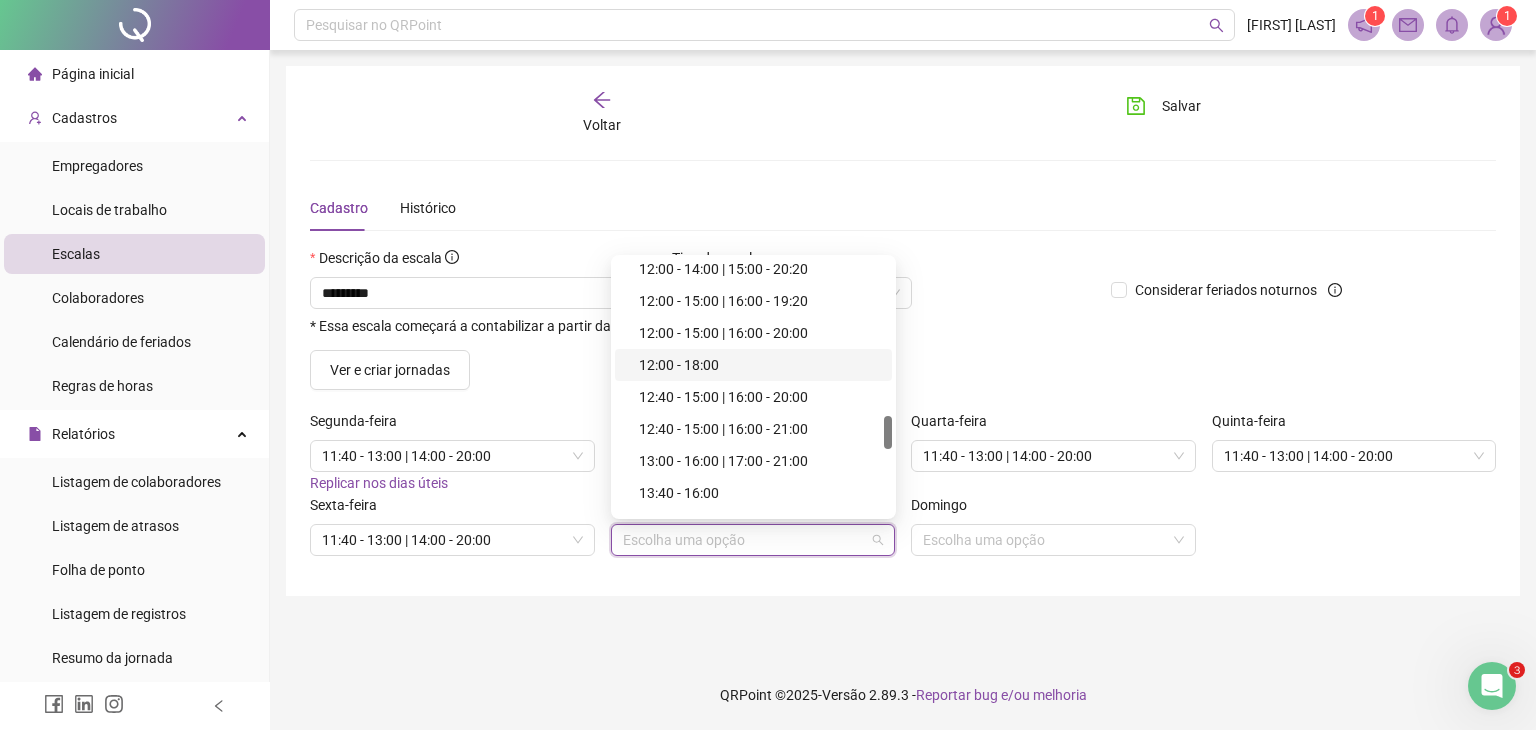 scroll, scrollTop: 1000, scrollLeft: 0, axis: vertical 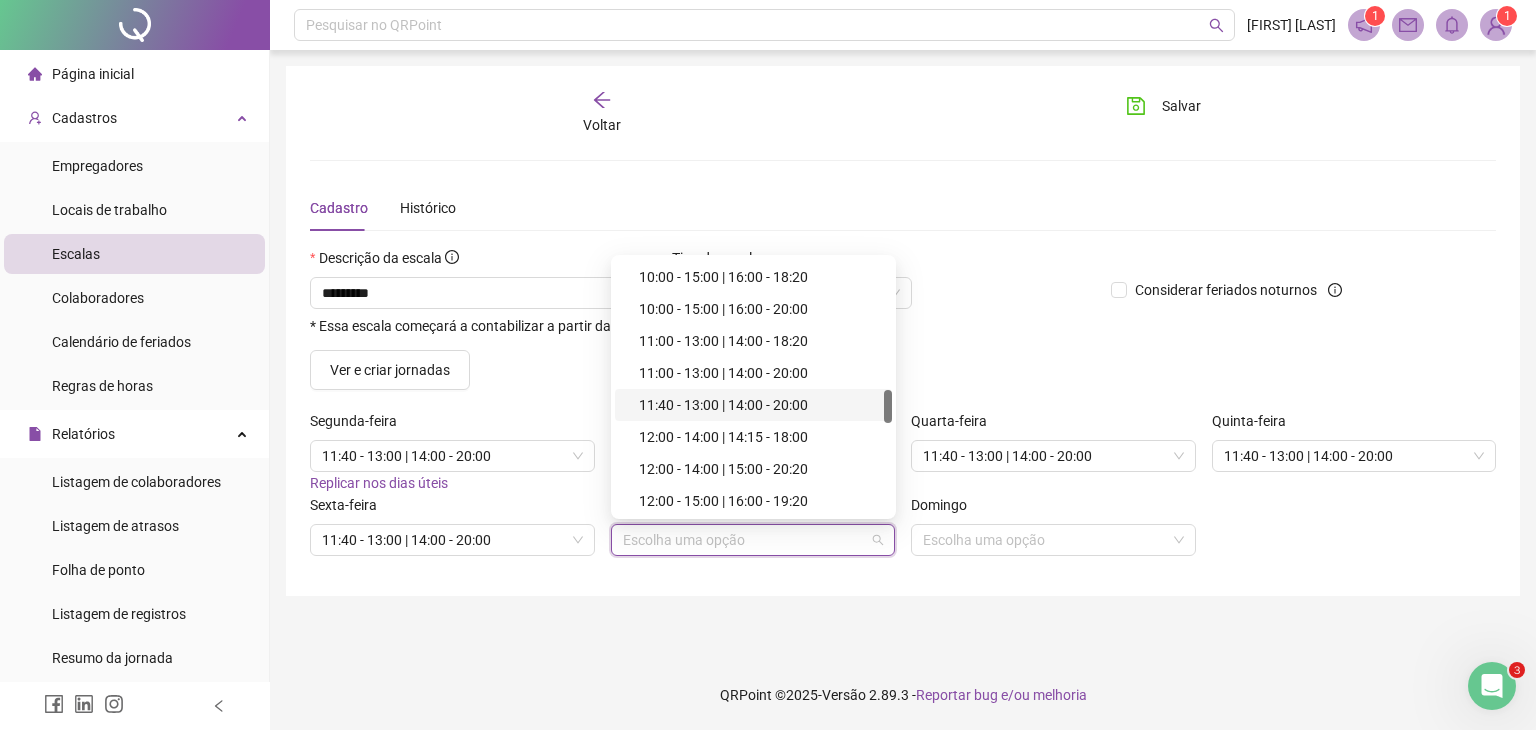 click on "11:40 - 13:00 | 14:00 - 20:00" at bounding box center (759, 405) 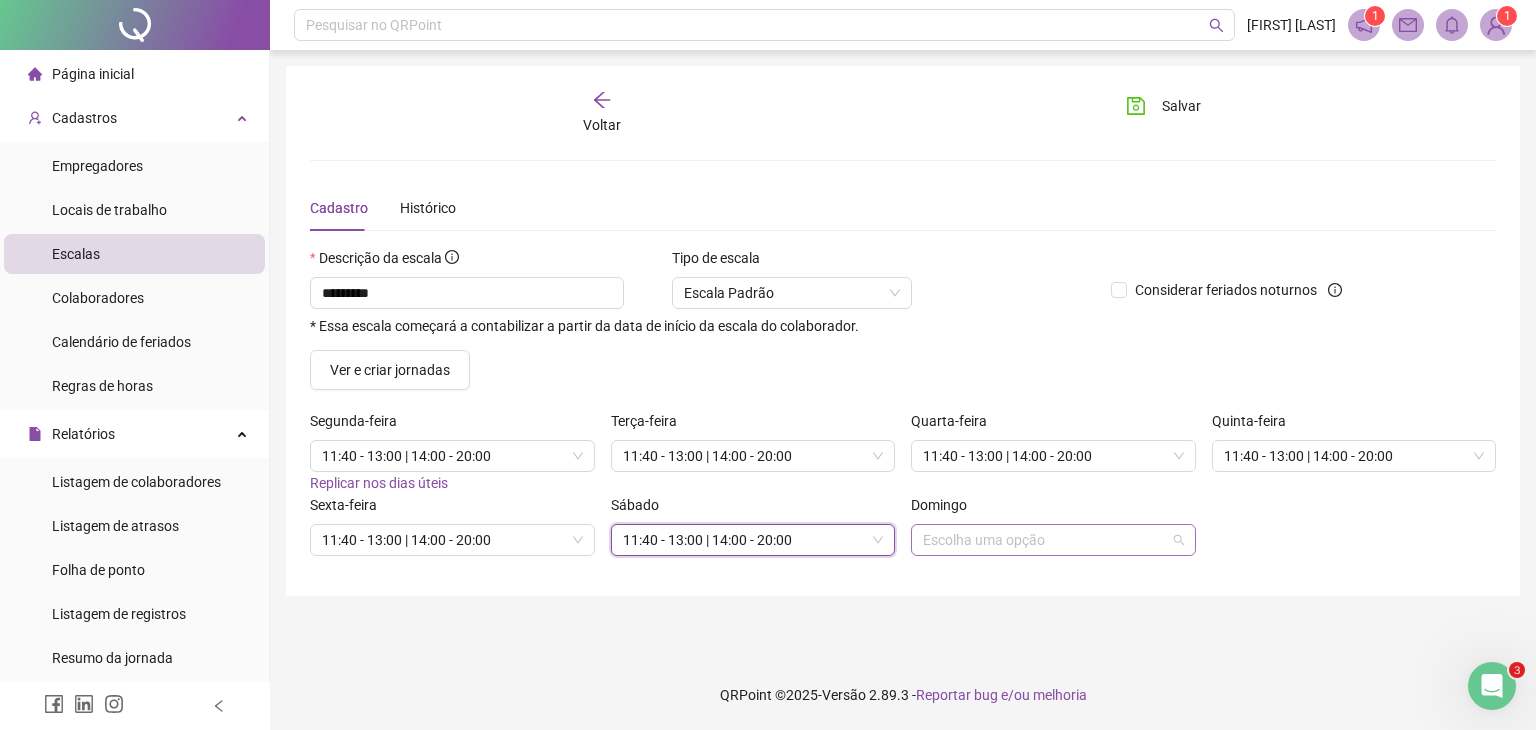 click at bounding box center [1044, 540] 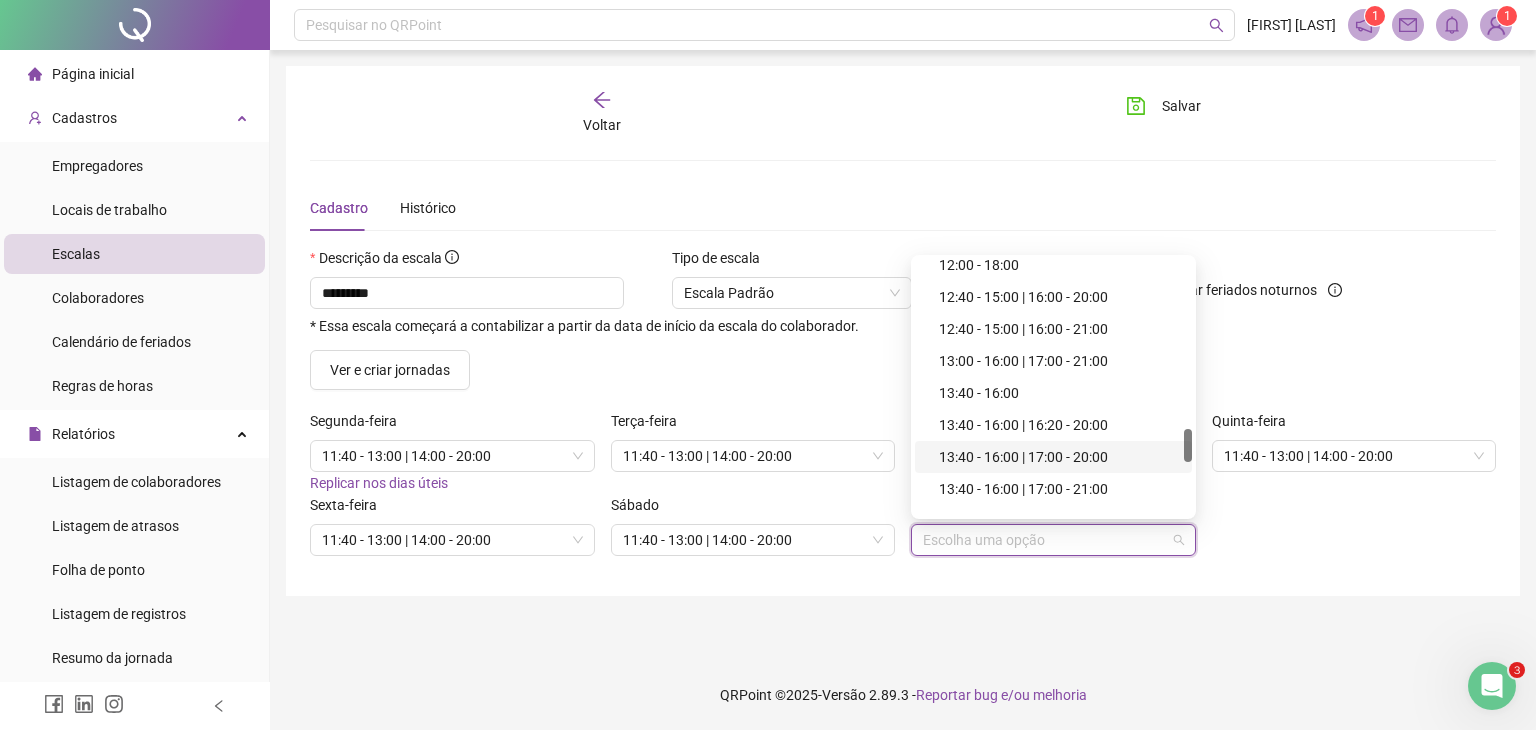 scroll, scrollTop: 1706, scrollLeft: 0, axis: vertical 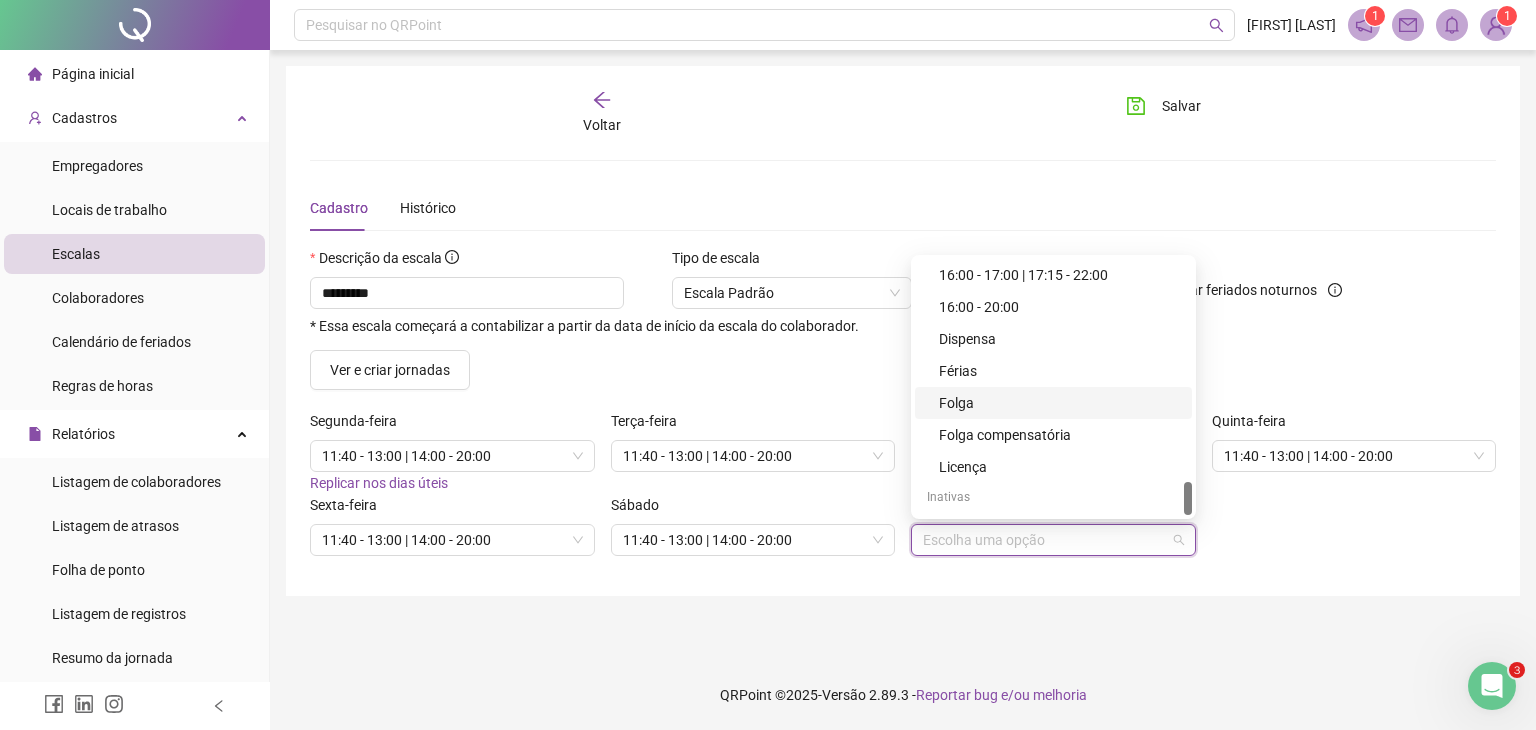click on "Folga" at bounding box center (1059, 403) 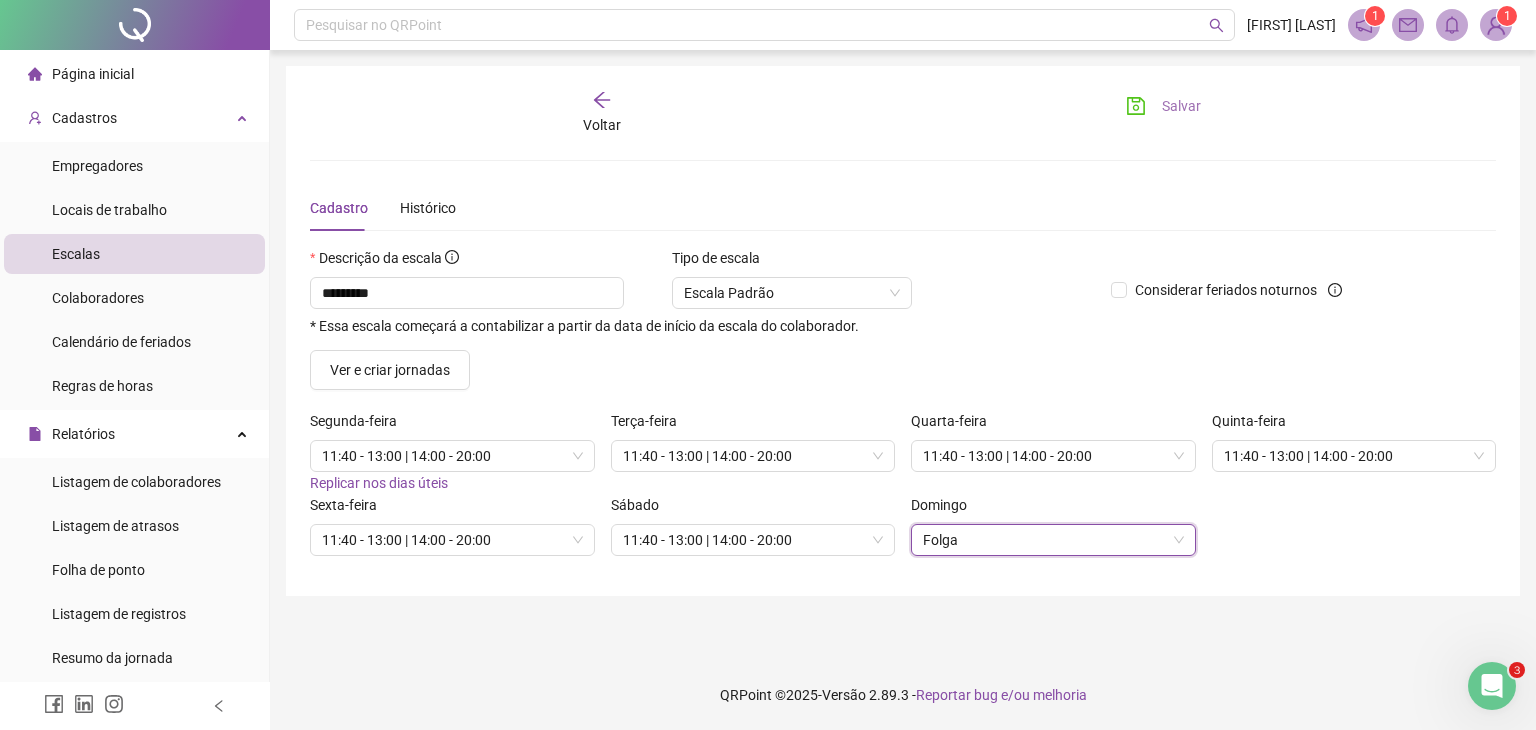click on "Salvar" at bounding box center (1163, 106) 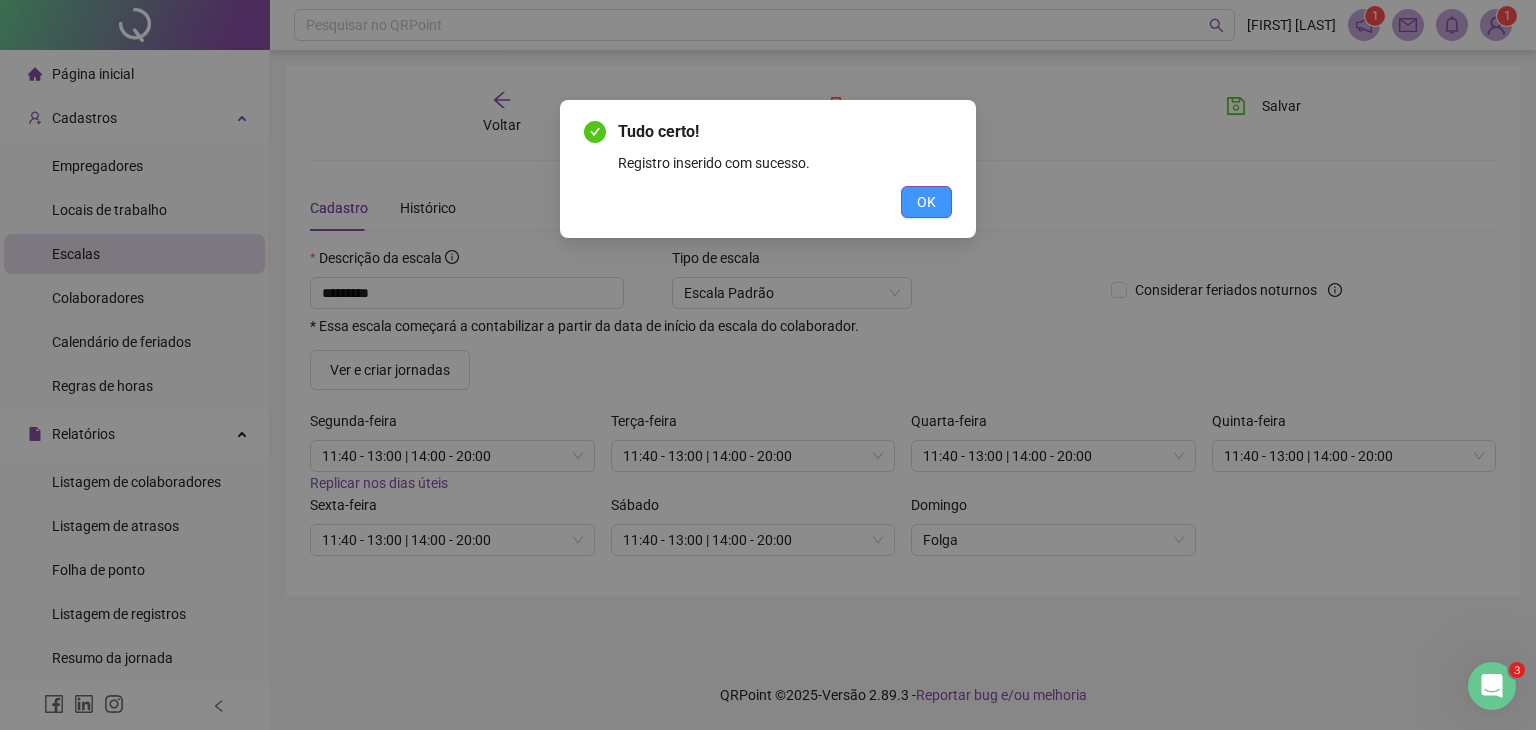 click on "OK" at bounding box center (926, 202) 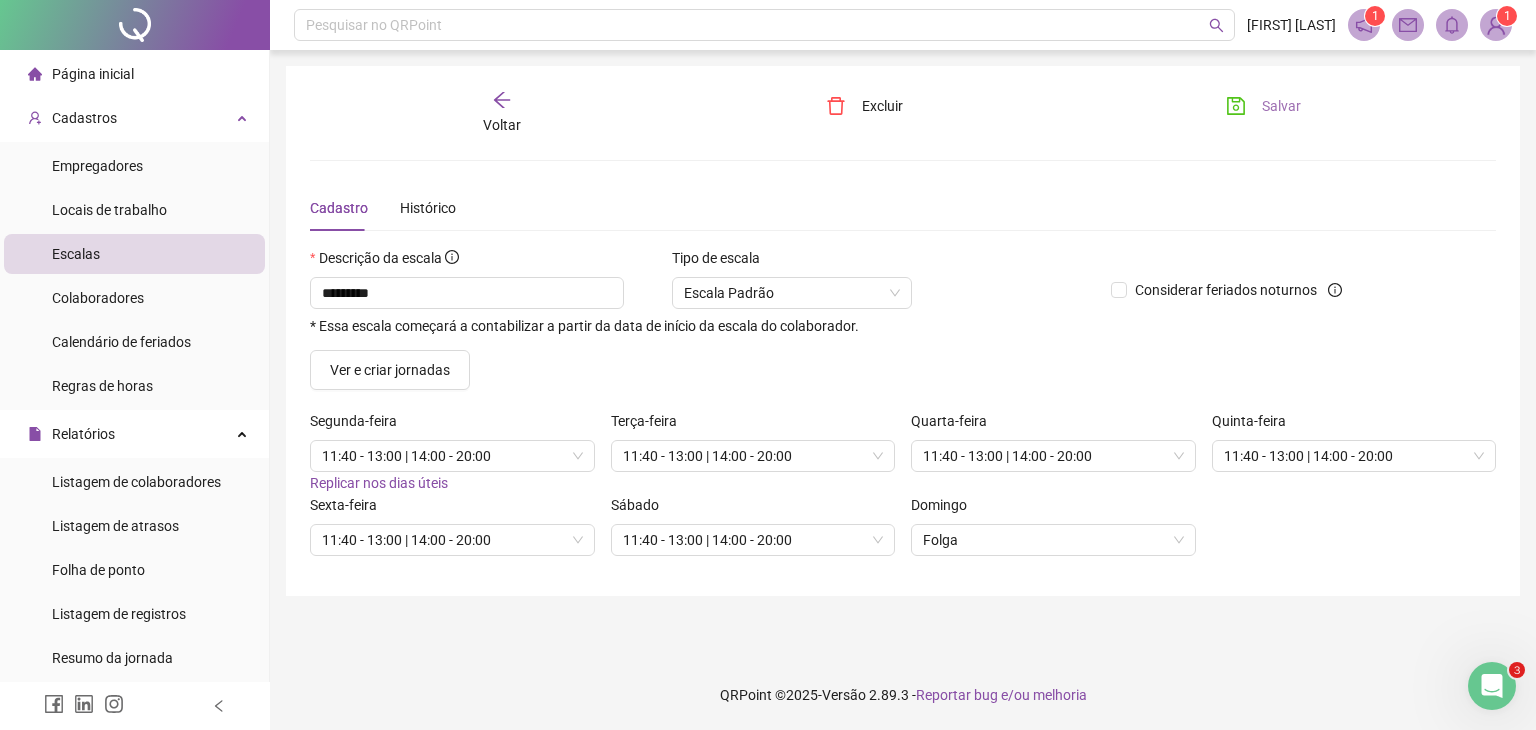 click on "Salvar" at bounding box center [1281, 106] 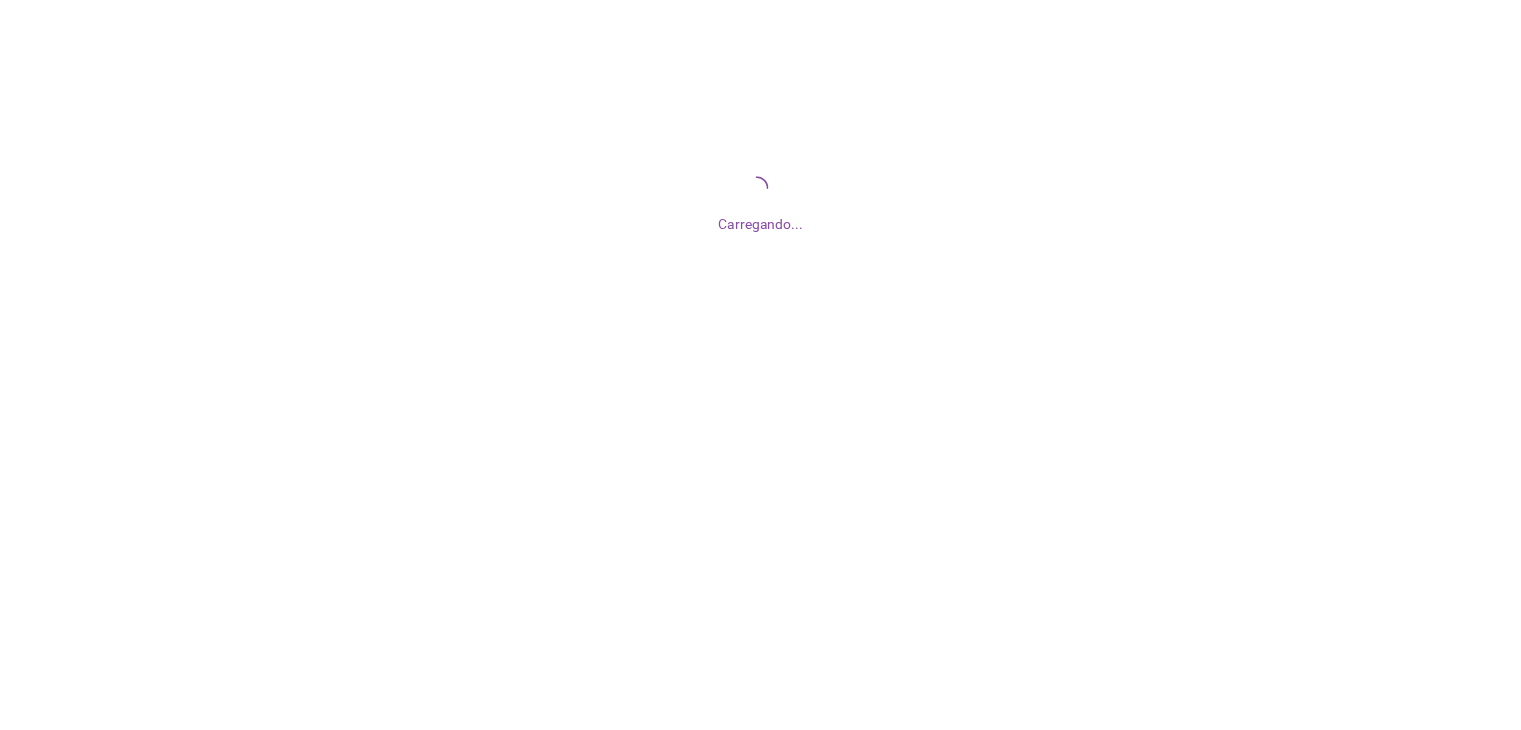 scroll, scrollTop: 0, scrollLeft: 0, axis: both 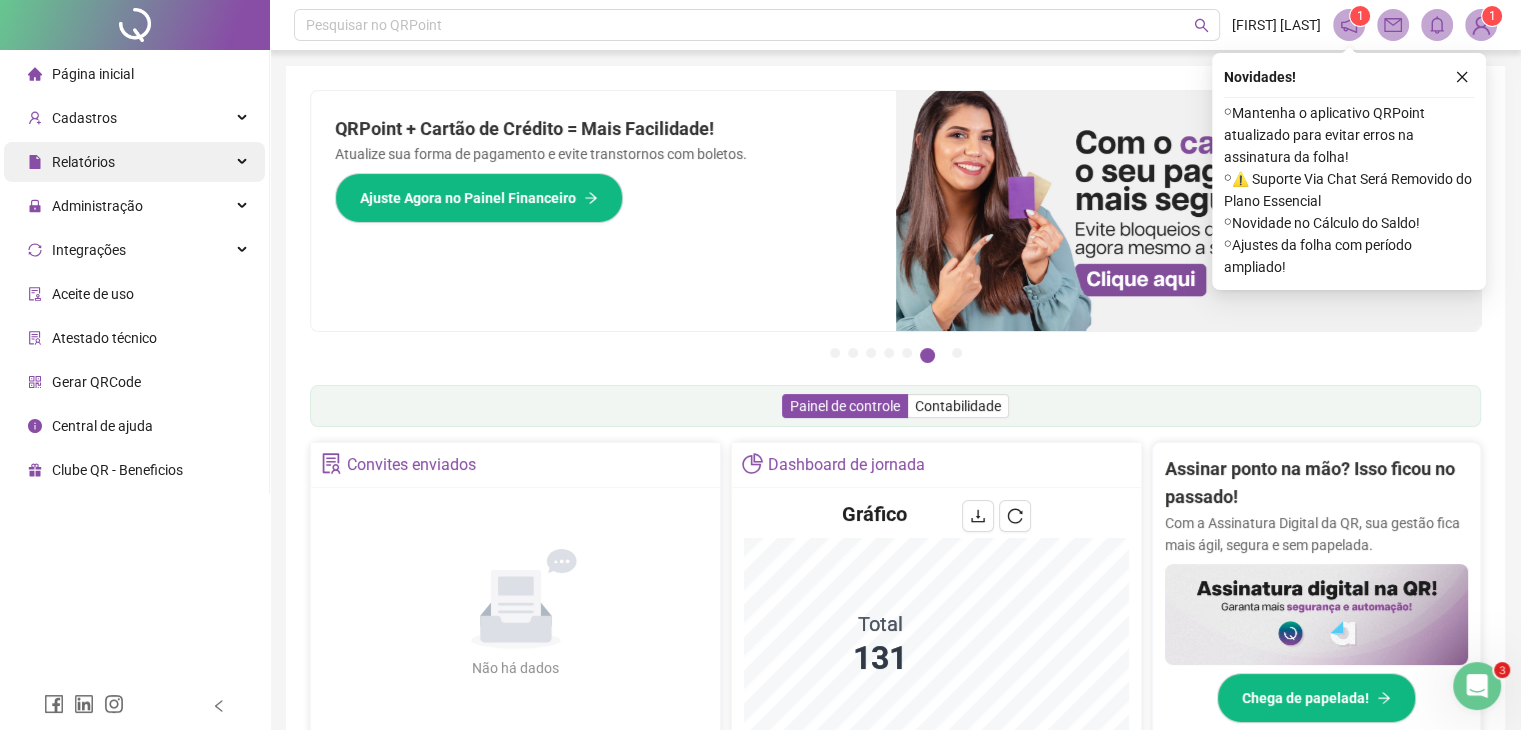 click on "Relatórios" at bounding box center [83, 162] 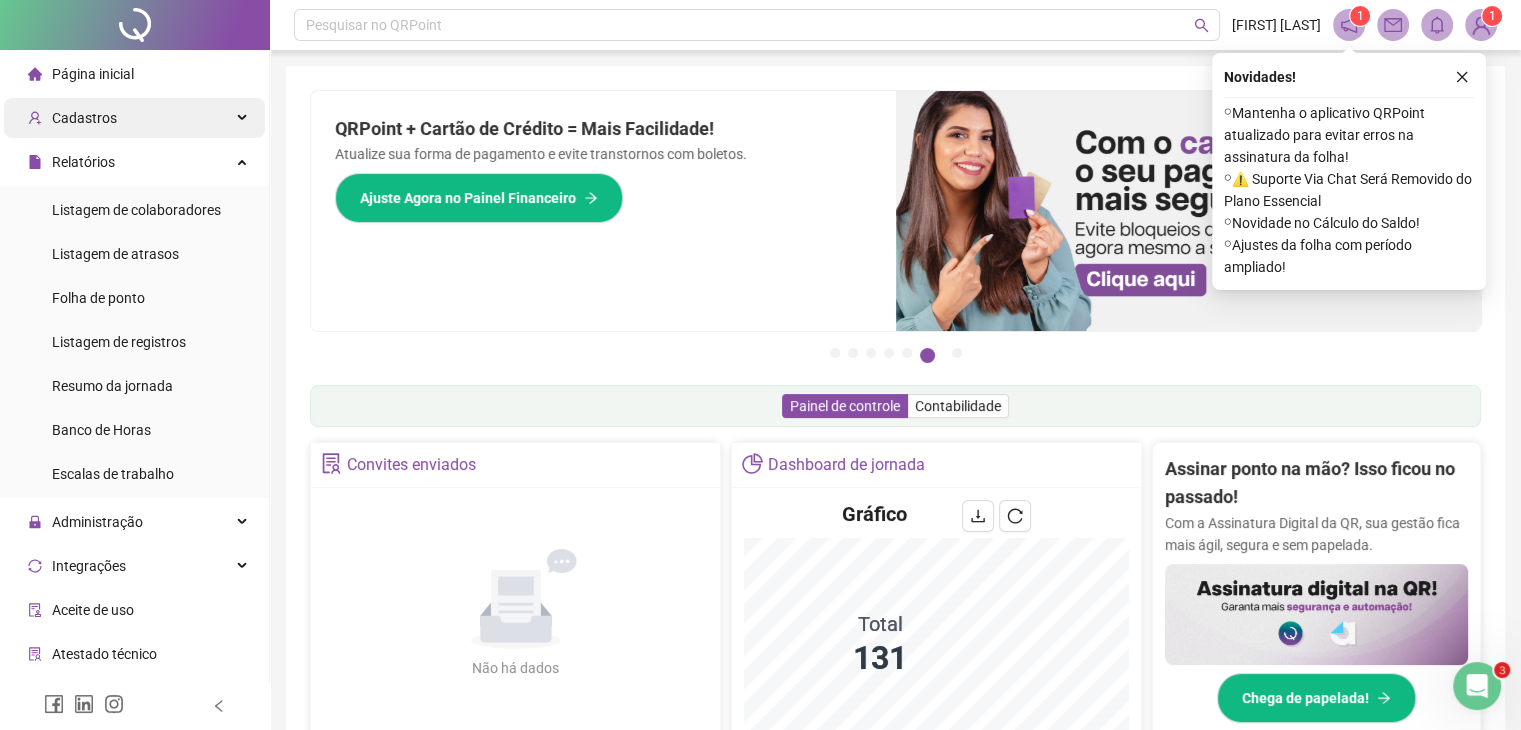 click on "Cadastros" at bounding box center (72, 118) 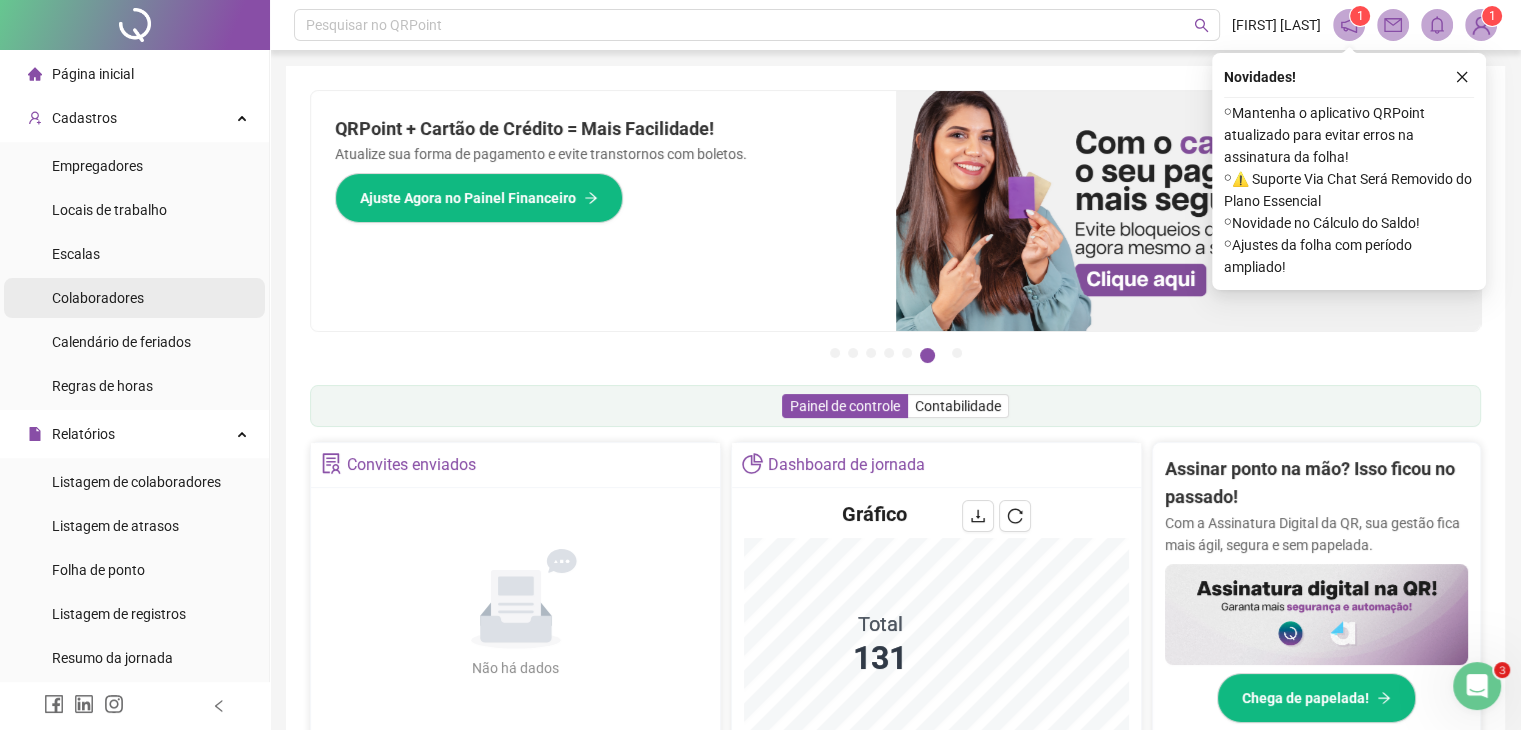 click on "Colaboradores" at bounding box center [98, 298] 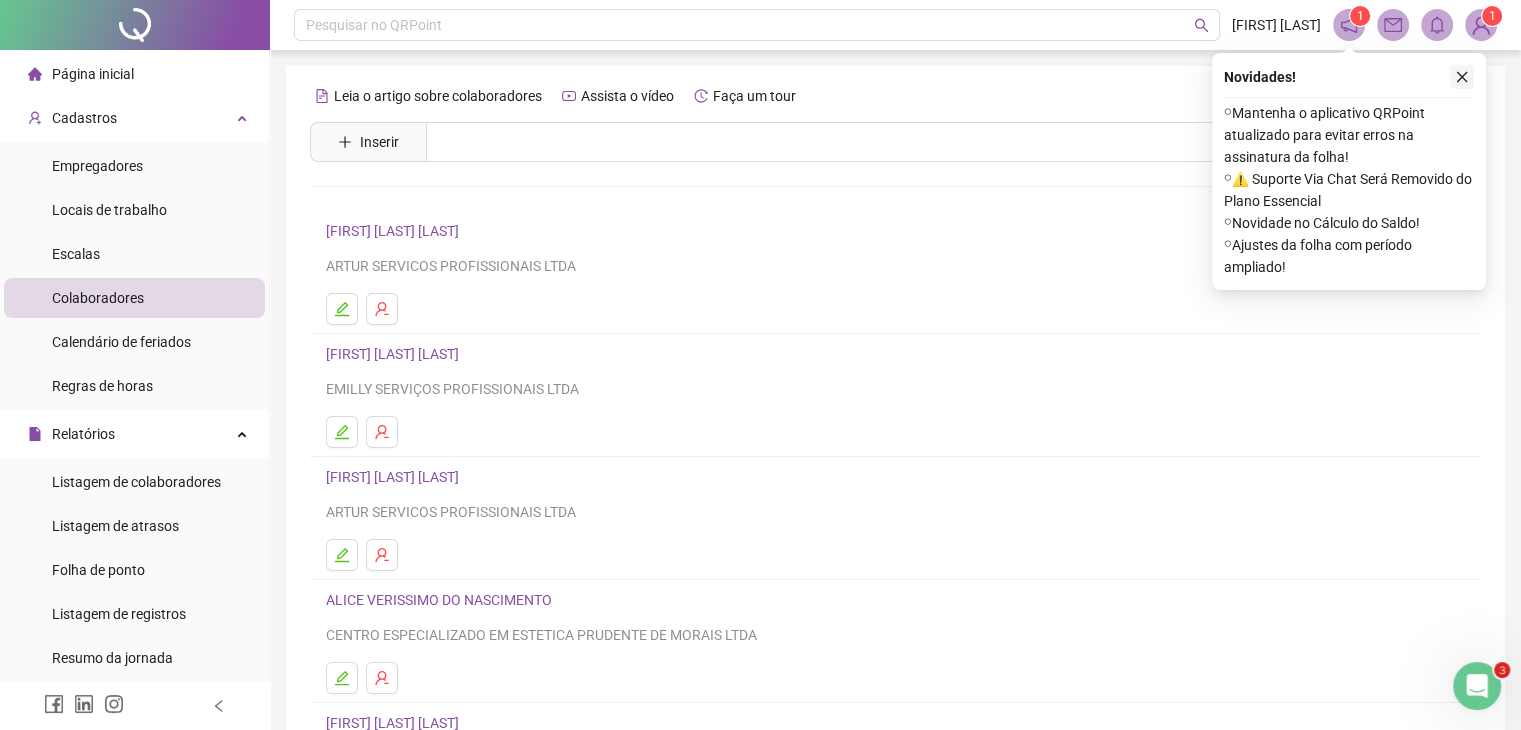 click 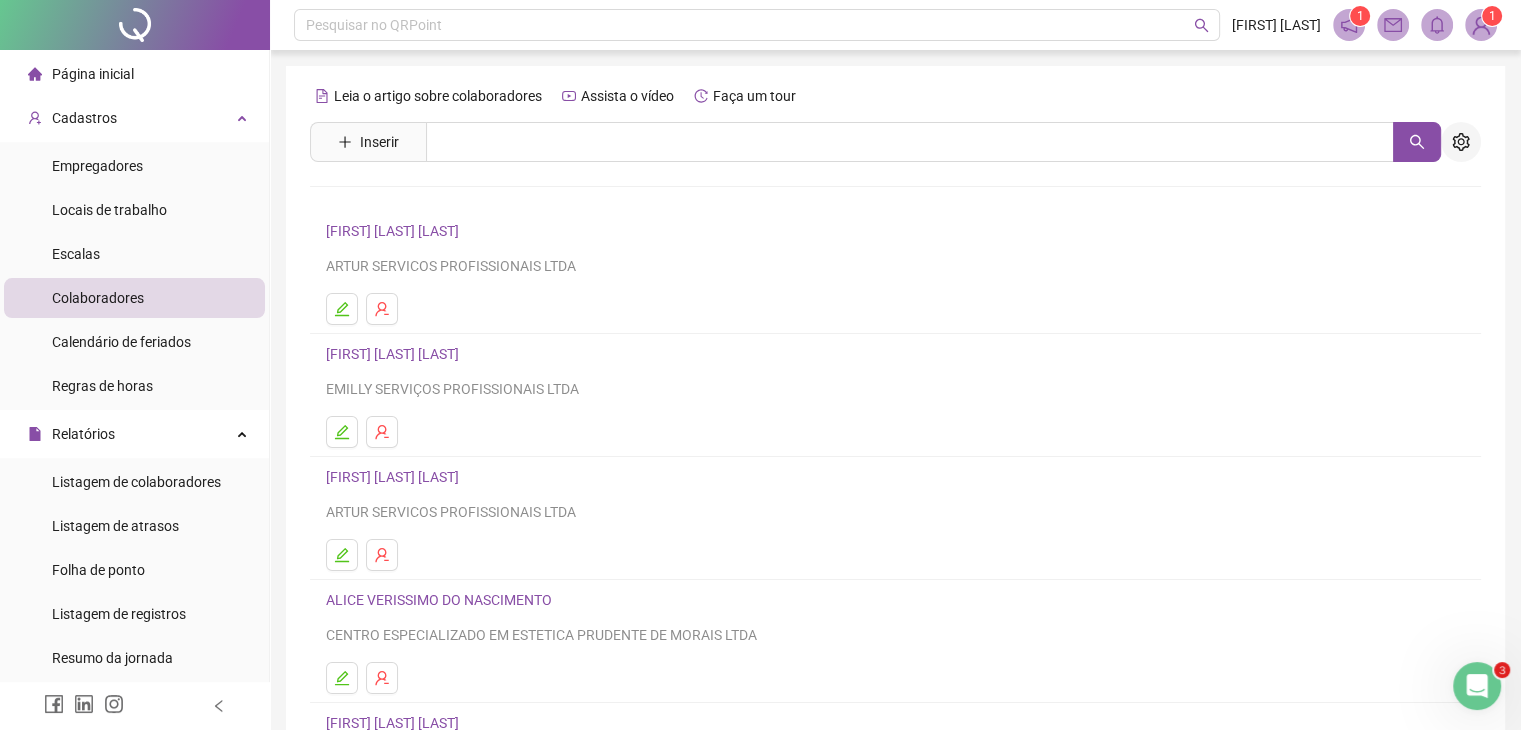 click 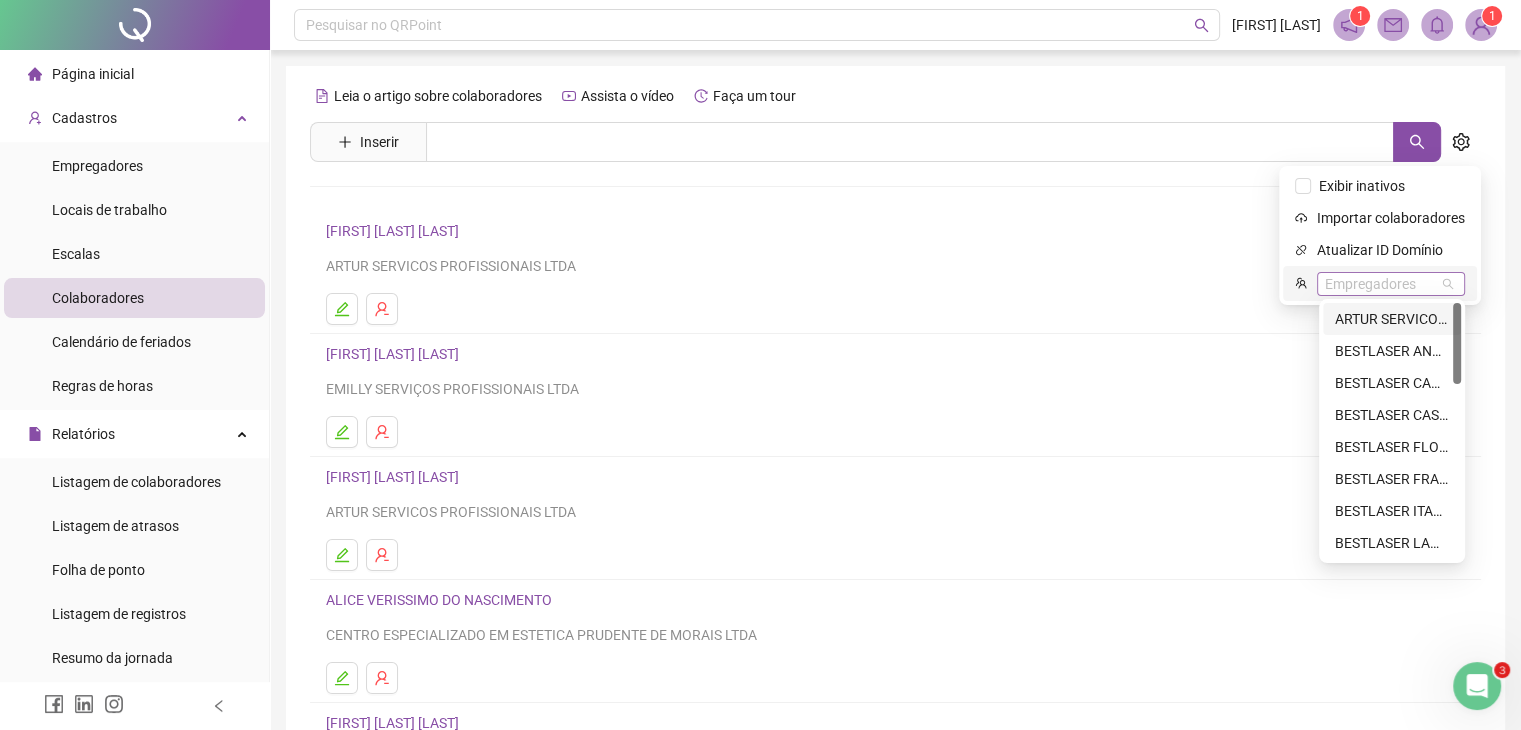 click on "Empregadores" at bounding box center [1391, 284] 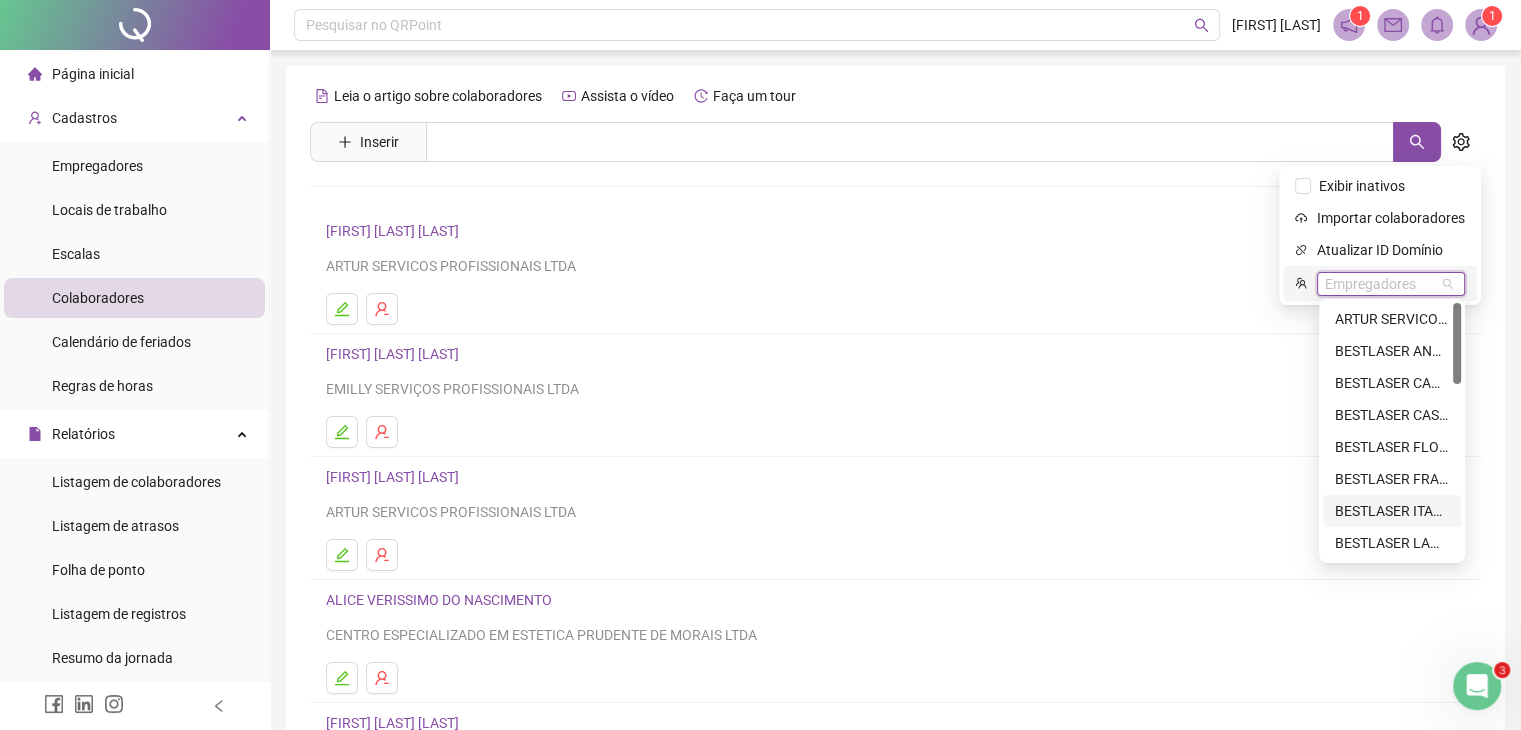 scroll, scrollTop: 100, scrollLeft: 0, axis: vertical 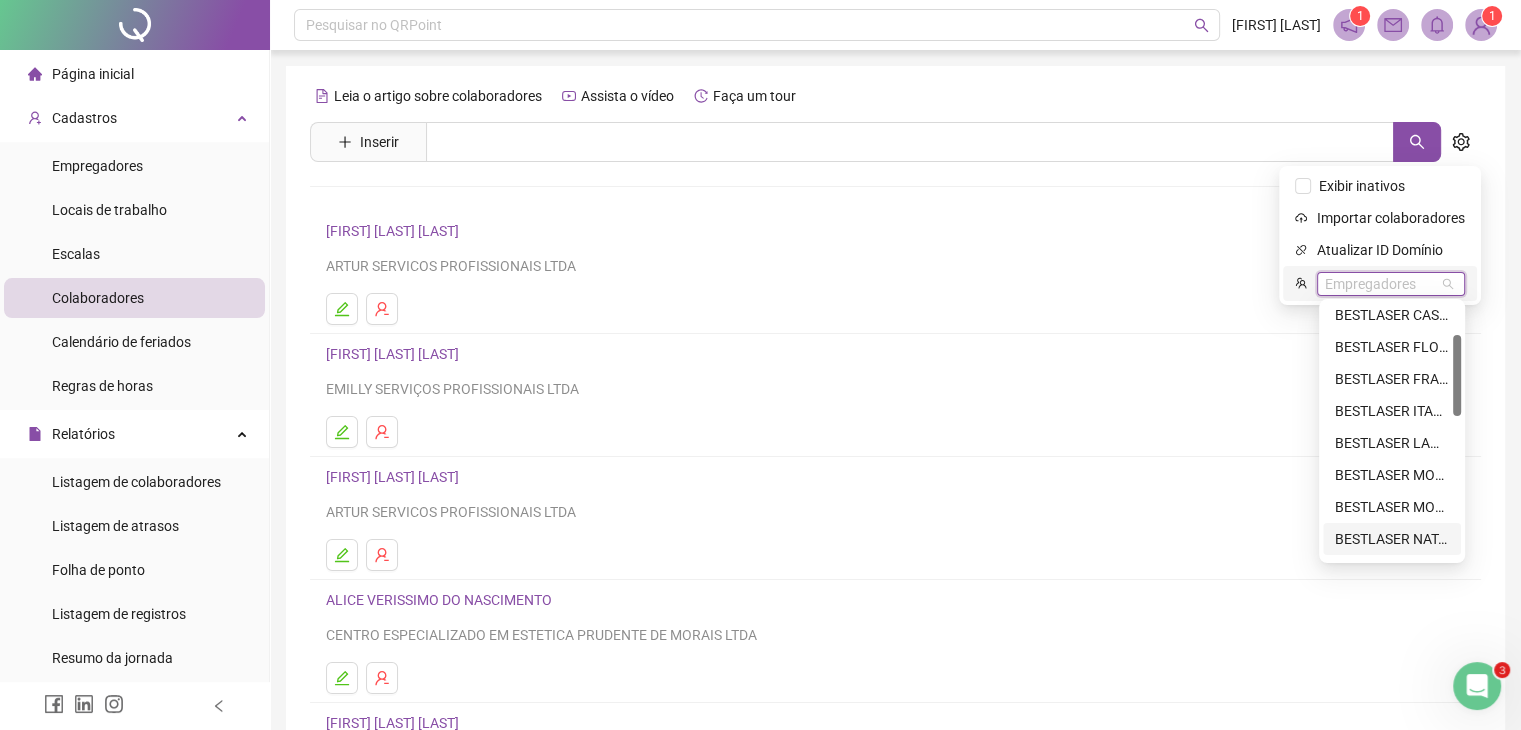 click on "BESTLASER NATAL SHOPPING LTDA" at bounding box center [1392, 539] 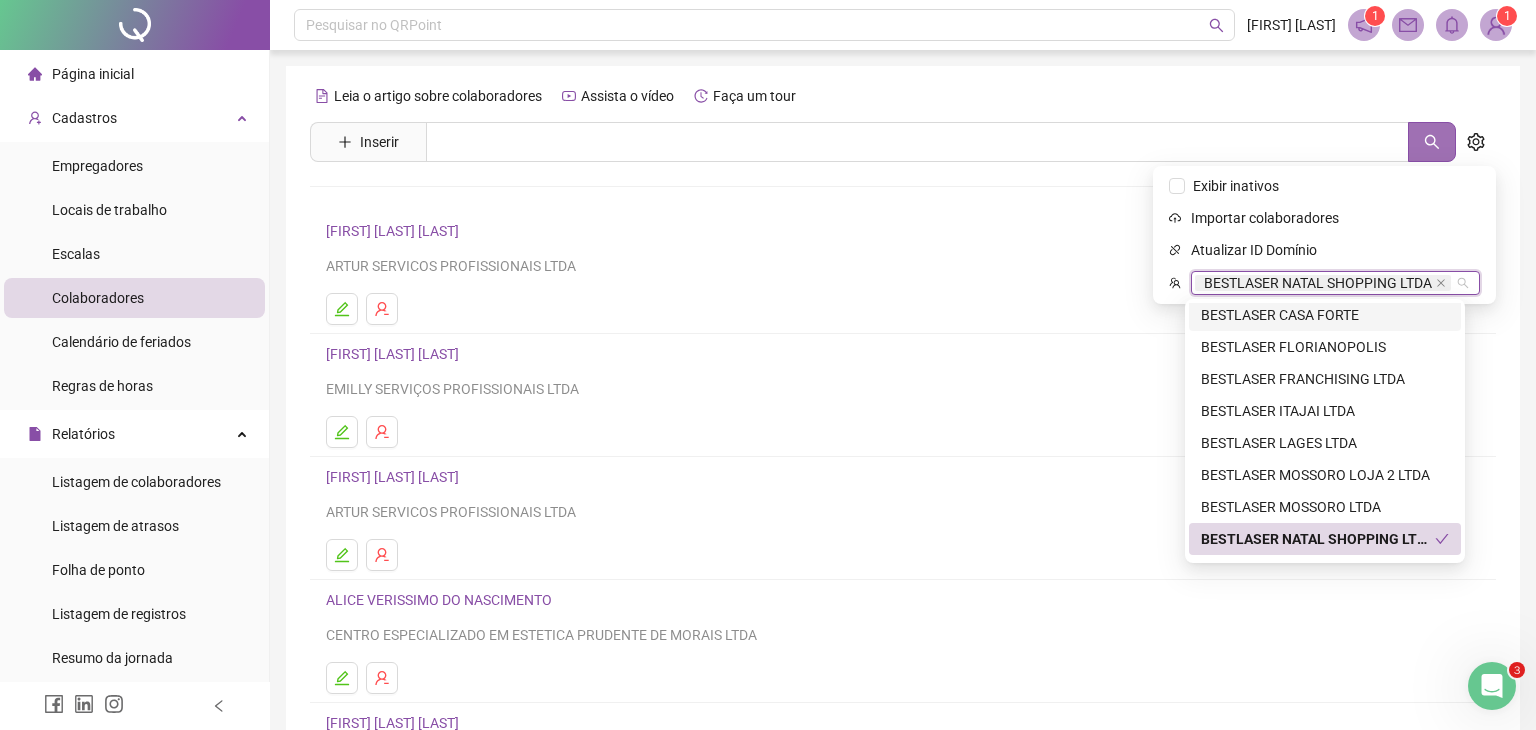 click at bounding box center [1432, 142] 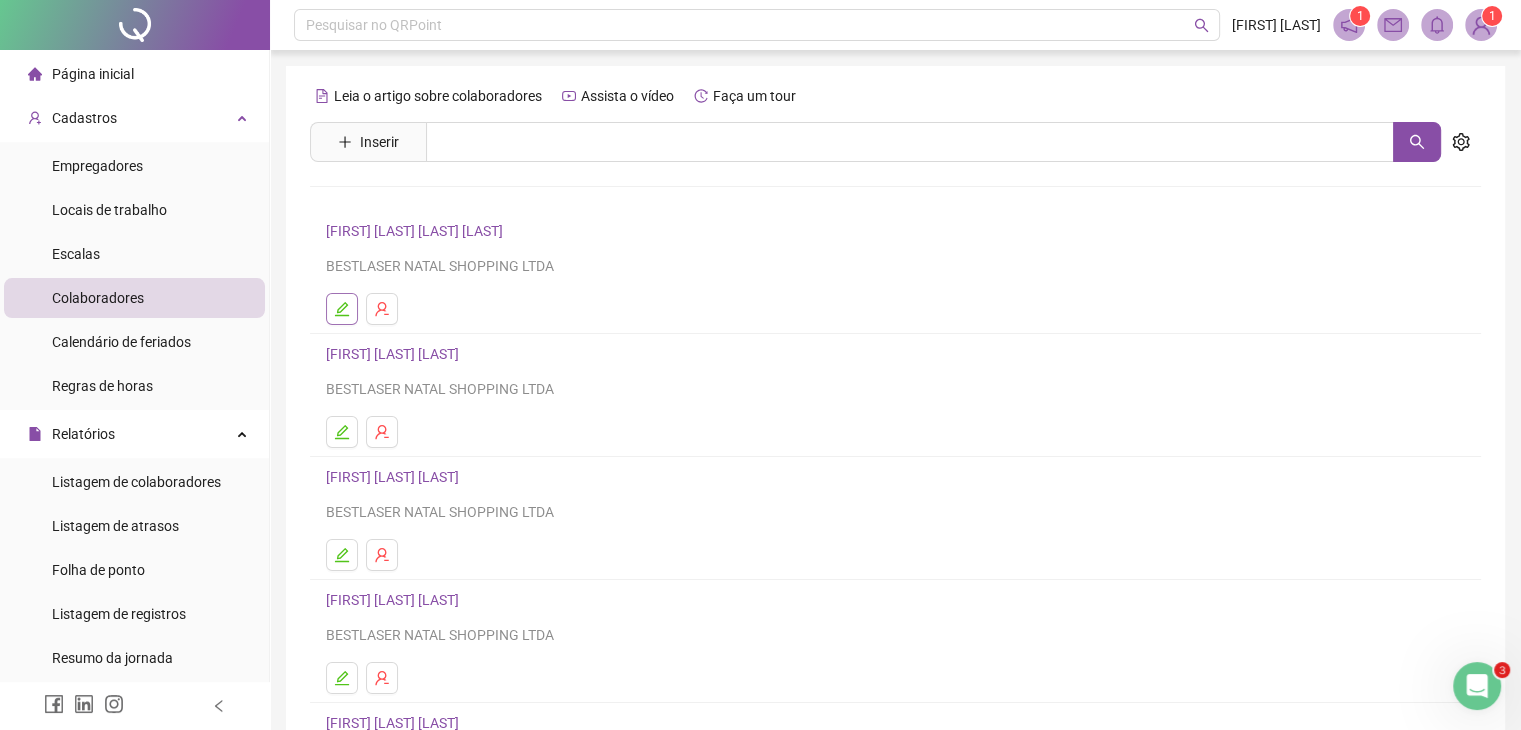 click 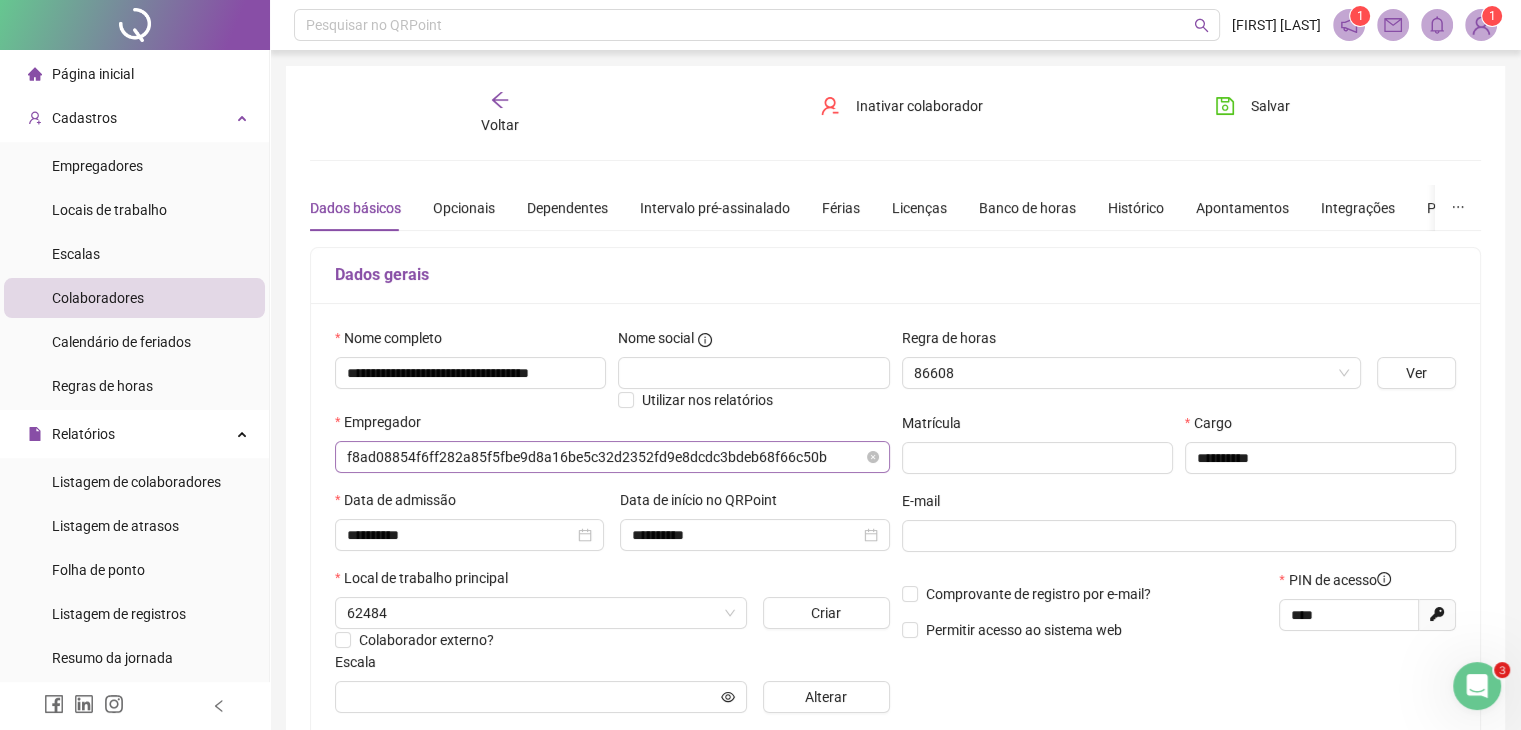 type on "**********" 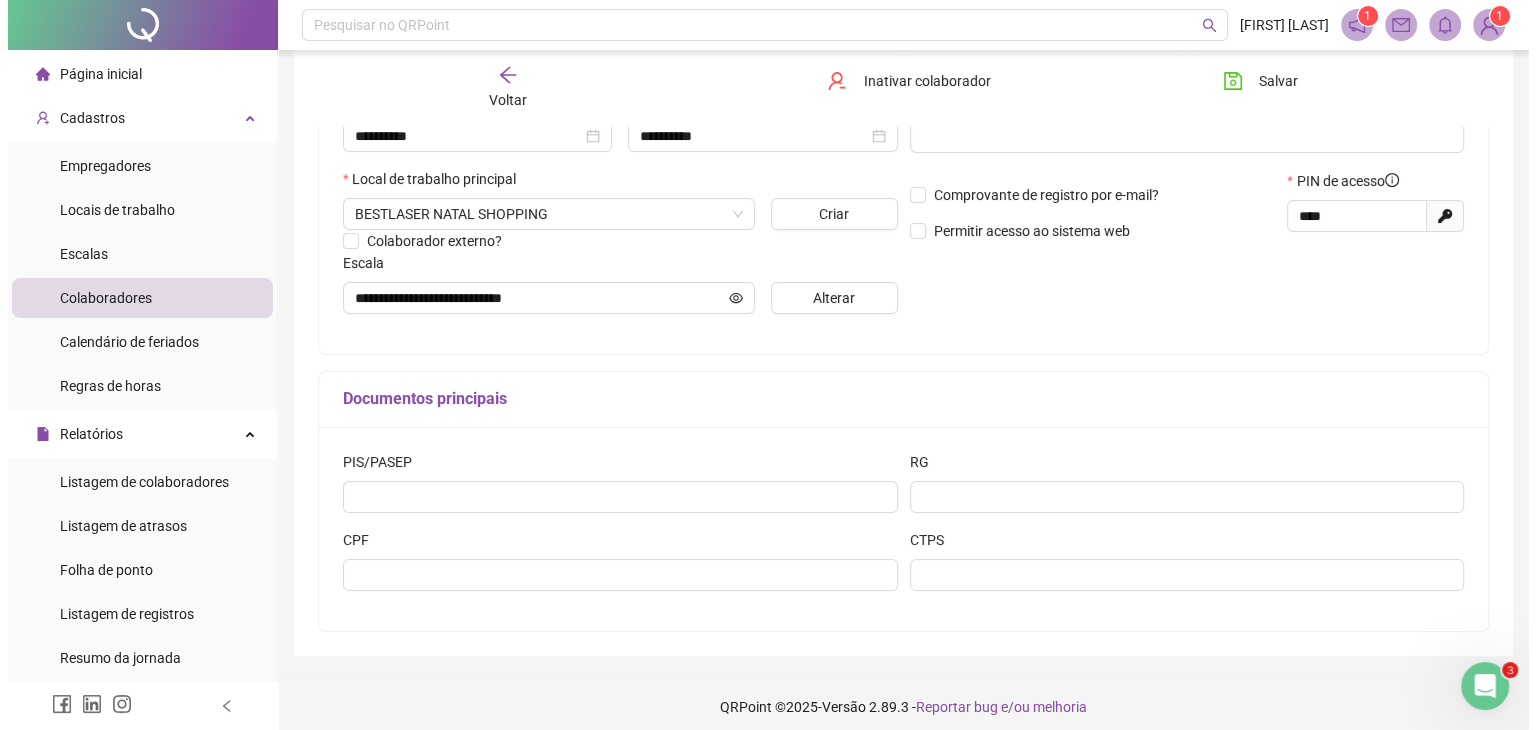 scroll, scrollTop: 400, scrollLeft: 0, axis: vertical 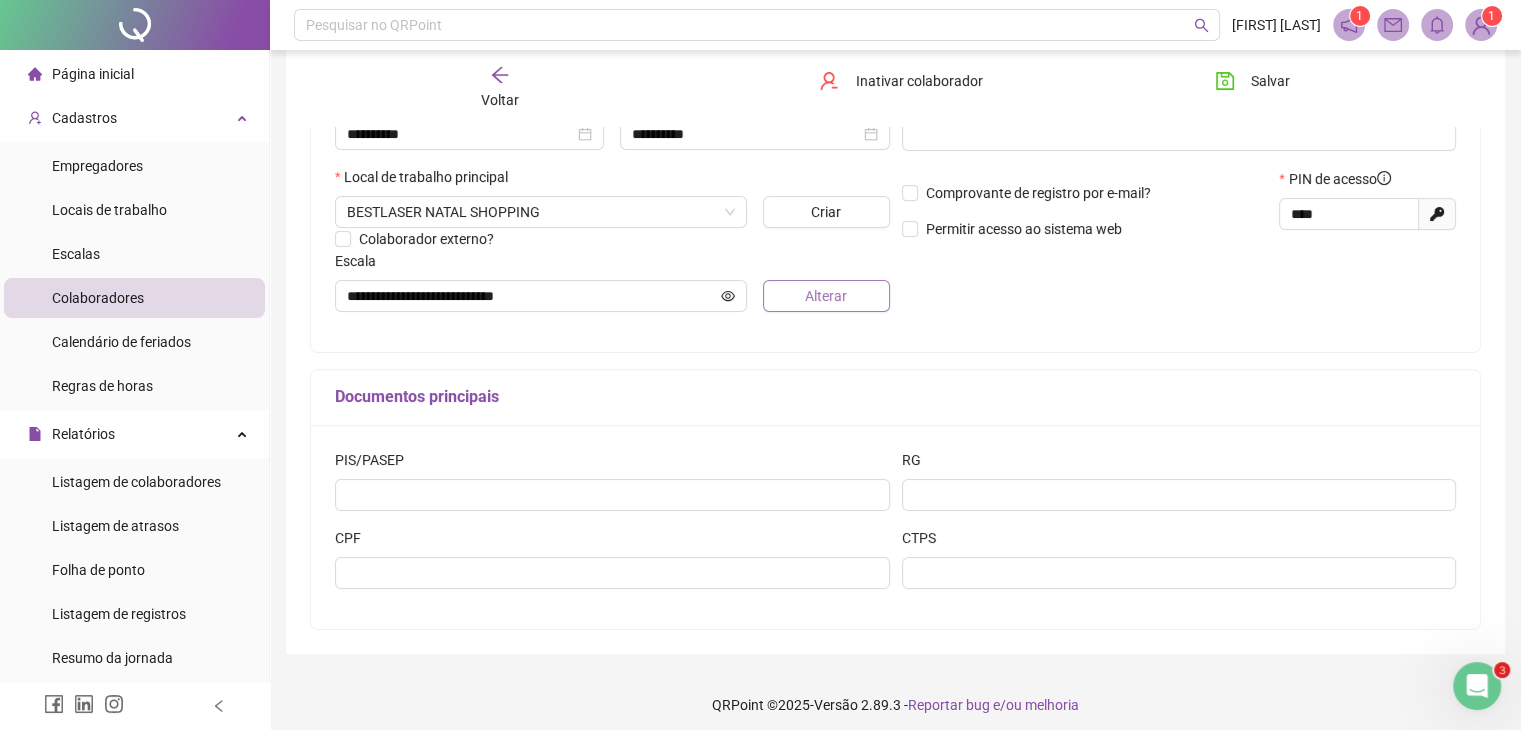 click on "Alterar" at bounding box center [826, 296] 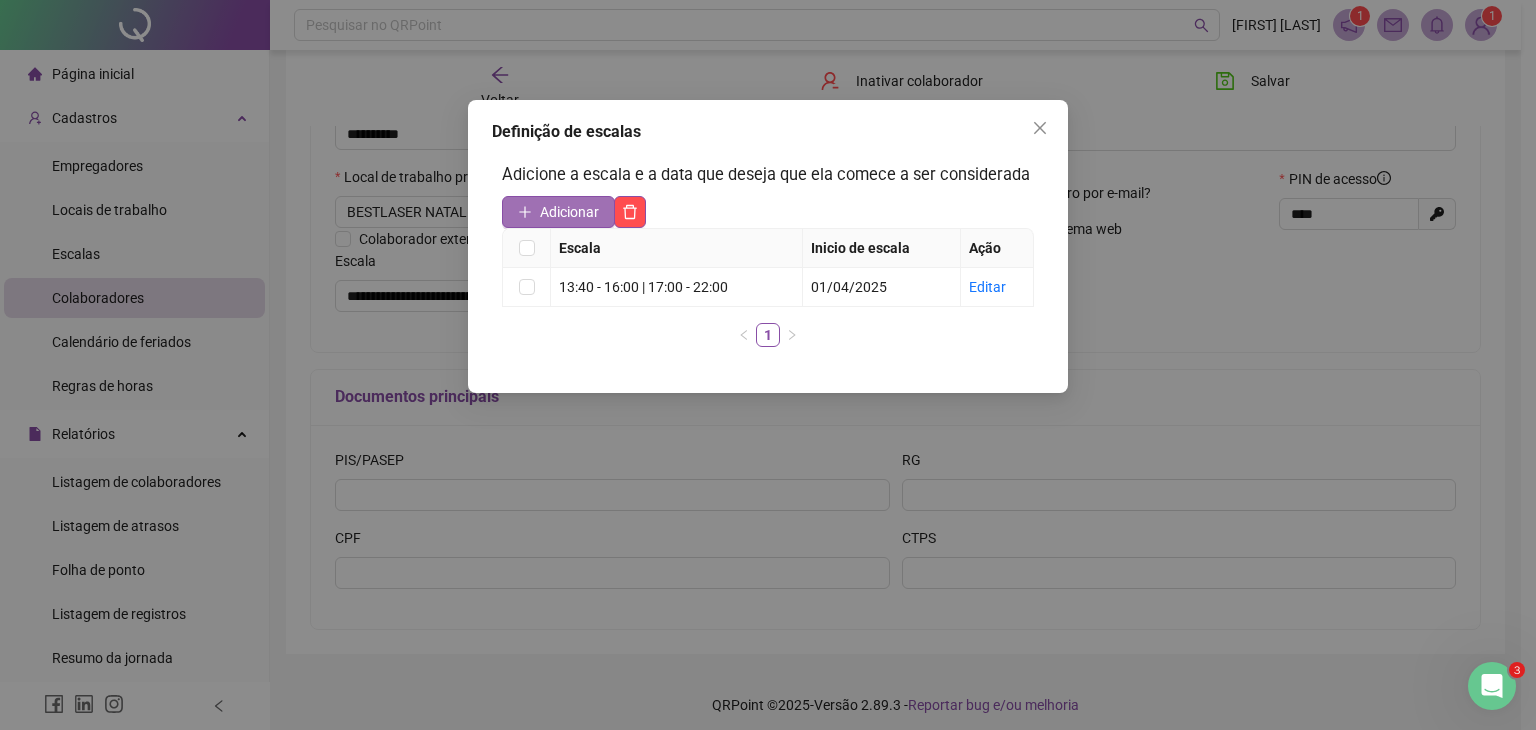 click on "Adicionar" at bounding box center [569, 212] 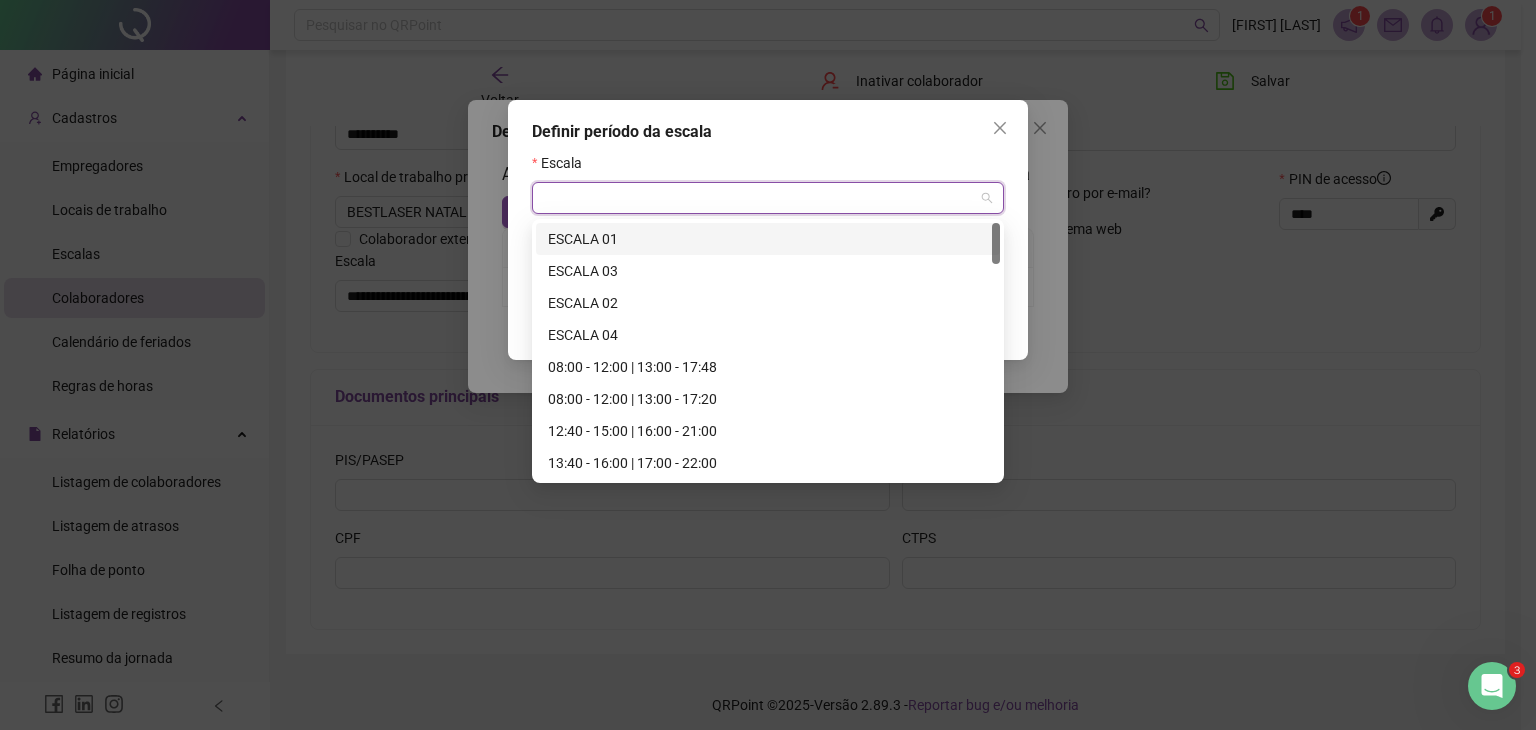click at bounding box center [759, 198] 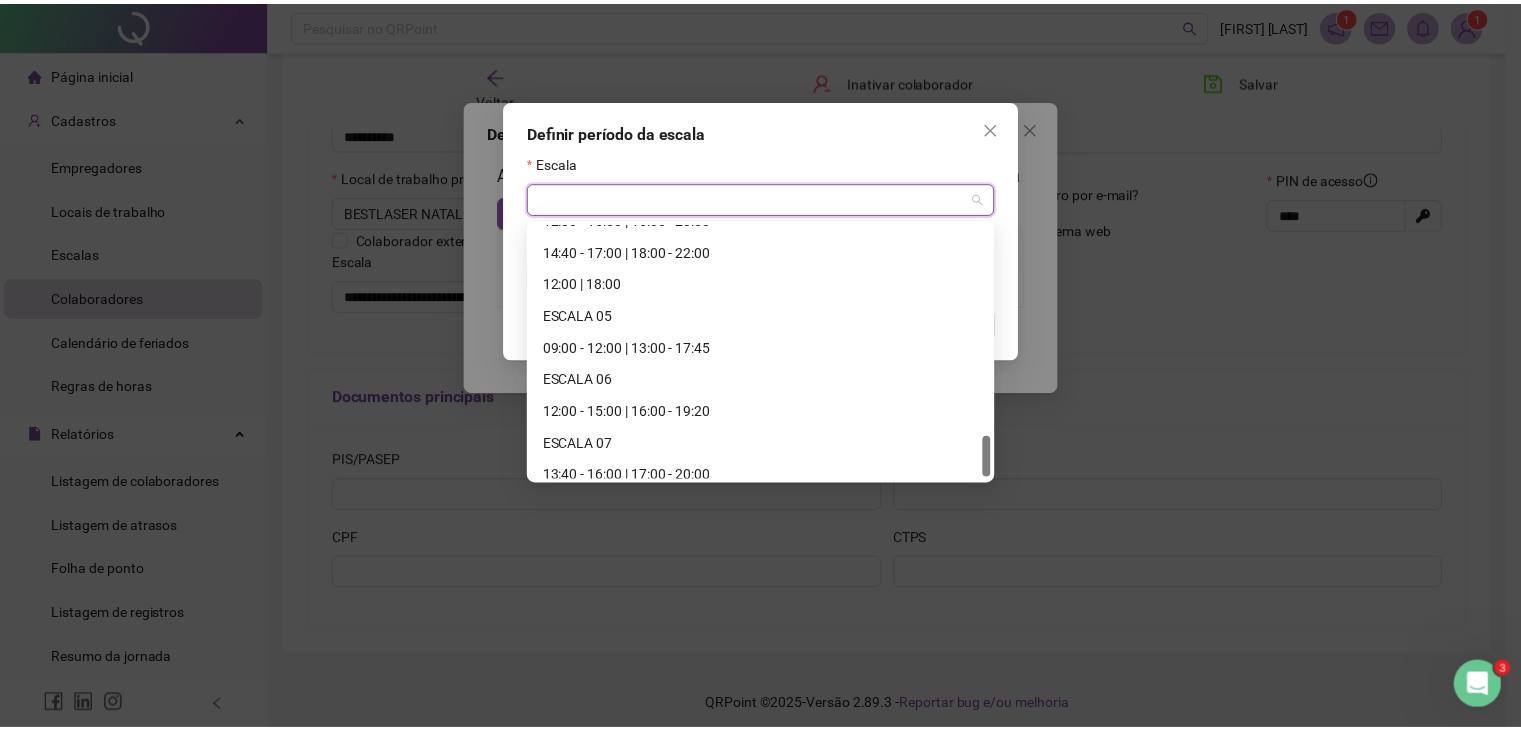 scroll, scrollTop: 1312, scrollLeft: 0, axis: vertical 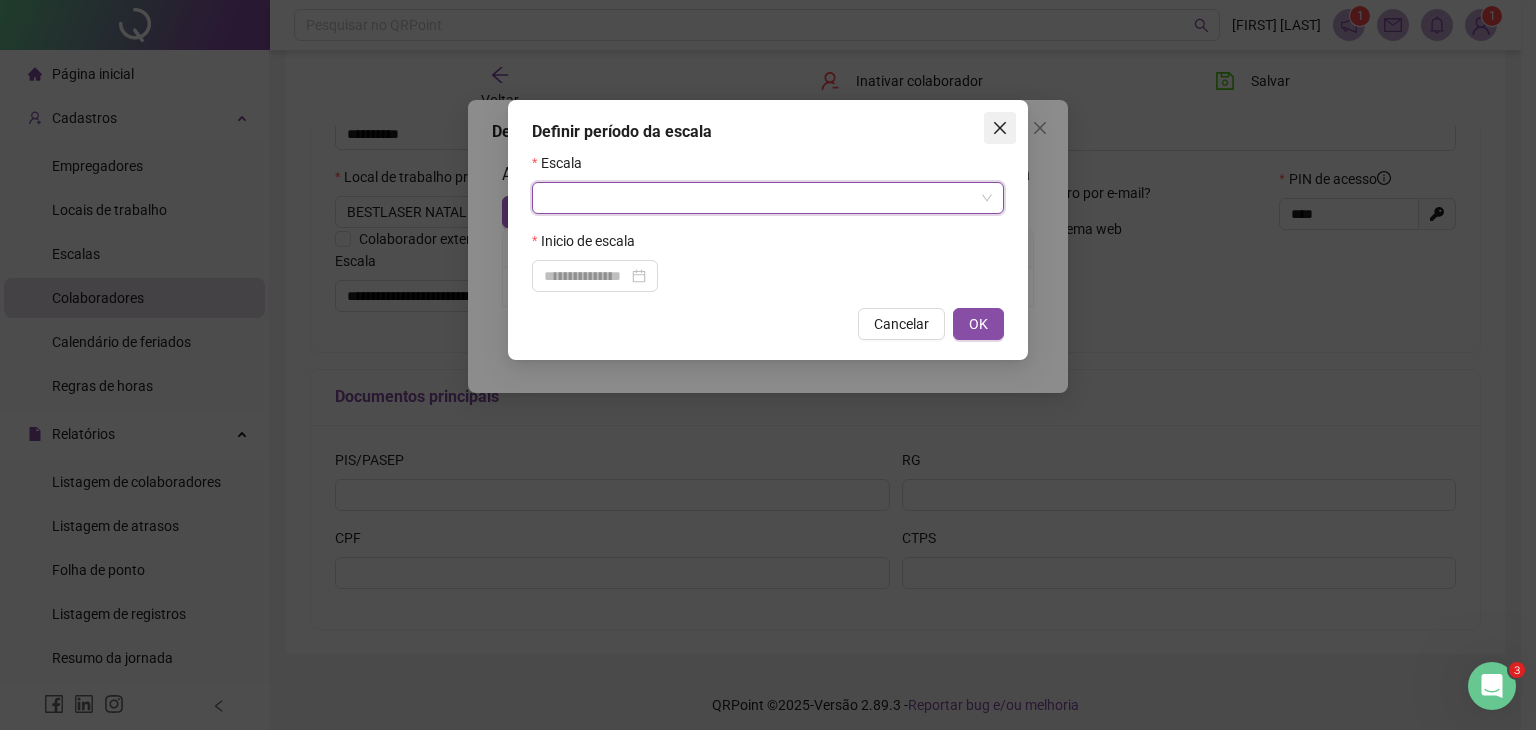 click 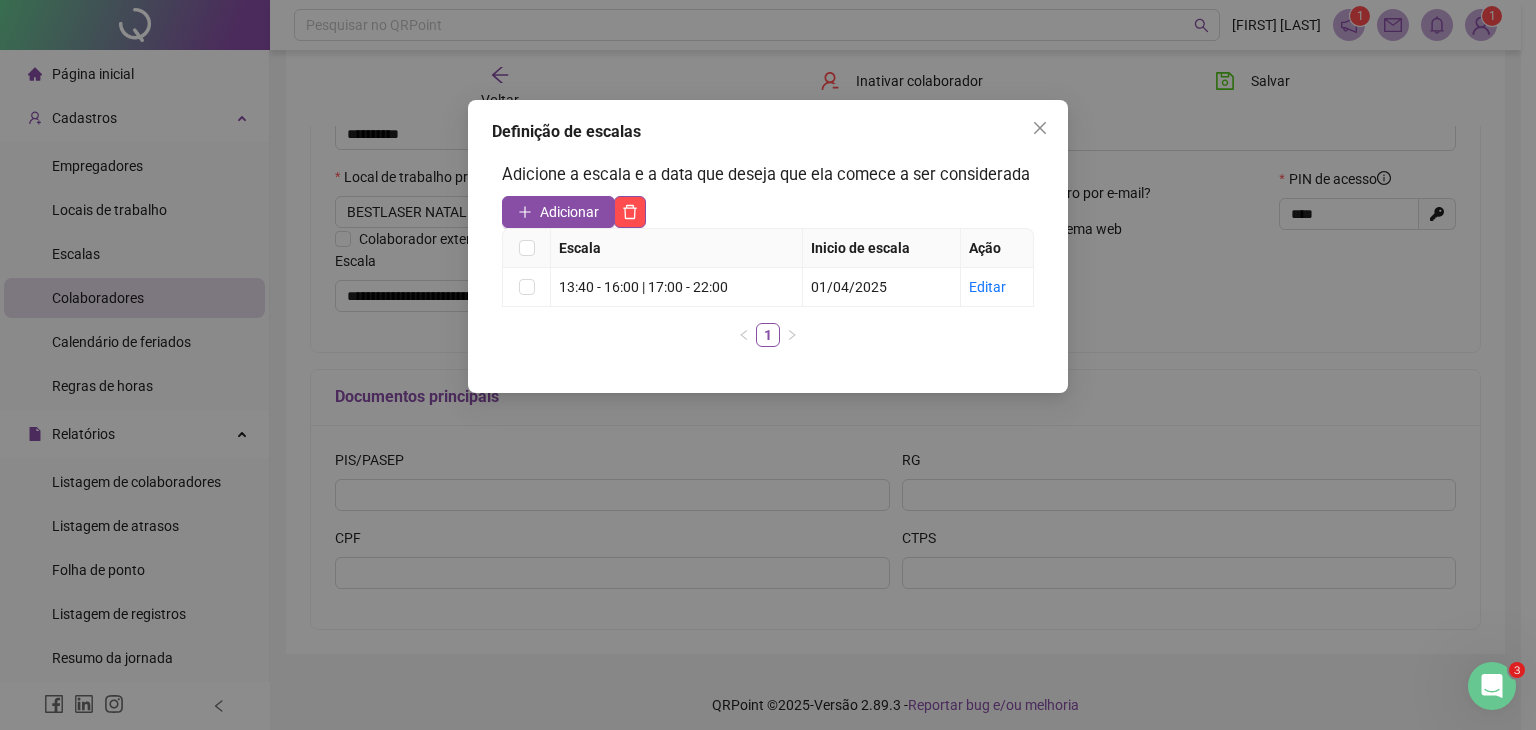 click 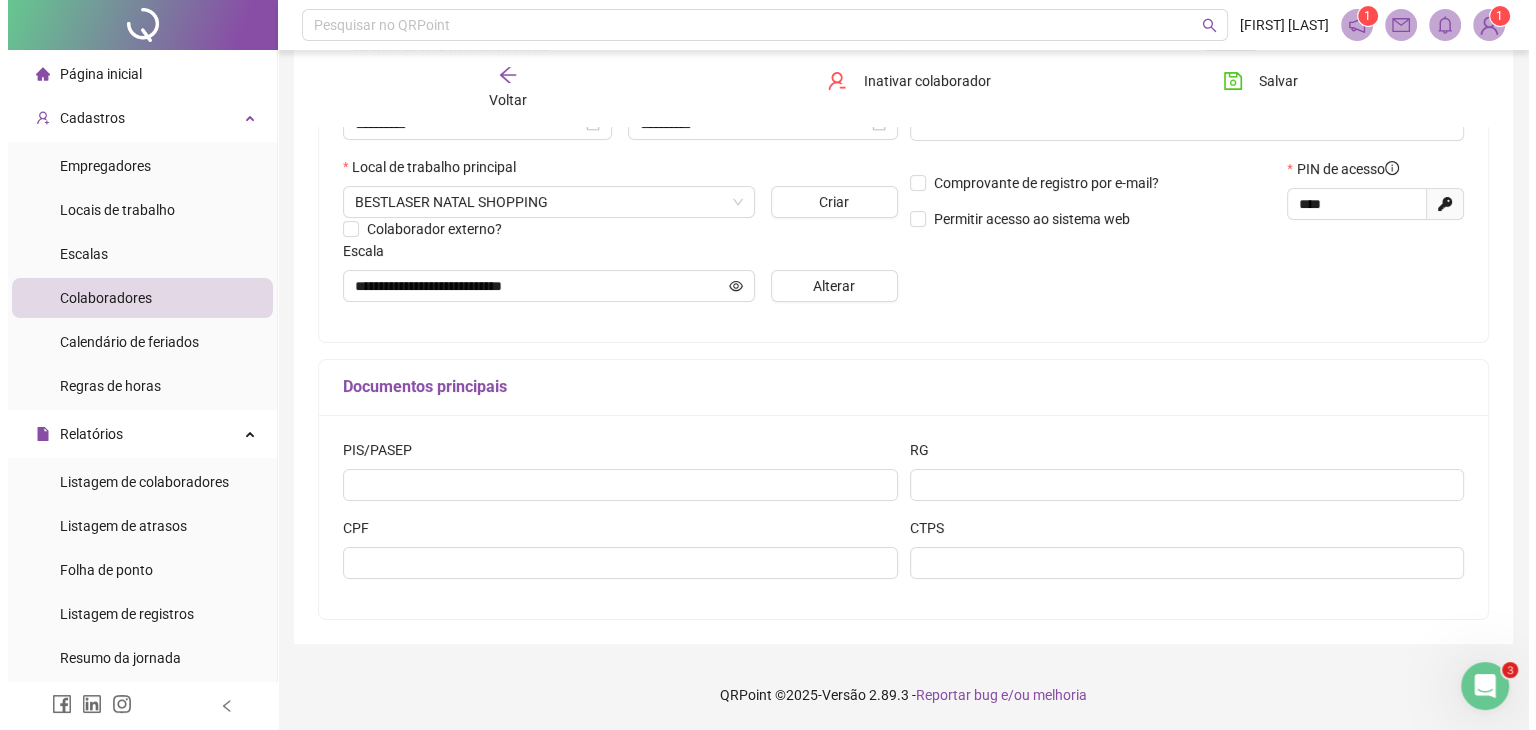 scroll, scrollTop: 411, scrollLeft: 0, axis: vertical 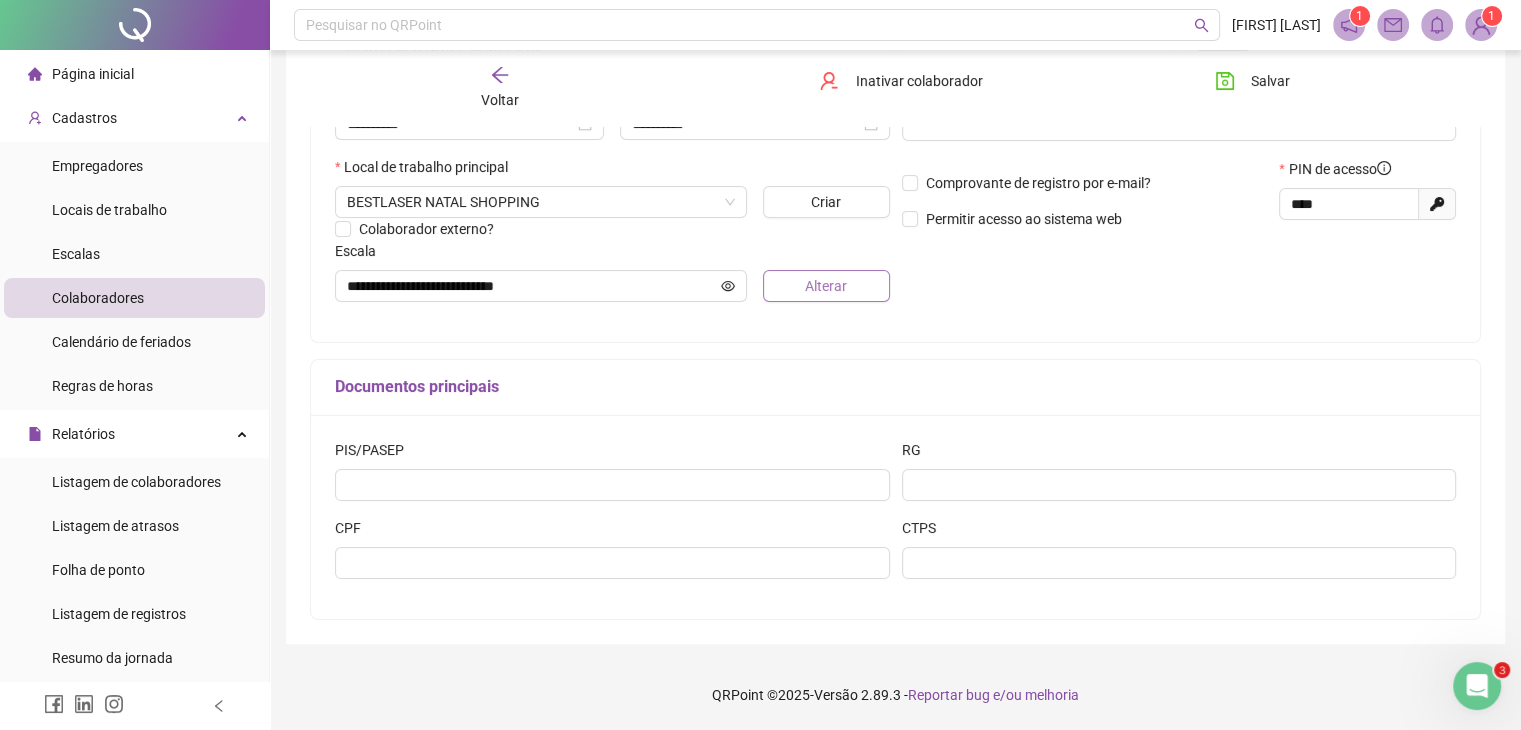 click on "Alterar" at bounding box center [826, 286] 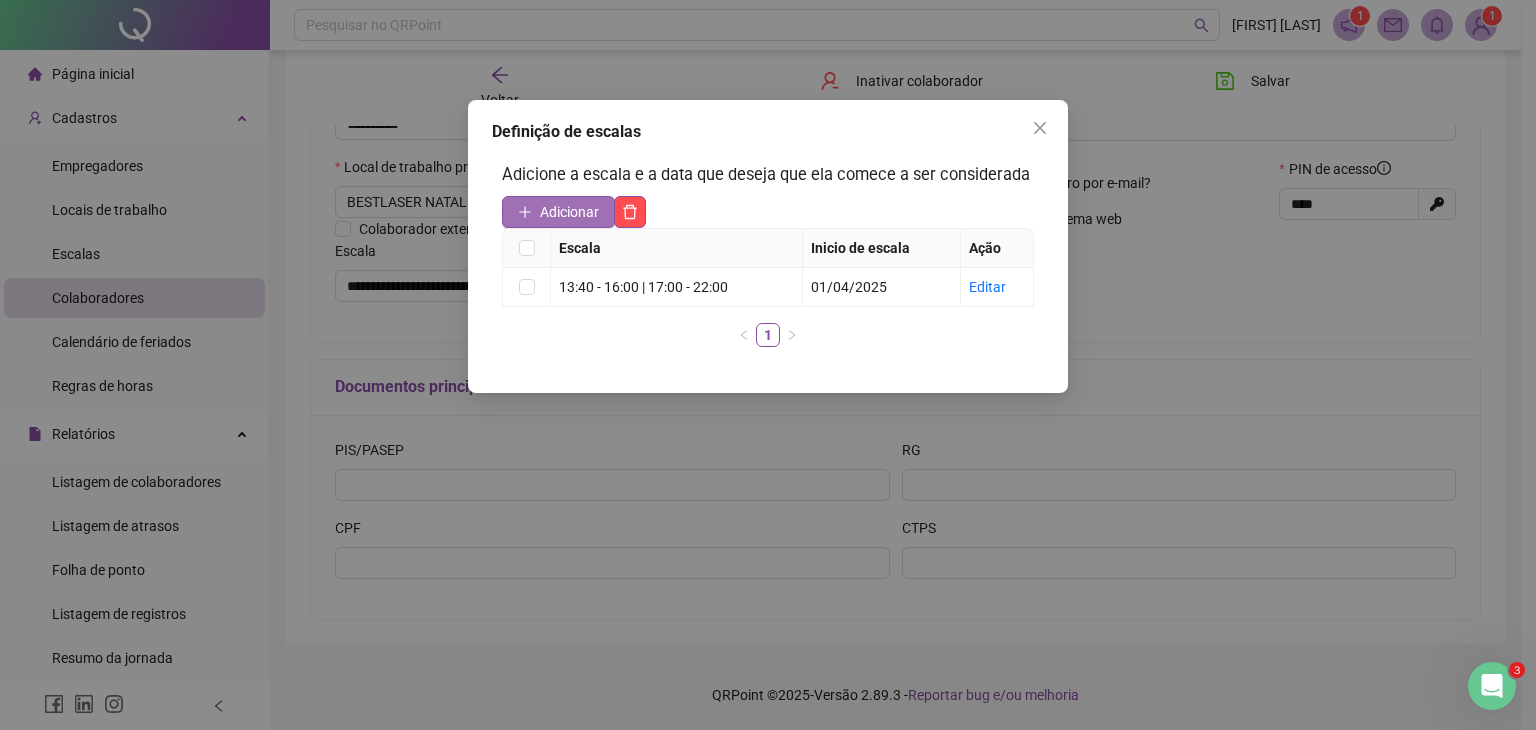click 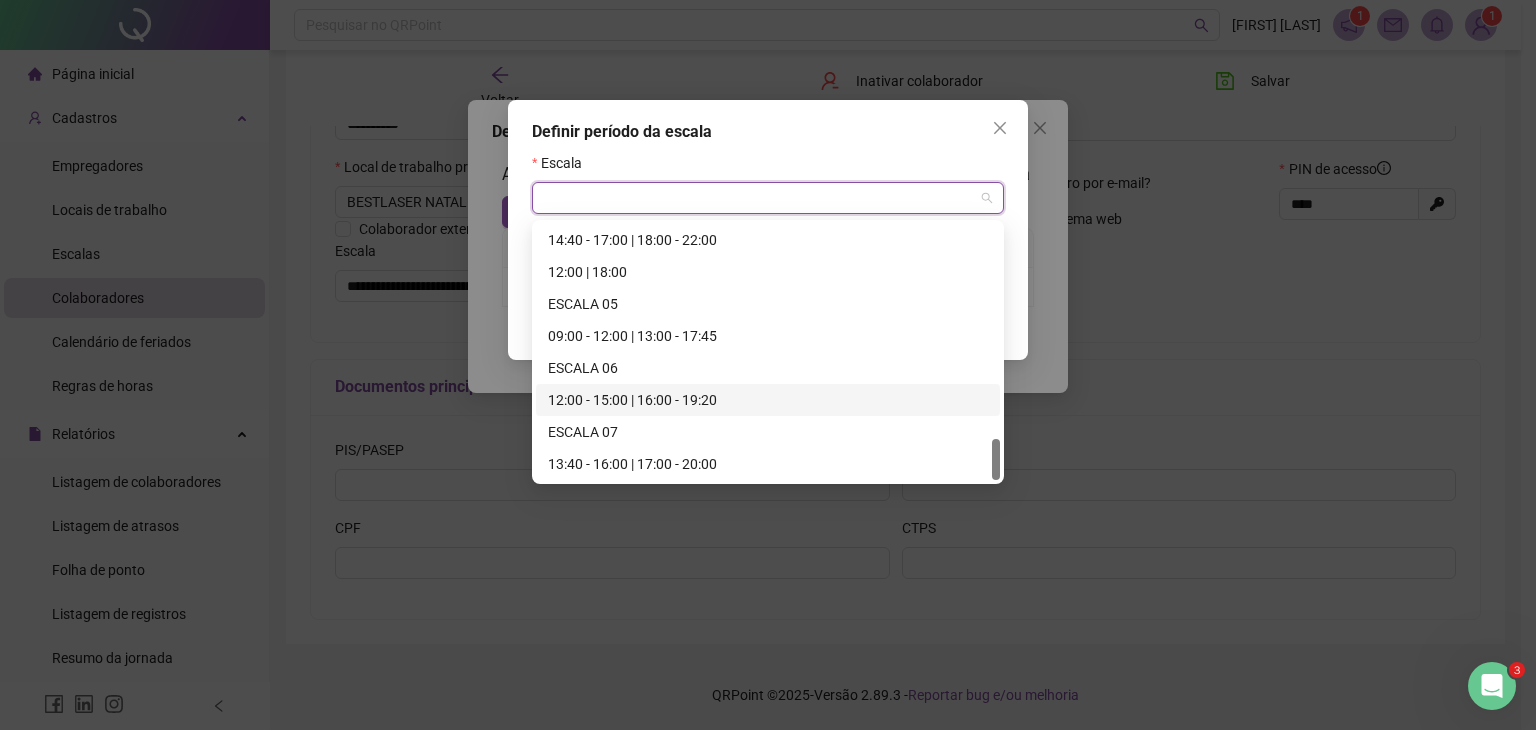 click at bounding box center (759, 198) 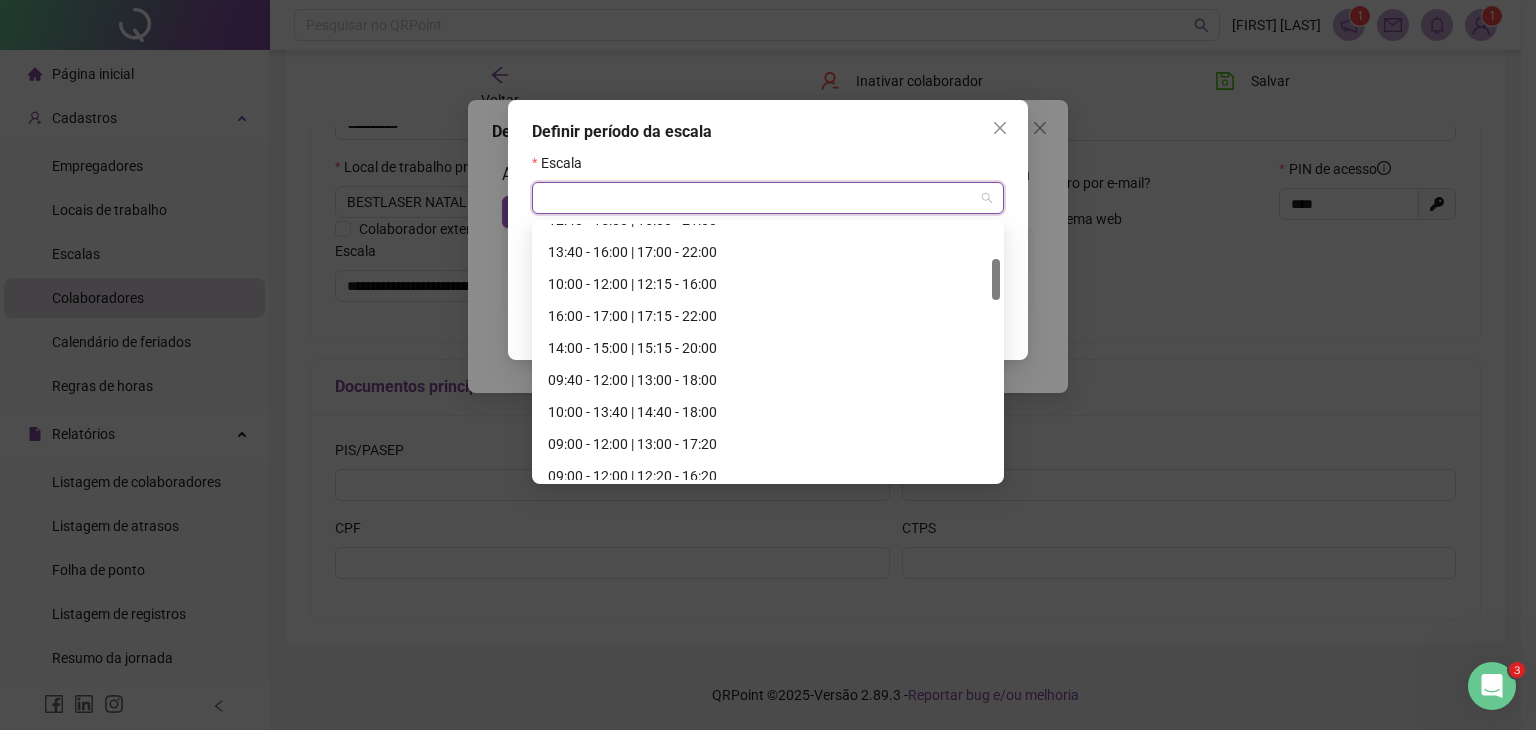 scroll, scrollTop: 0, scrollLeft: 0, axis: both 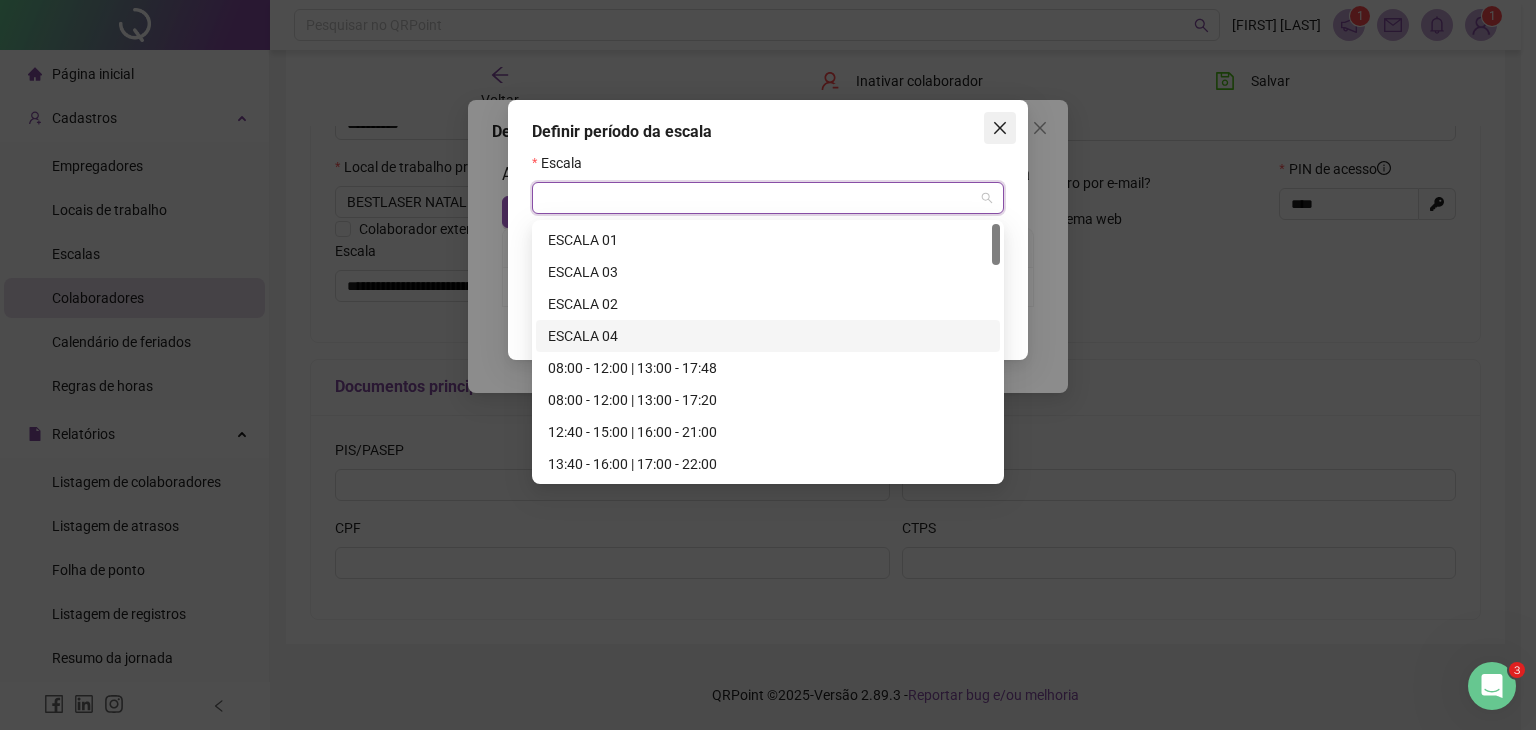 click 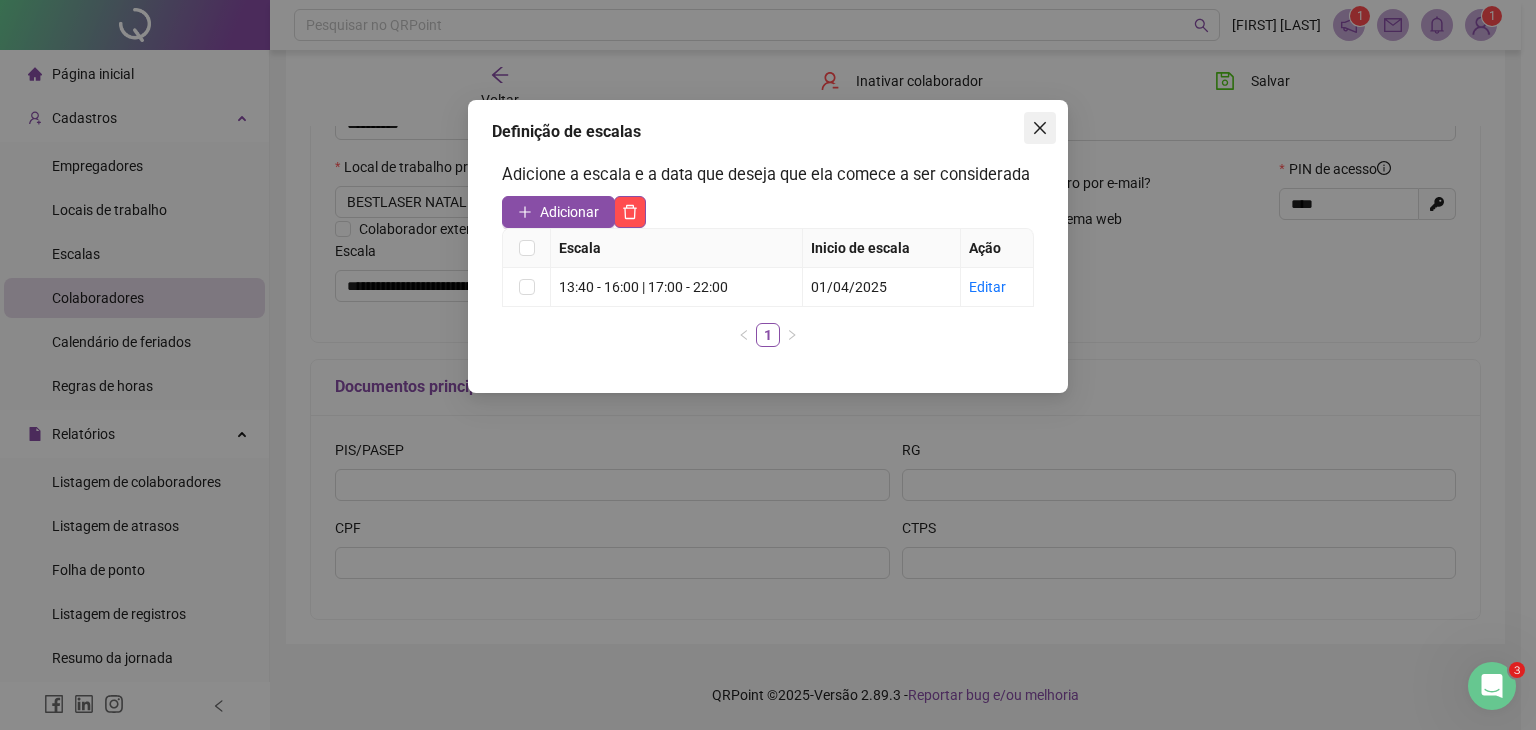click 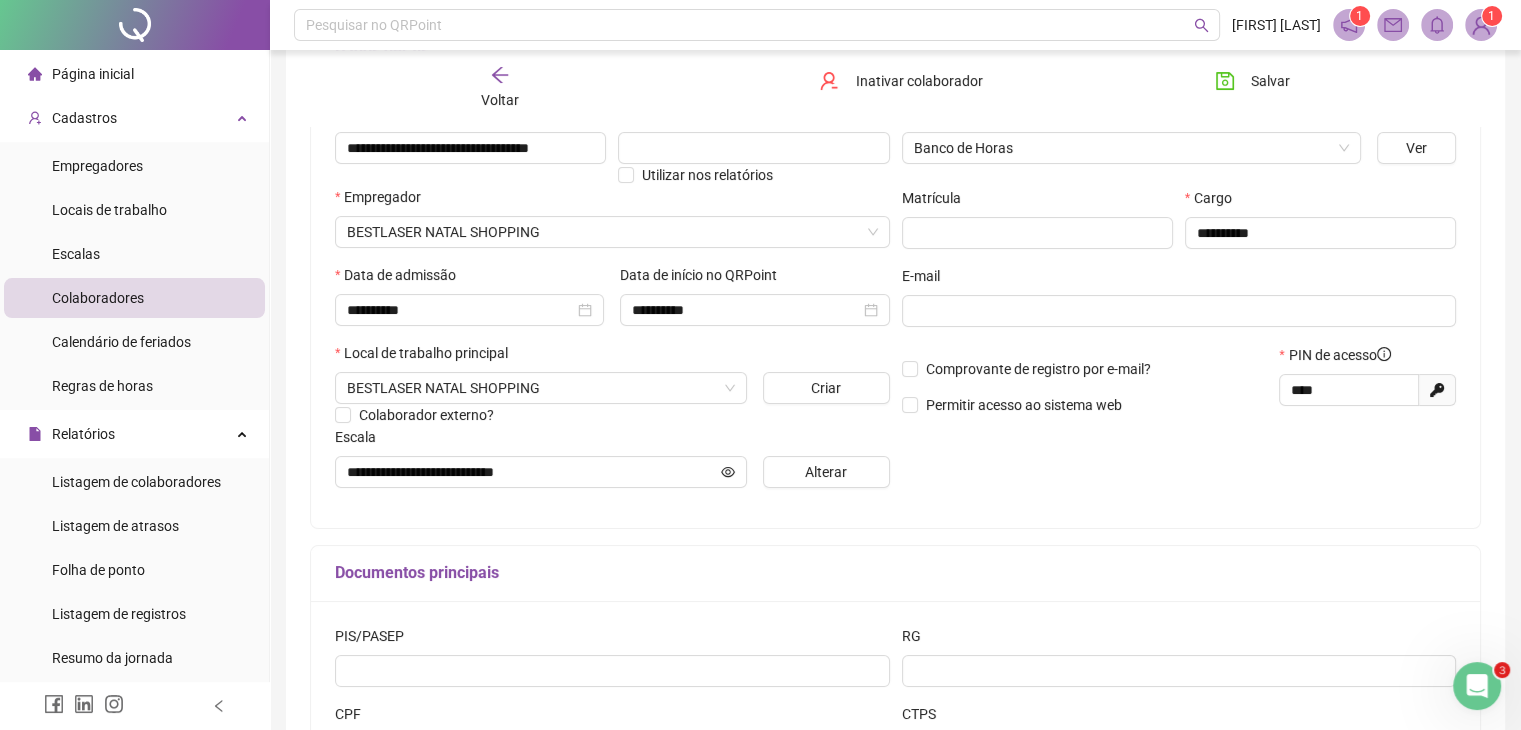 scroll, scrollTop: 0, scrollLeft: 0, axis: both 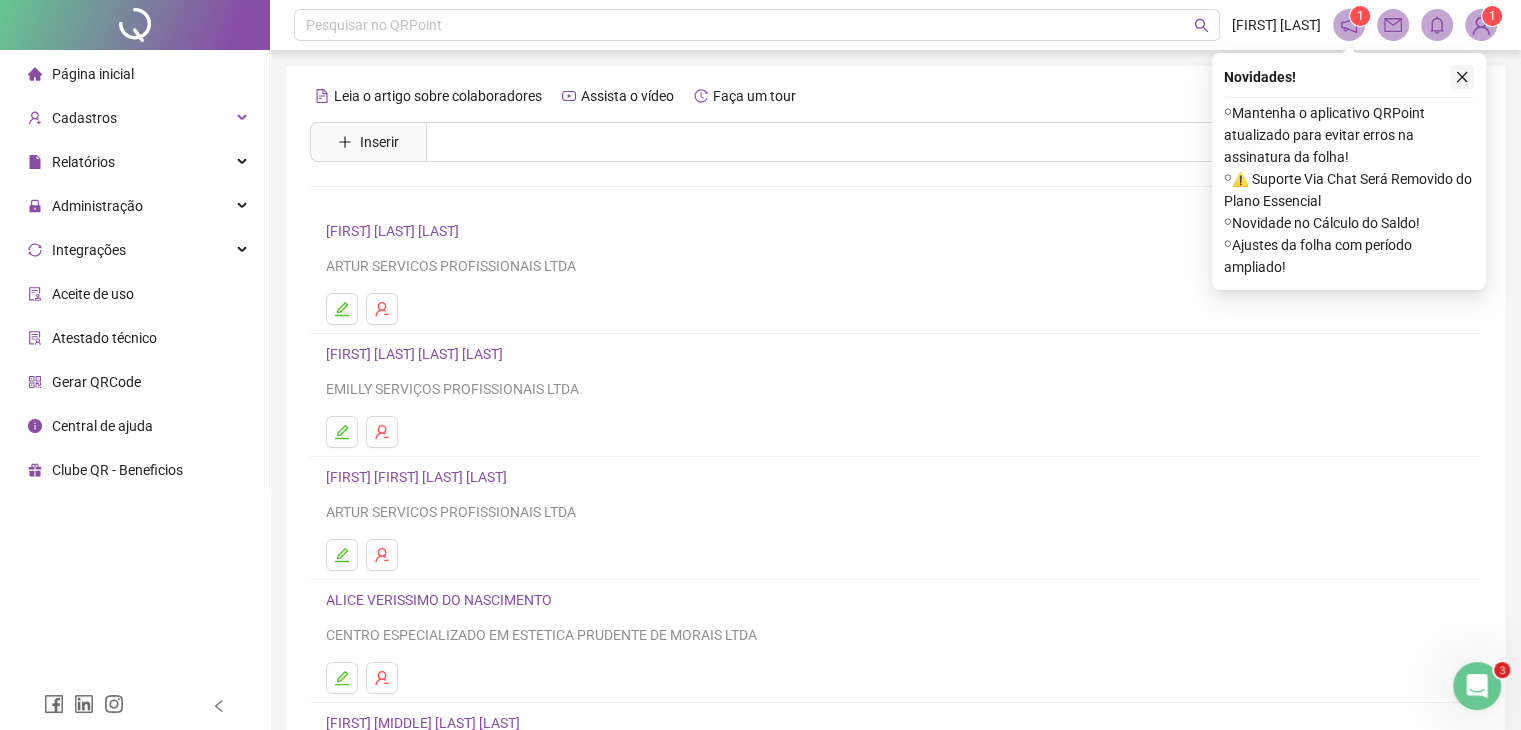 click 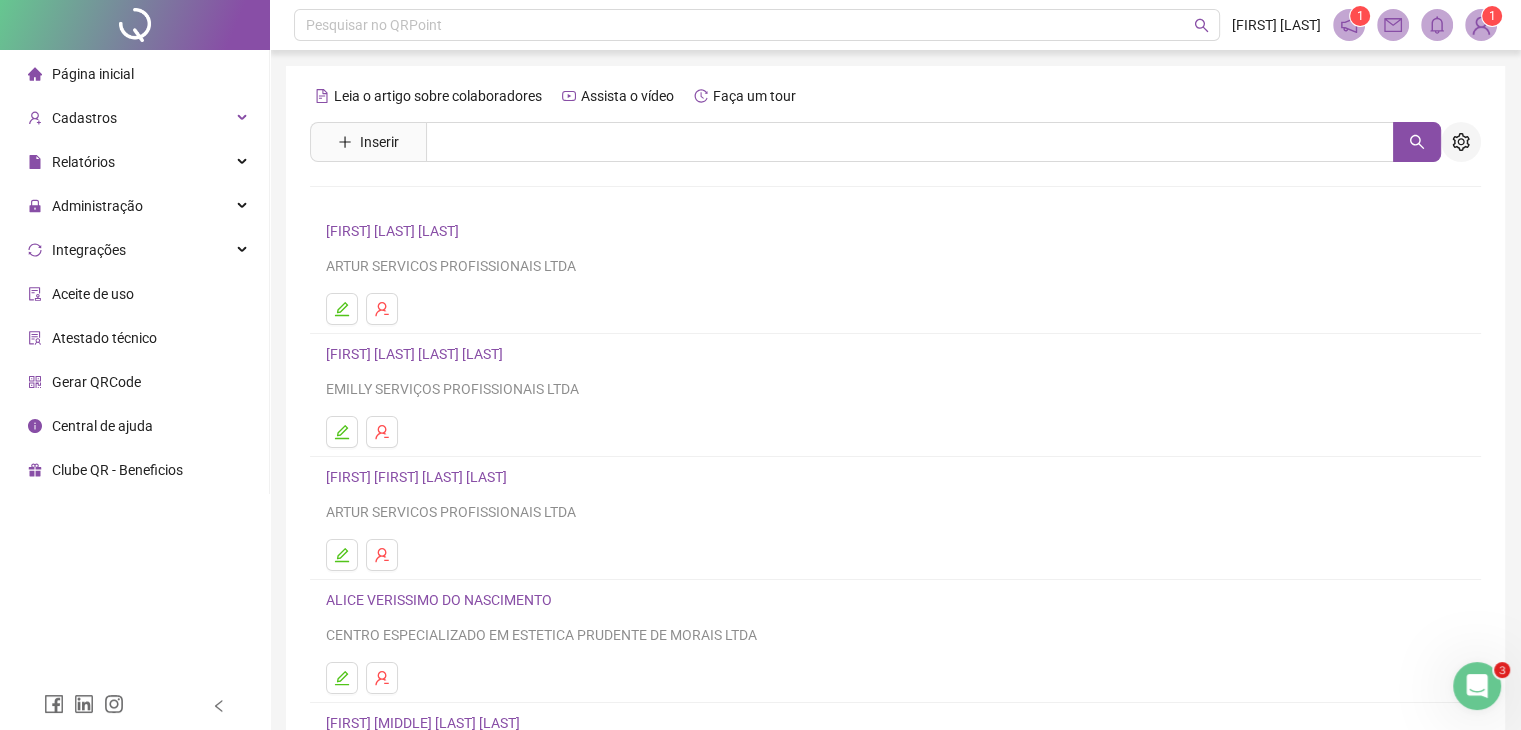 click at bounding box center (1461, 142) 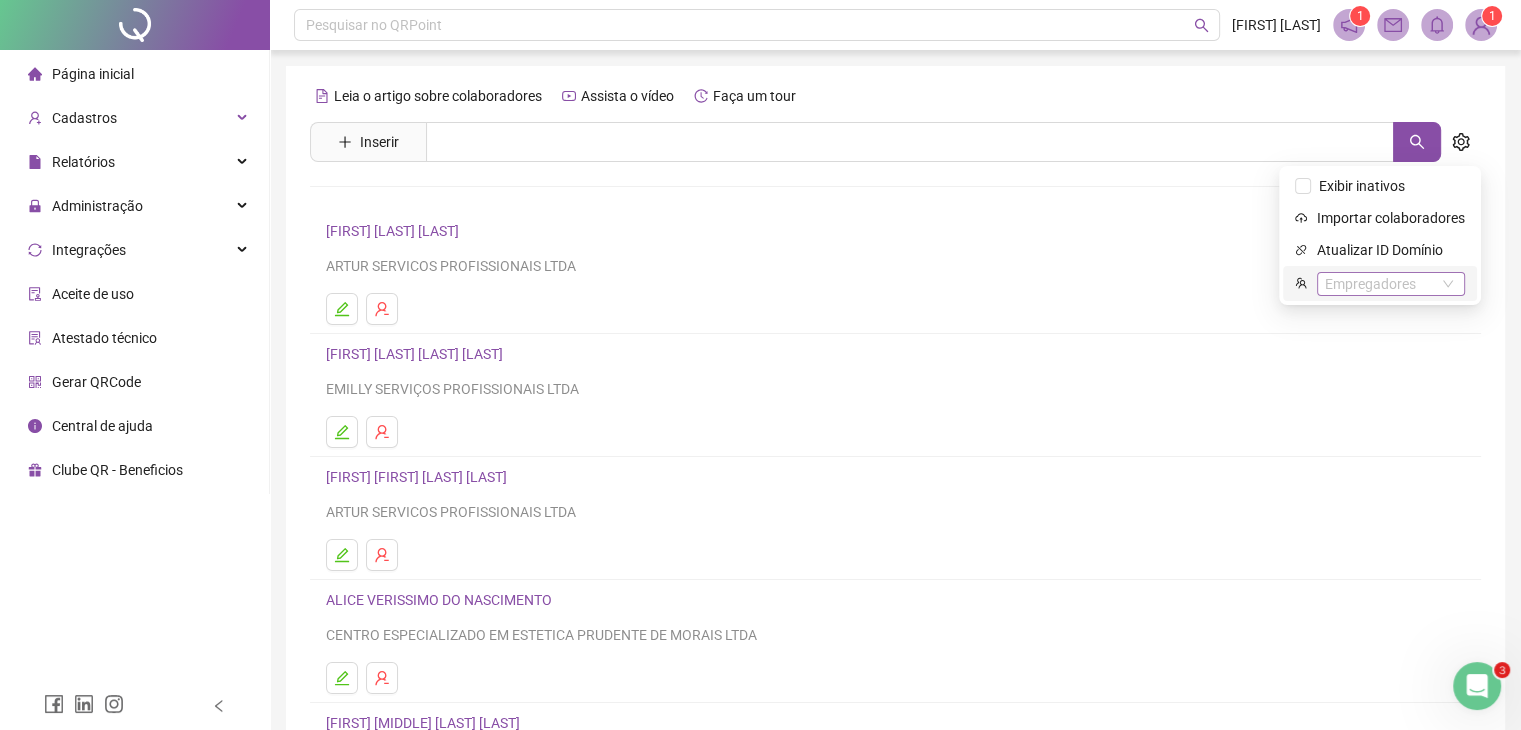 click on "Empregadores" at bounding box center (1391, 284) 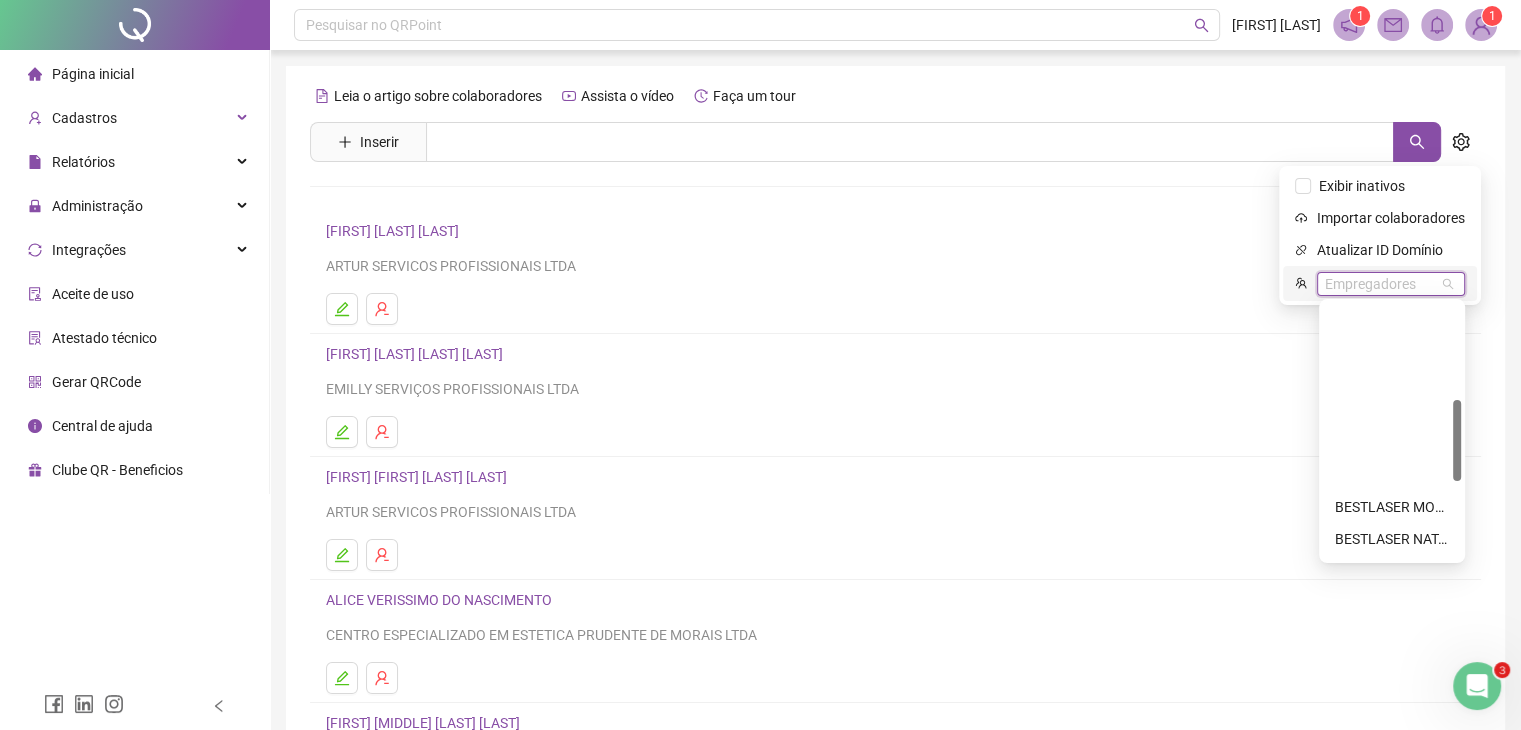 scroll, scrollTop: 300, scrollLeft: 0, axis: vertical 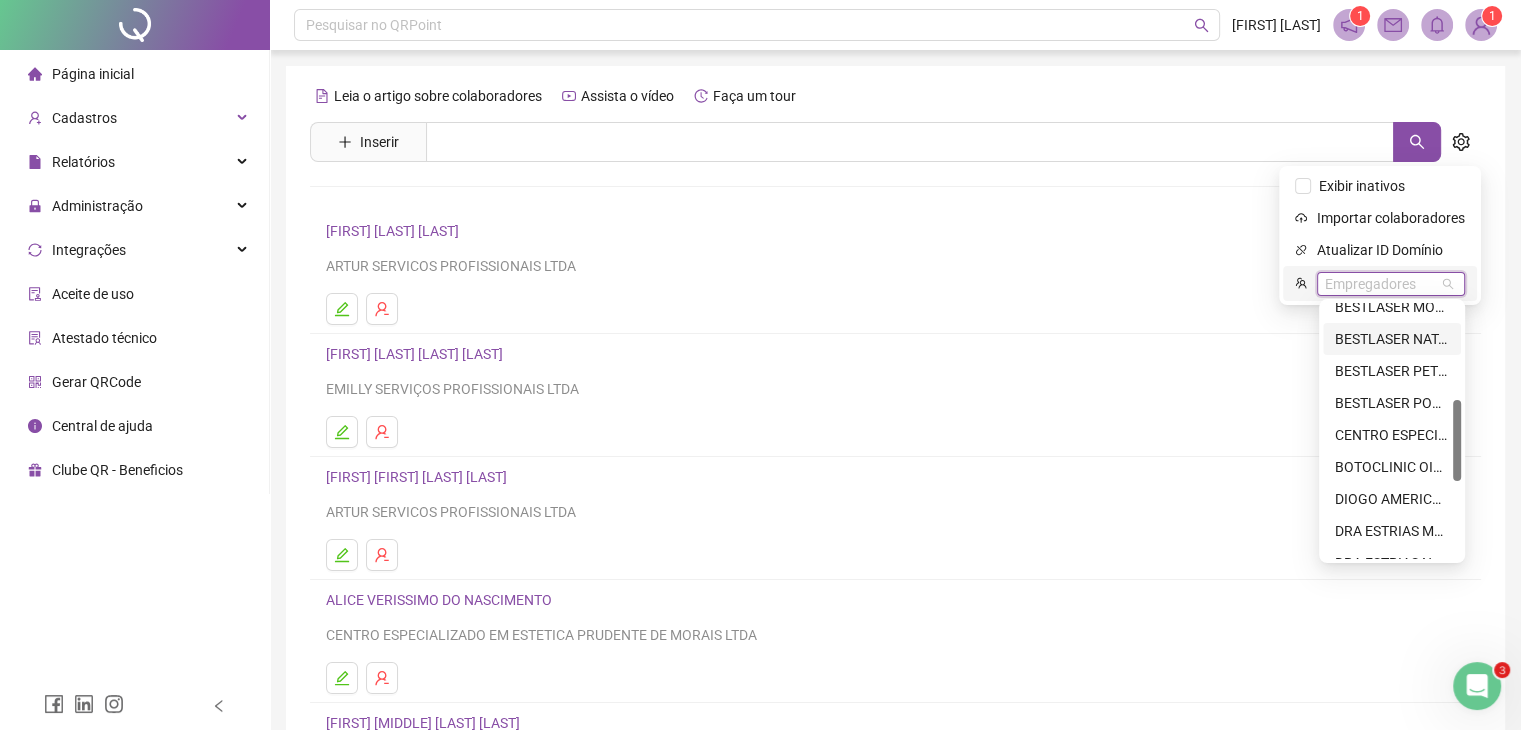 click on "BESTLASER NATAL SHOPPING LTDA" at bounding box center [1392, 339] 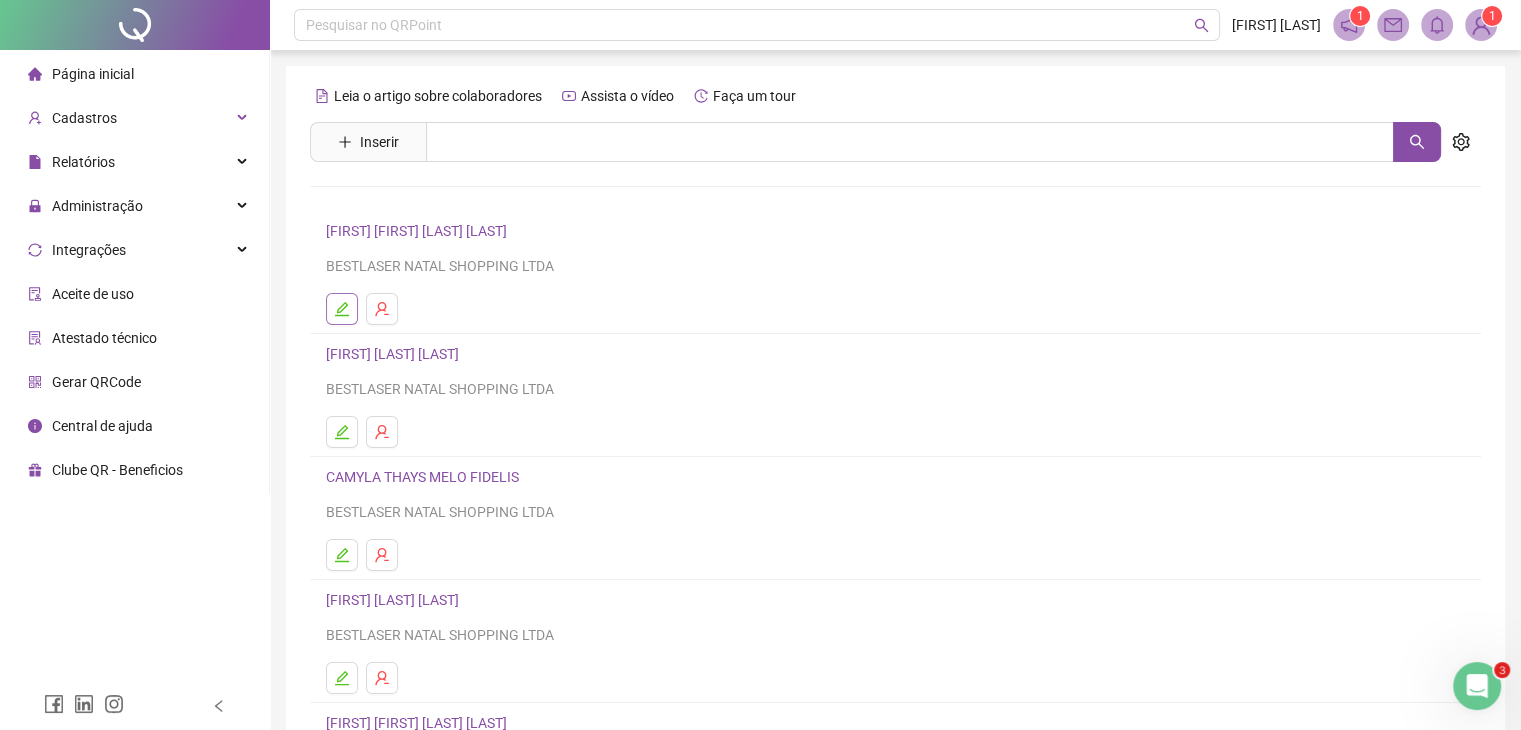 click 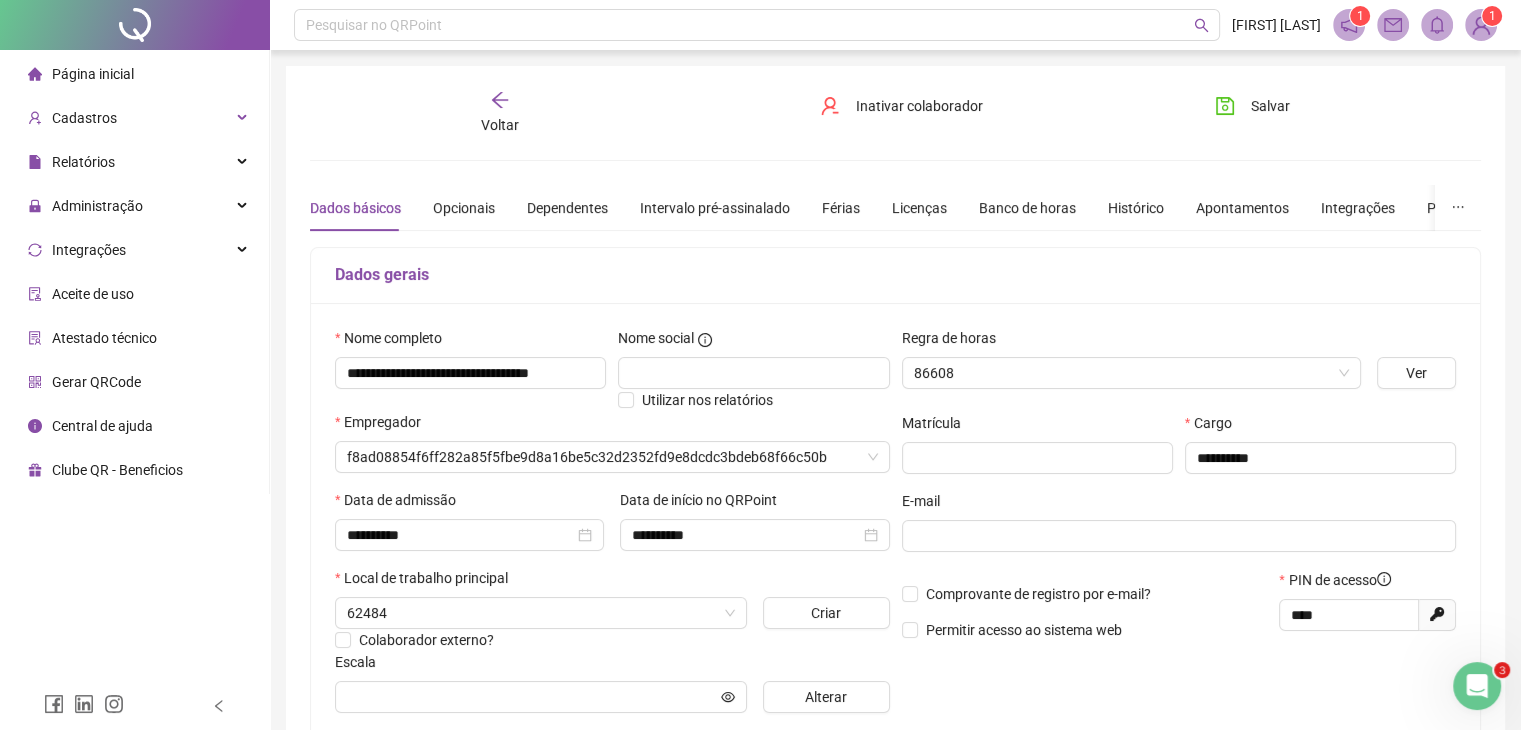 type on "**********" 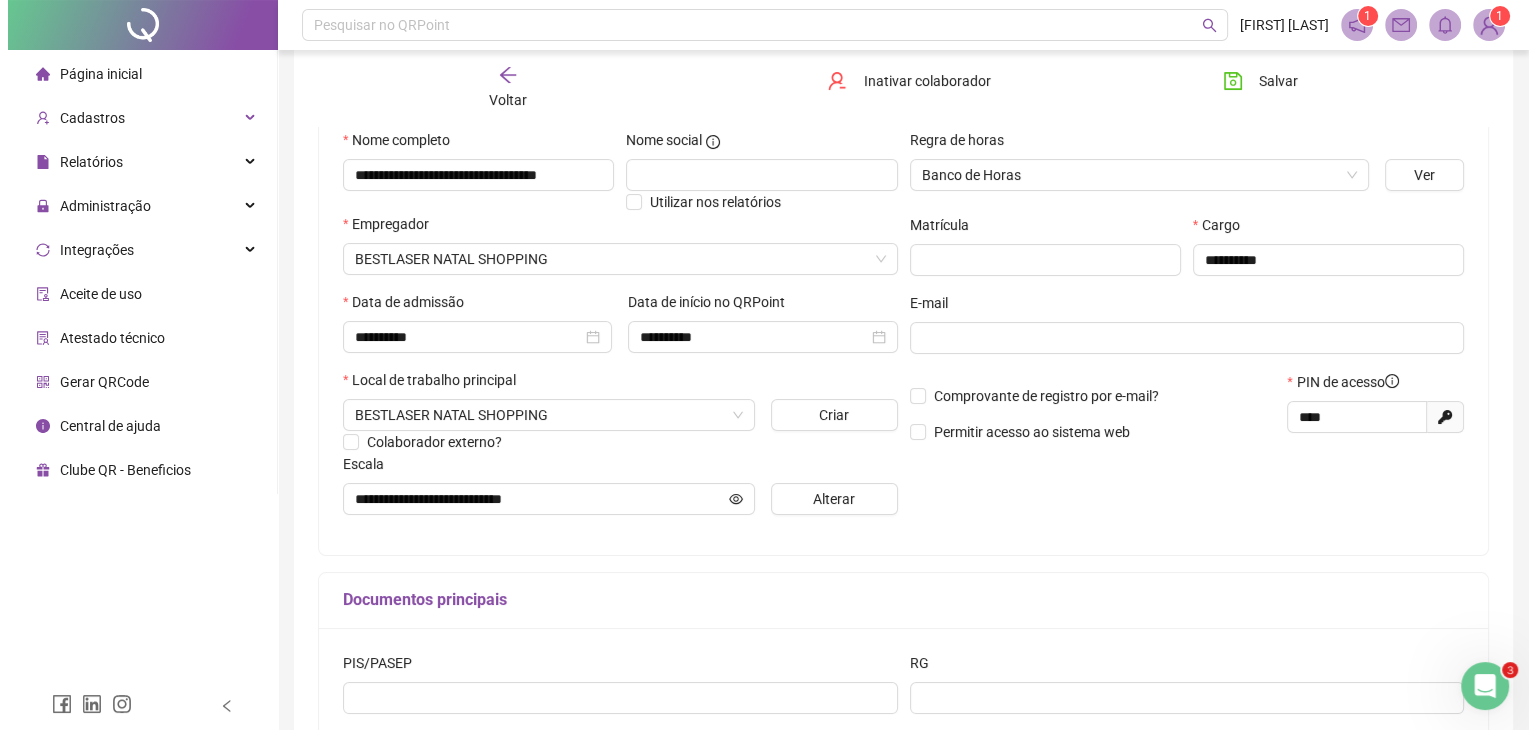 scroll, scrollTop: 200, scrollLeft: 0, axis: vertical 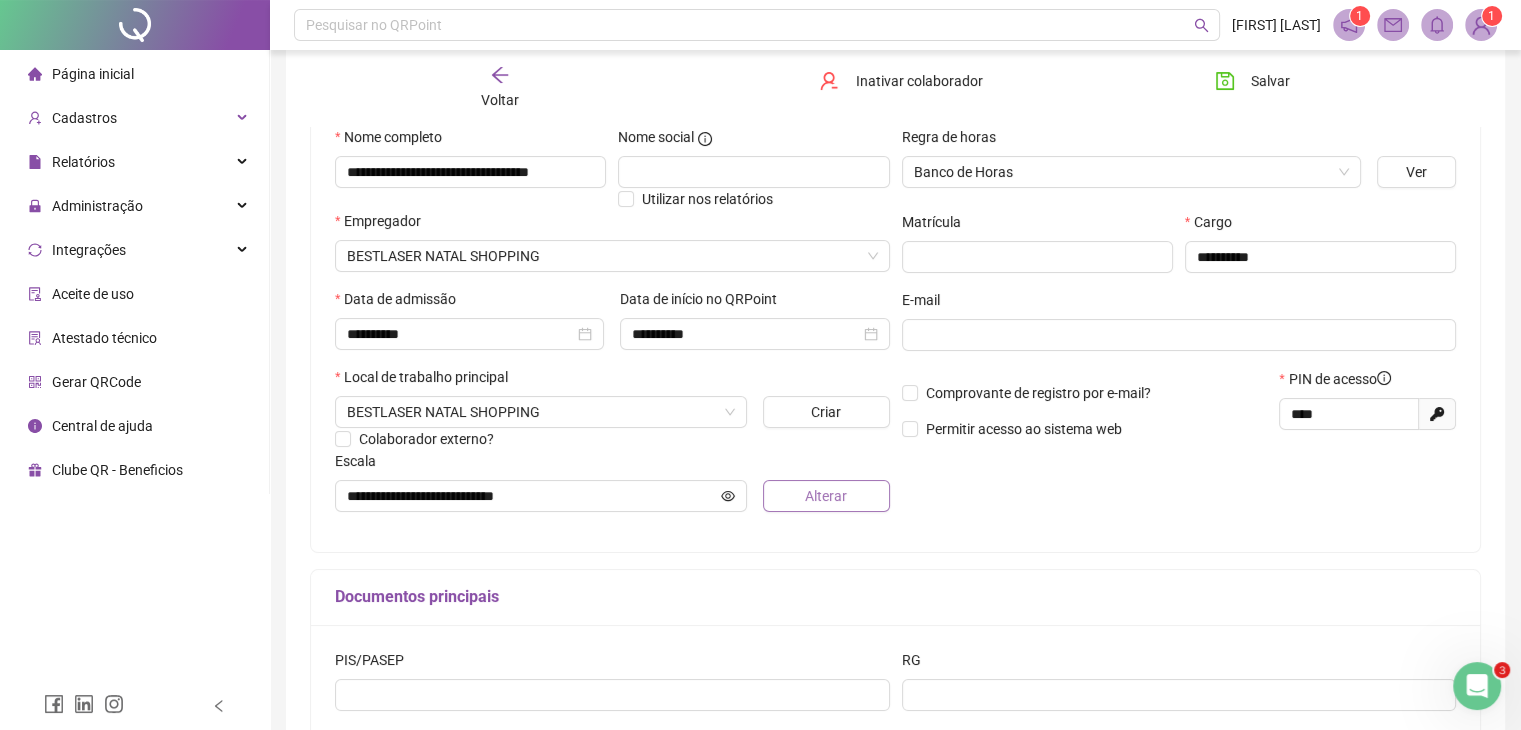 click on "Alterar" at bounding box center [826, 496] 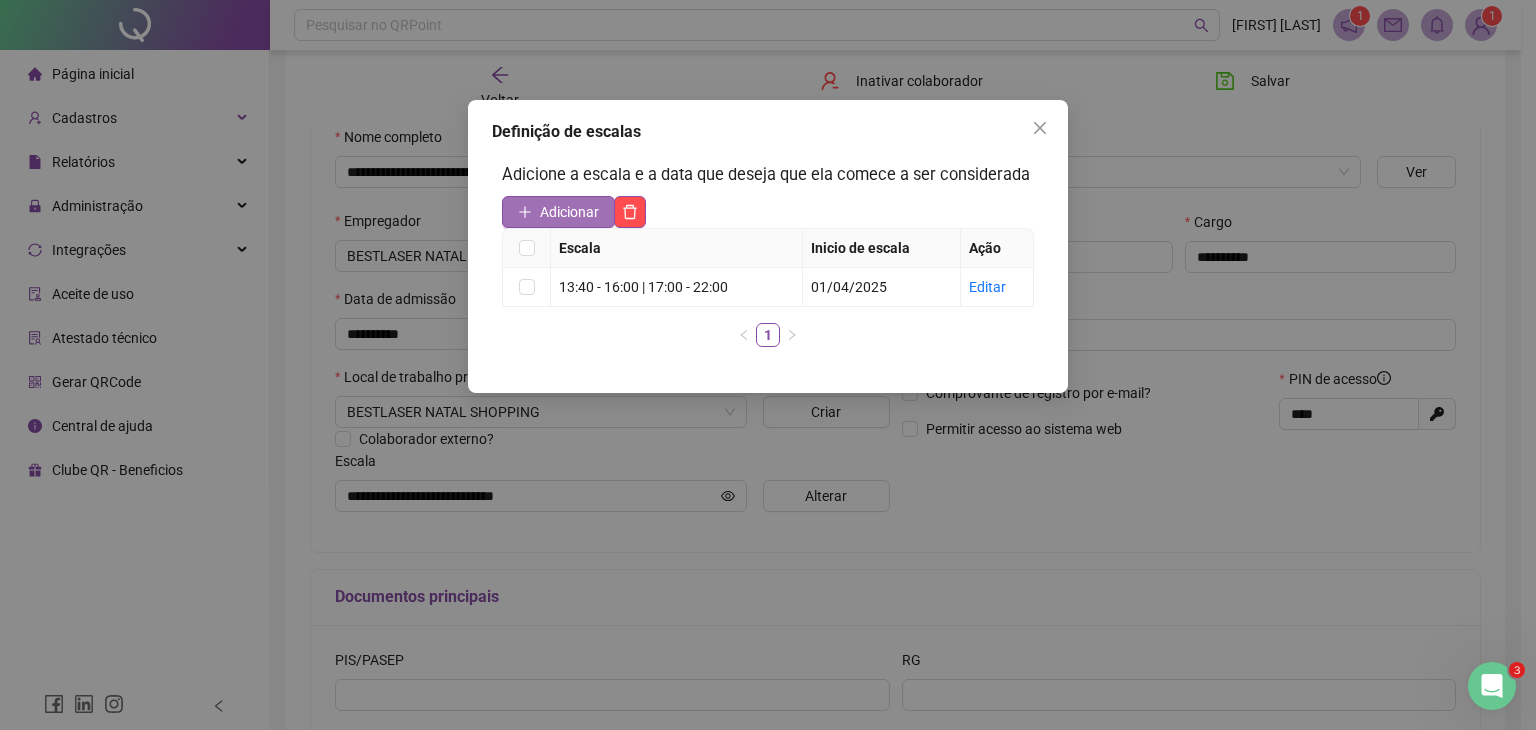 click on "Adicionar" at bounding box center (569, 212) 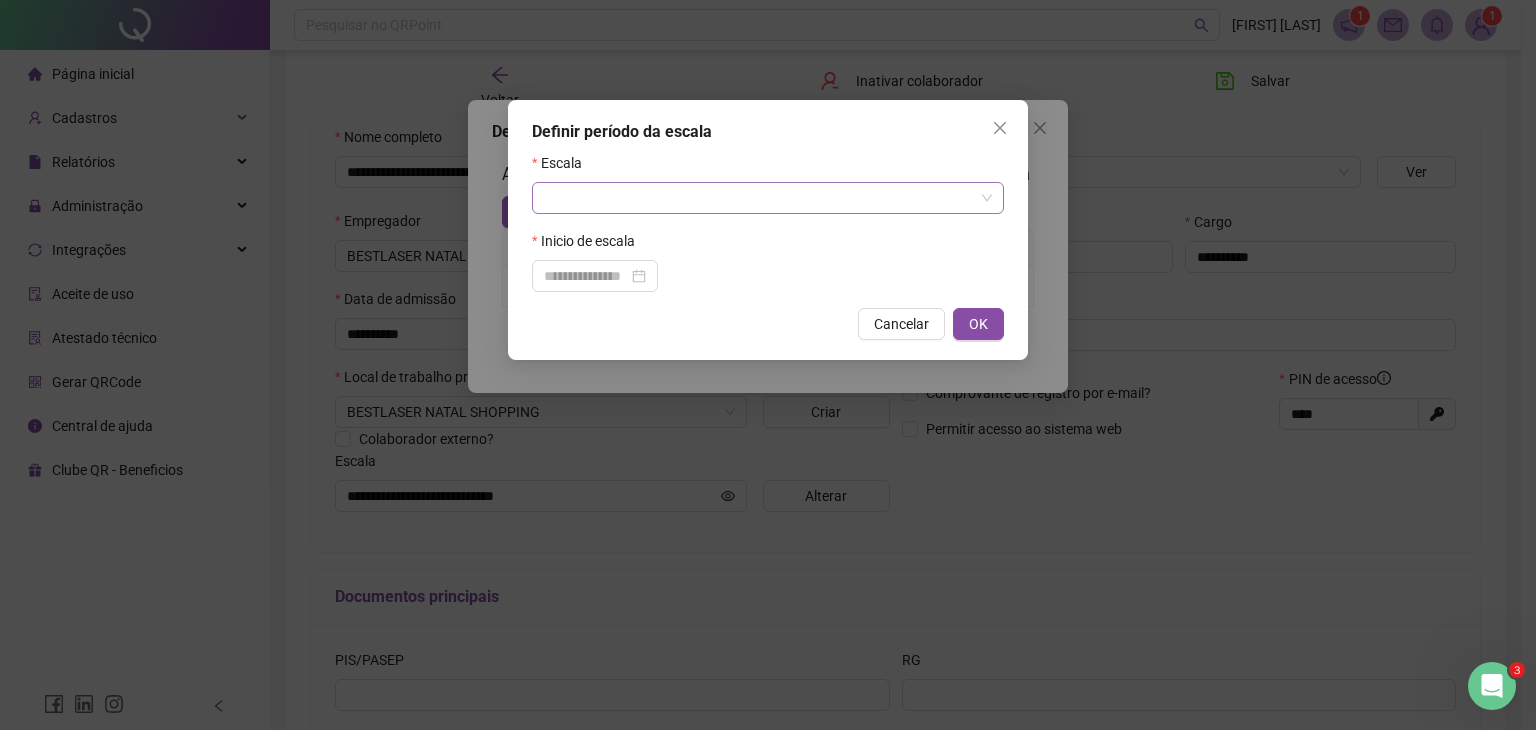 click at bounding box center (759, 198) 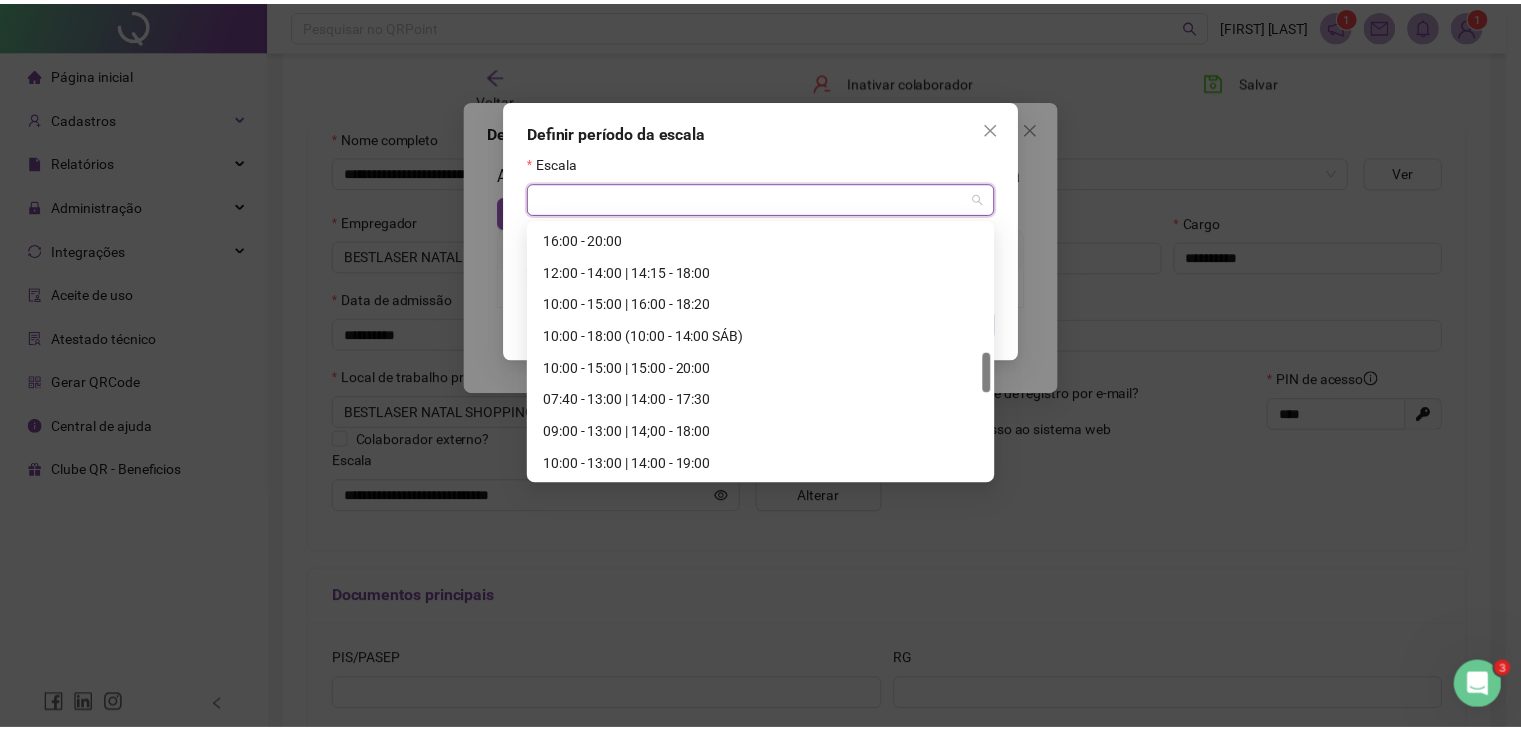 scroll, scrollTop: 1344, scrollLeft: 0, axis: vertical 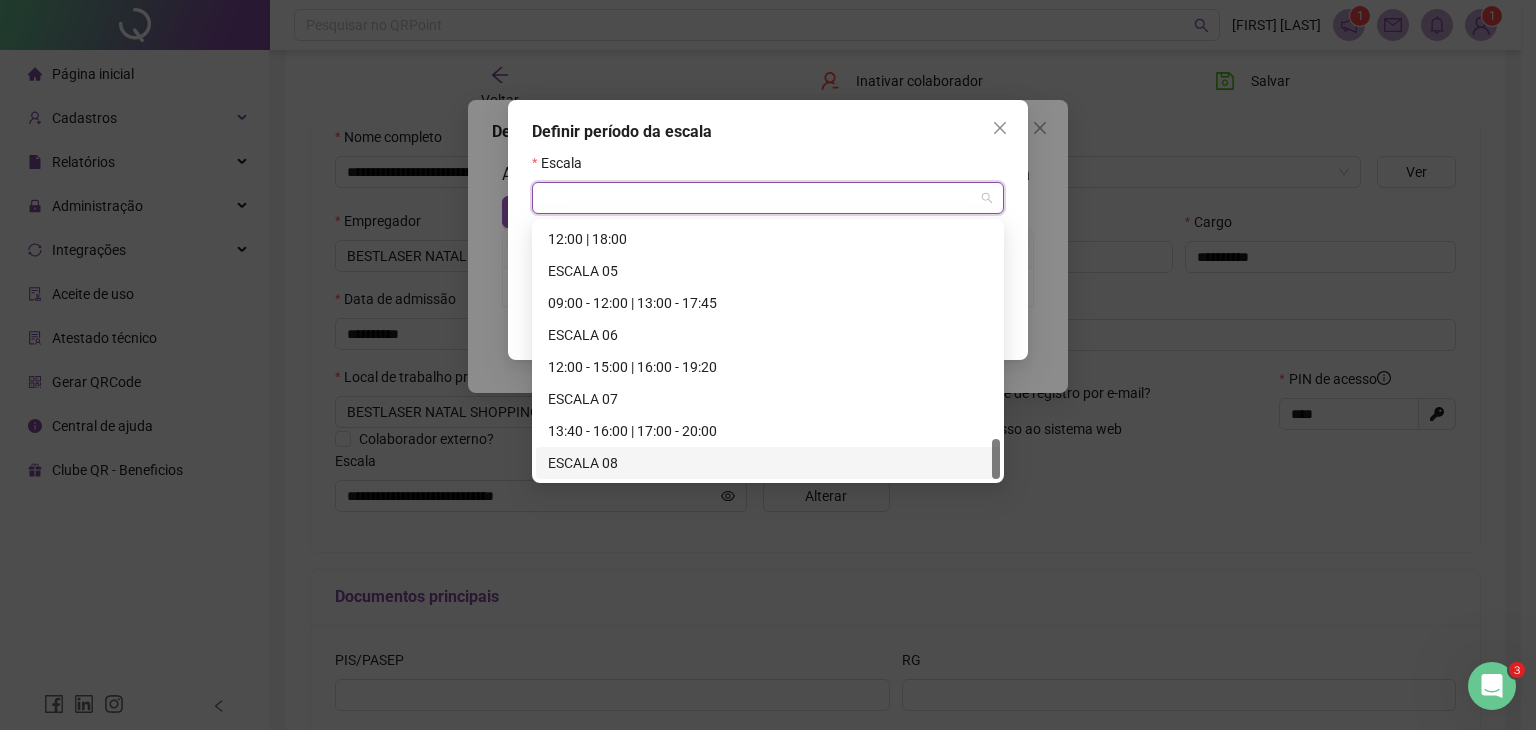 click on "ESCALA 08" at bounding box center (768, 463) 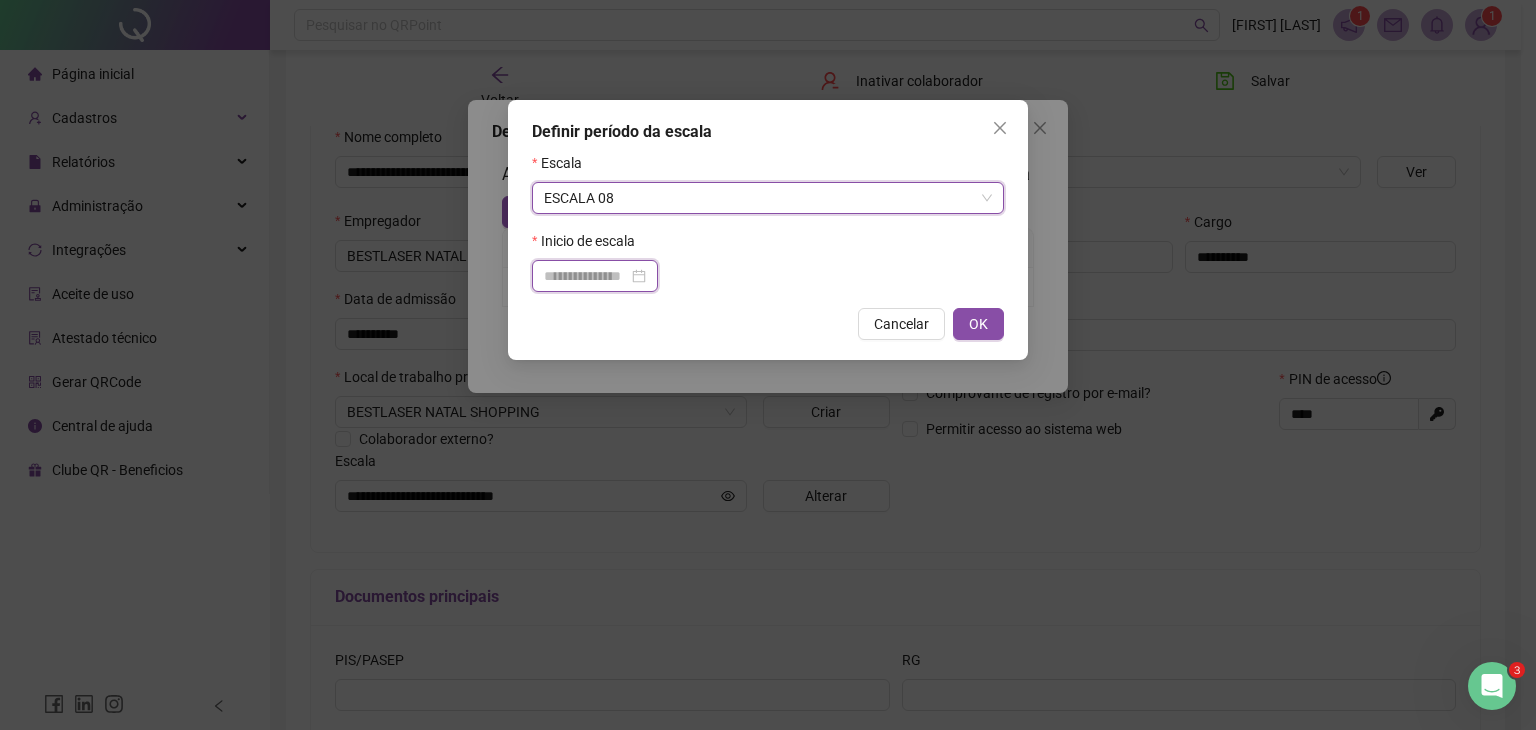 click at bounding box center (586, 276) 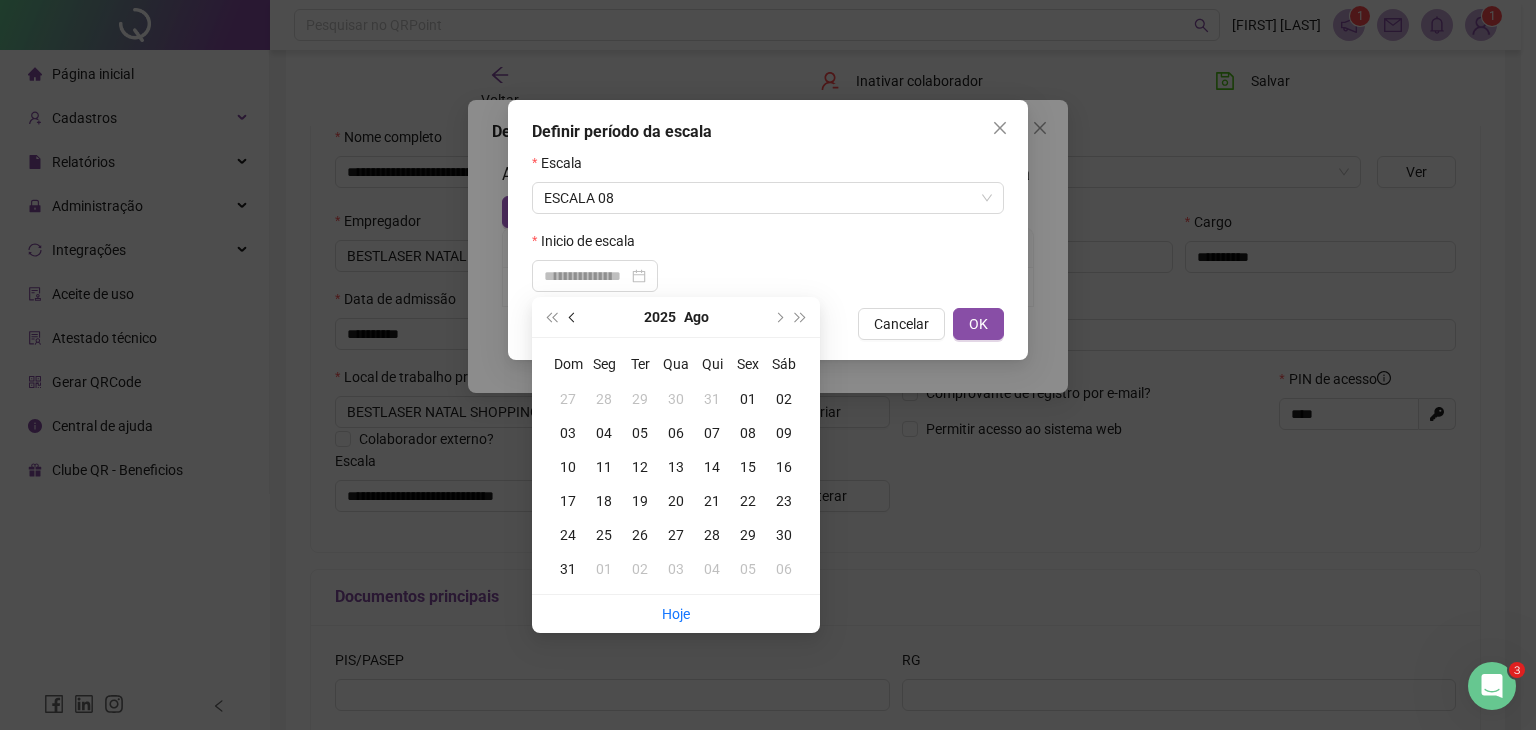 click at bounding box center [573, 317] 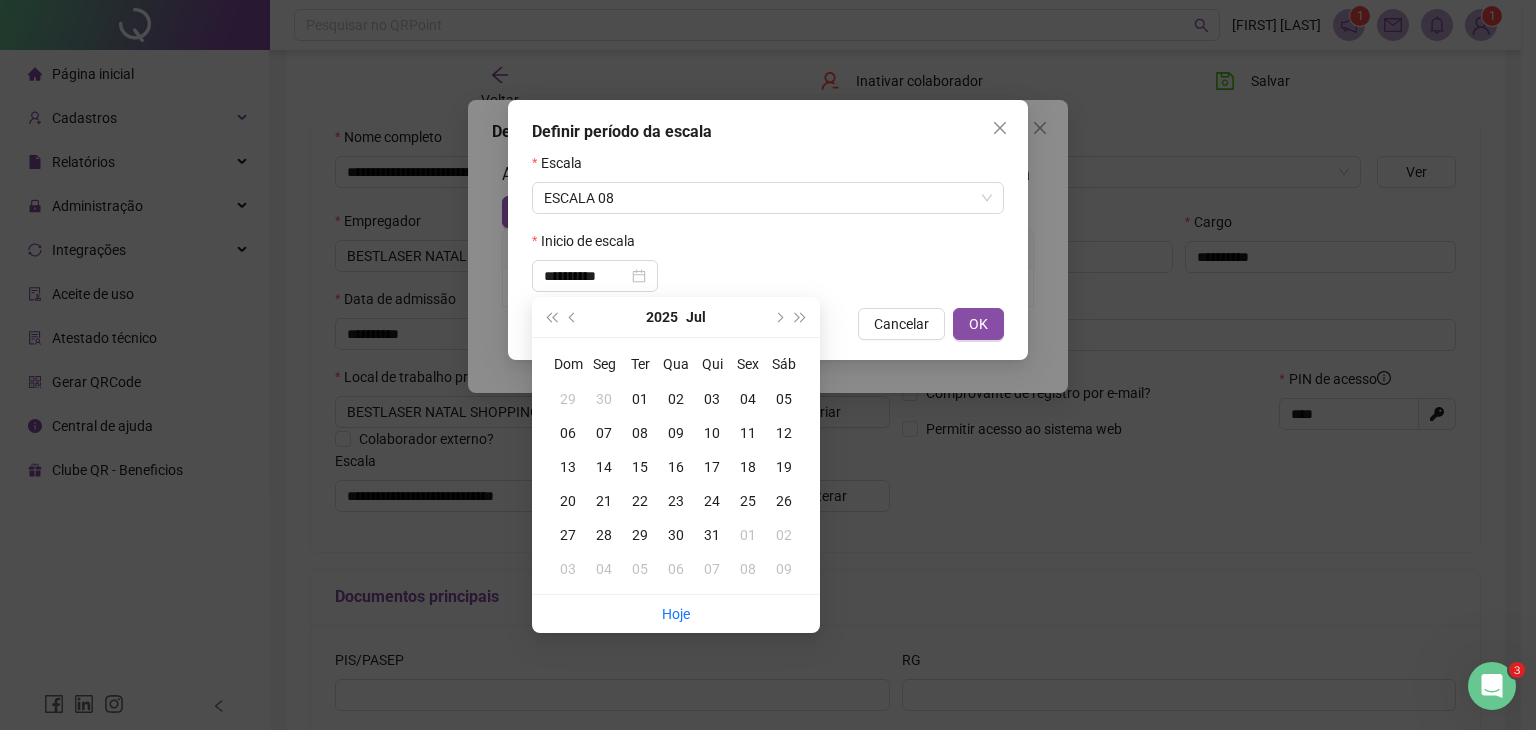 type on "**********" 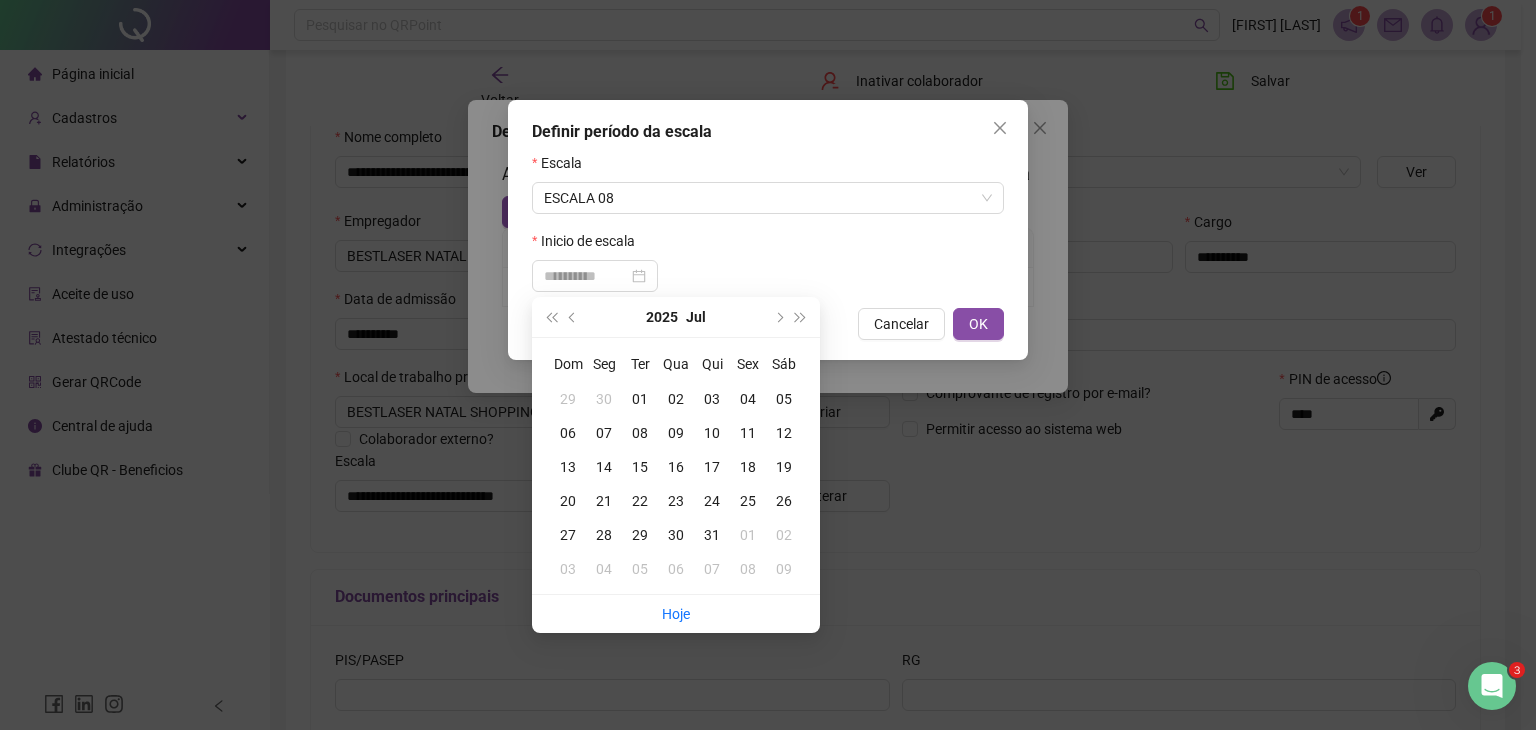 click on "01" at bounding box center [640, 399] 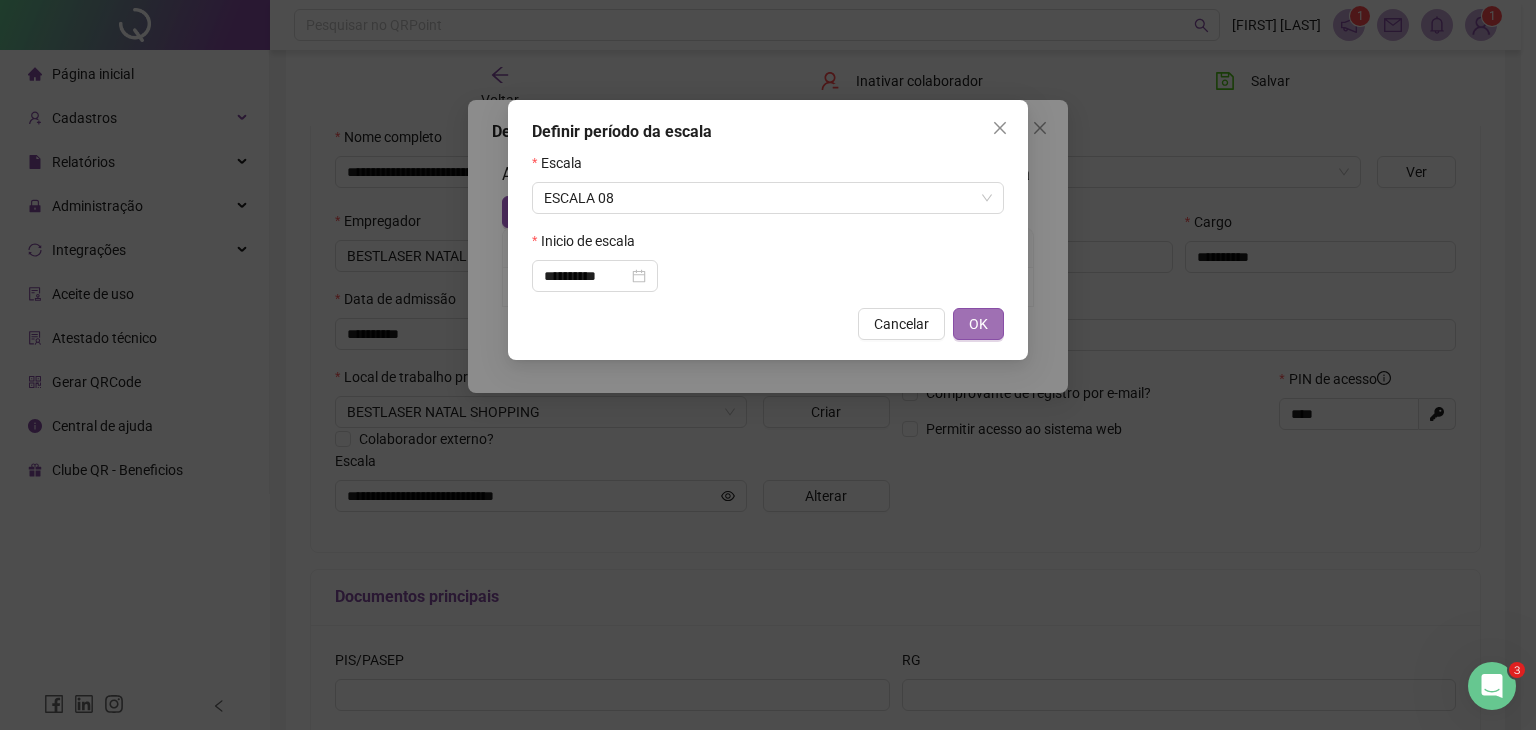 click on "OK" at bounding box center [978, 324] 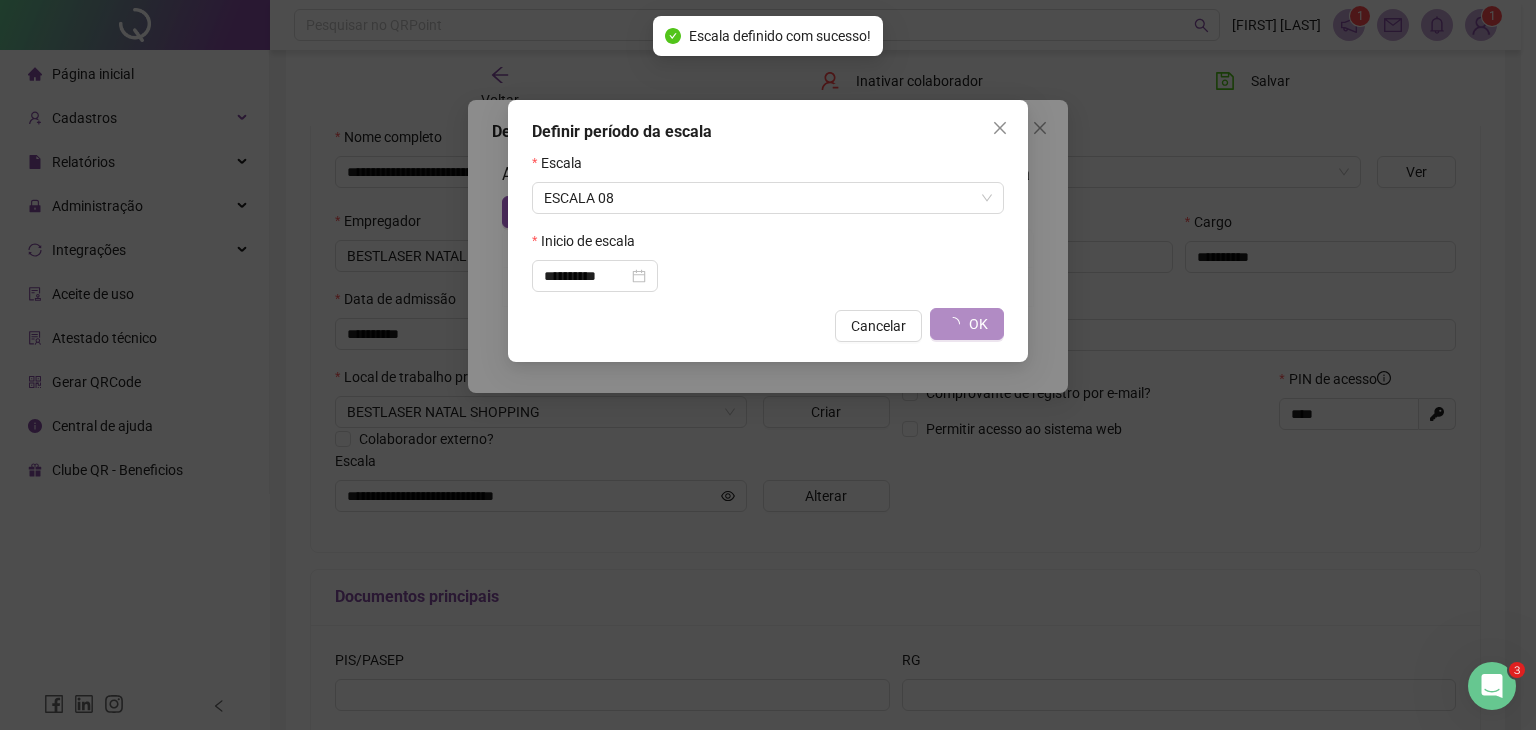 type on "*********" 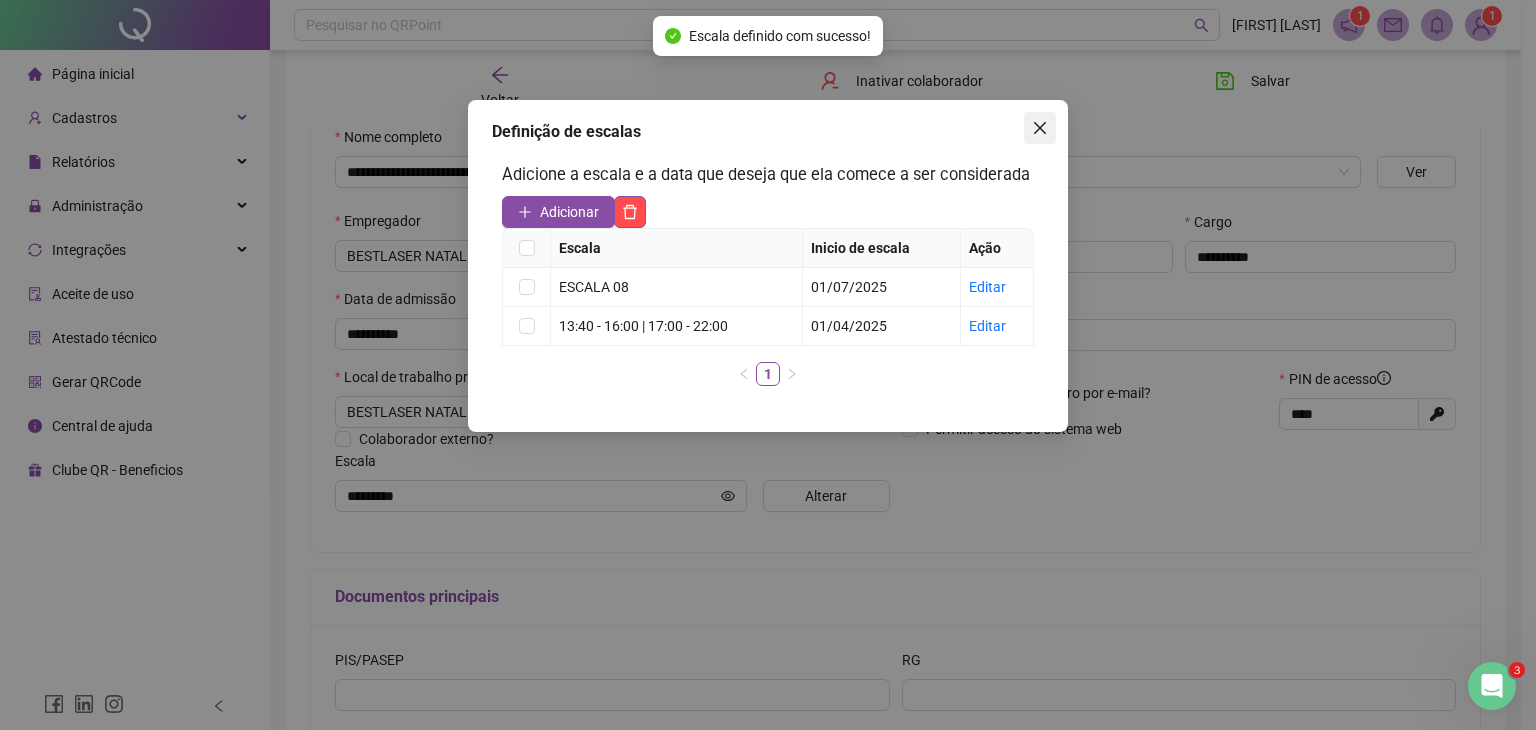 click 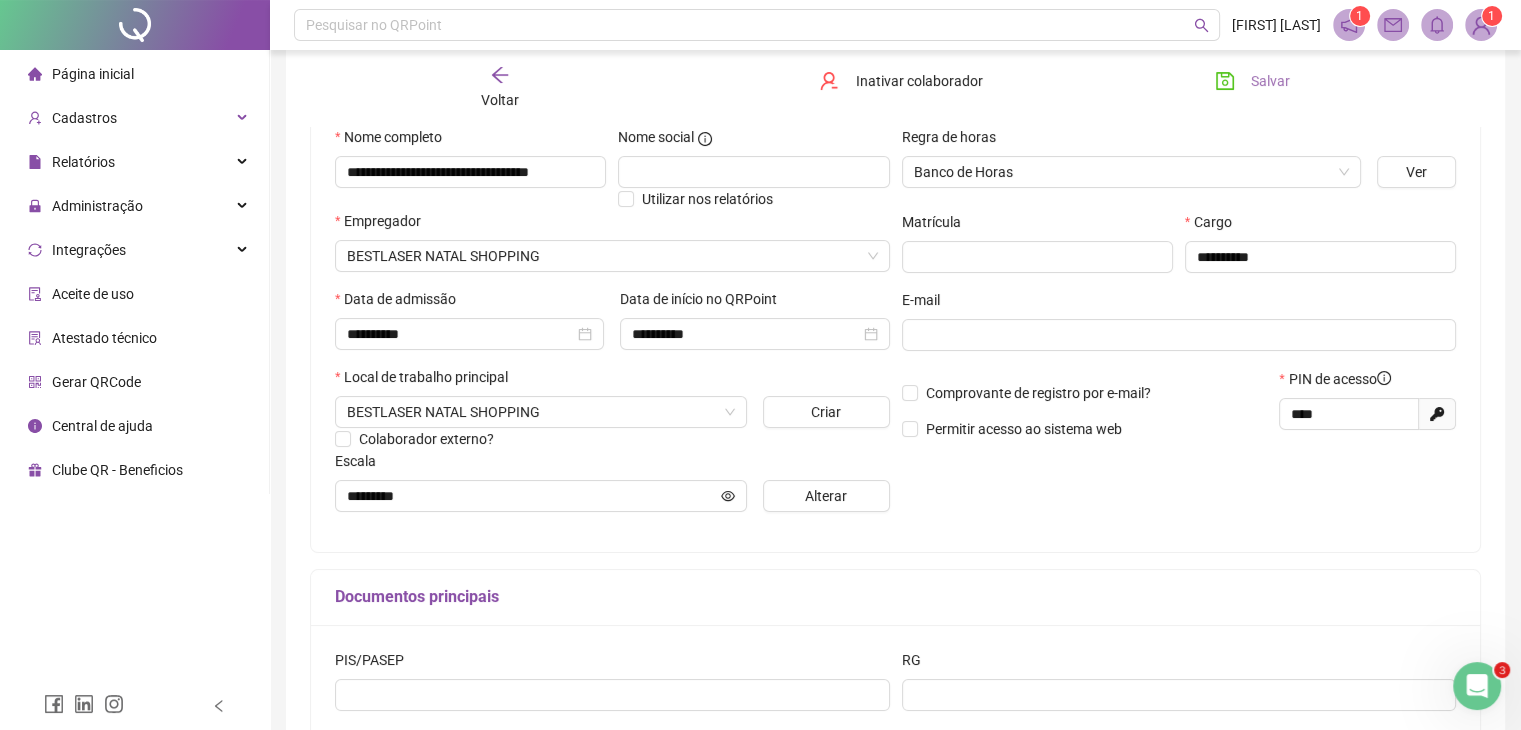 click on "Salvar" at bounding box center (1252, 81) 